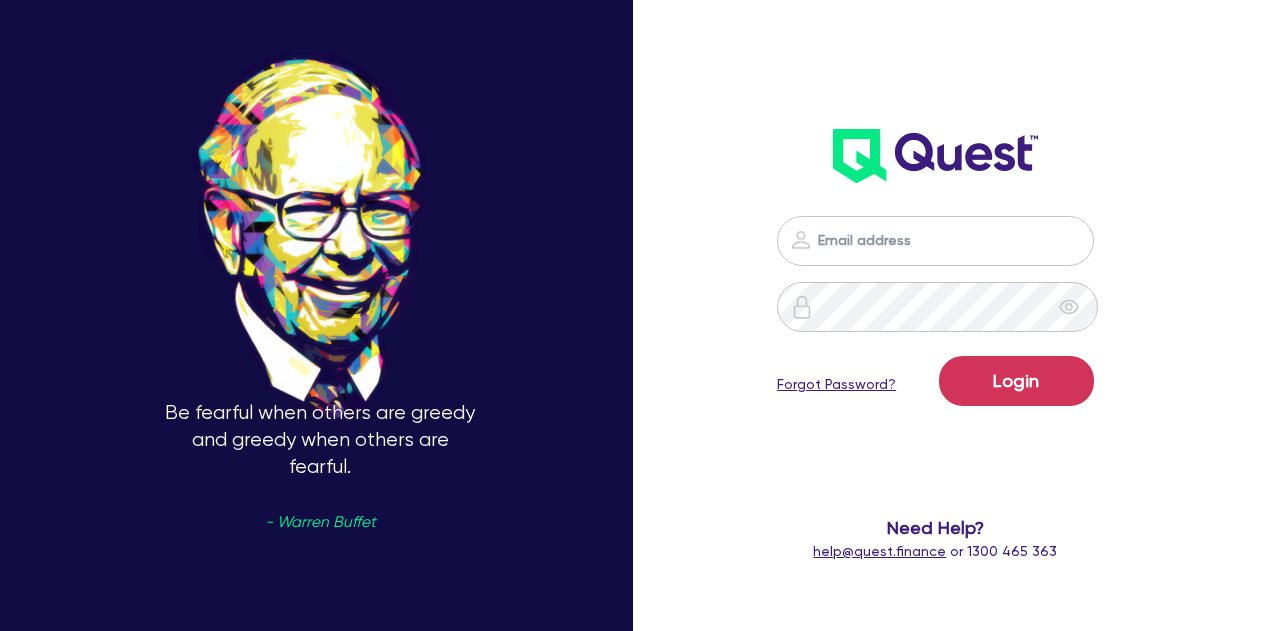 scroll, scrollTop: 0, scrollLeft: 0, axis: both 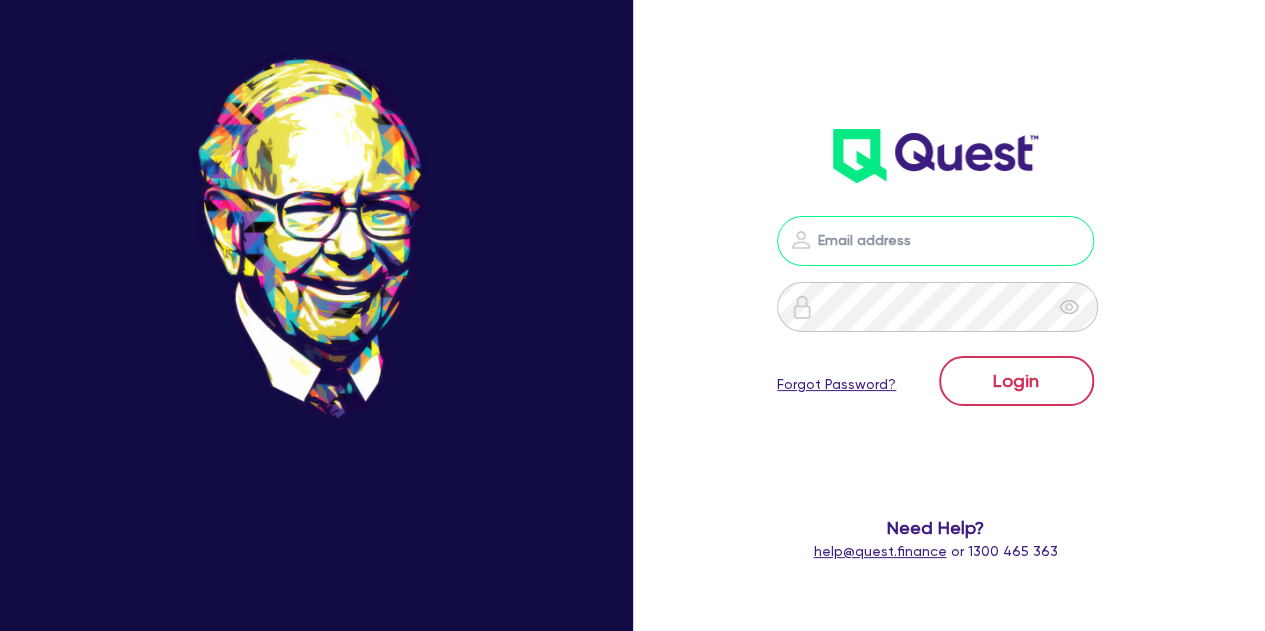 type on "[EMAIL]" 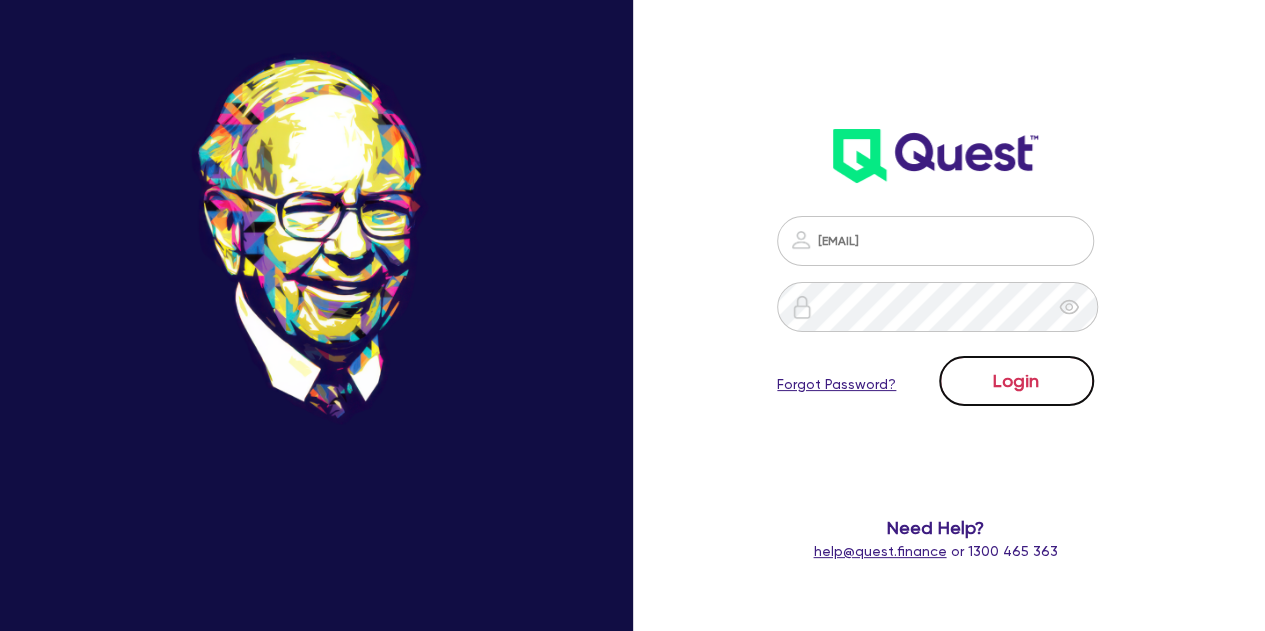 click on "Login" at bounding box center [1016, 381] 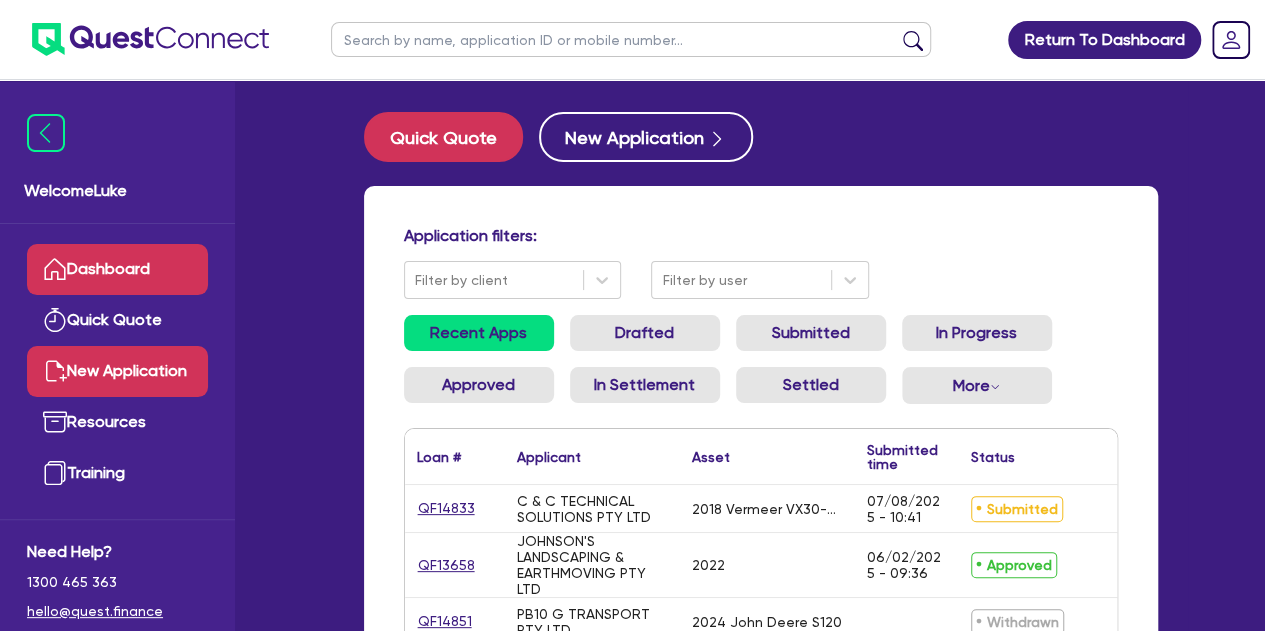 click on "New Application" at bounding box center (117, 371) 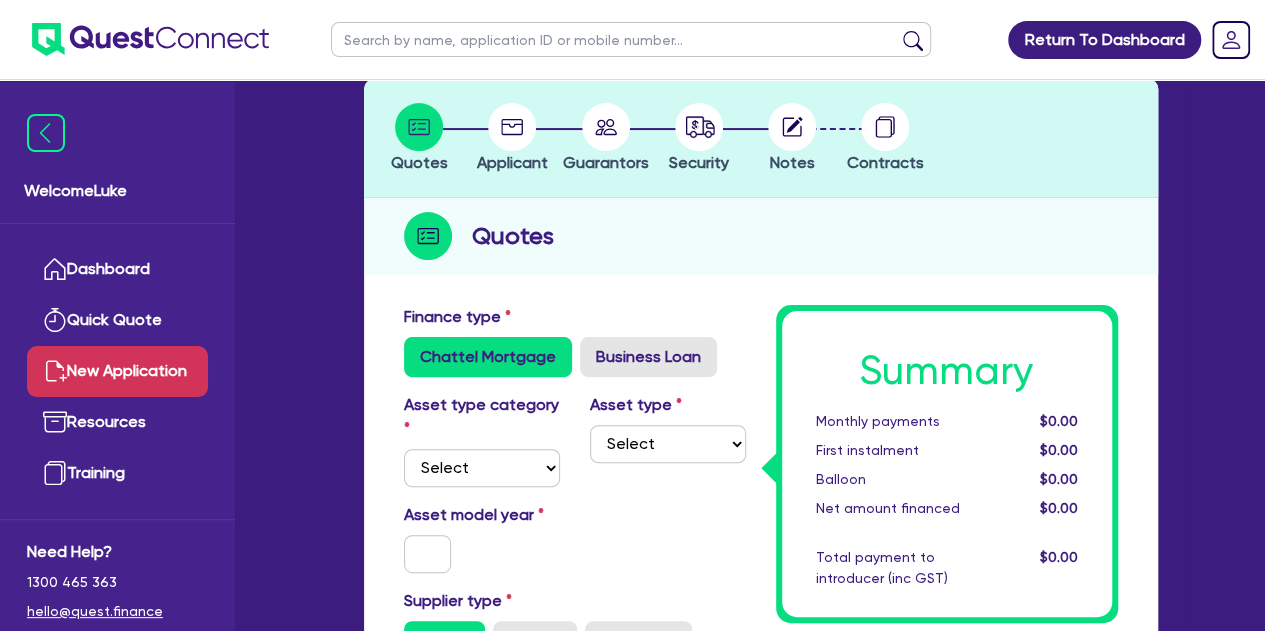 scroll, scrollTop: 103, scrollLeft: 0, axis: vertical 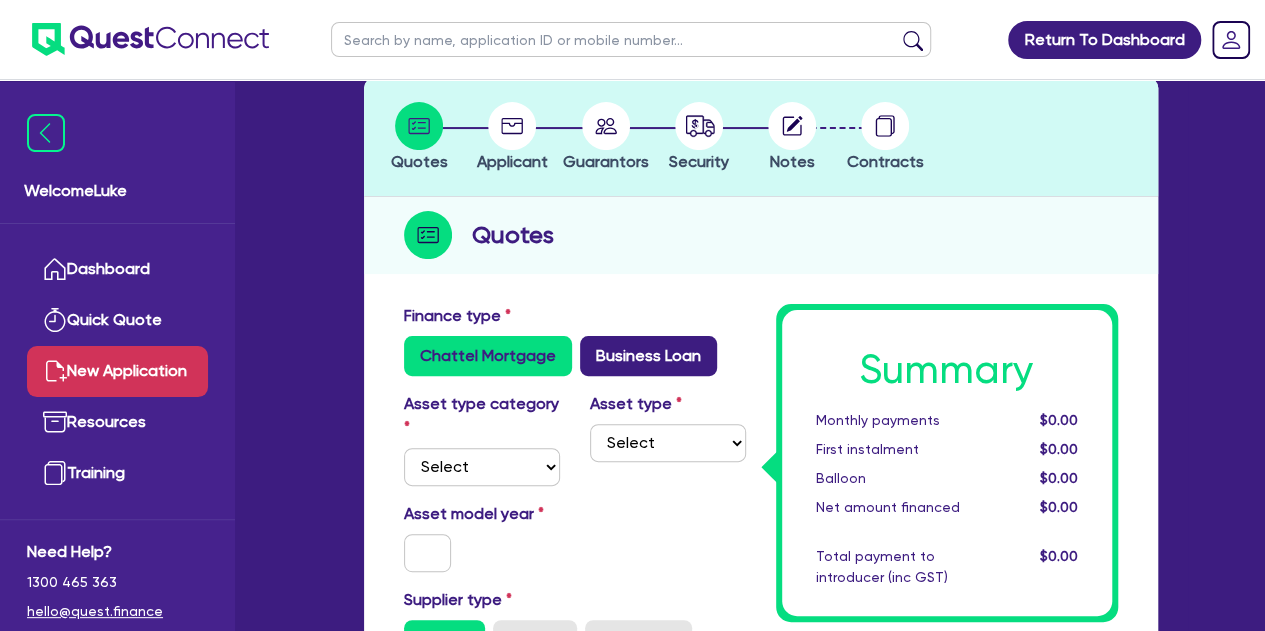 click on "Business Loan" at bounding box center [648, 356] 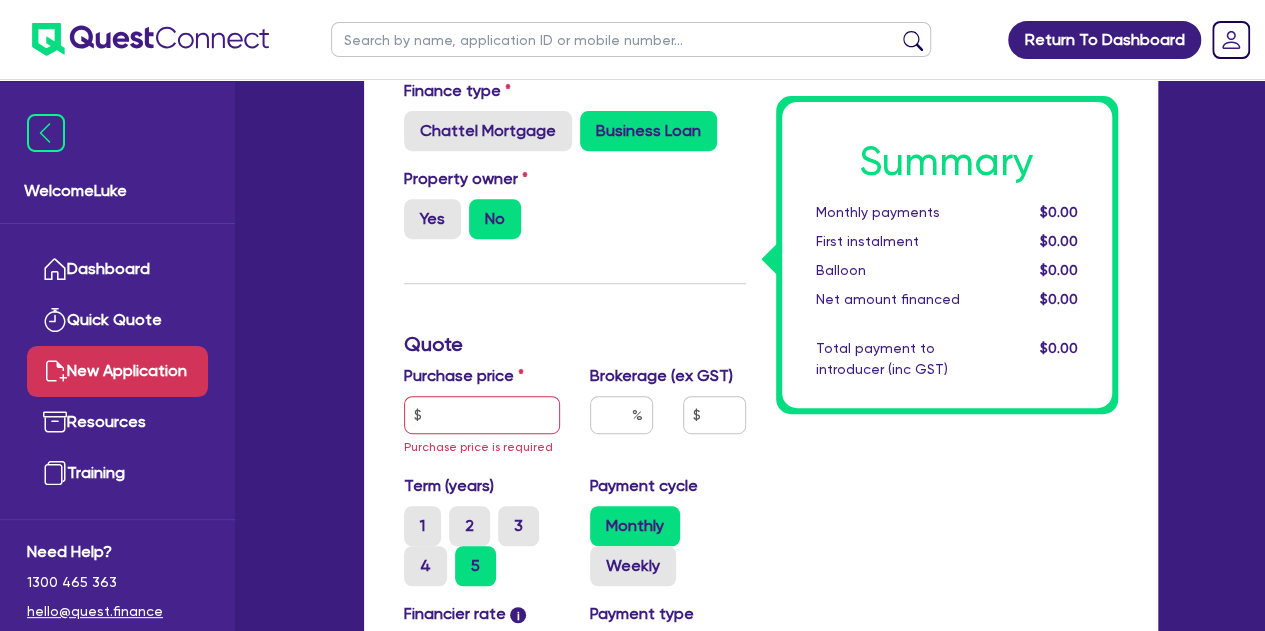 scroll, scrollTop: 329, scrollLeft: 0, axis: vertical 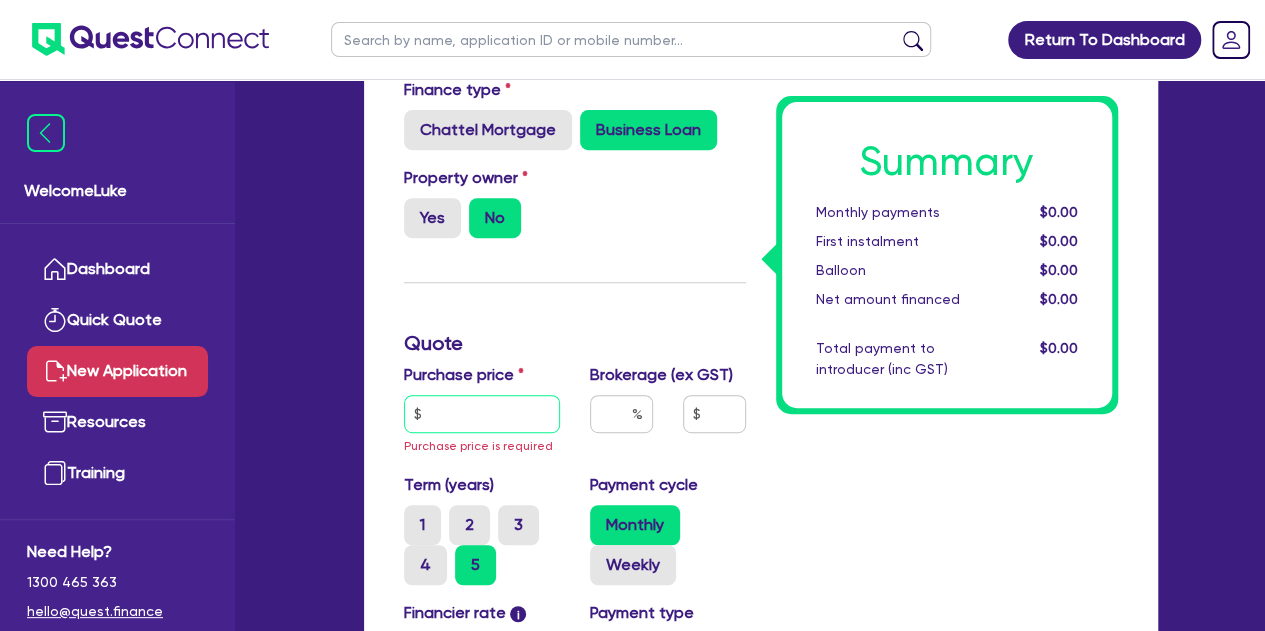 click at bounding box center (482, 414) 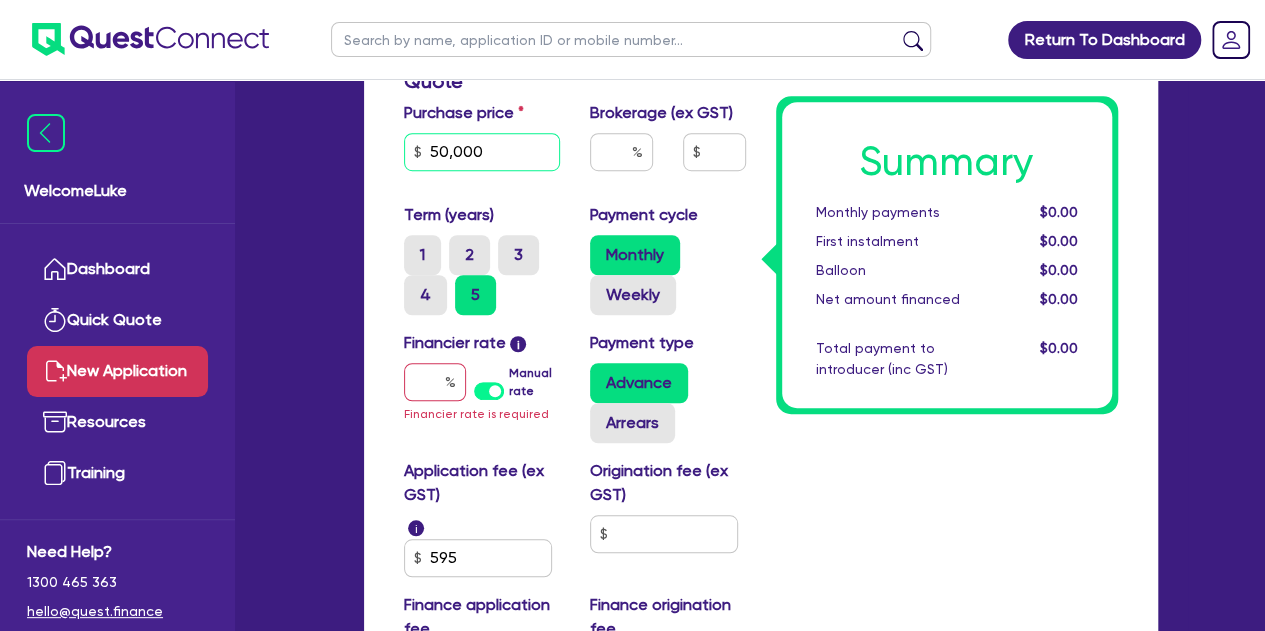 scroll, scrollTop: 594, scrollLeft: 0, axis: vertical 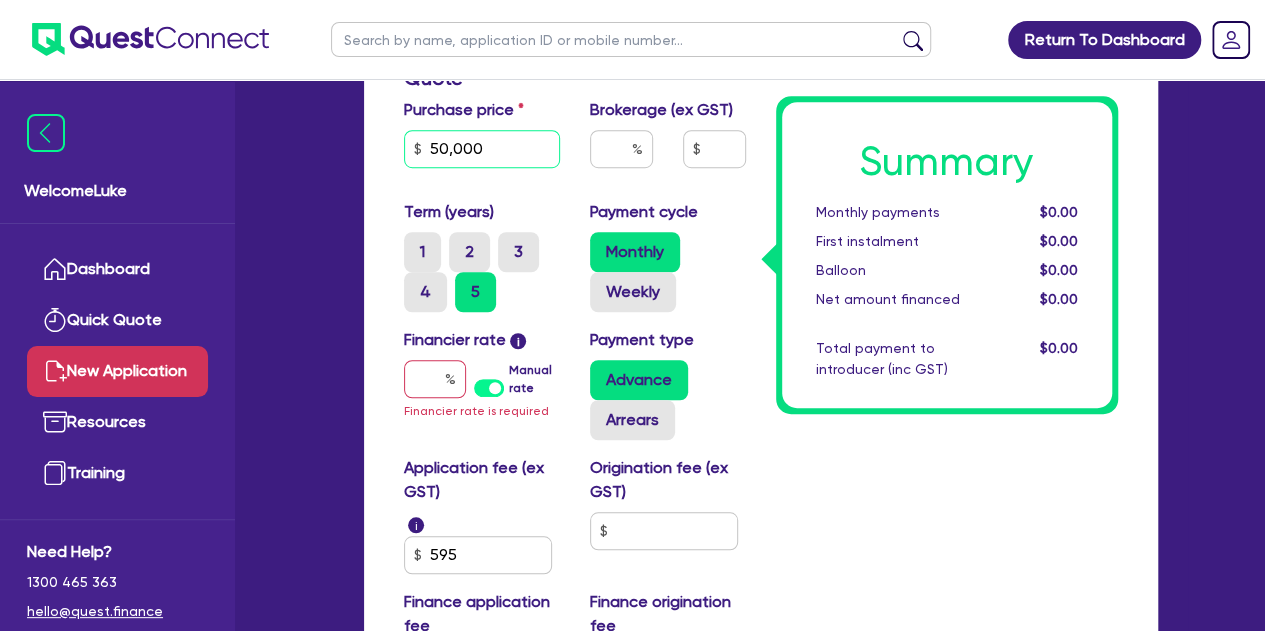 type on "50,000" 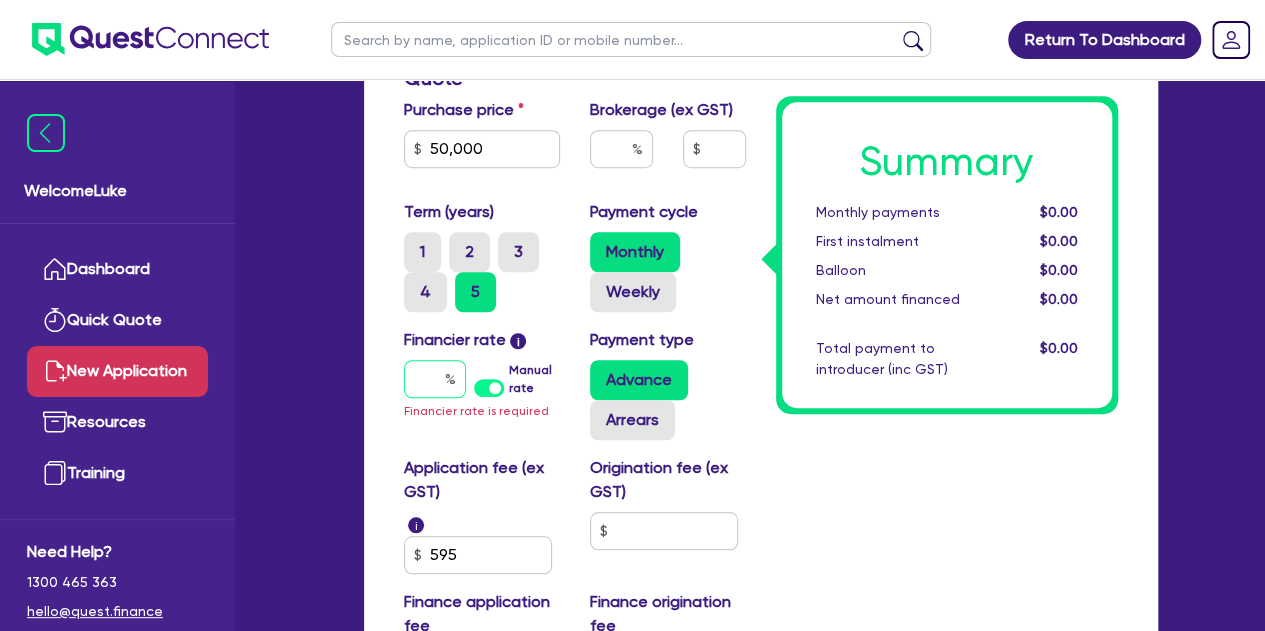 click at bounding box center (435, 379) 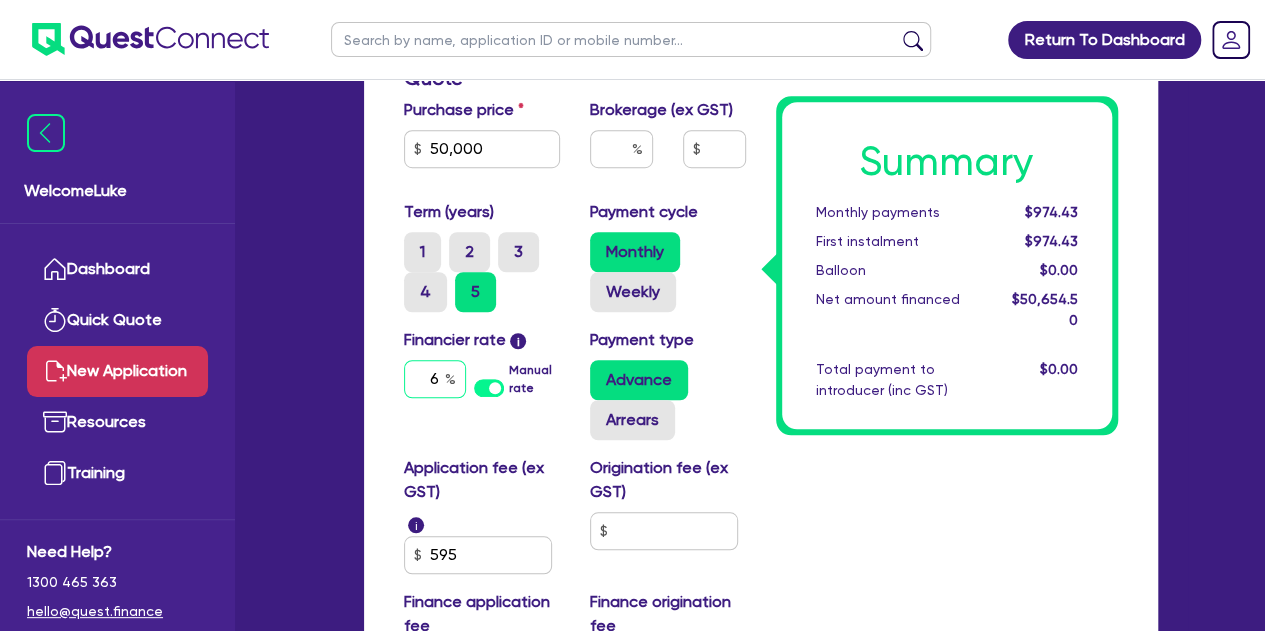 type on "6" 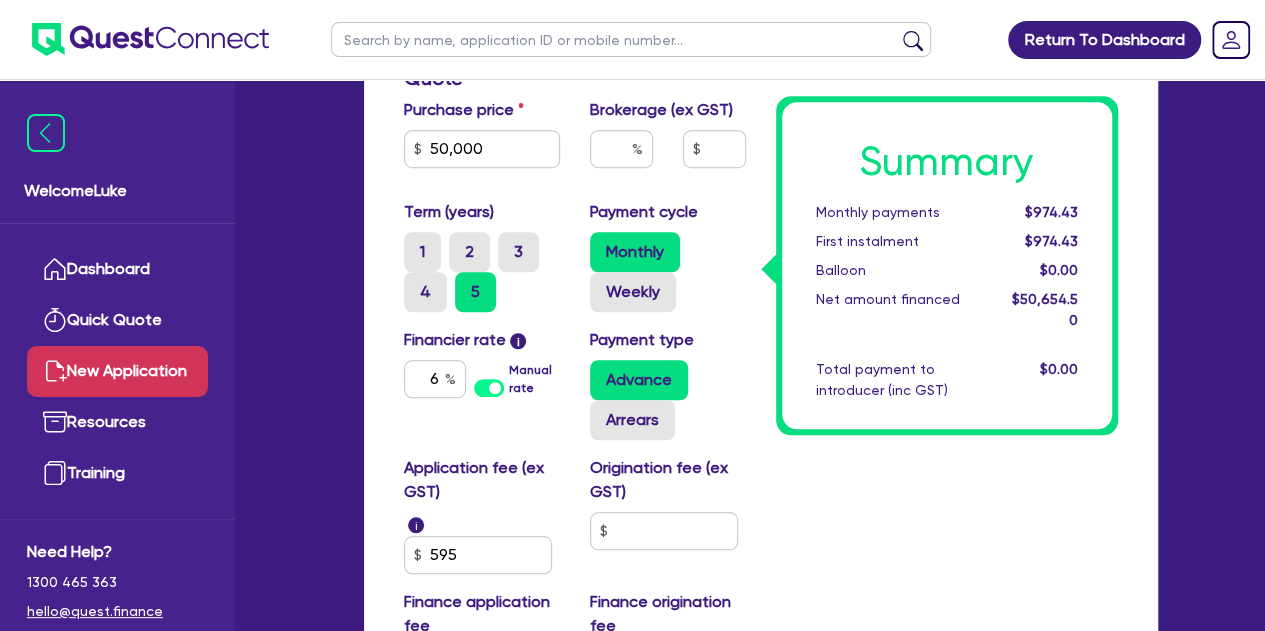 click on "Summary Monthly   payments $974.43 First instalment $974.43 Balloon $0.00 Net amount financed $50,654.50 Total payment to introducer (inc GST) $0.00" at bounding box center [947, 257] 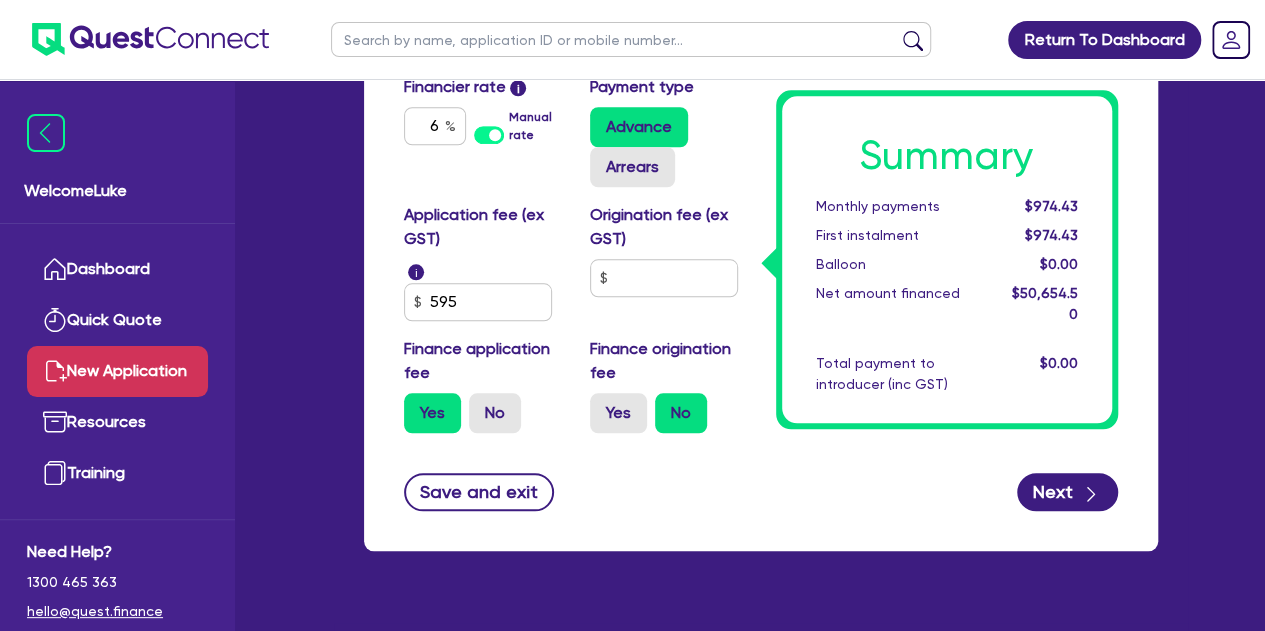 scroll, scrollTop: 887, scrollLeft: 0, axis: vertical 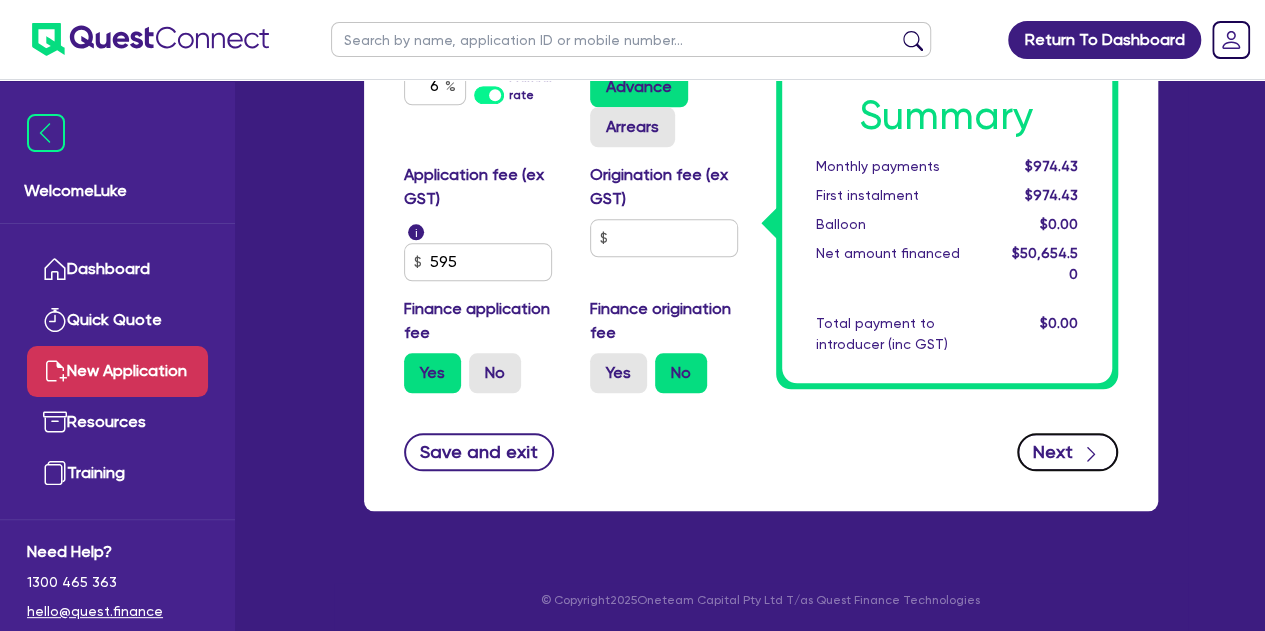 click on "Next" at bounding box center (1067, 452) 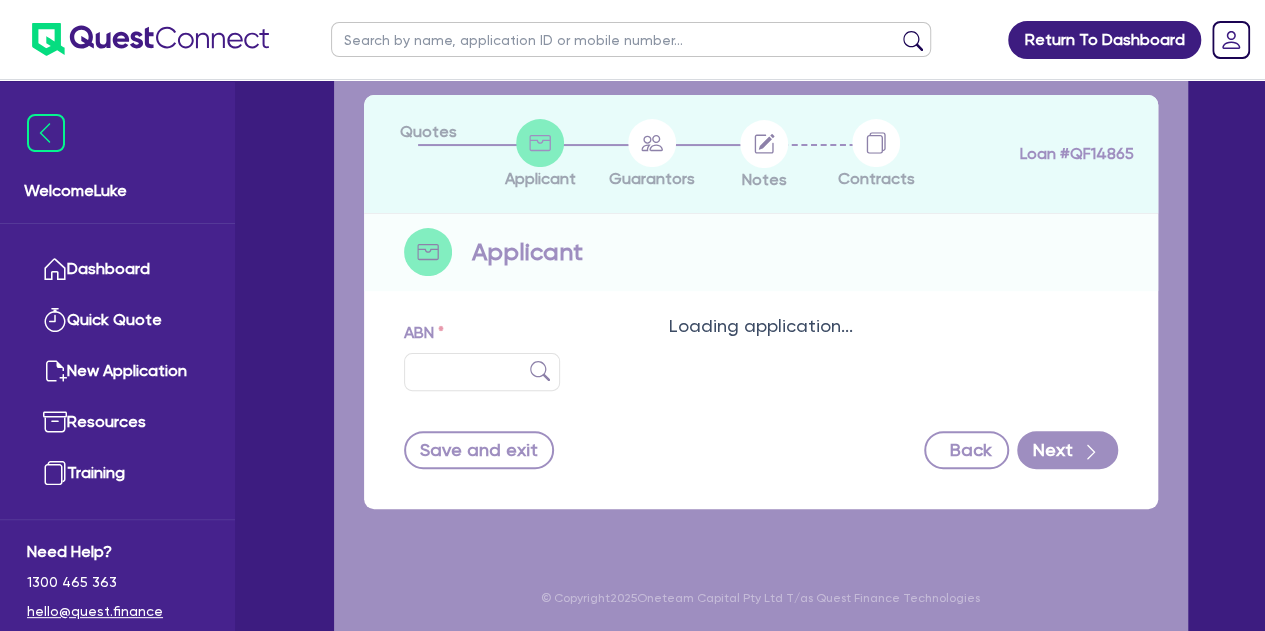 scroll, scrollTop: 0, scrollLeft: 0, axis: both 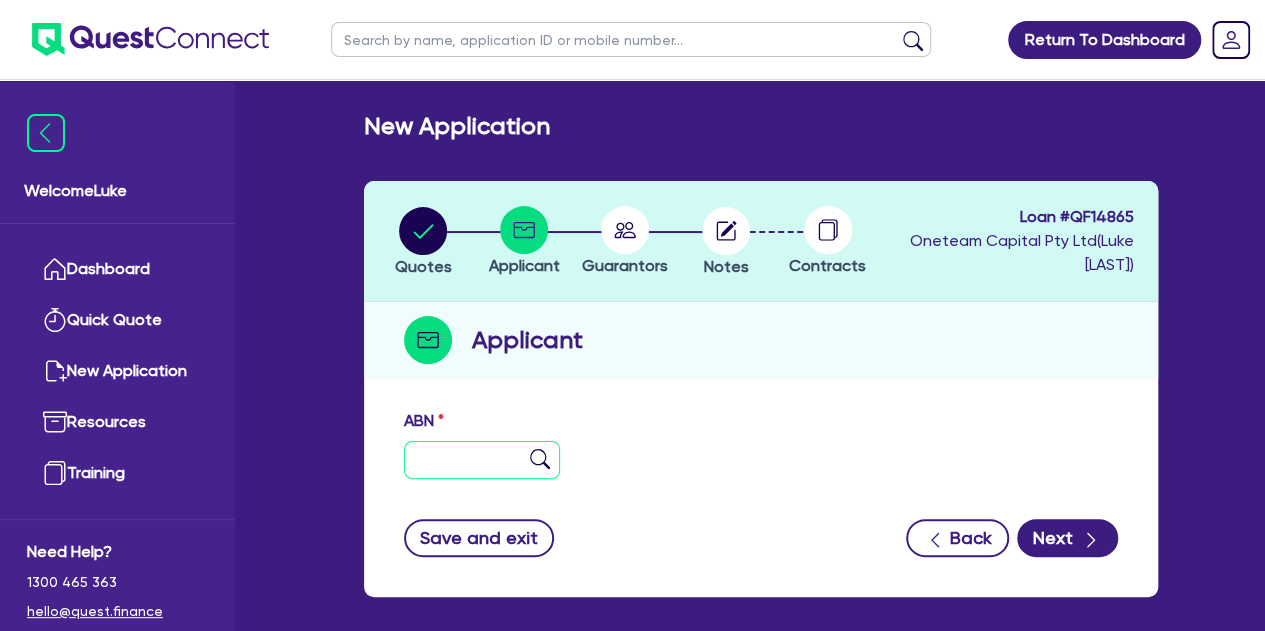 click at bounding box center [482, 460] 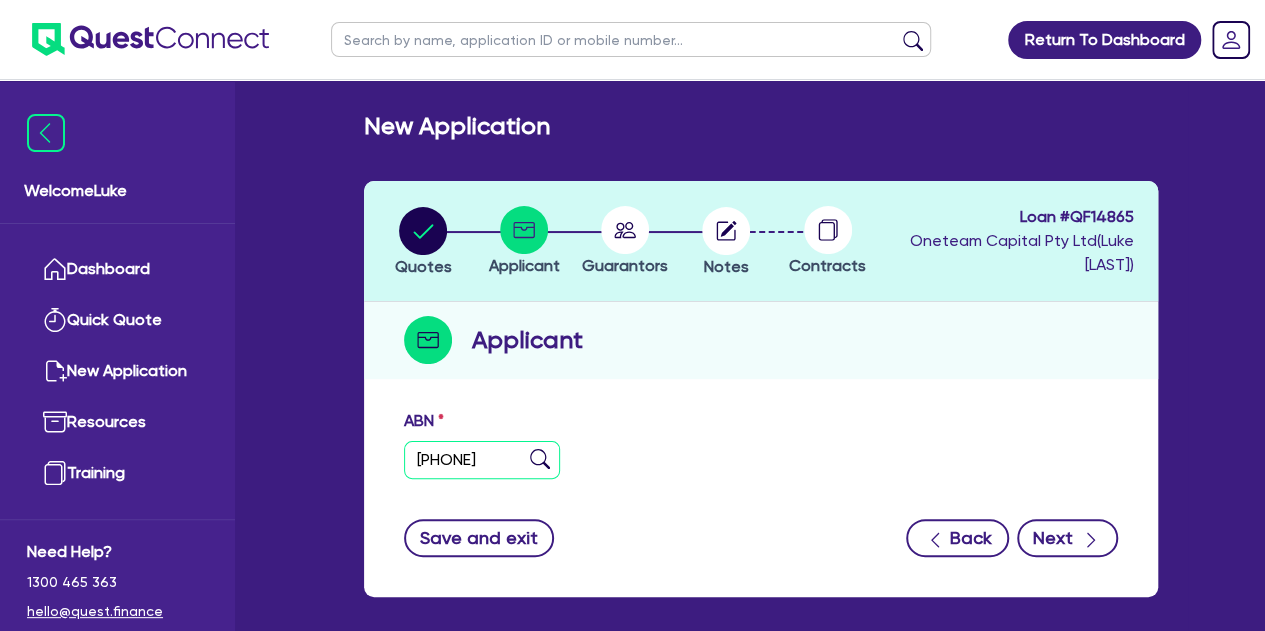 type on "[PHONE]" 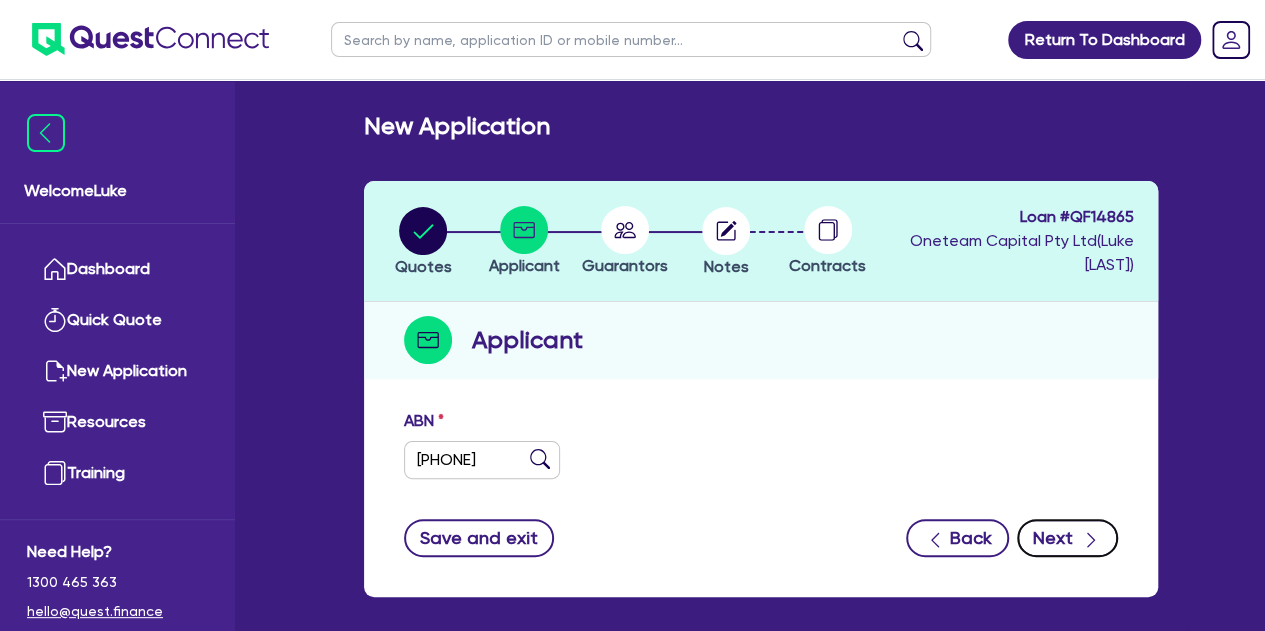 click on "Next" at bounding box center (1067, 538) 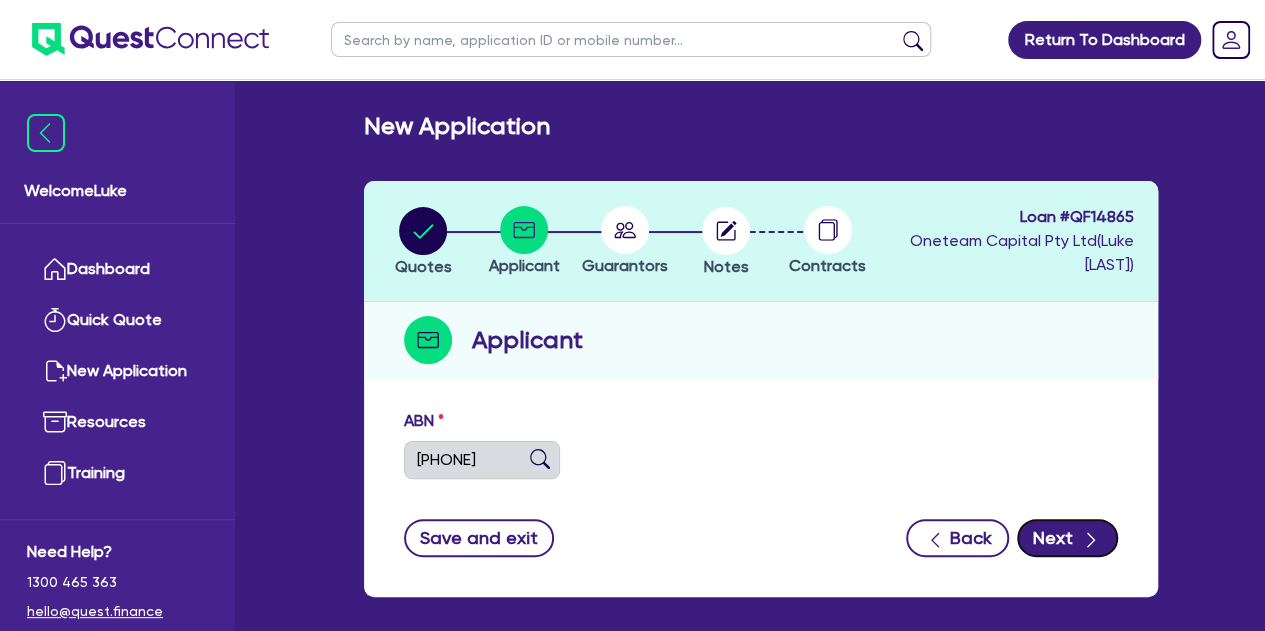 type on "The Trustee for IMAN LOGISTICS FAMILY TRUST" 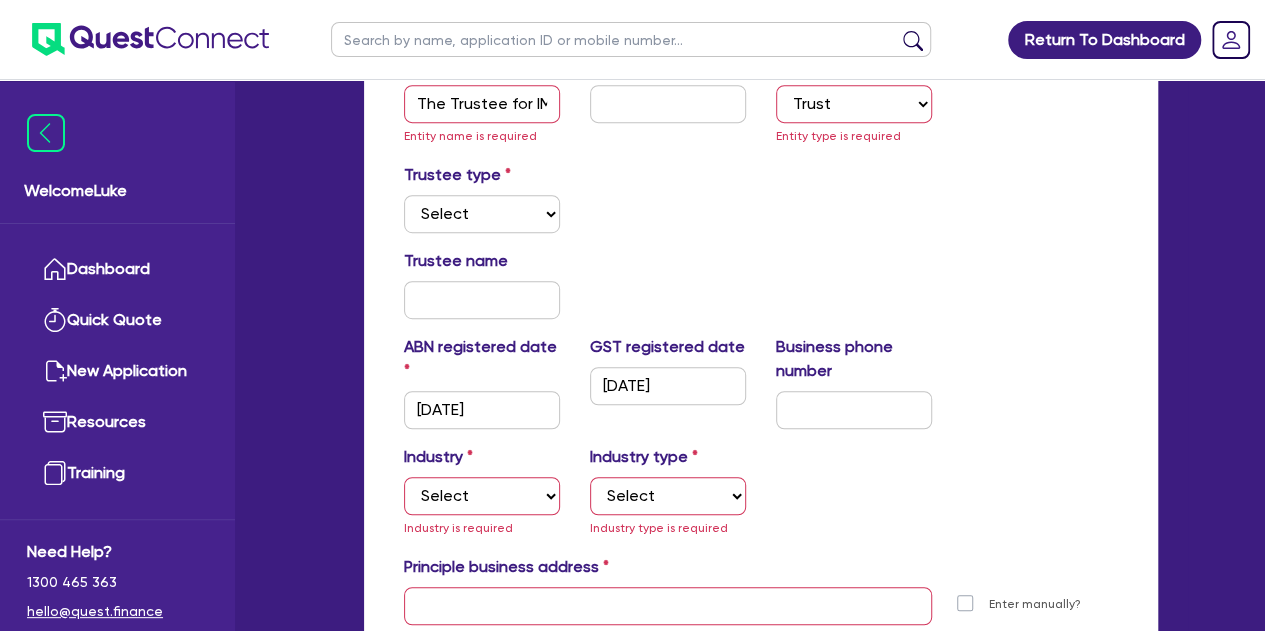 scroll, scrollTop: 448, scrollLeft: 0, axis: vertical 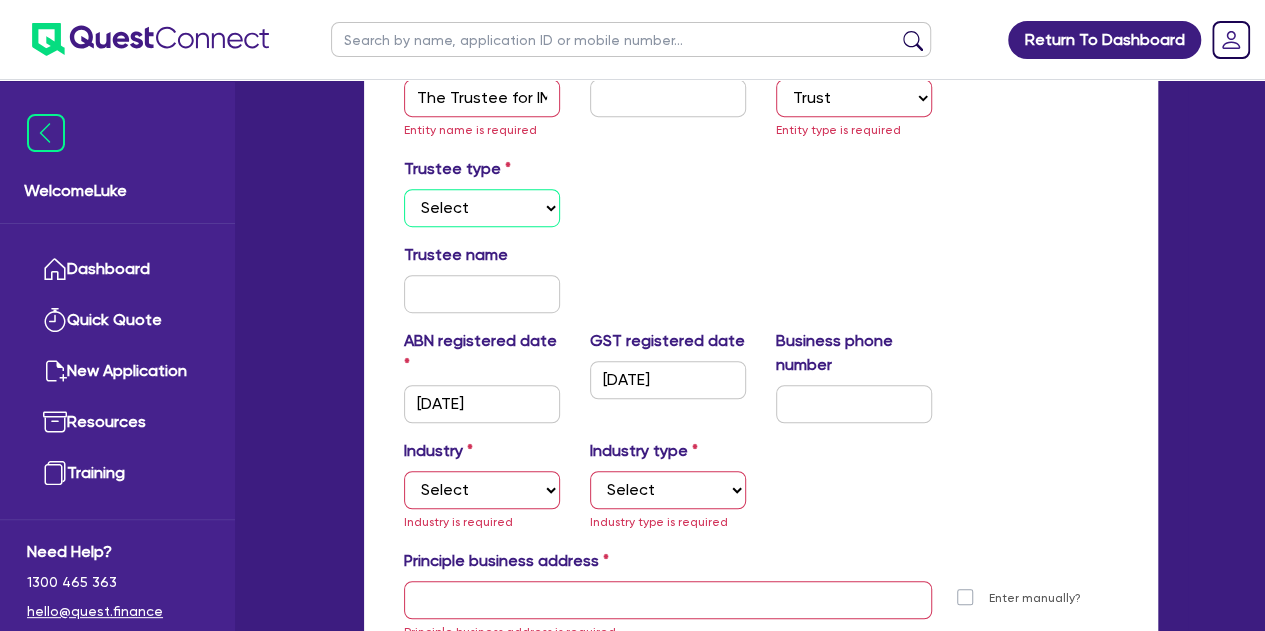 click on "Select Individual Company" at bounding box center (482, 208) 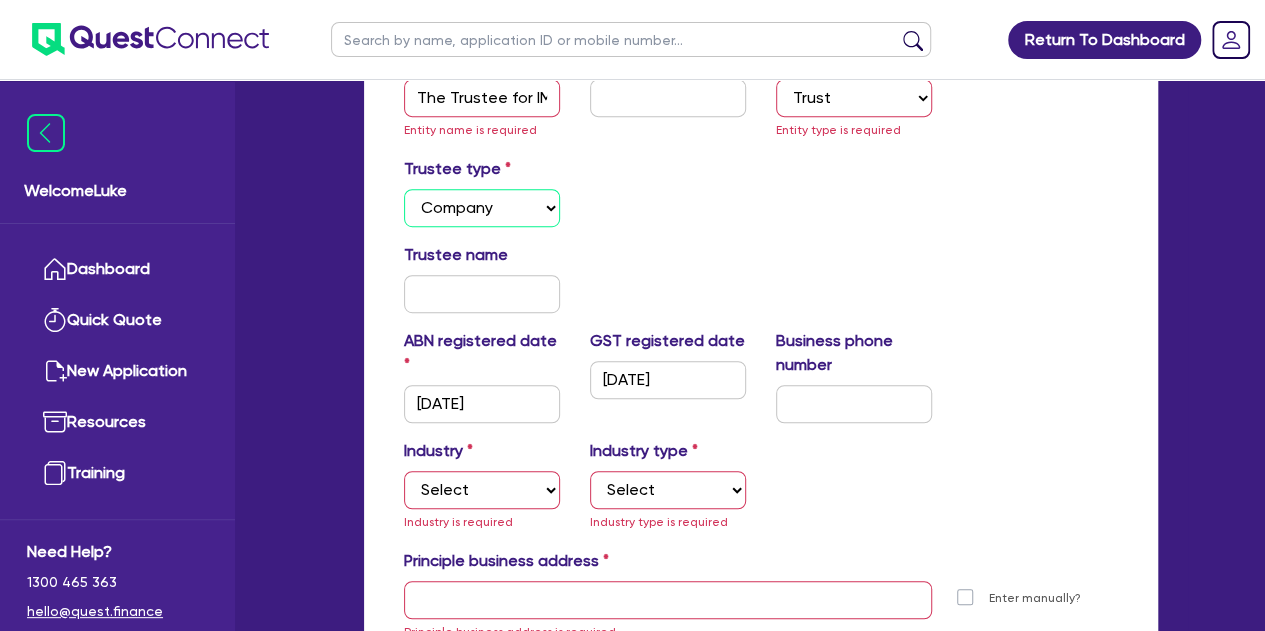 click on "Select Individual Company" at bounding box center [482, 208] 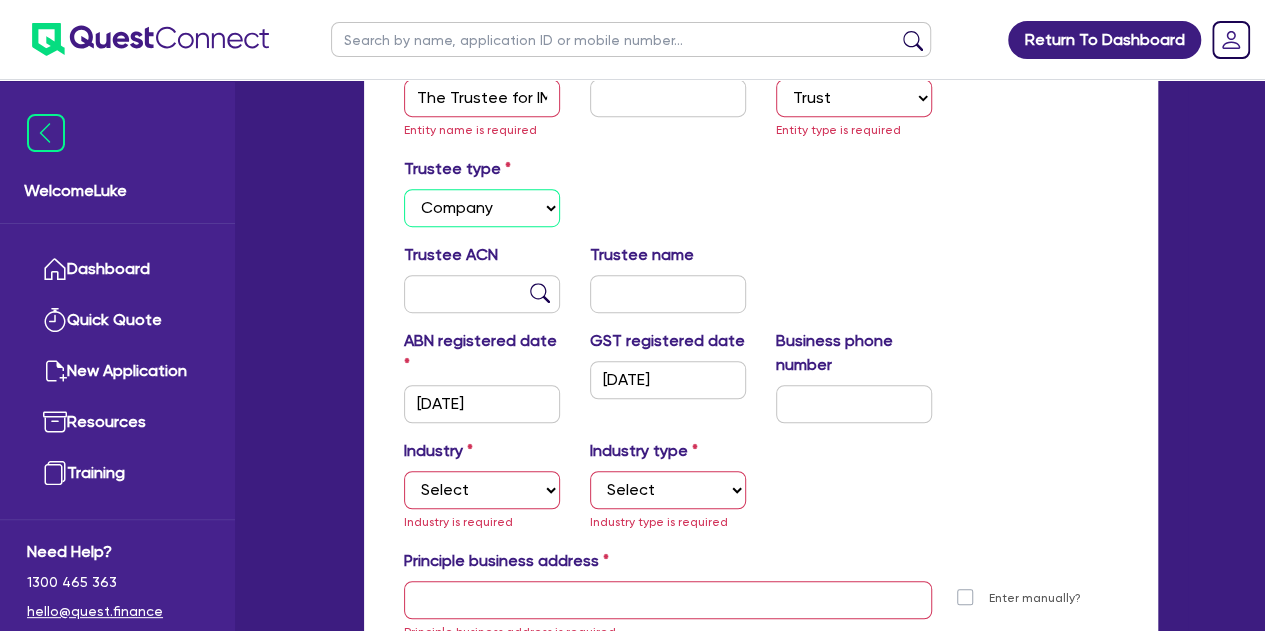 scroll, scrollTop: 530, scrollLeft: 0, axis: vertical 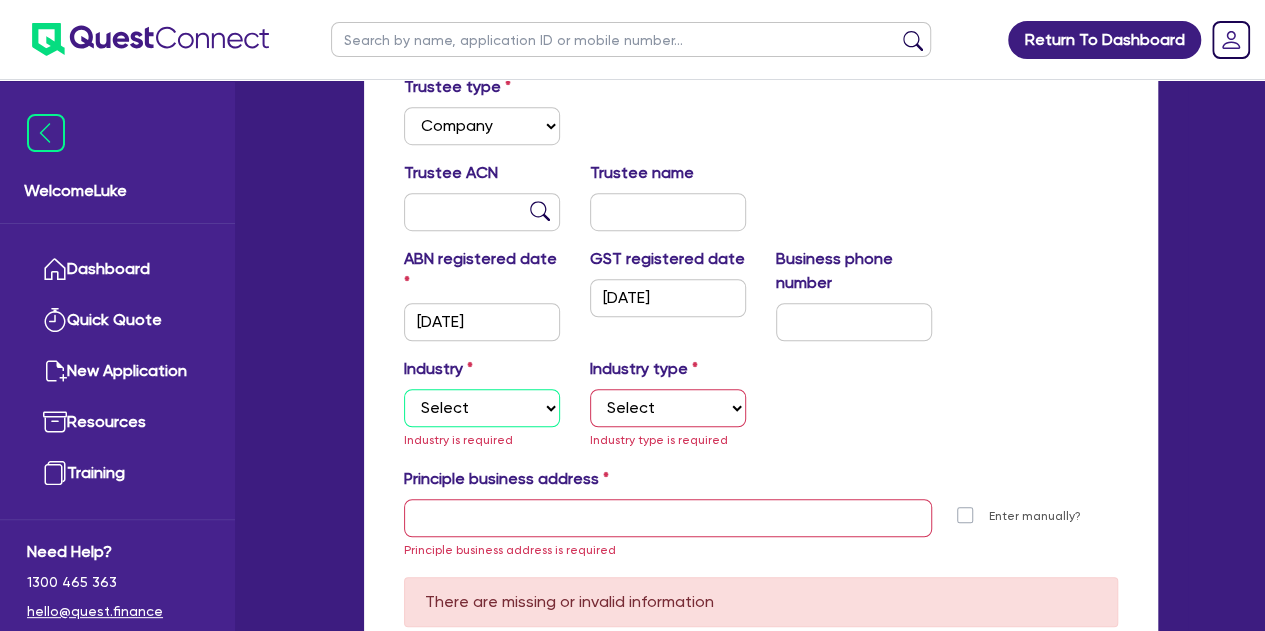 click on "Select Accomodation & Food Services Administrative & Support Services Agriculture Arts & Recreation Services Building and Construction Financial & Insurance Services Fisheries Forestry Health & Beauty Information Media & Telecommunication Manufacturing Professional, Scientific and Technical Services Rental, Hiring and Real Estate Services Retail & Wholesale Trade Tourism Transport, Postal & Warehousing Services" at bounding box center [482, 408] 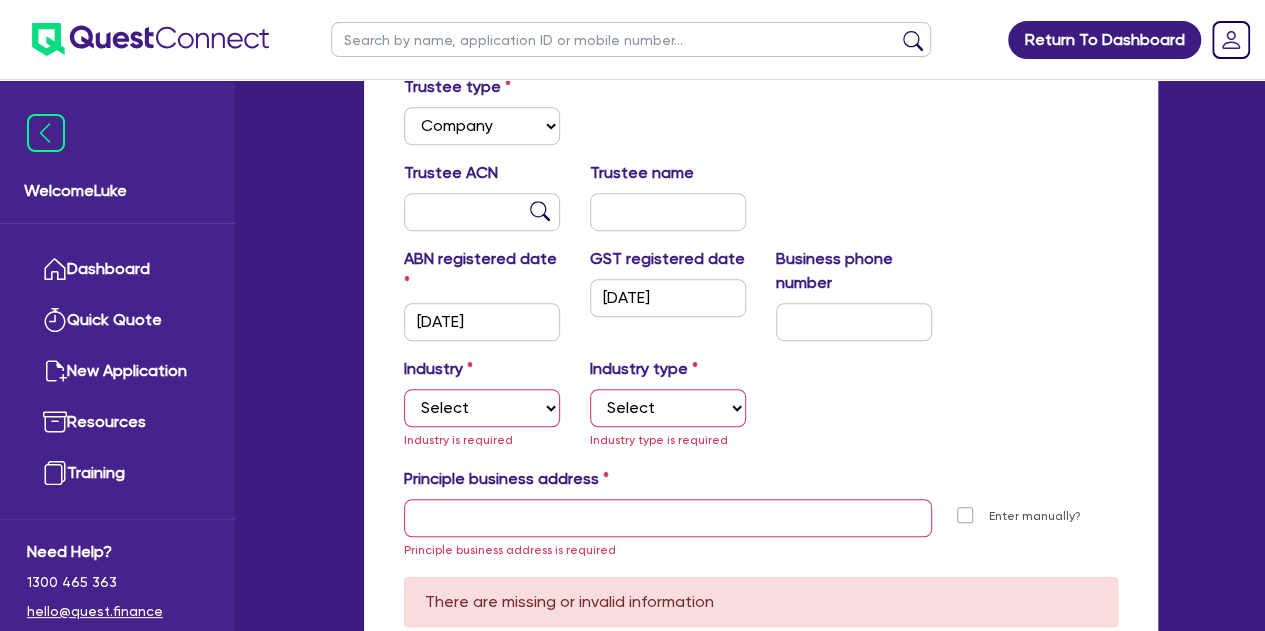 click on "Trustee ACN Trustee name" at bounding box center [761, 204] 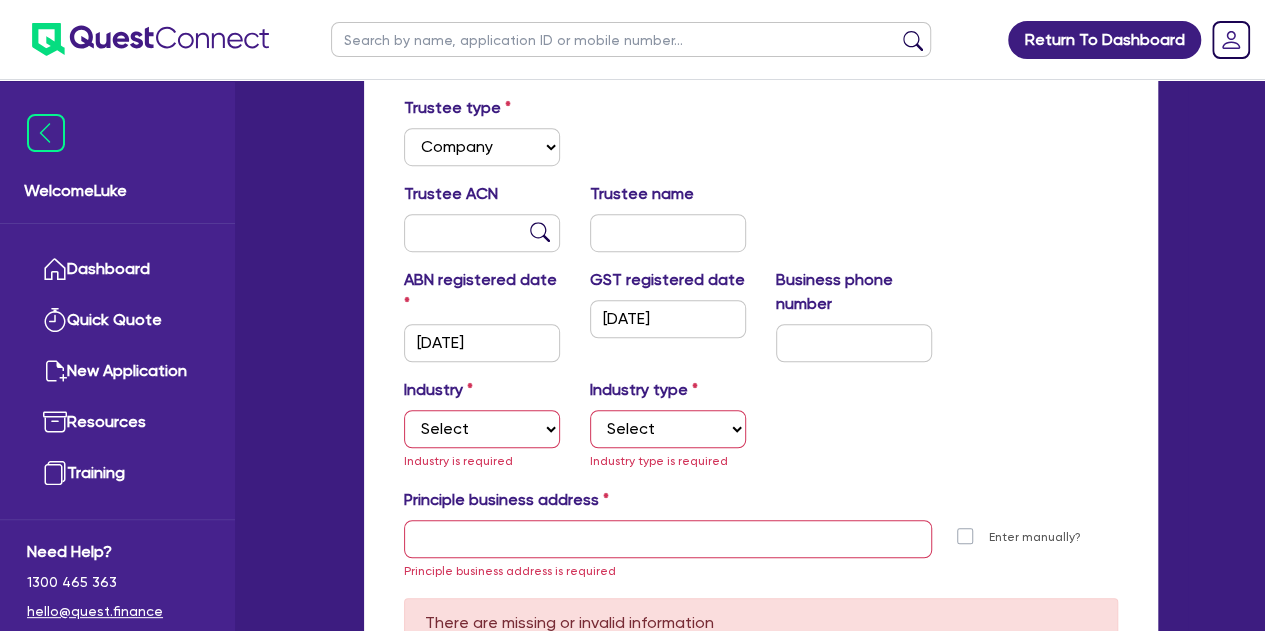scroll, scrollTop: 714, scrollLeft: 0, axis: vertical 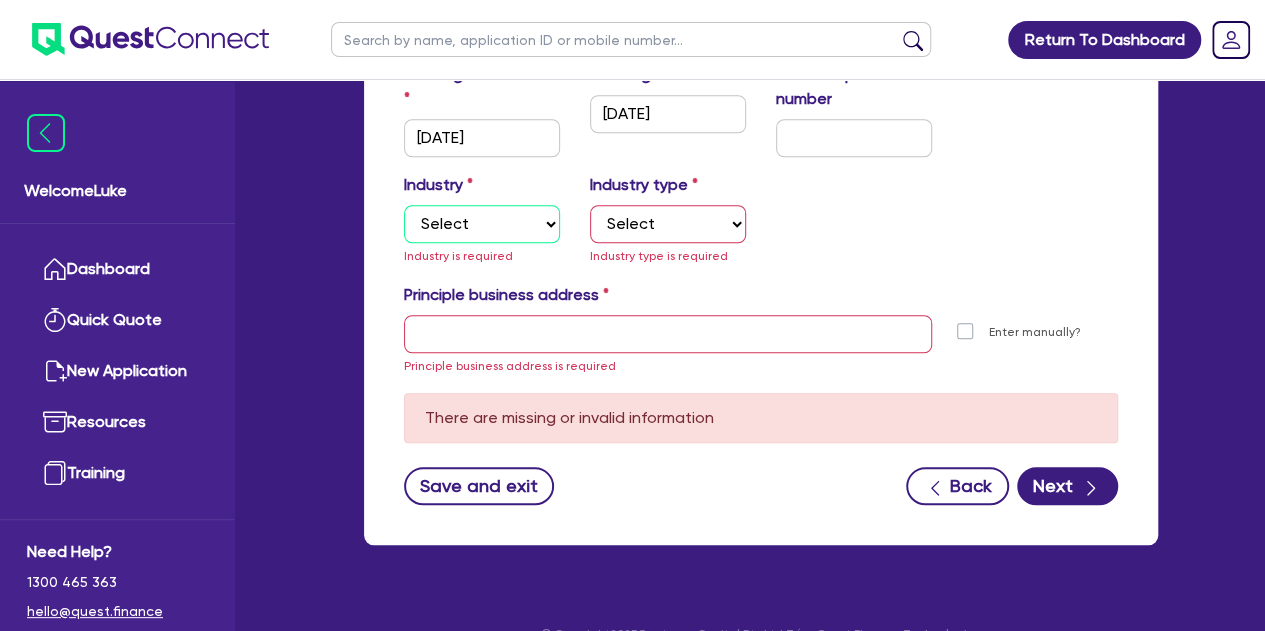 click on "Select Accomodation & Food Services Administrative & Support Services Agriculture Arts & Recreation Services Building and Construction Financial & Insurance Services Fisheries Forestry Health & Beauty Information Media & Telecommunication Manufacturing Professional, Scientific and Technical Services Rental, Hiring and Real Estate Services Retail & Wholesale Trade Tourism Transport, Postal & Warehousing Services" at bounding box center [482, 224] 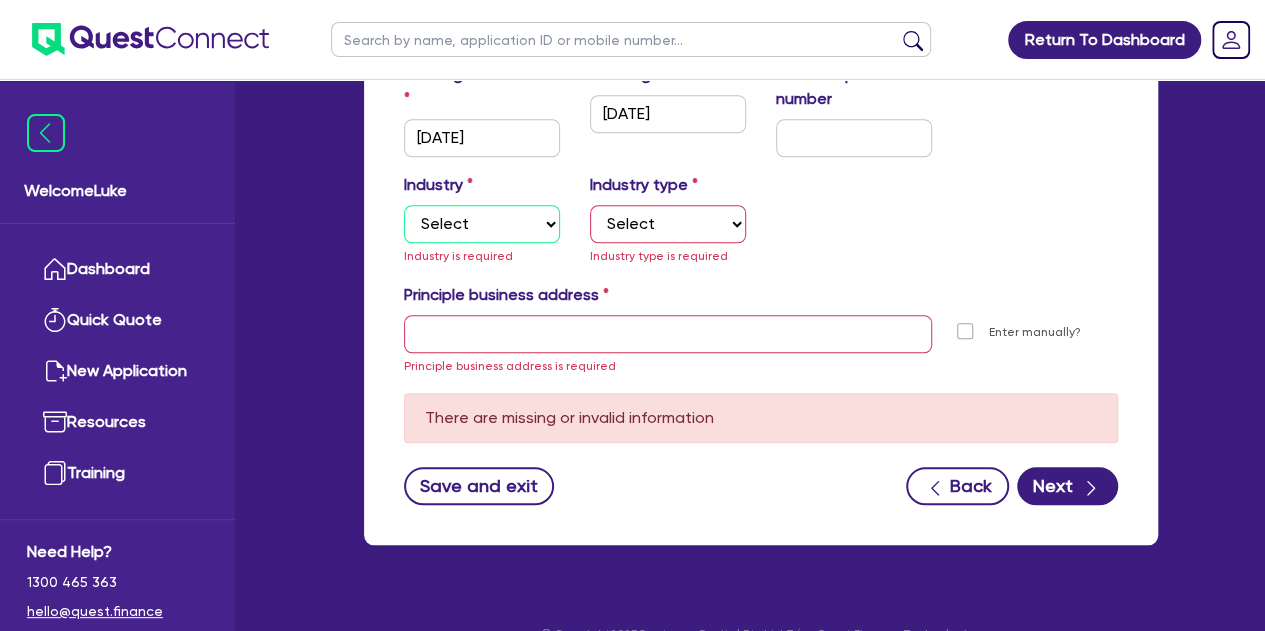 select on "TRANSPORT_WAREHOUSING" 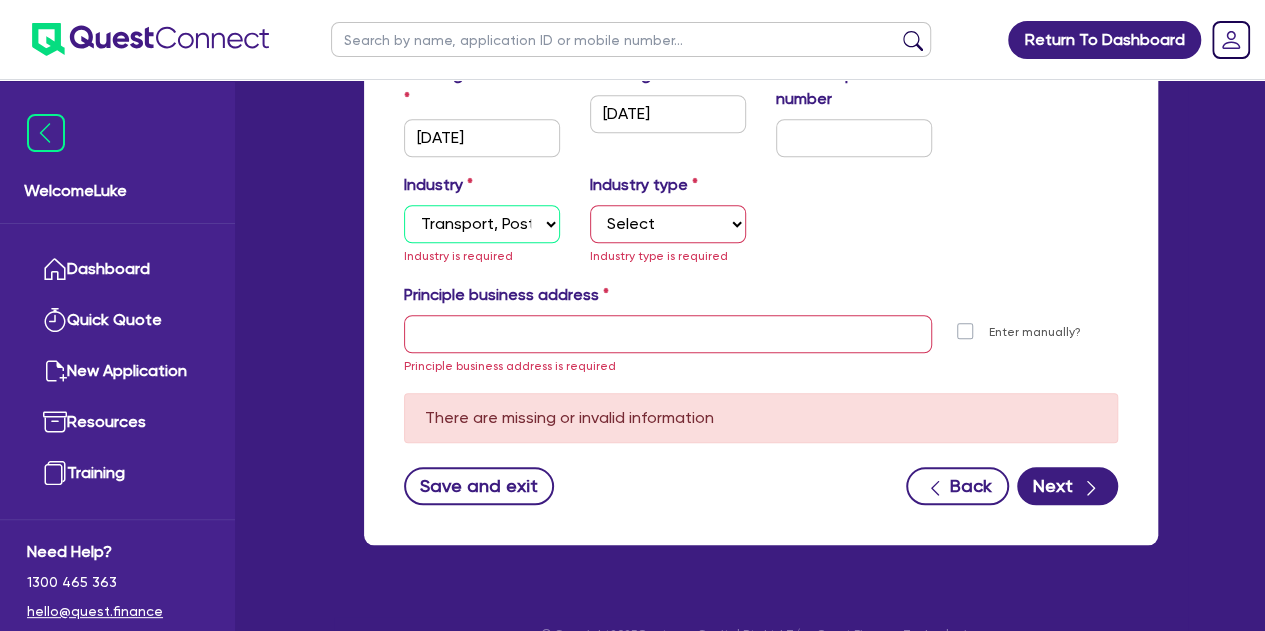 click on "Select Accomodation & Food Services Administrative & Support Services Agriculture Arts & Recreation Services Building and Construction Financial & Insurance Services Fisheries Forestry Health & Beauty Information Media & Telecommunication Manufacturing Professional, Scientific and Technical Services Rental, Hiring and Real Estate Services Retail & Wholesale Trade Tourism Transport, Postal & Warehousing Services" at bounding box center (482, 224) 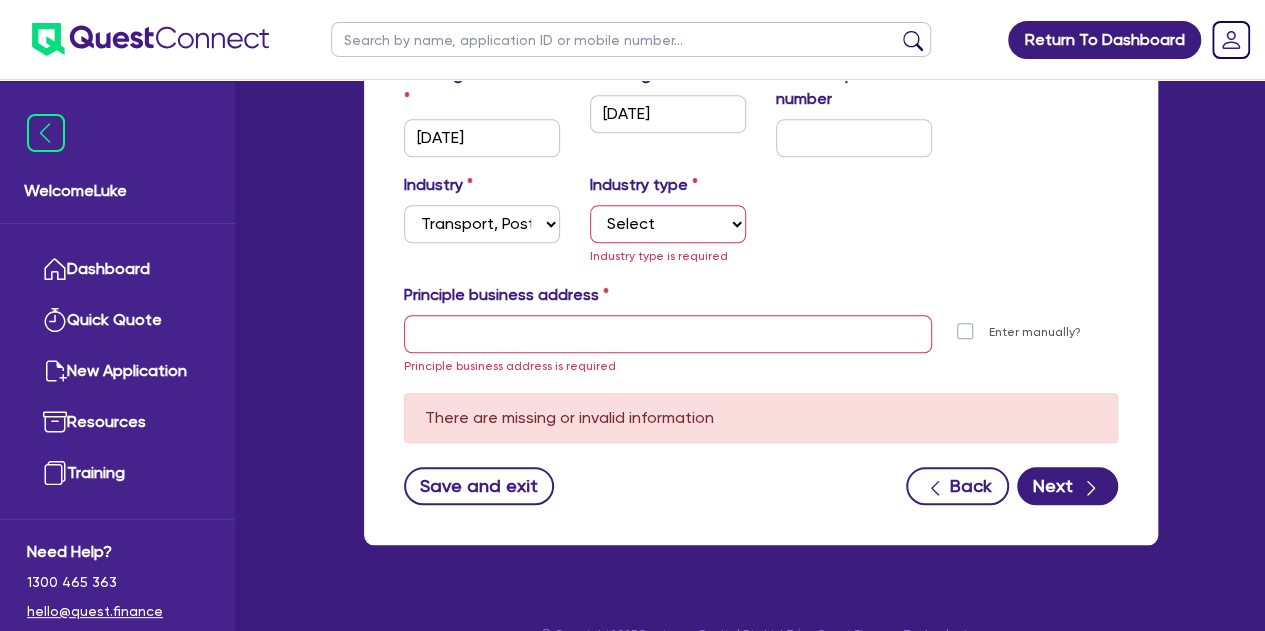 click on "Industry type" at bounding box center [644, 185] 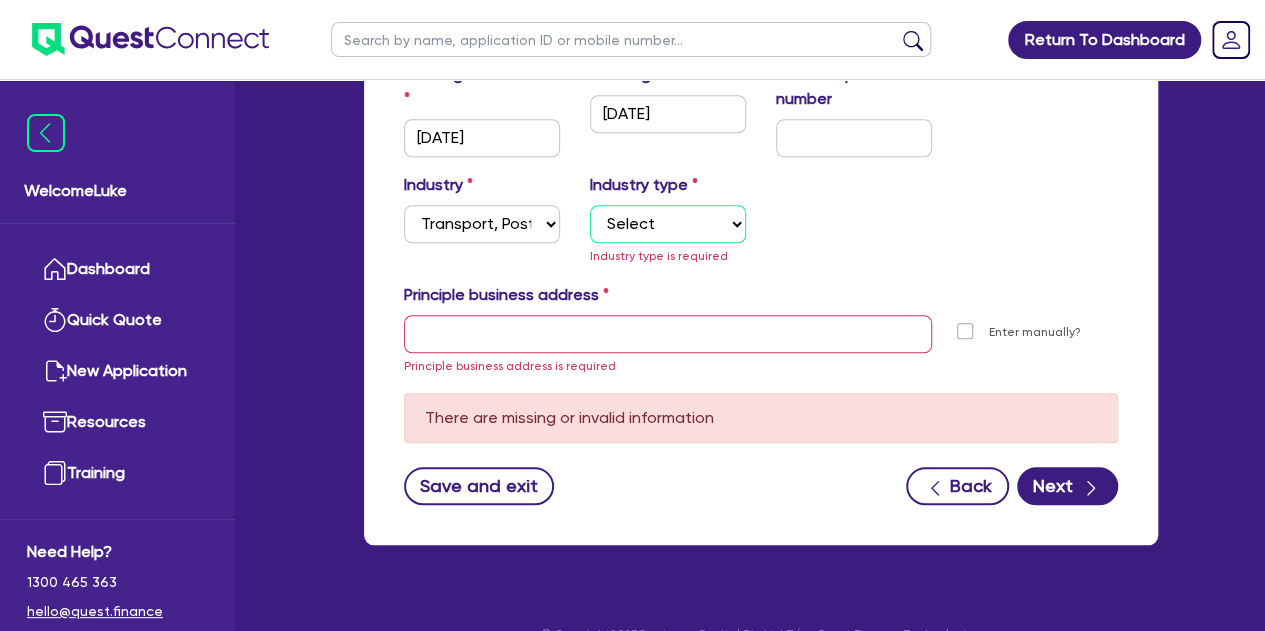 click on "Select Taxi & Luxury Car Services Passengers & Freight Transport Services Postal, Courier Pick-up & Delivery Services Scenic & Sightseeing Transport Warehousing Other Storage Activities" at bounding box center [668, 224] 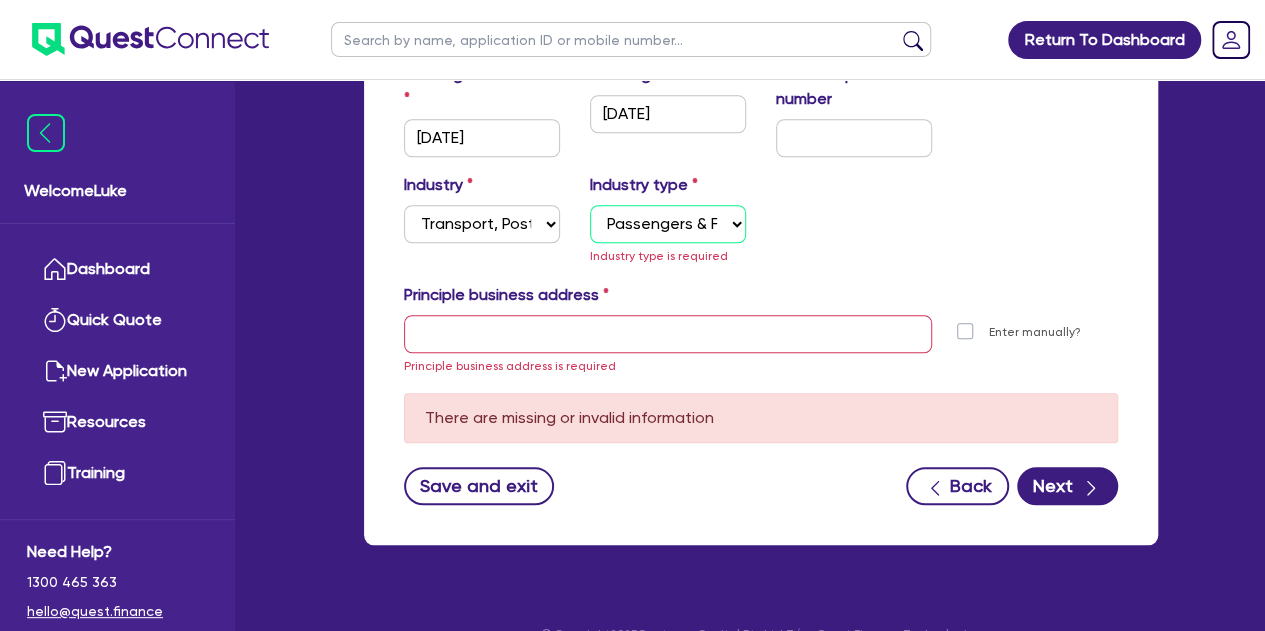 click on "Select Taxi & Luxury Car Services Passengers & Freight Transport Services Postal, Courier Pick-up & Delivery Services Scenic & Sightseeing Transport Warehousing Other Storage Activities" at bounding box center (668, 224) 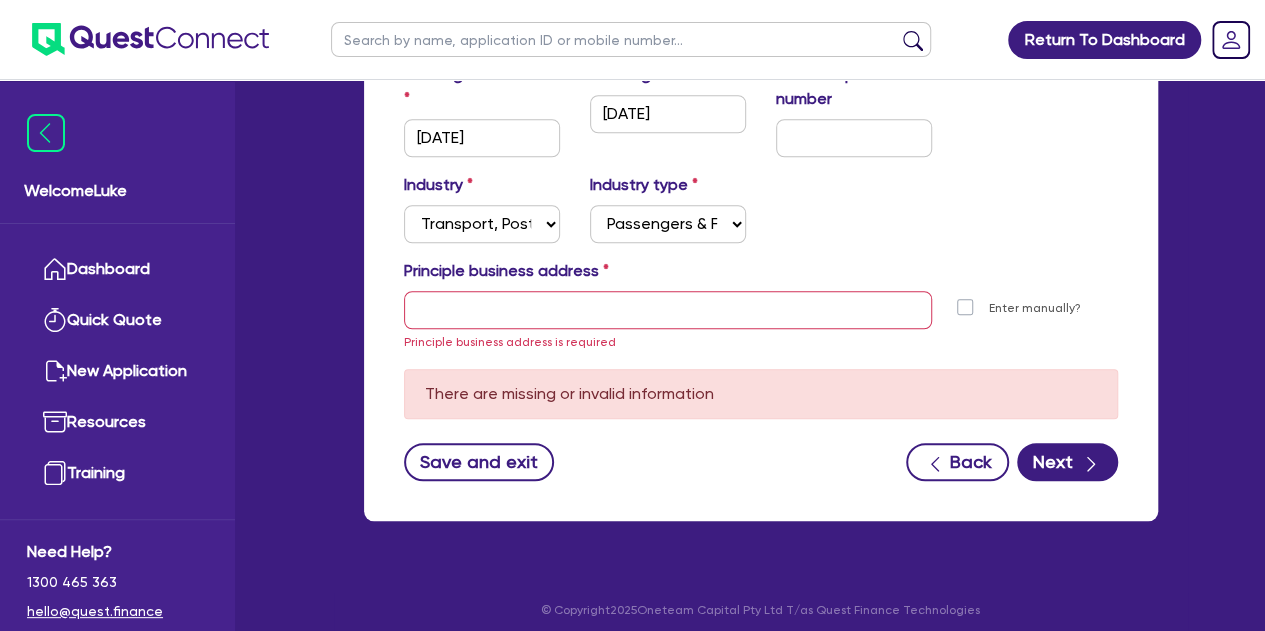 click on "Principle business address is required" at bounding box center (668, 322) 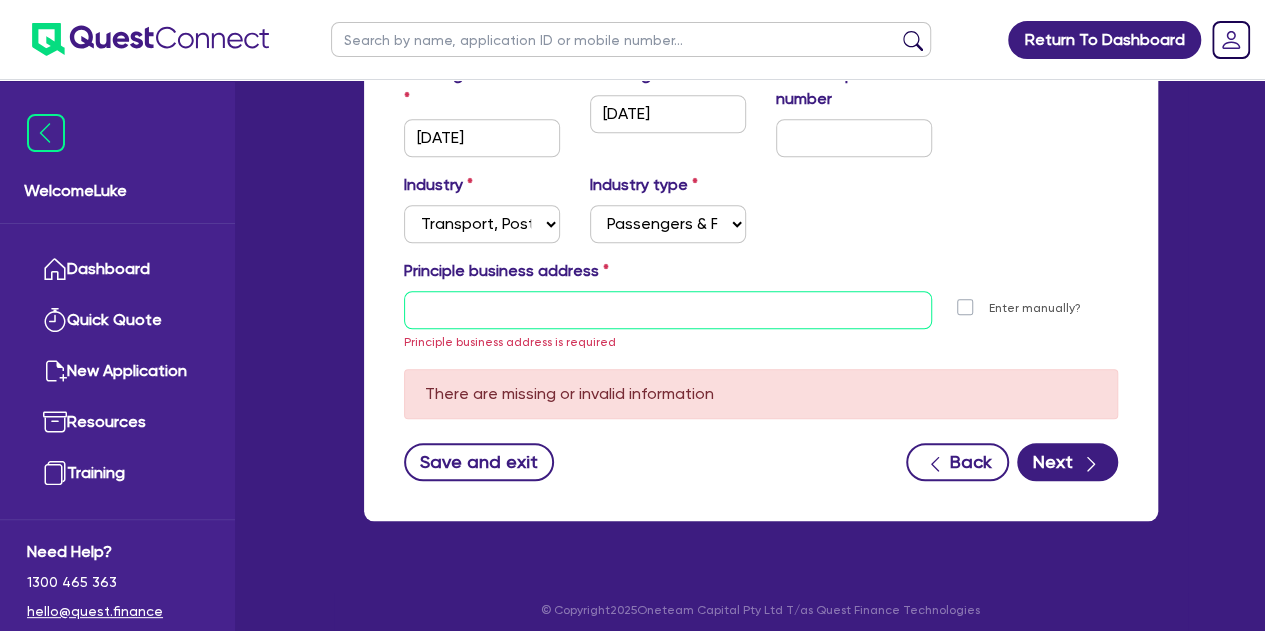 click at bounding box center [668, 310] 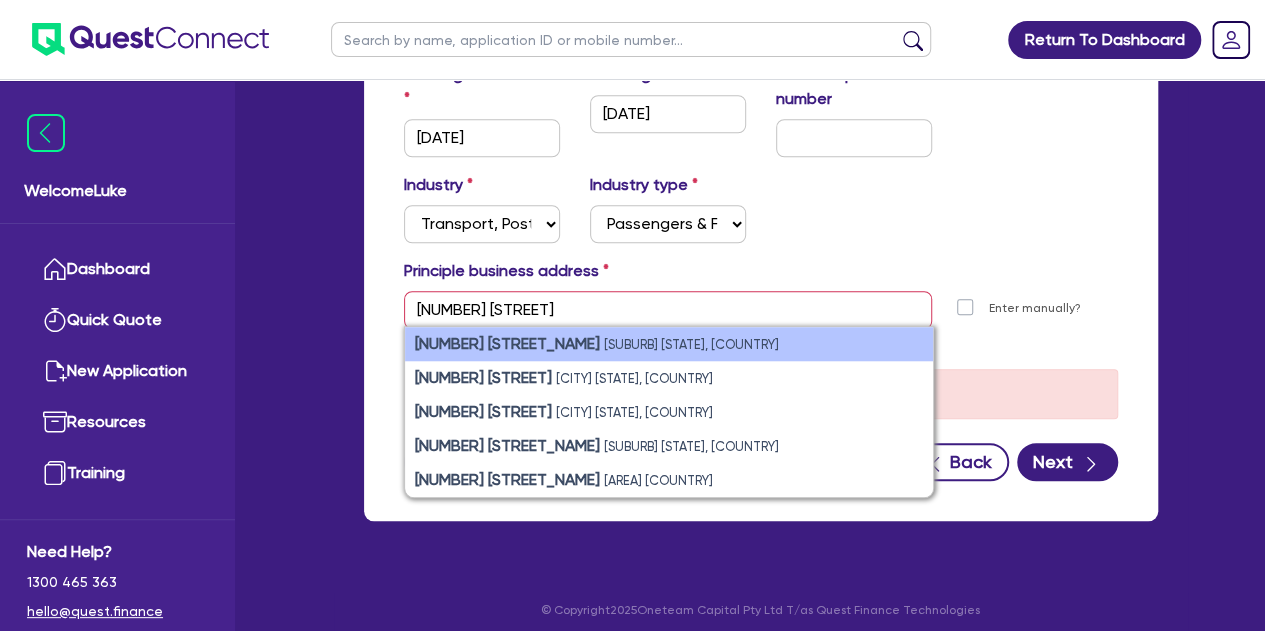 click on "[SUBURB] [STATE], [COUNTRY]" at bounding box center (691, 344) 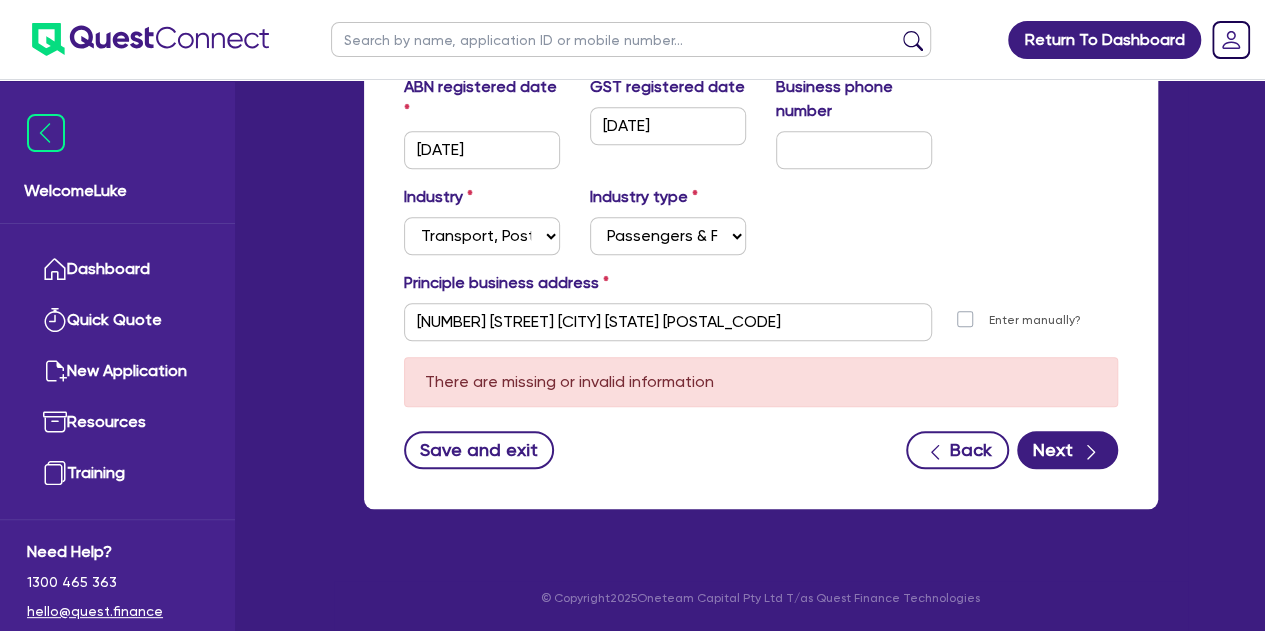 scroll, scrollTop: 700, scrollLeft: 0, axis: vertical 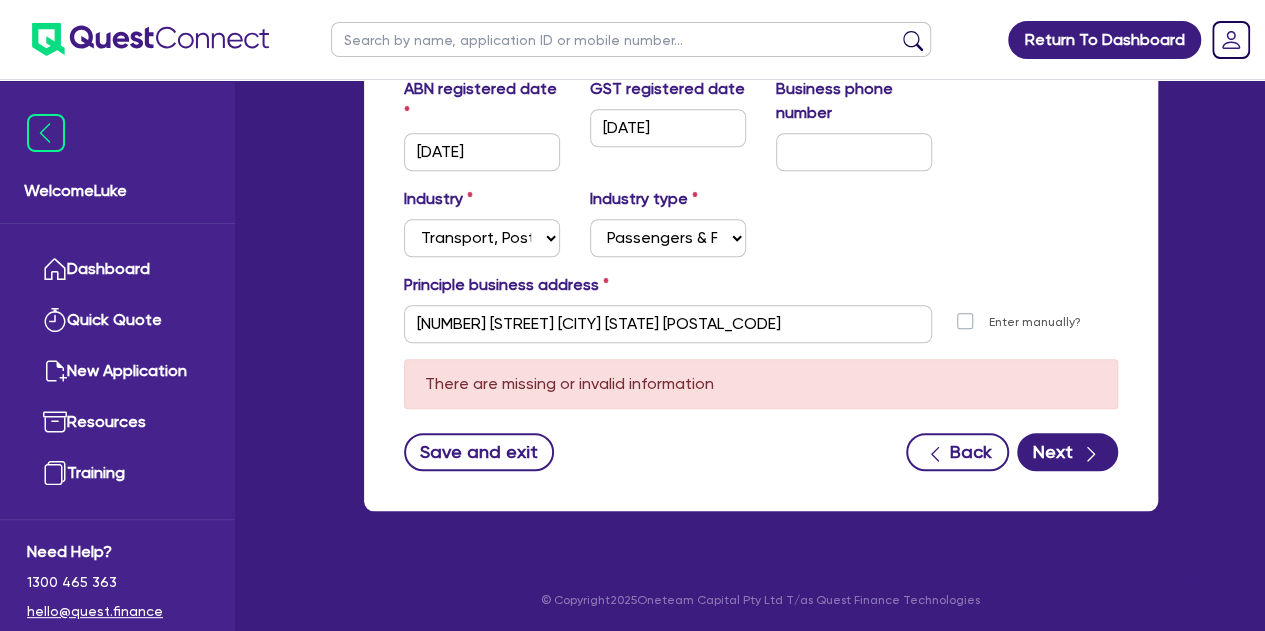 click on "Save and exit
Back Next" at bounding box center [761, 452] 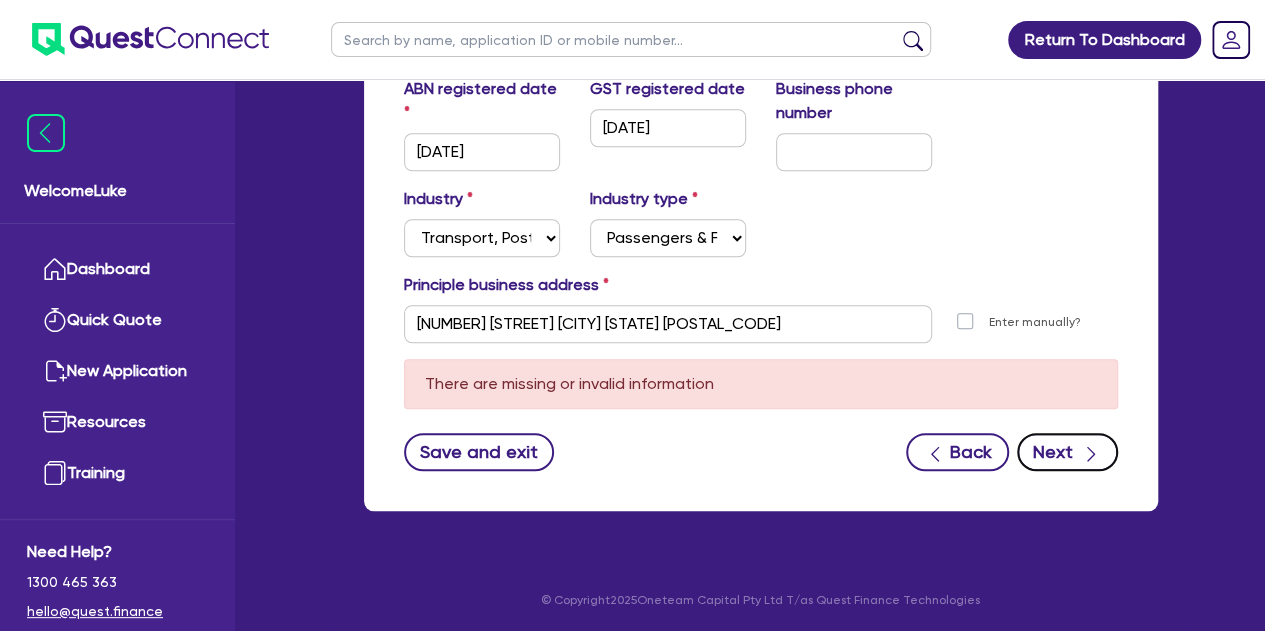 click on "Next" at bounding box center (1067, 452) 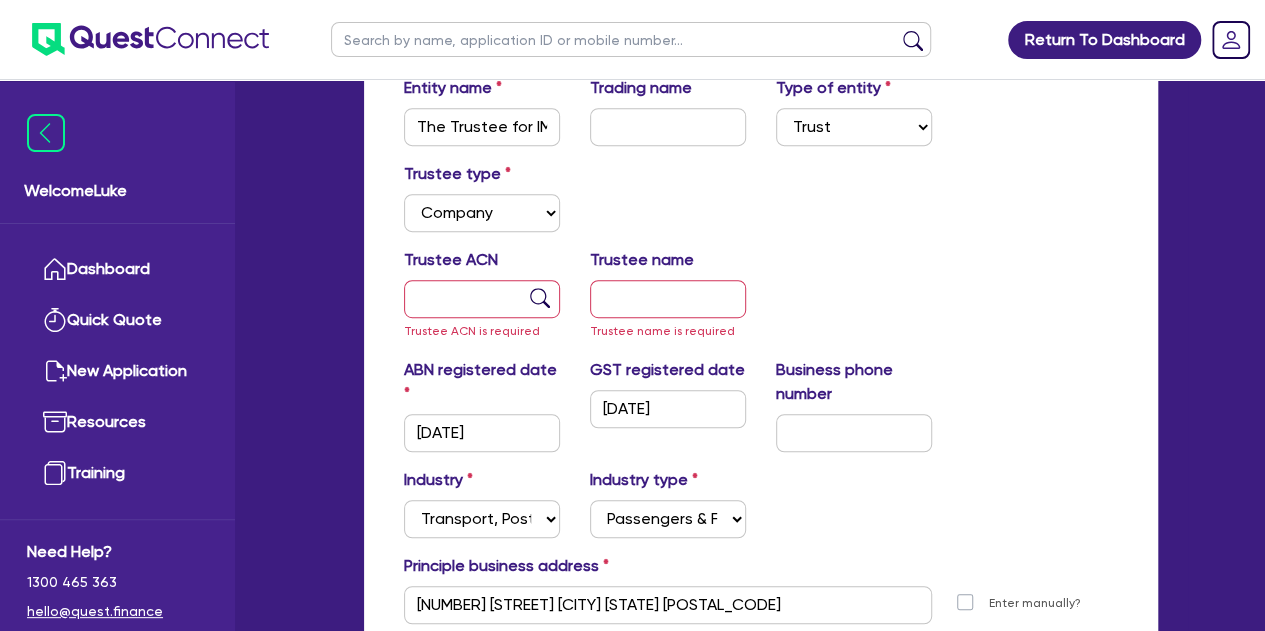 scroll, scrollTop: 417, scrollLeft: 0, axis: vertical 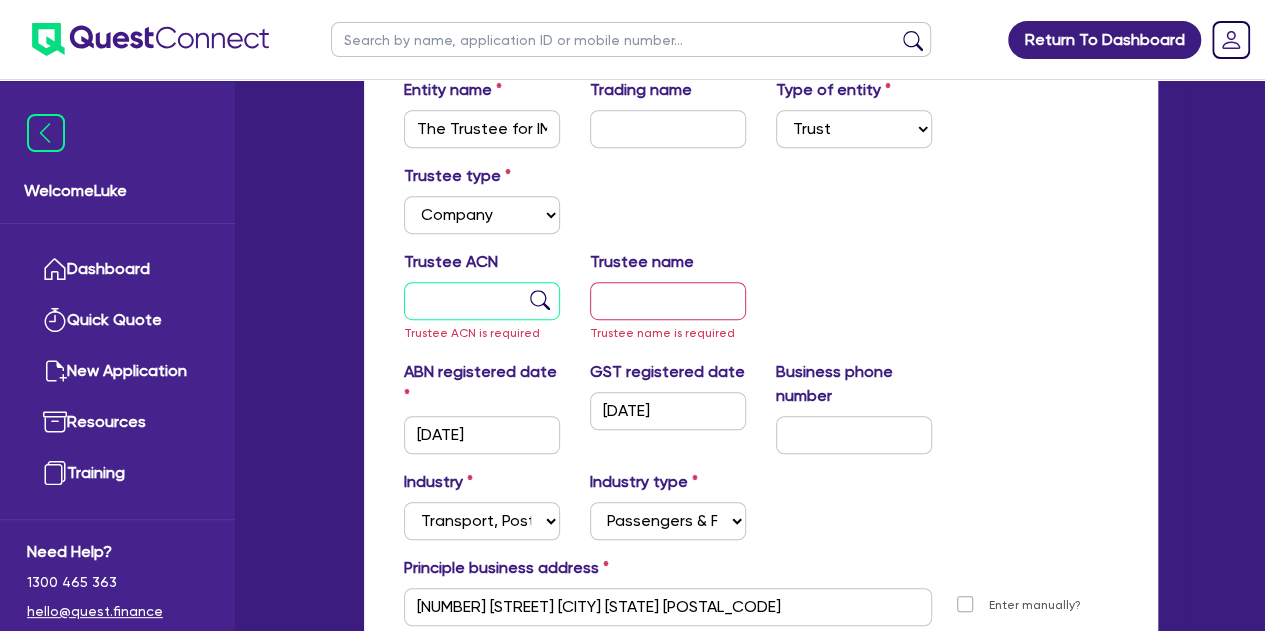 click at bounding box center [482, 301] 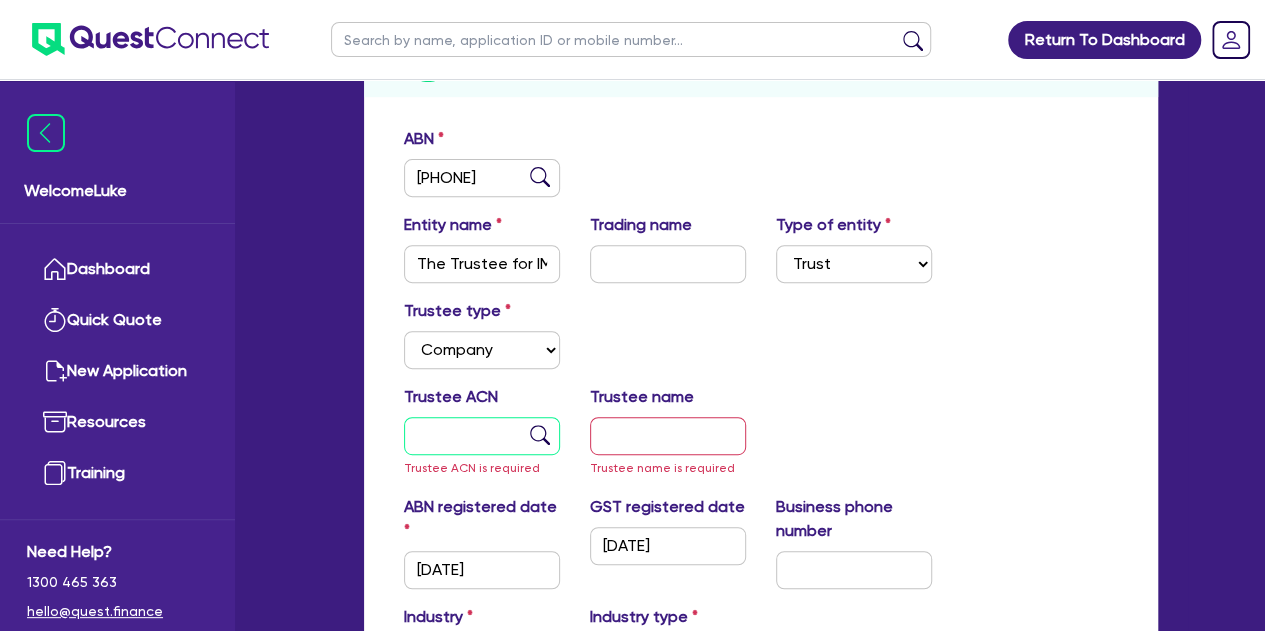 scroll, scrollTop: 280, scrollLeft: 0, axis: vertical 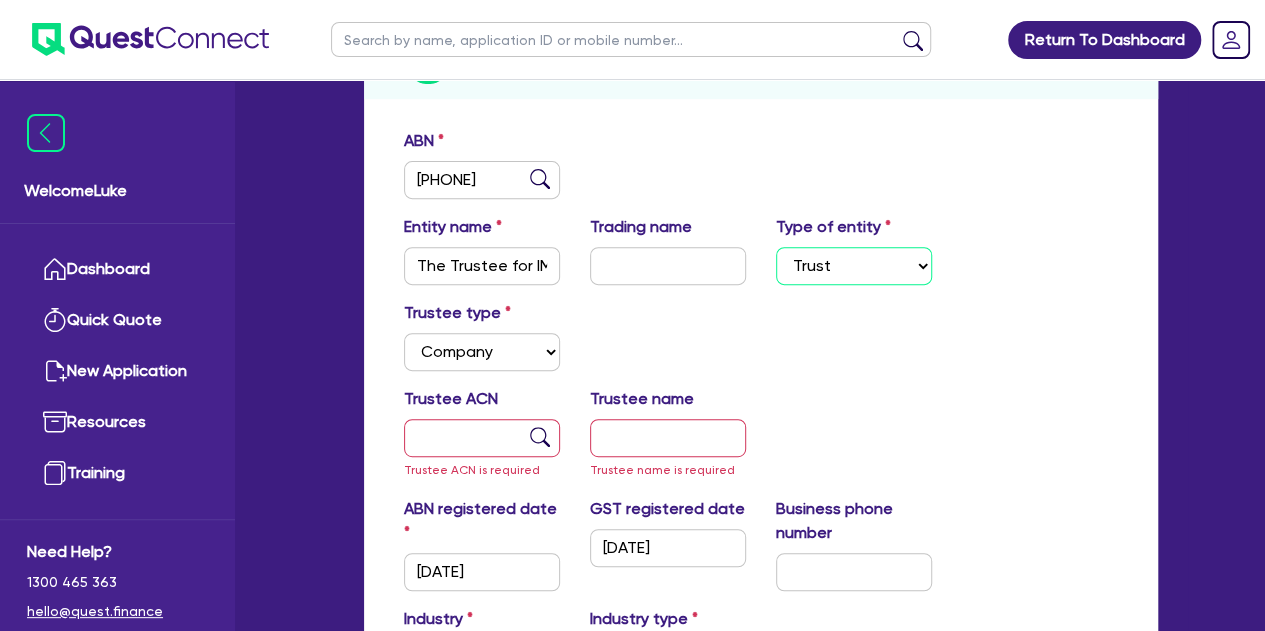 click on "Select Sole Trader Company Partnership Trust" at bounding box center (854, 266) 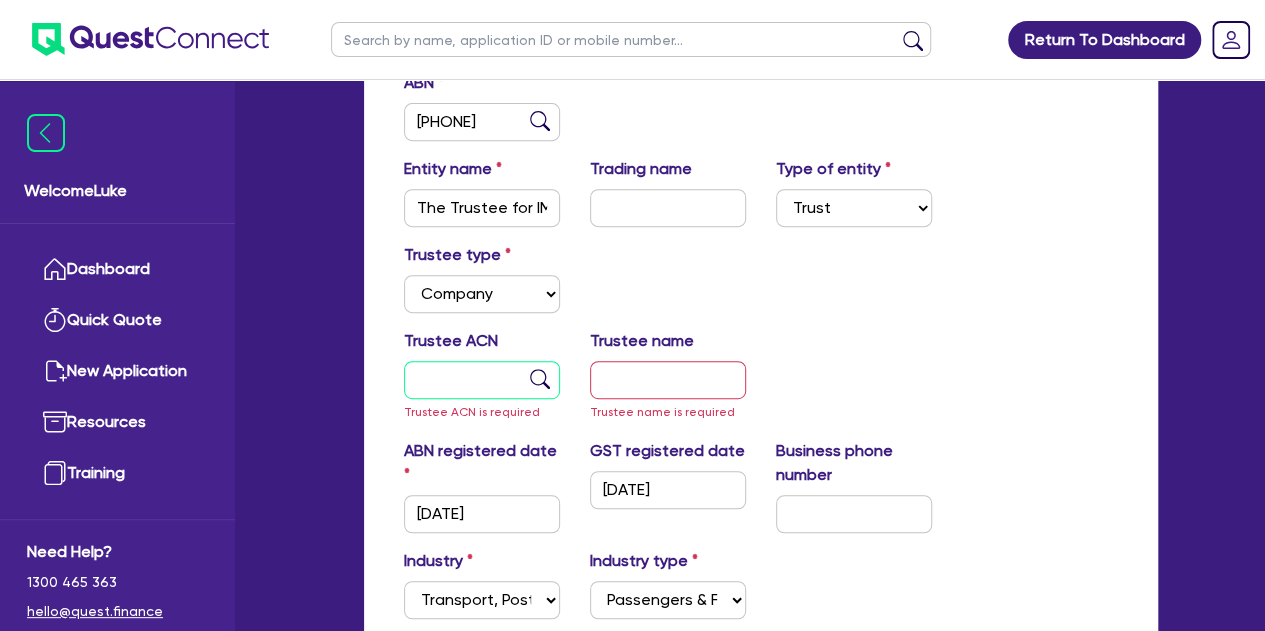 click at bounding box center [482, 380] 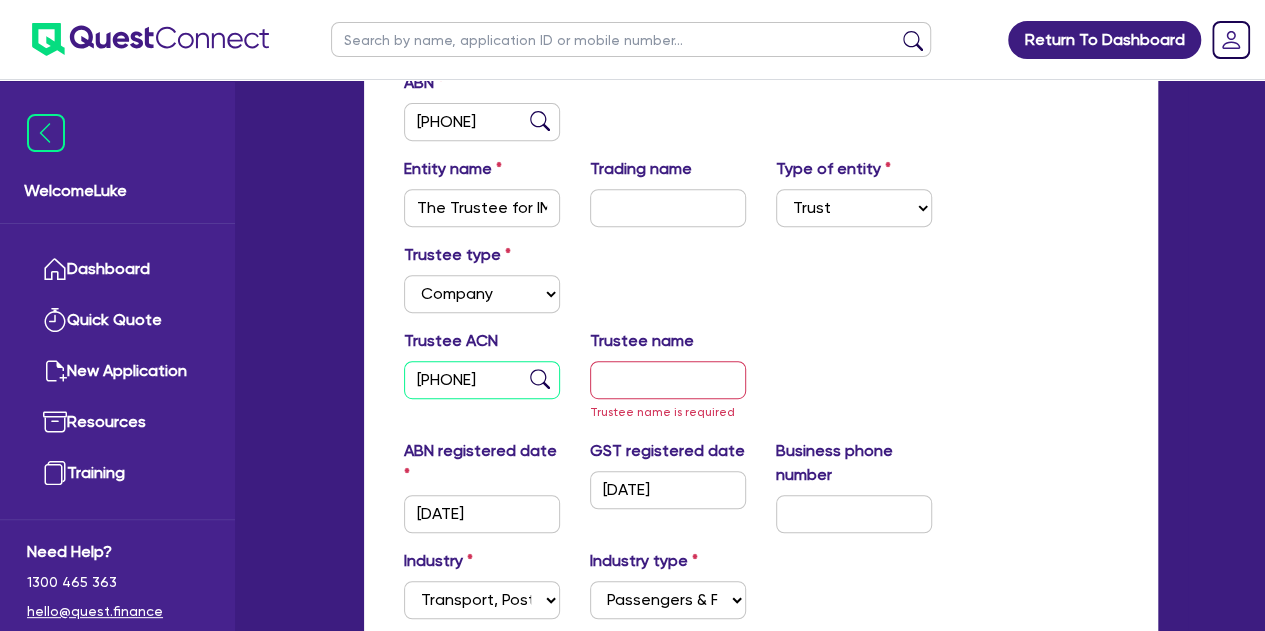 type on "[PHONE]" 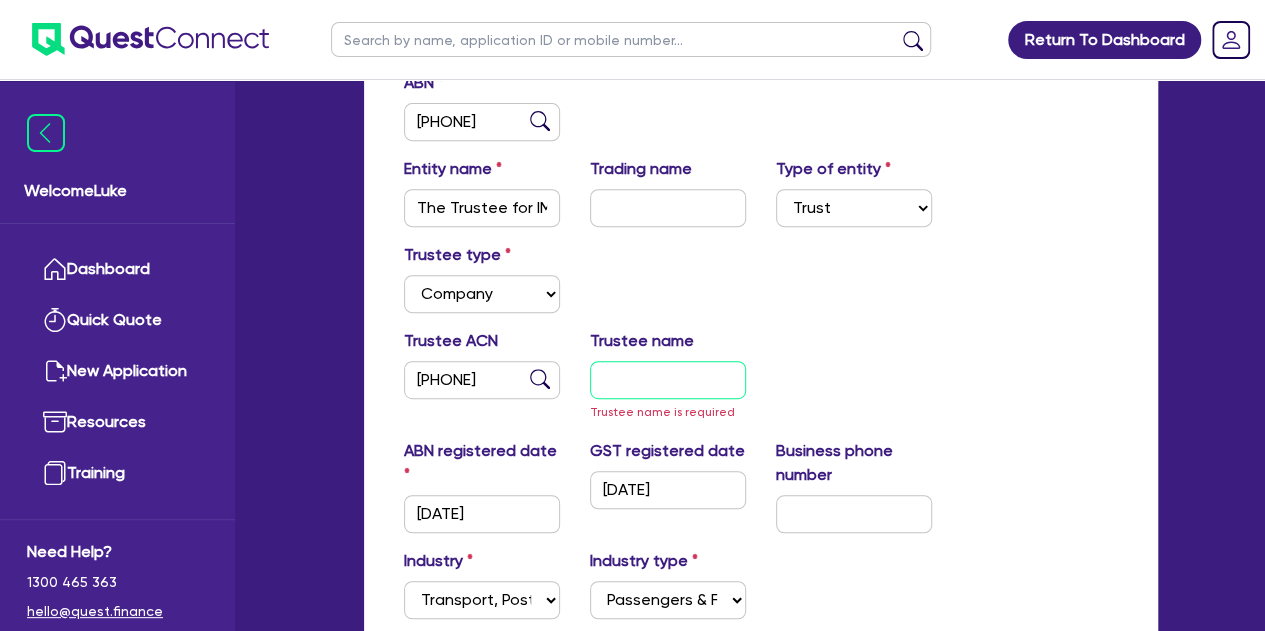 click at bounding box center (668, 380) 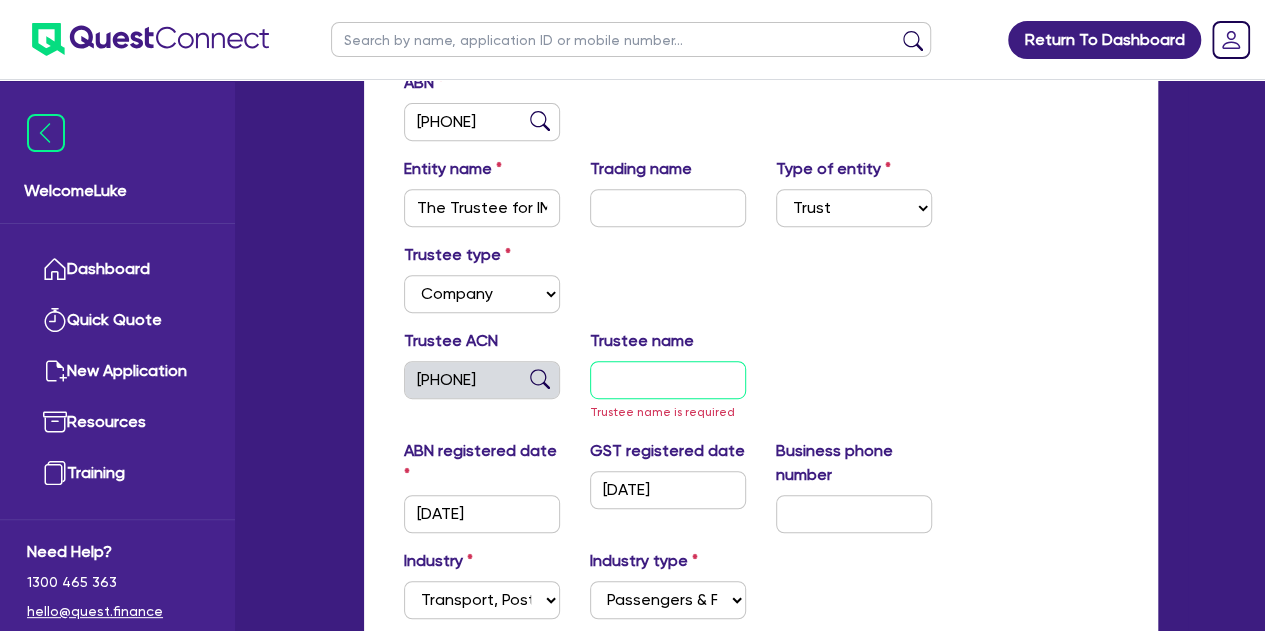 type on "IMAN LOGISTICS PTY LTD" 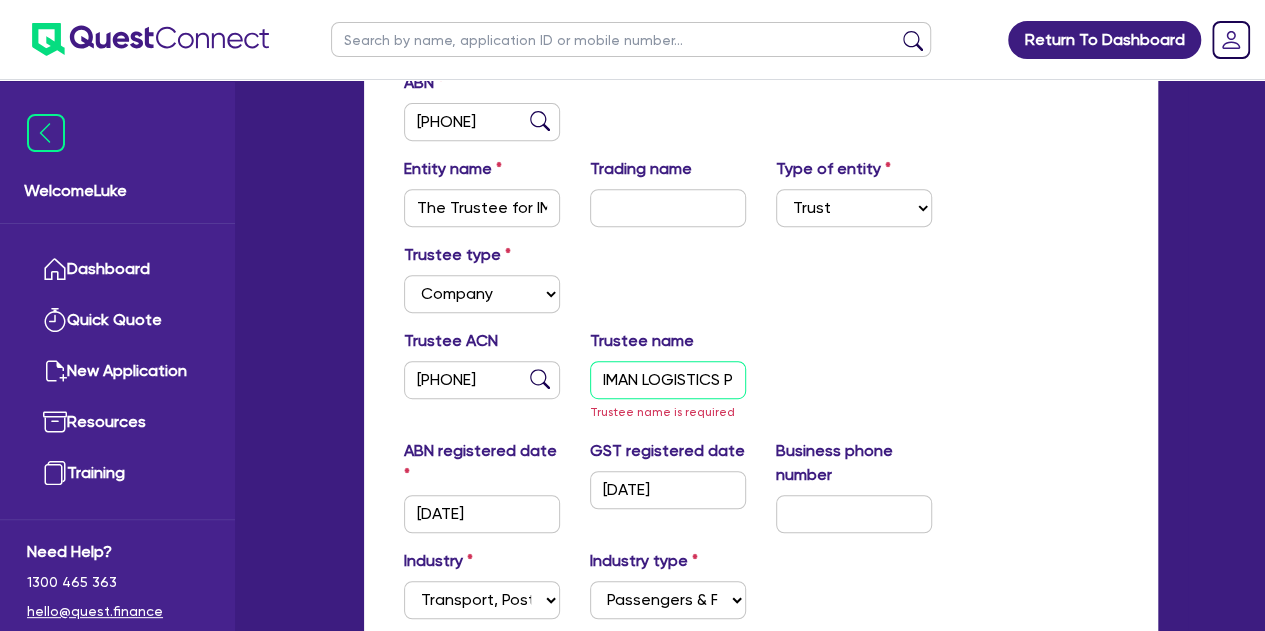 click on "IMAN LOGISTICS PTY LTD" at bounding box center [668, 380] 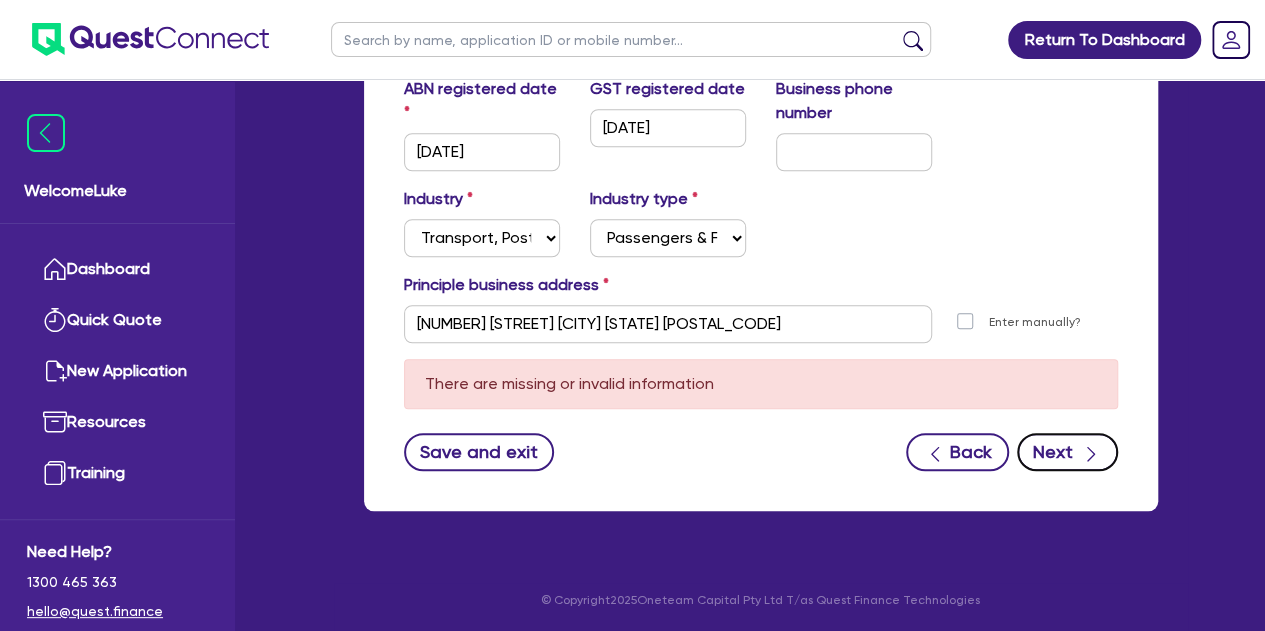 click on "Next" at bounding box center [1067, 452] 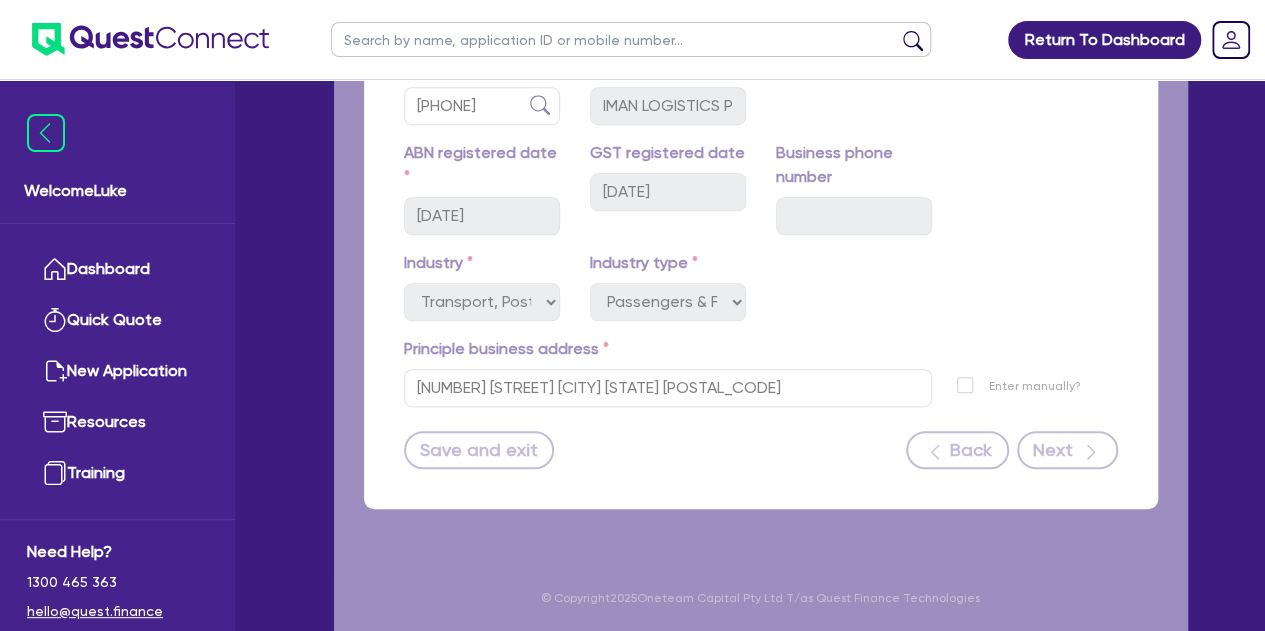 scroll, scrollTop: 610, scrollLeft: 0, axis: vertical 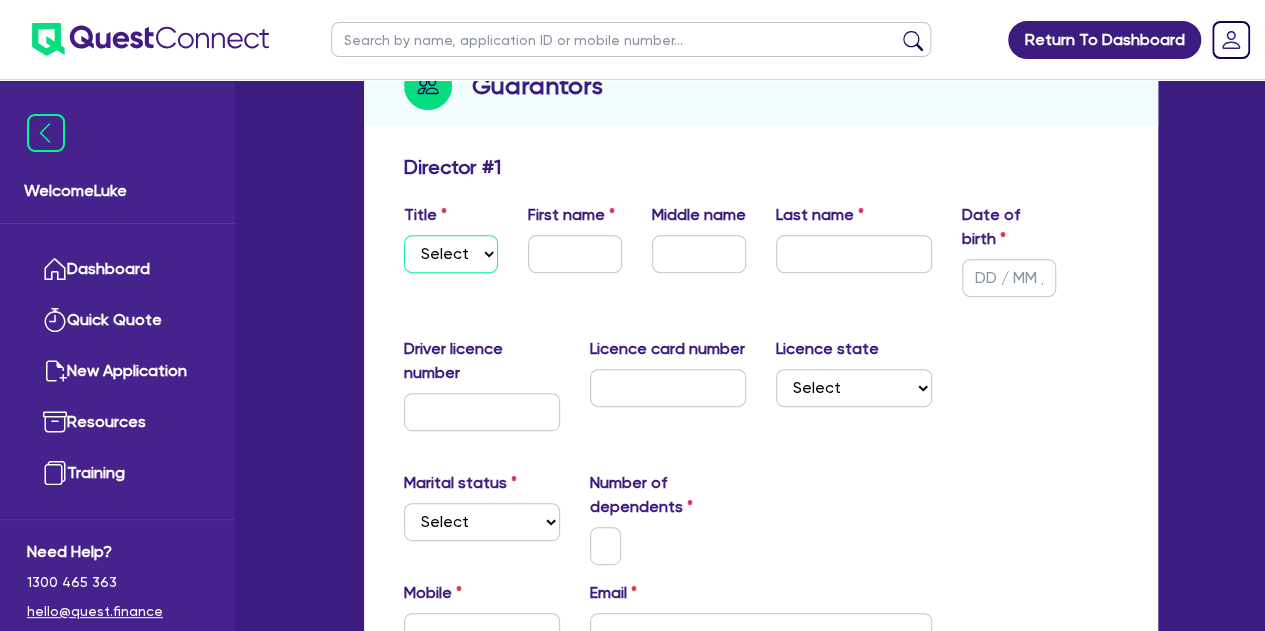 click on "Select Mr Mrs Ms Miss Dr" at bounding box center [451, 254] 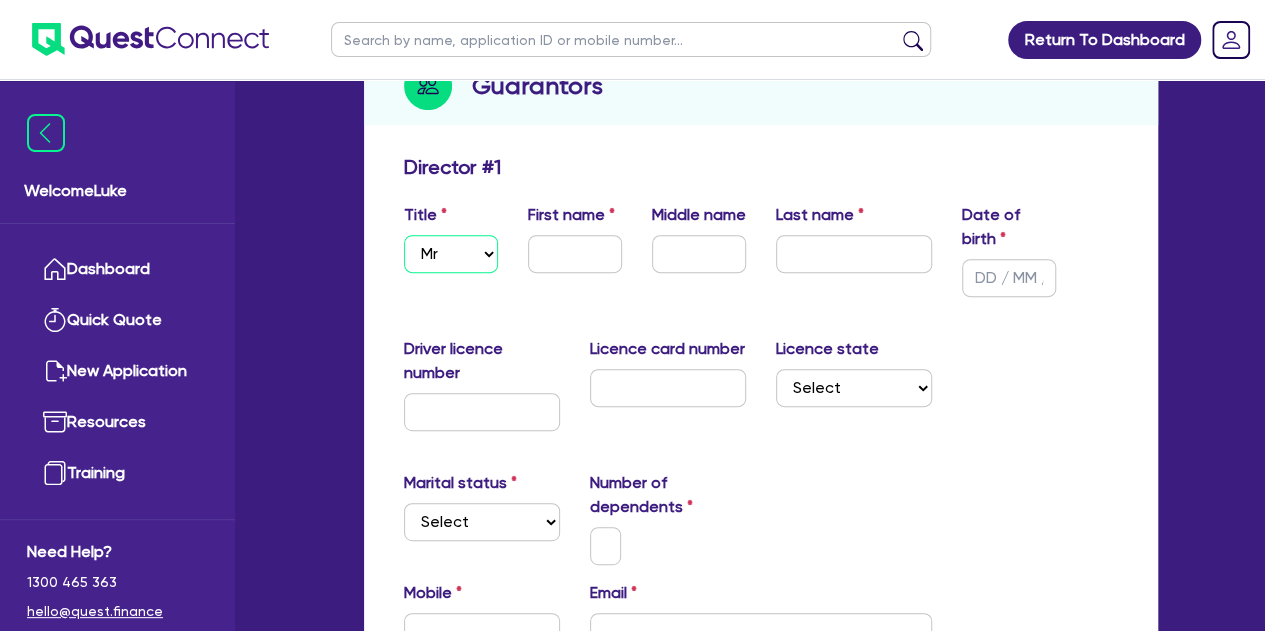 click on "Select Mr Mrs Ms Miss Dr" at bounding box center [451, 254] 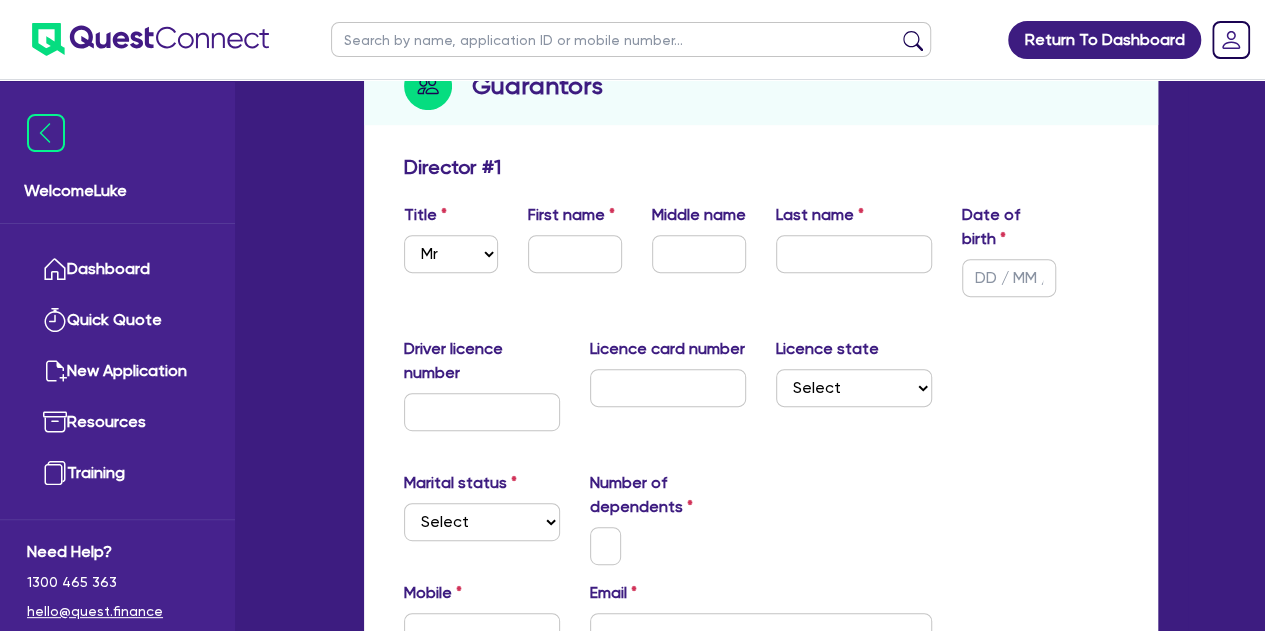 click on "First name" at bounding box center (575, 250) 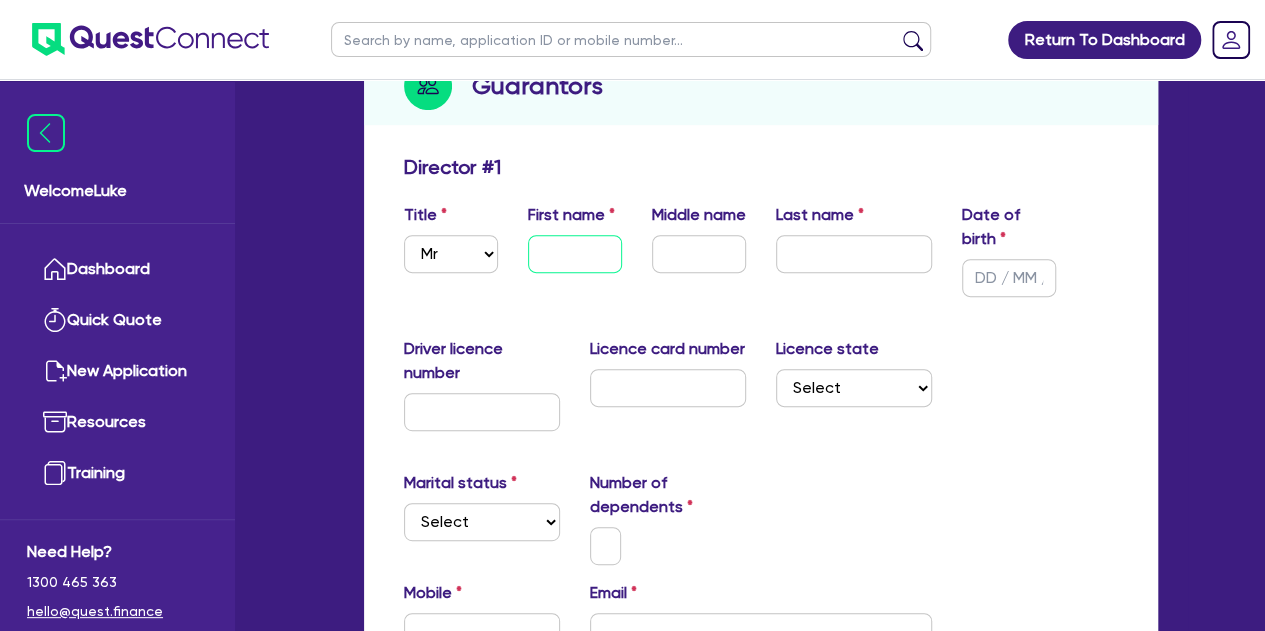 click at bounding box center (575, 254) 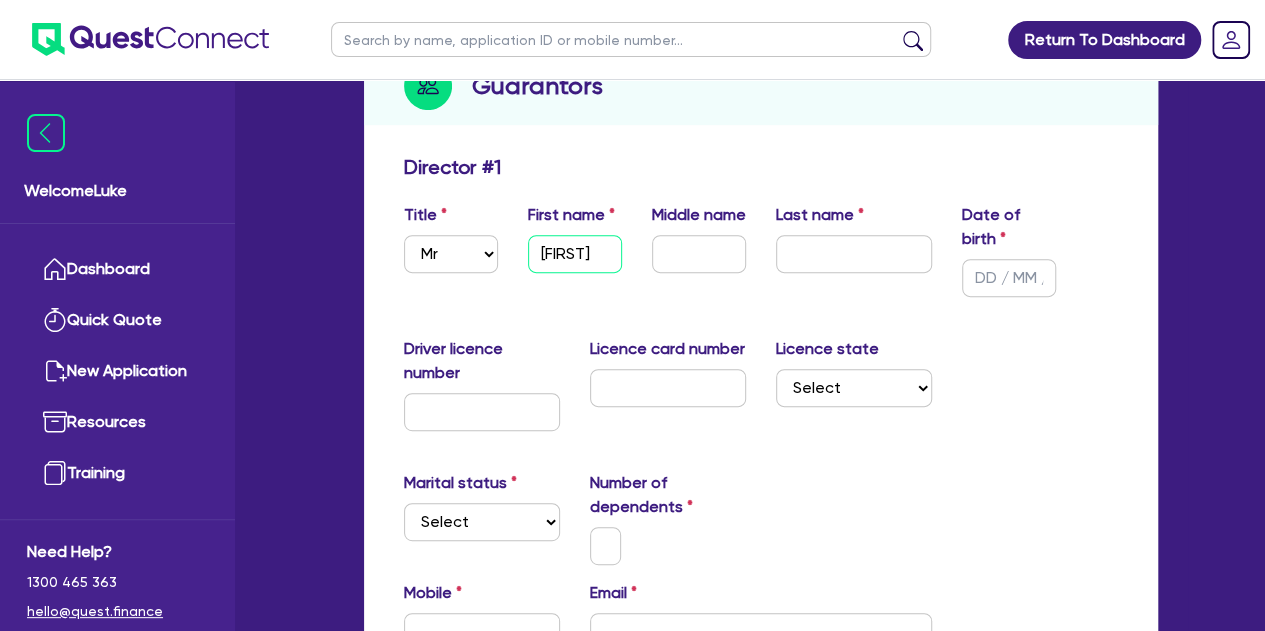 type on "[FIRST]" 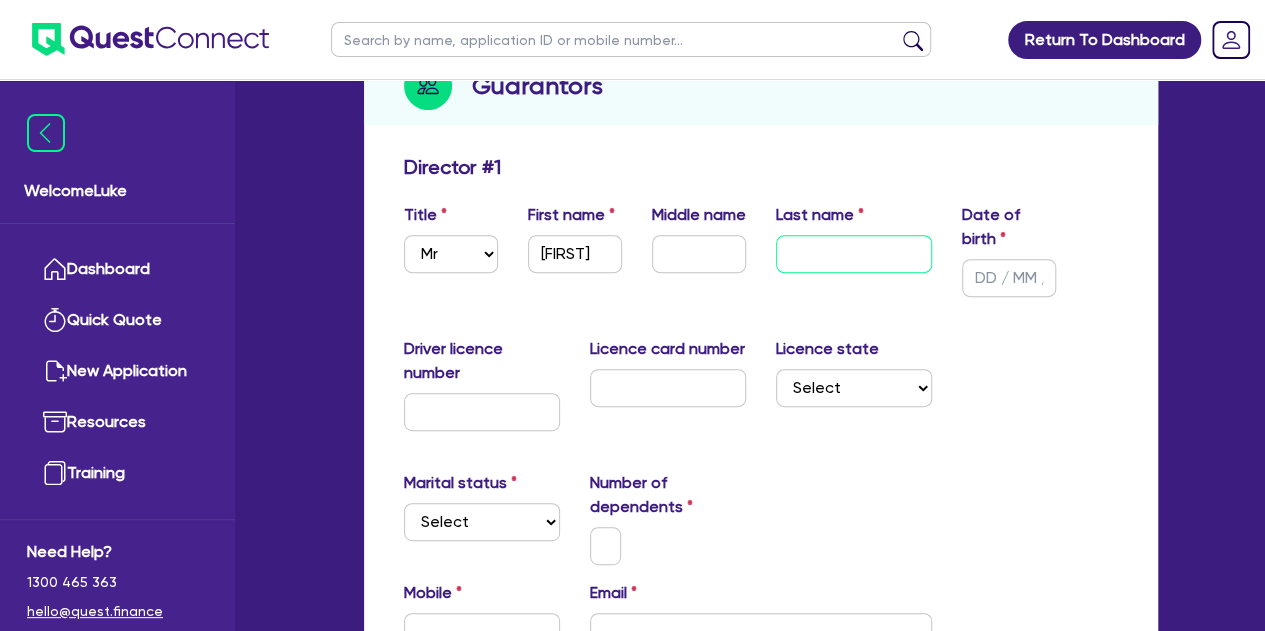 click at bounding box center (854, 254) 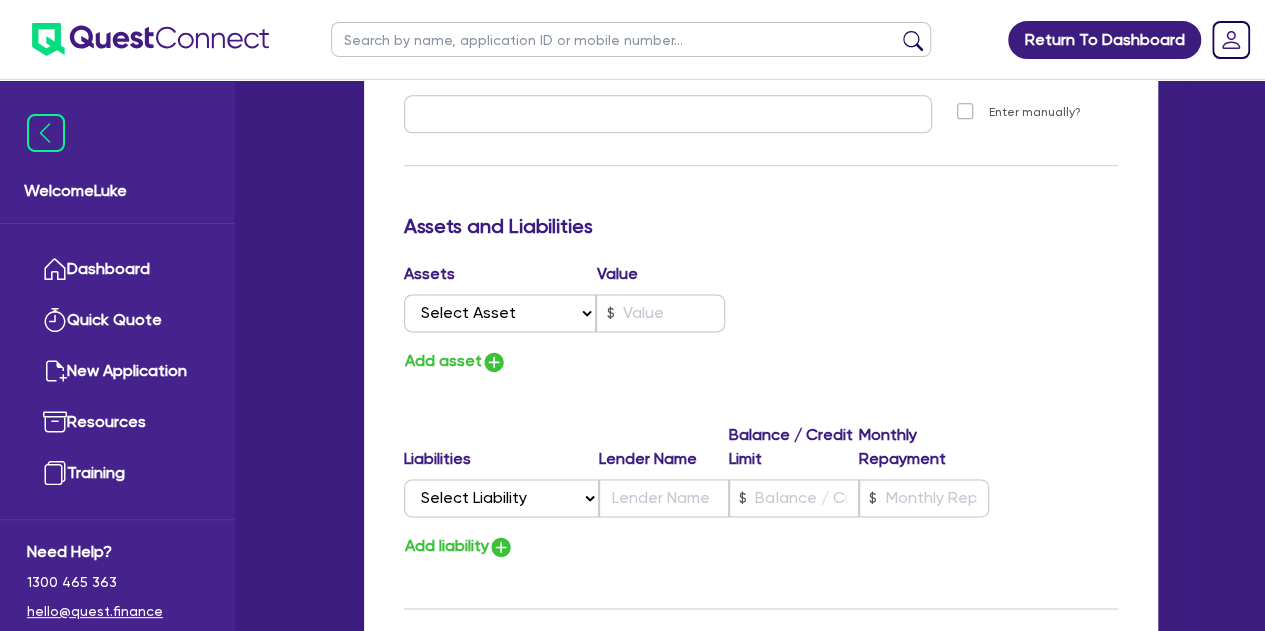 scroll, scrollTop: 1135, scrollLeft: 0, axis: vertical 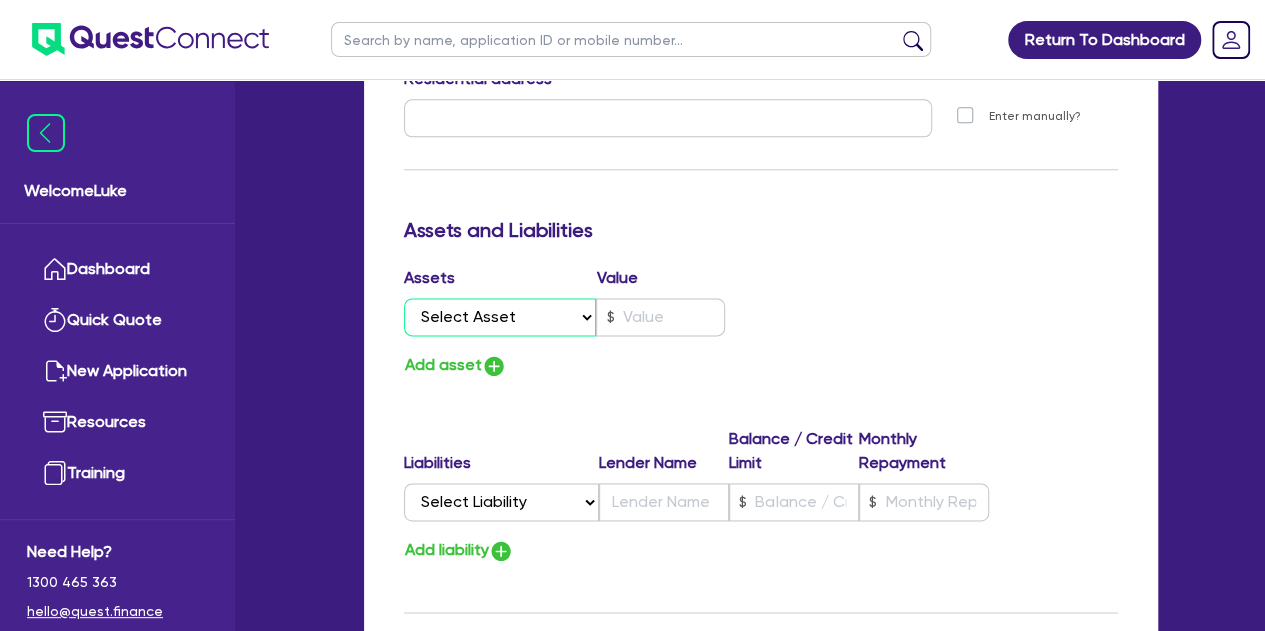 click on "Select Asset Cash Property Investment property Vehicle Truck Trailer Equipment Household & personal asset Other asset" at bounding box center (500, 317) 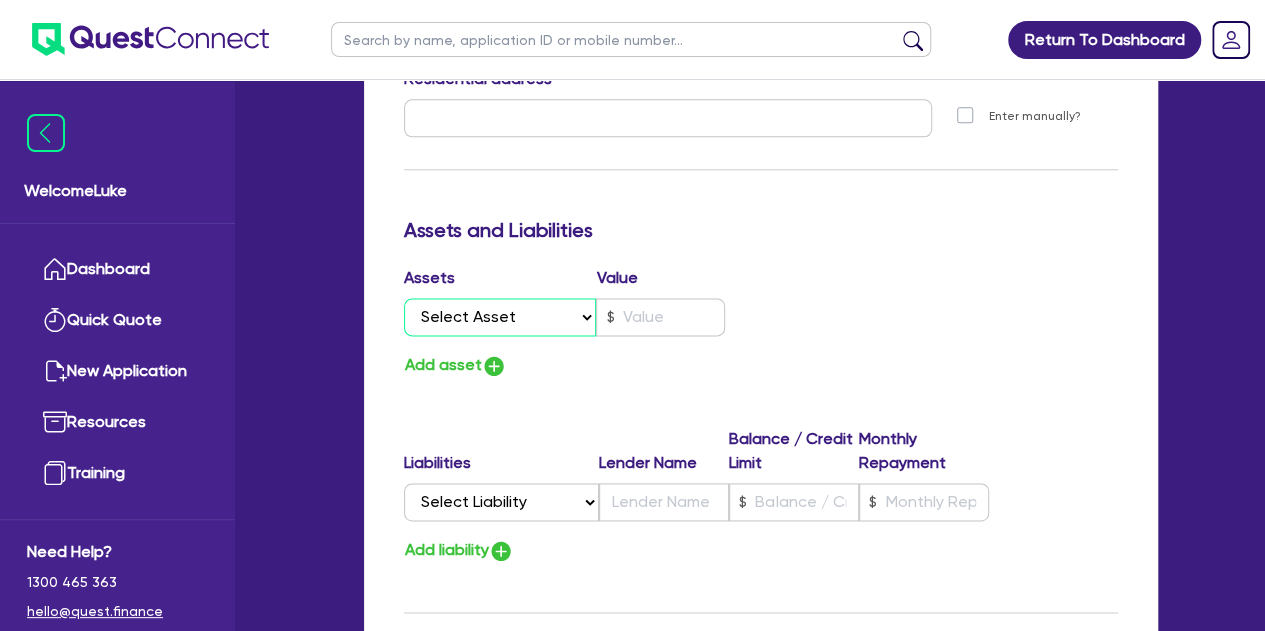 select on "TRUCK" 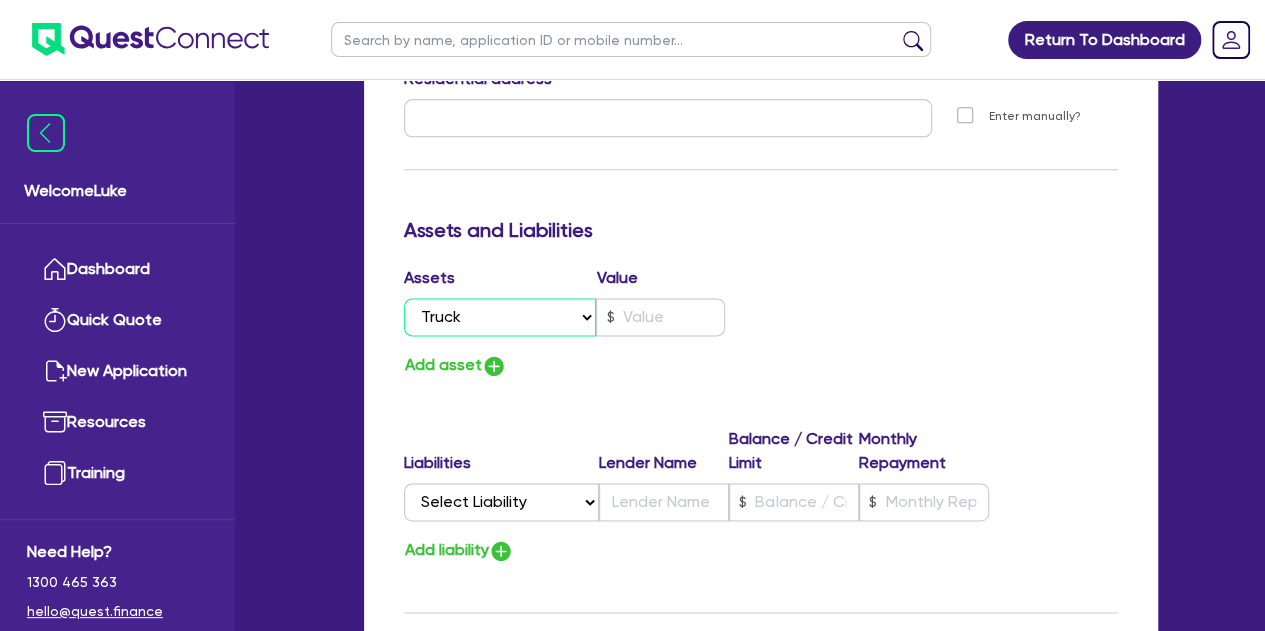 click on "Select Asset Cash Property Investment property Vehicle Truck Trailer Equipment Household & personal asset Other asset" at bounding box center [500, 317] 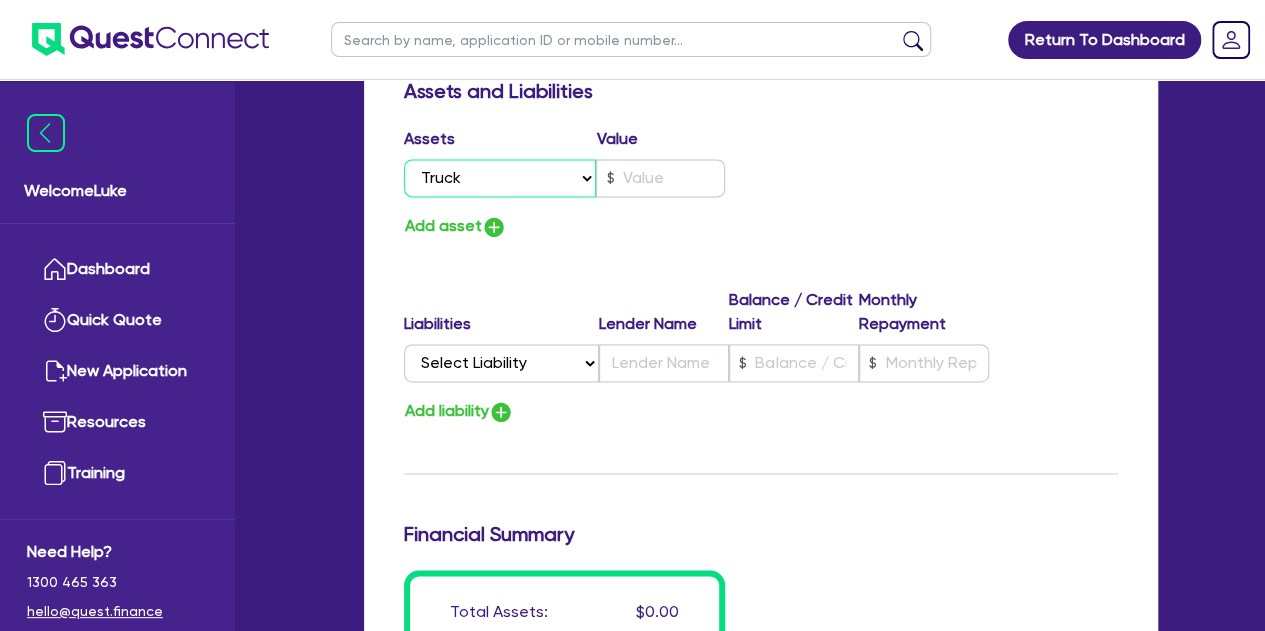 scroll, scrollTop: 1273, scrollLeft: 0, axis: vertical 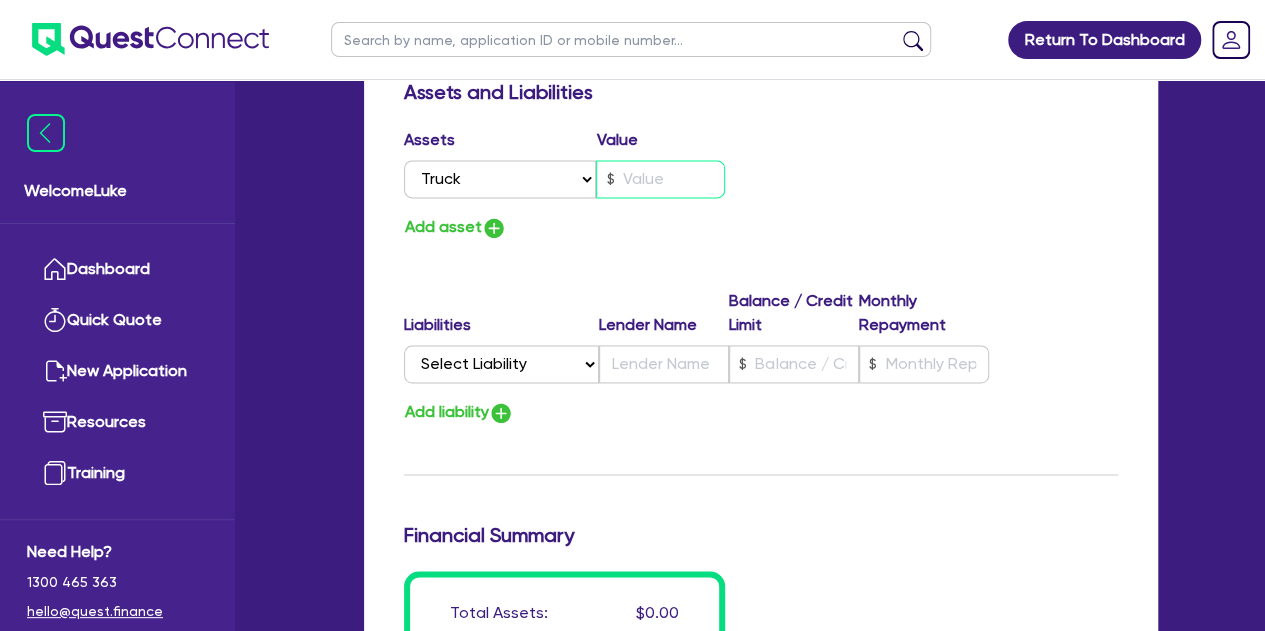 click at bounding box center (660, 179) 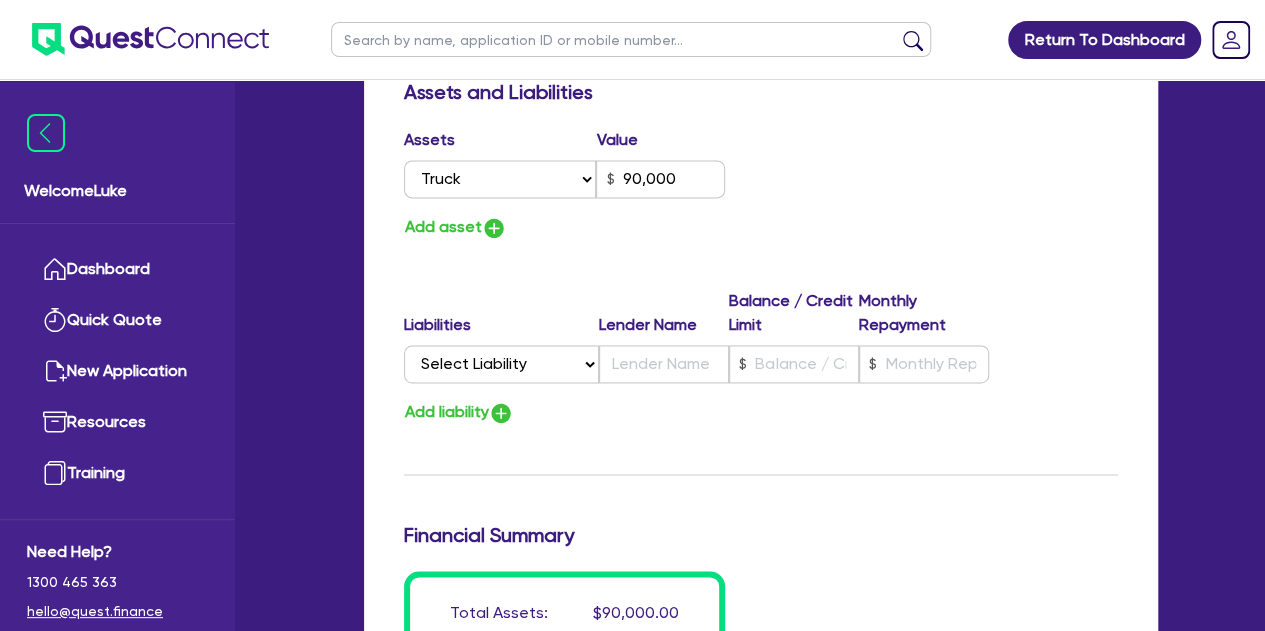 click on "Add asset" at bounding box center [575, 227] 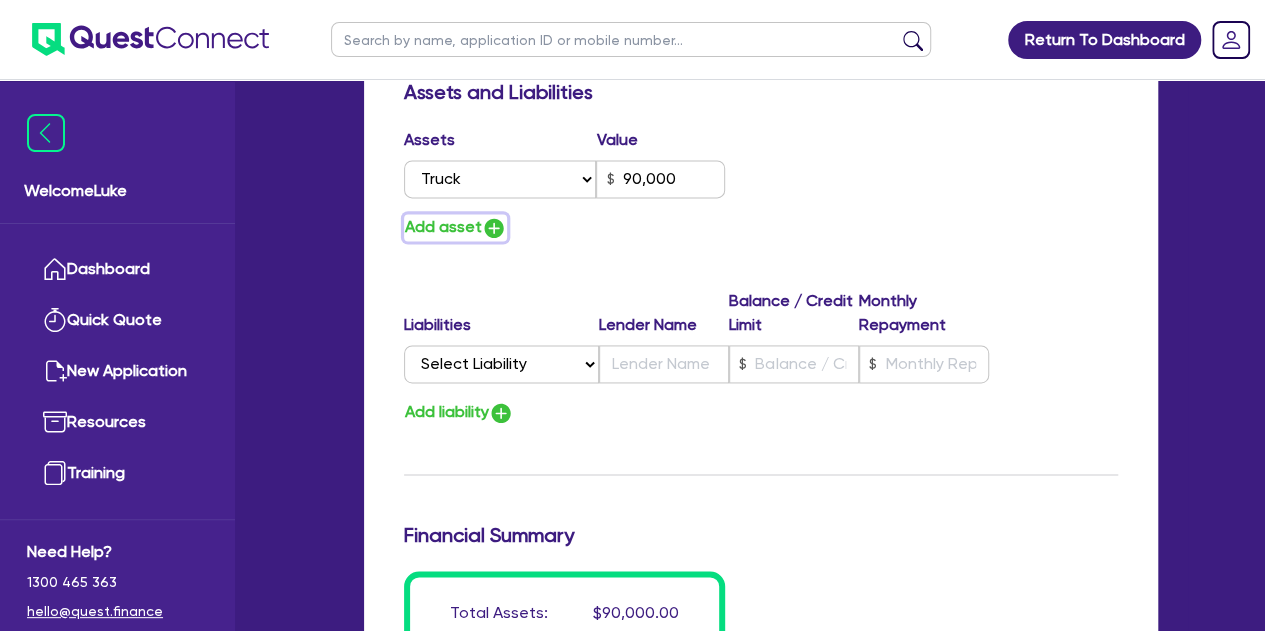 click on "Add asset" at bounding box center [455, 227] 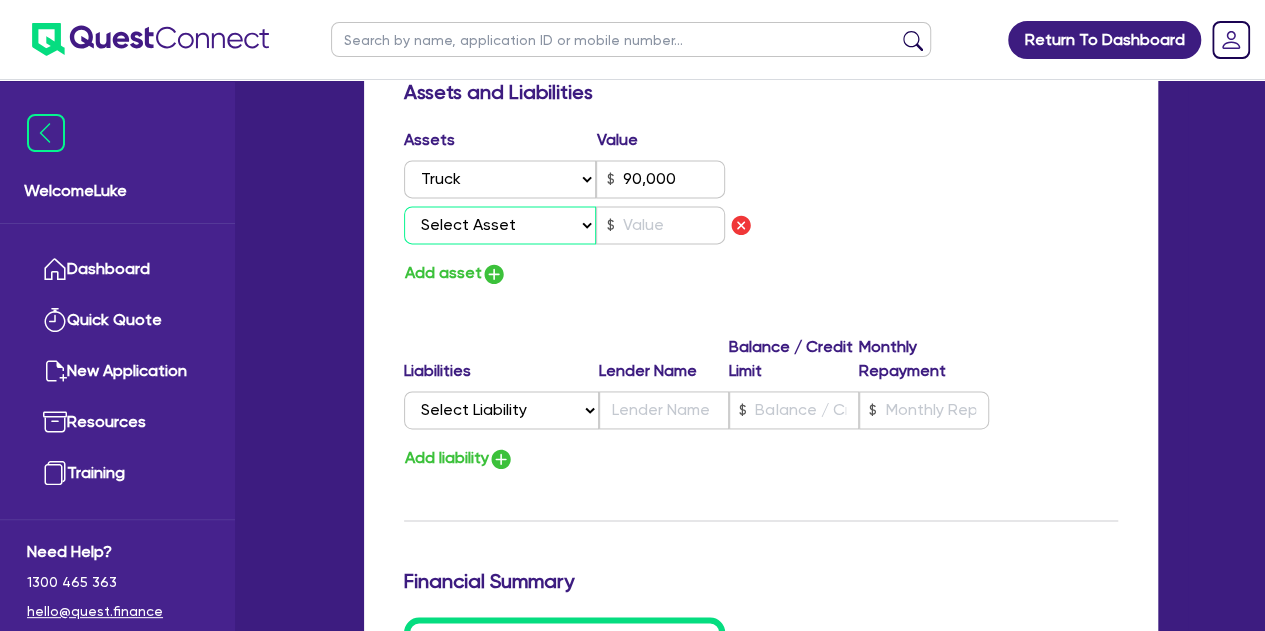click on "Select Asset Cash Property Investment property Vehicle Truck Trailer Equipment Household & personal asset Other asset" at bounding box center [500, 225] 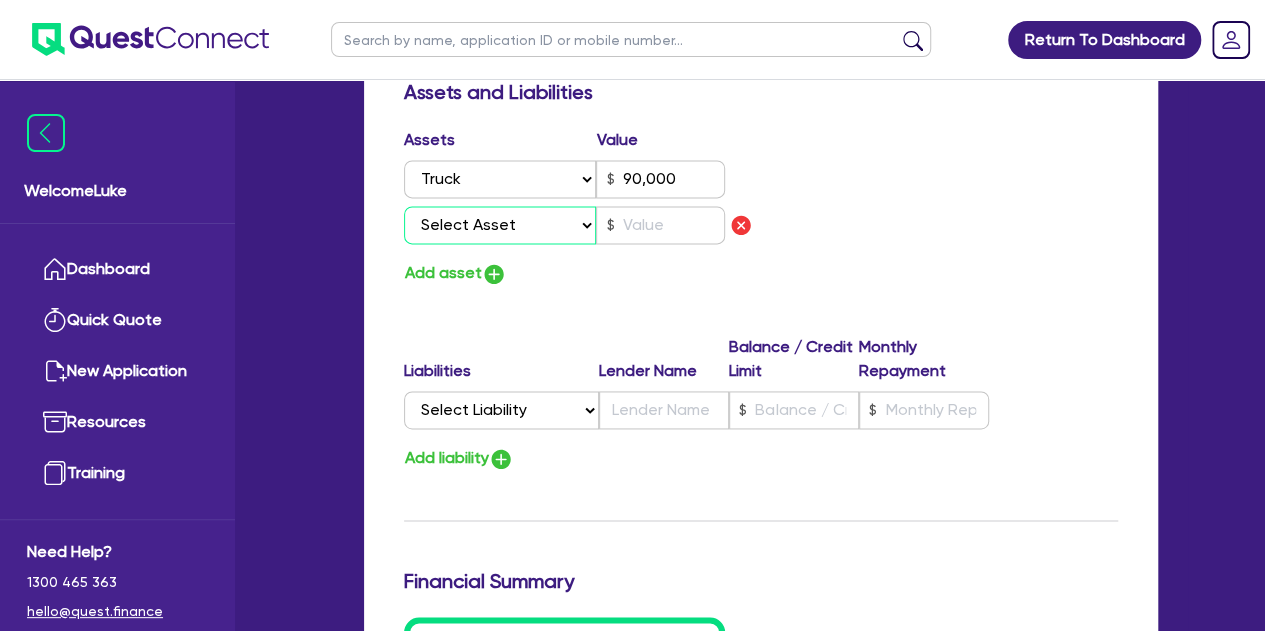 select on "TRAILER" 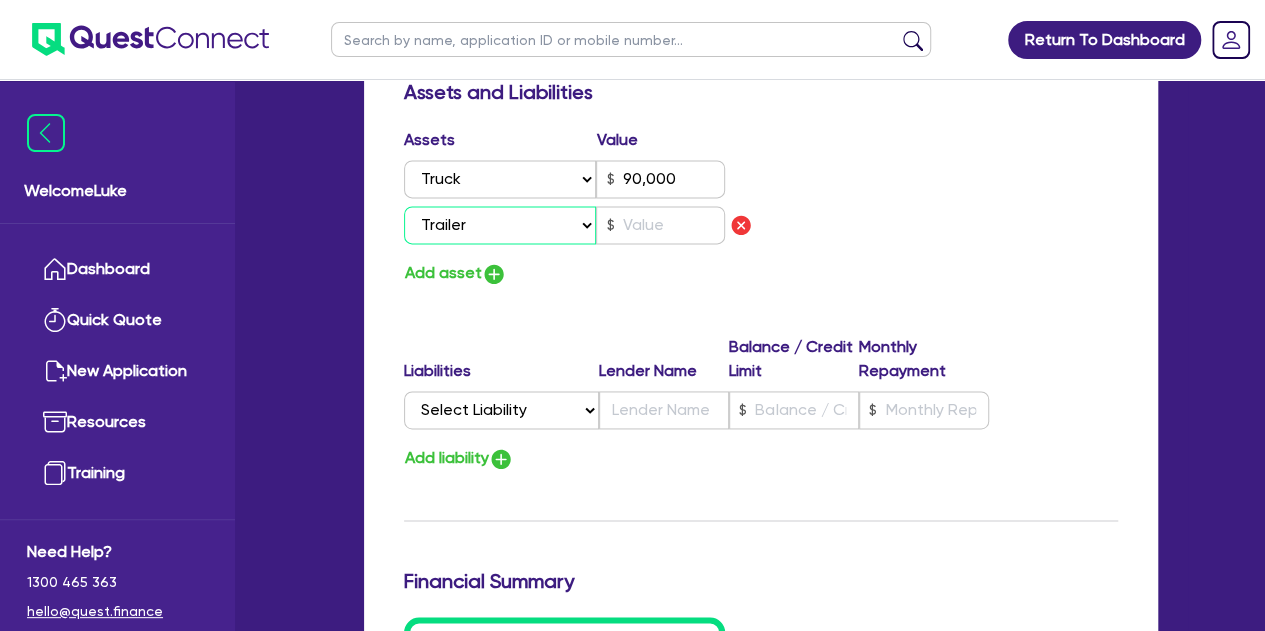 click on "Select Asset Cash Property Investment property Vehicle Truck Trailer Equipment Household & personal asset Other asset" at bounding box center (500, 225) 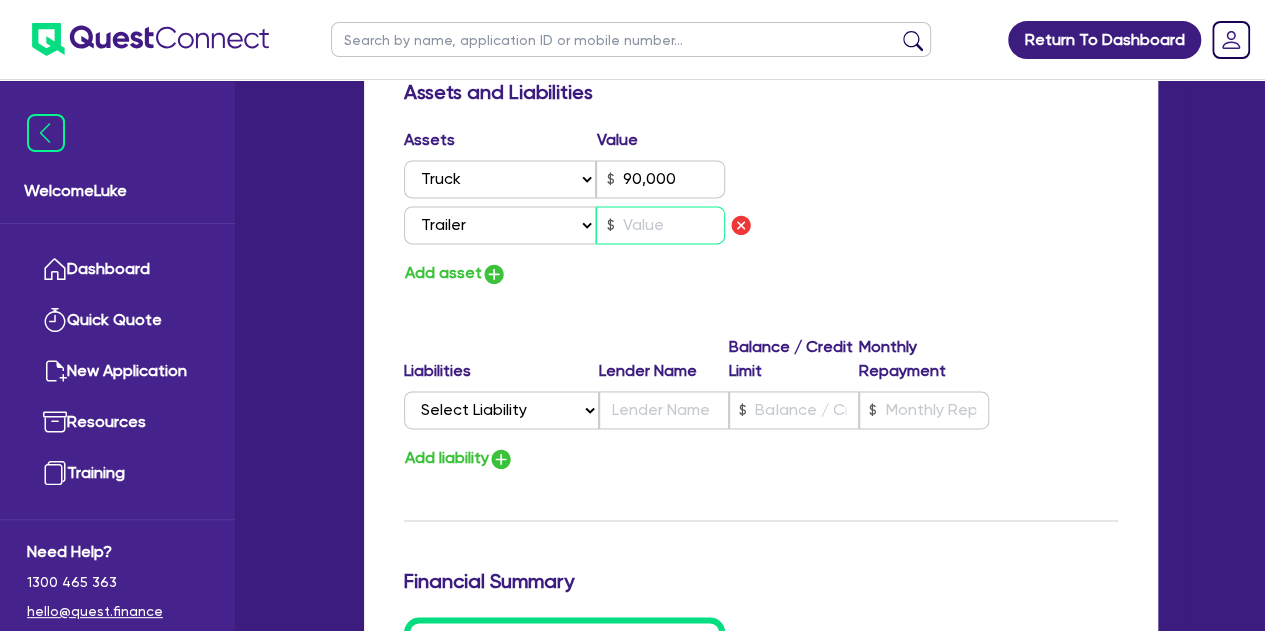 click at bounding box center [660, 225] 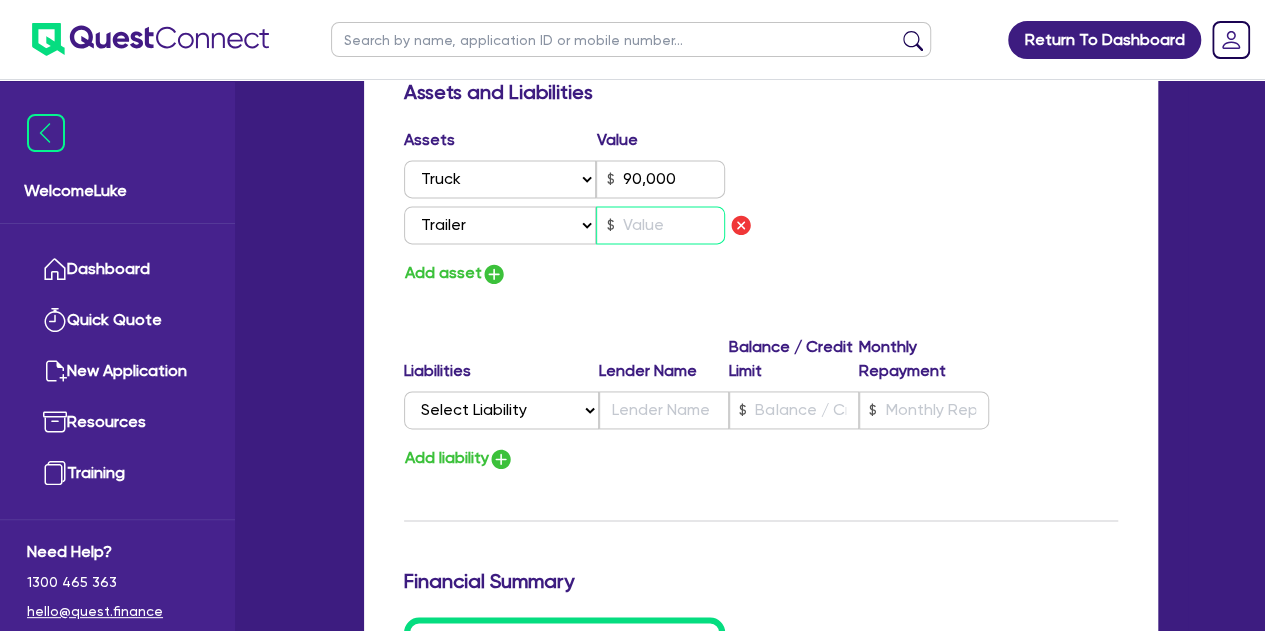 type on "90,000" 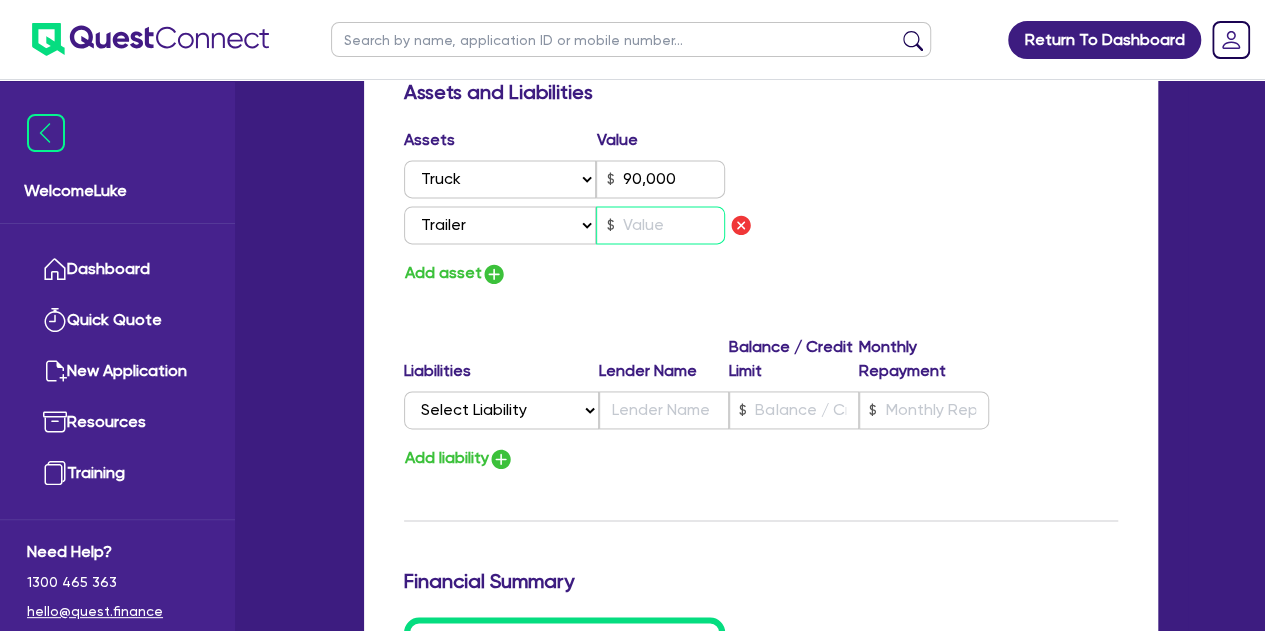 type on "8" 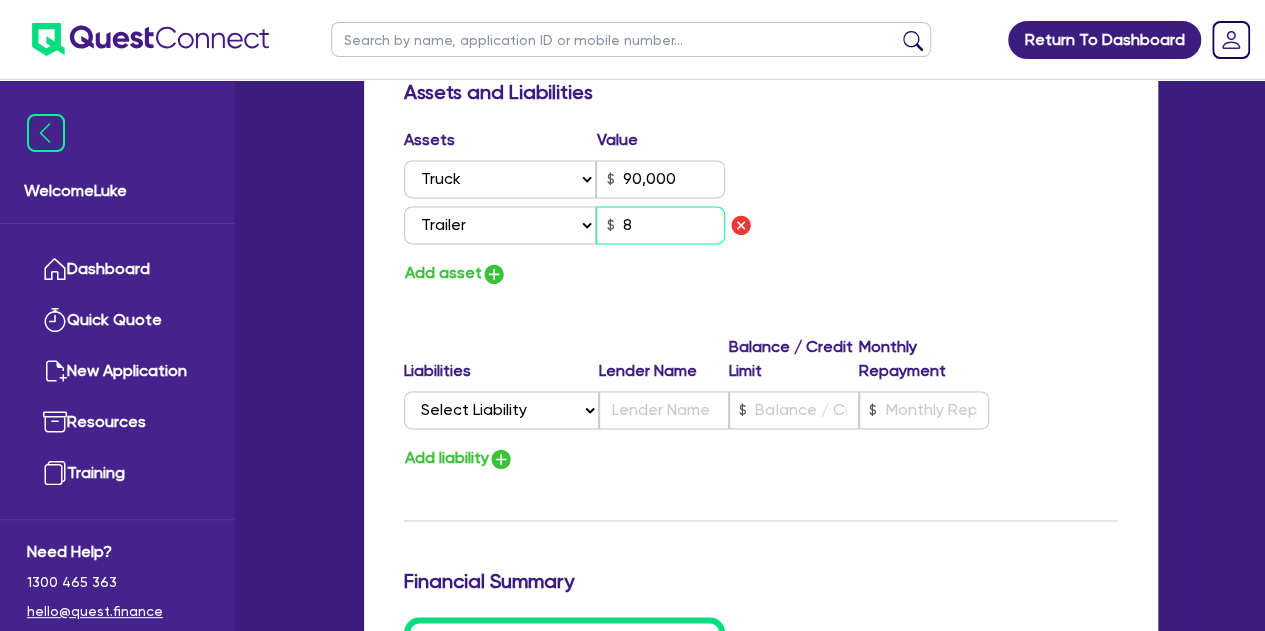 type on "90,000" 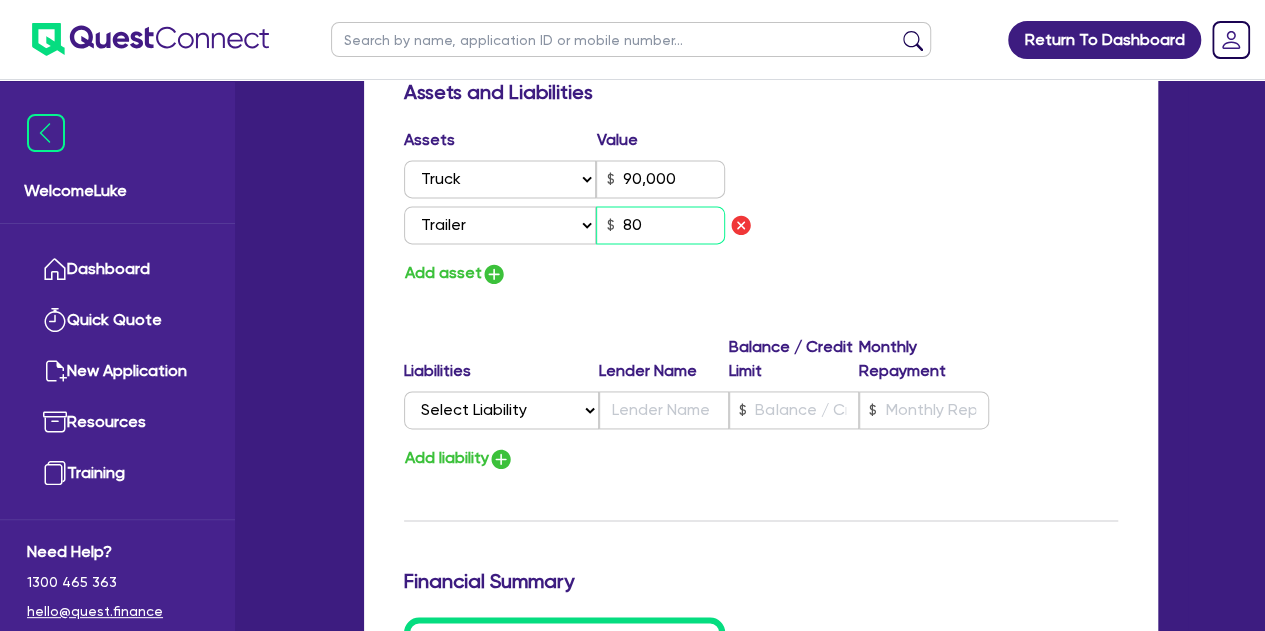 type on "90,000" 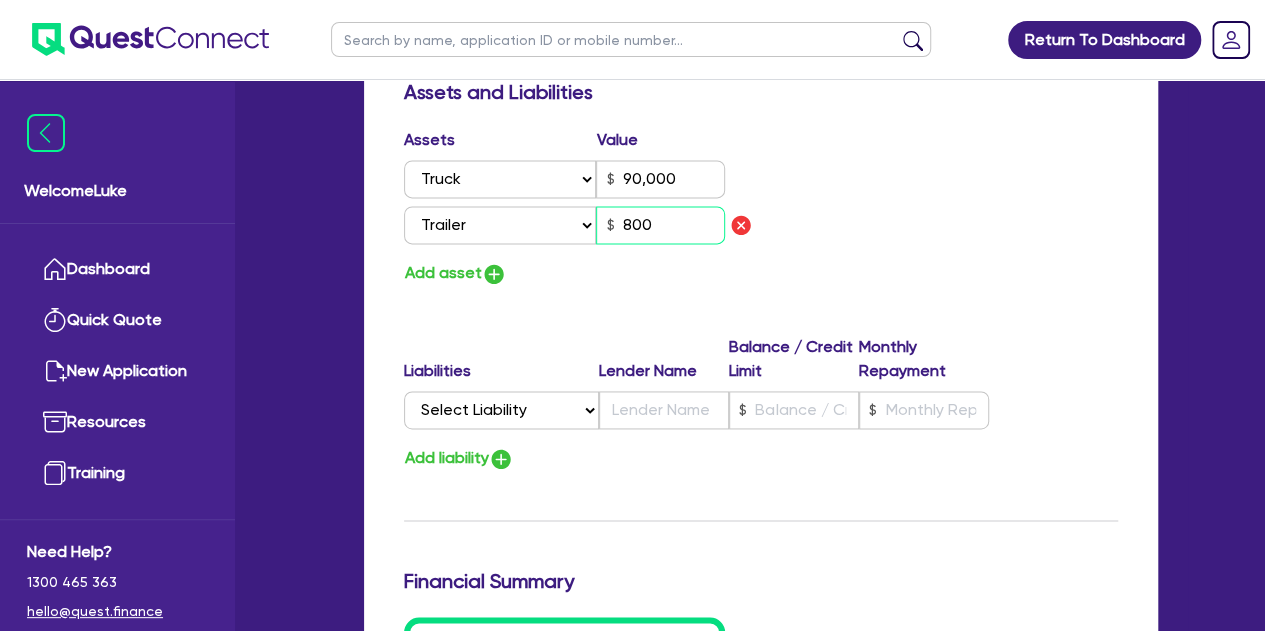 type on "90,000" 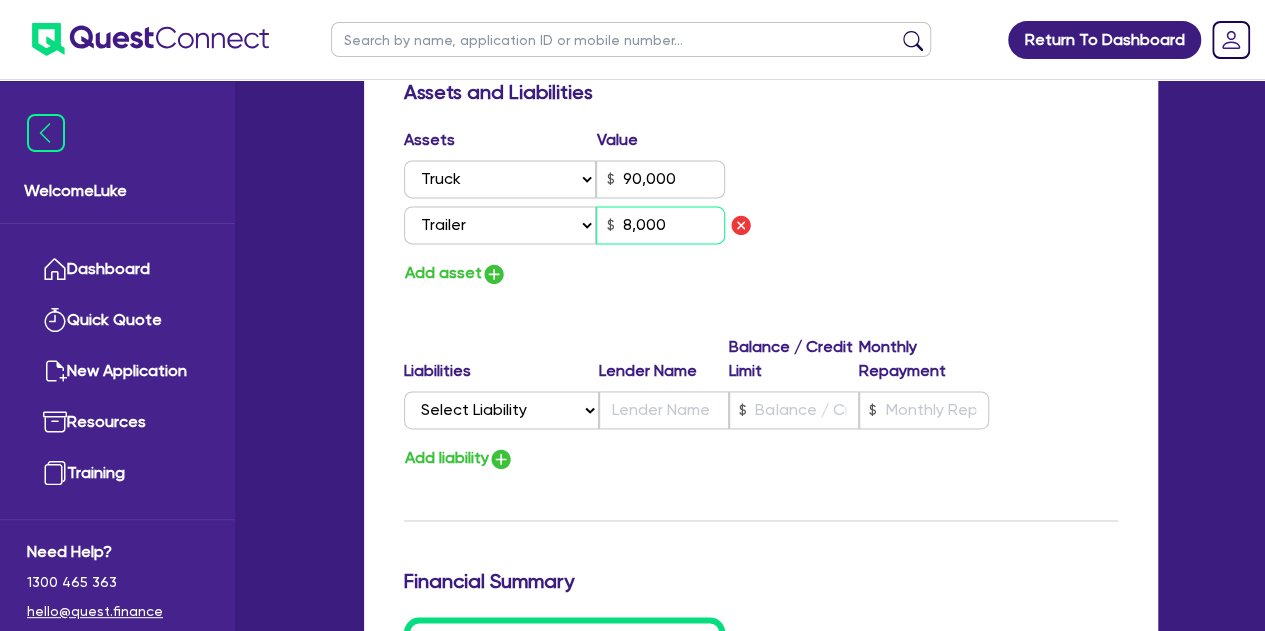 type on "90,000" 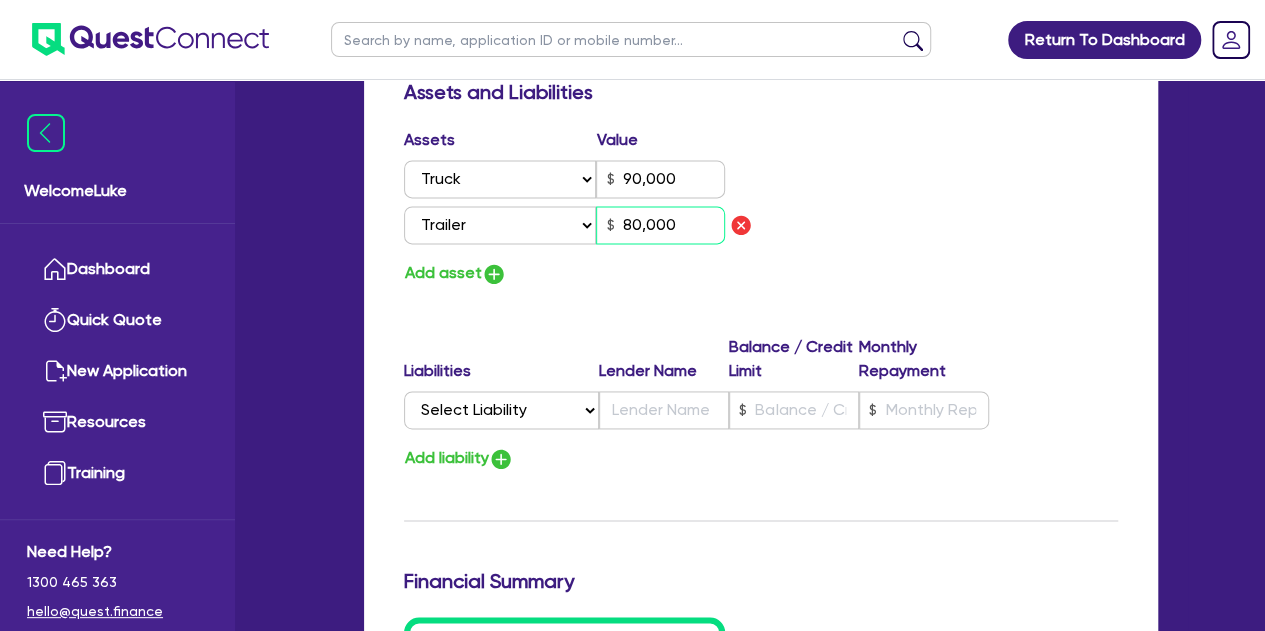 type on "80,000" 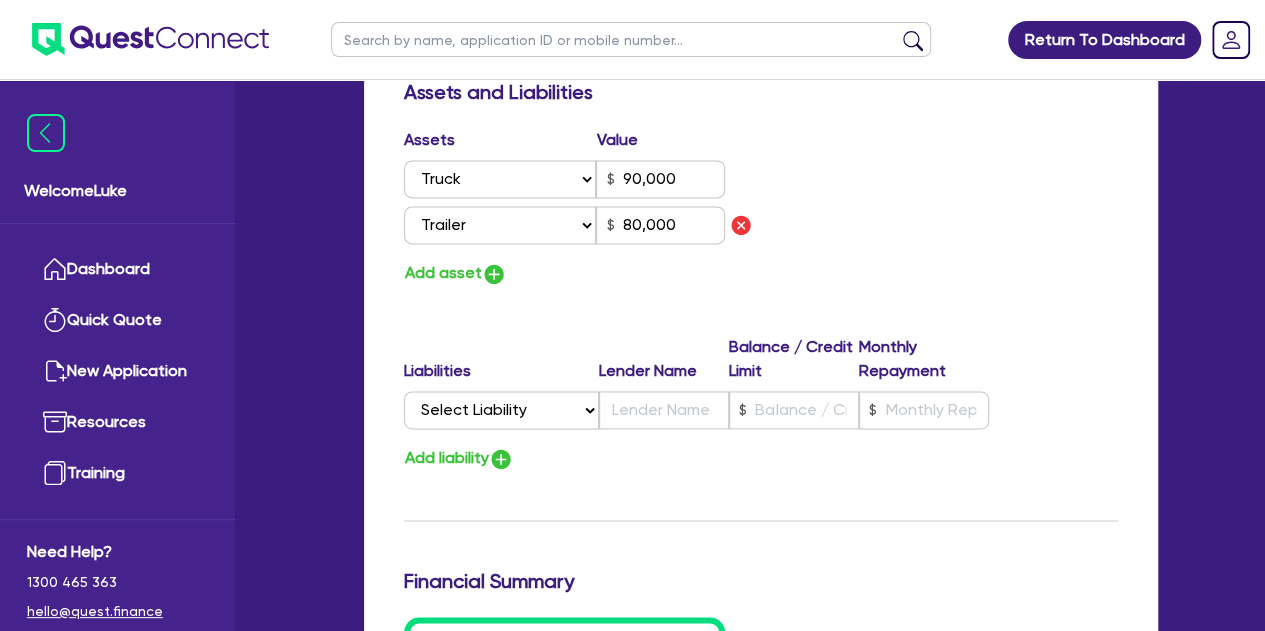 click on "Update residential status for Director #1 Boarding is only acceptable when the spouse owns the property. Cancel Ok Director # 1   Title Select Mr Mrs Ms Miss Dr First name [FIRST] Middle name [LAST] Date of birth [DATE] Driver licence number [LICENSE] Licence card number [LICENSE] Licence state Select NSW VIC QLD TAS ACT SA NT WA Marital status Select Single Married De Facto / Partner Number of dependents [NUMBER] Mobile [PHONE] Email [EMAIL] Residential address Same as business address? Yes No Residential status Owning Renting Boarding Residential address Unit number [NUMBER] Street number [NUMBER] Street name [STREET] Suburb [CITY] State Select NSW VIC QLD TAS ACT SA NT WA Postal code [POSTAL_CODE] Enter manually? Assets and Liabilities Assets Value Select Asset Cash Property Investment property Vehicle Truck Trailer Equipment Household & personal asset Other asset 90,000 Select Asset Cash Property Investment property Vehicle Truck Trailer Equipment Household & personal asset Other asset 80,000 Add asset  Liabilities Lender Name Balance / Credit Limit Monthly Repayment Select Liability Credit card $0.00" at bounding box center [761, -42] 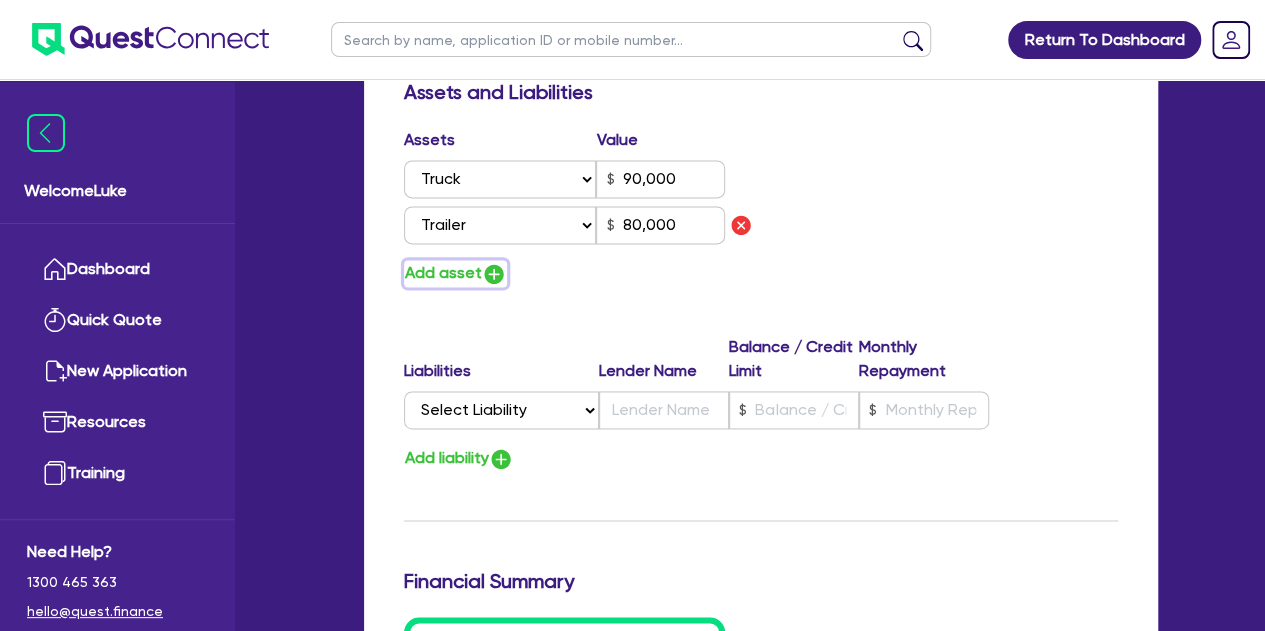 click at bounding box center [494, 274] 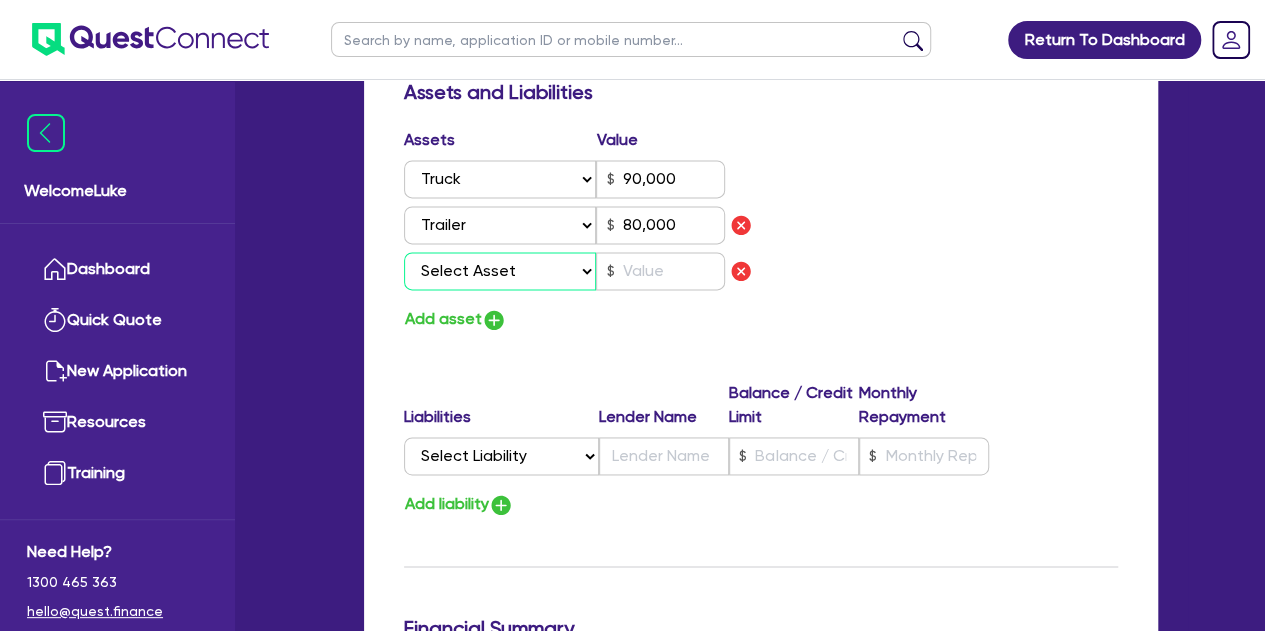 click on "Select Asset Cash Property Investment property Vehicle Truck Trailer Equipment Household & personal asset Other asset" at bounding box center (500, 271) 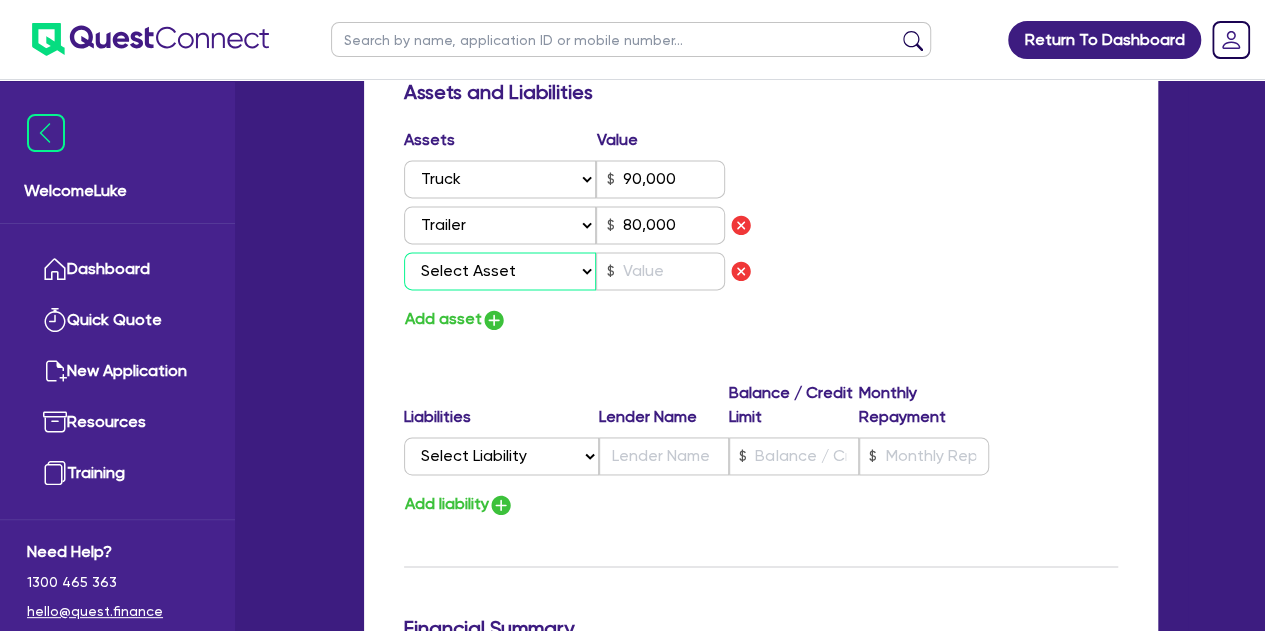 select on "TRUCK" 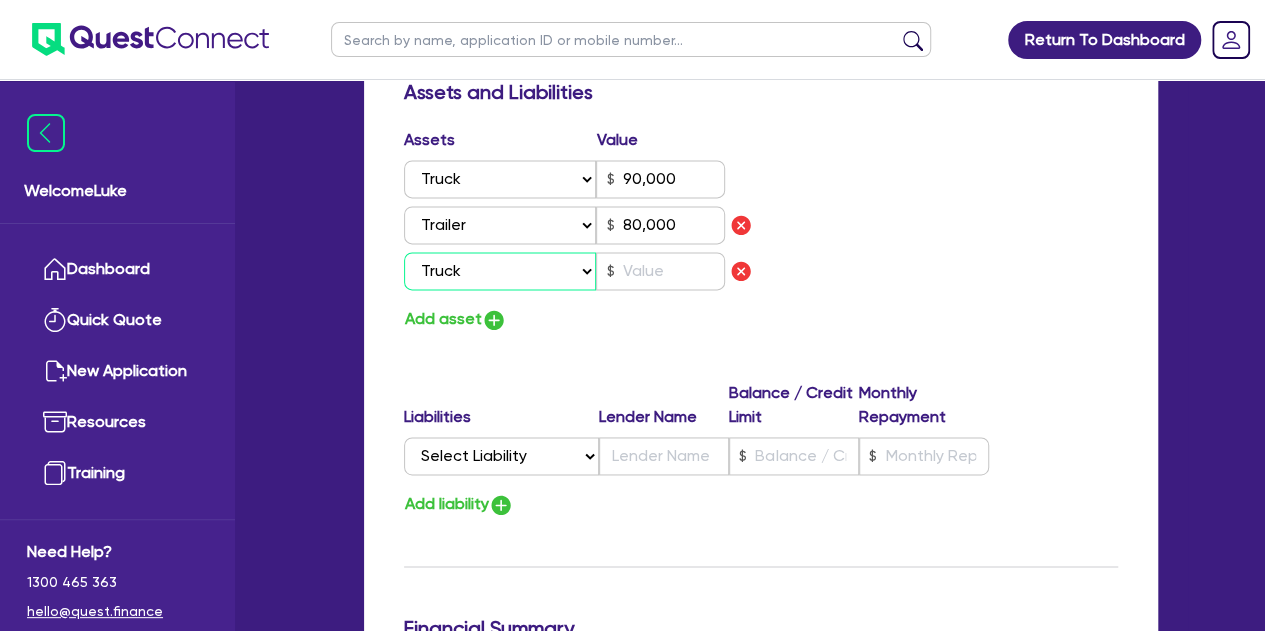 click on "Select Asset Cash Property Investment property Vehicle Truck Trailer Equipment Household & personal asset Other asset" at bounding box center (500, 271) 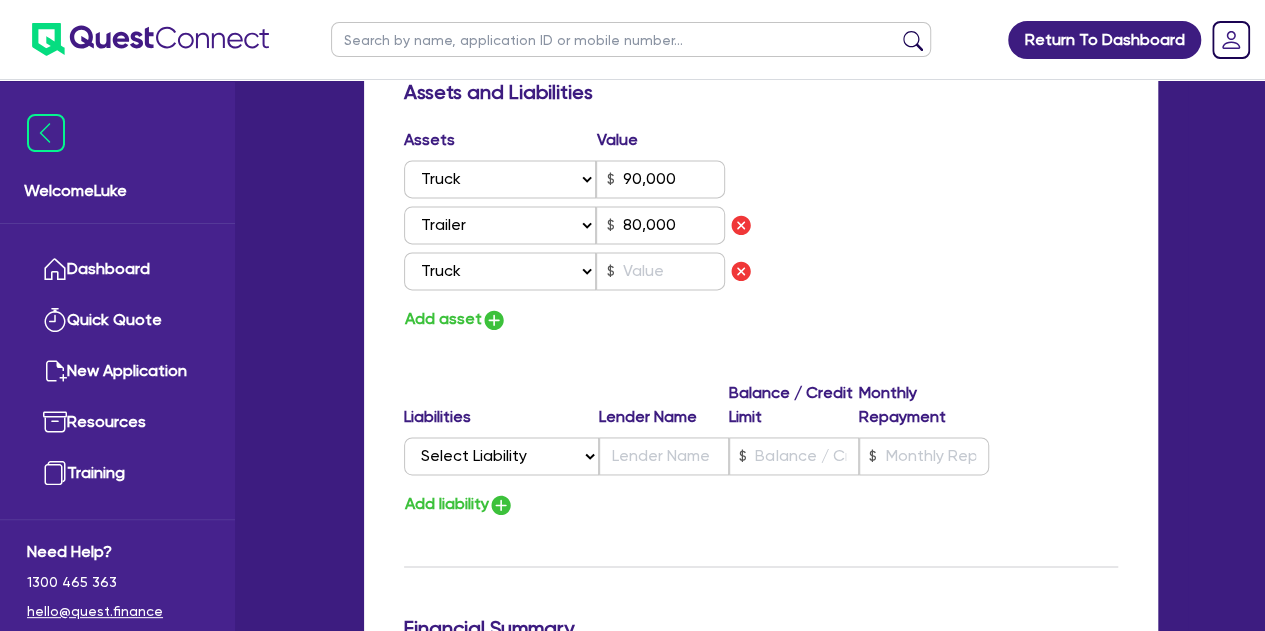 click on "Assets Value Select Asset Cash Property Investment property Vehicle Truck Trailer Equipment Household & personal asset Other asset 90,000 Select Asset Cash Property Investment property Vehicle Truck Trailer Equipment Household & personal asset Other asset 80,000 Select Asset Cash Property Investment property Vehicle Truck Trailer Equipment Household & personal asset Other asset" at bounding box center [575, 213] 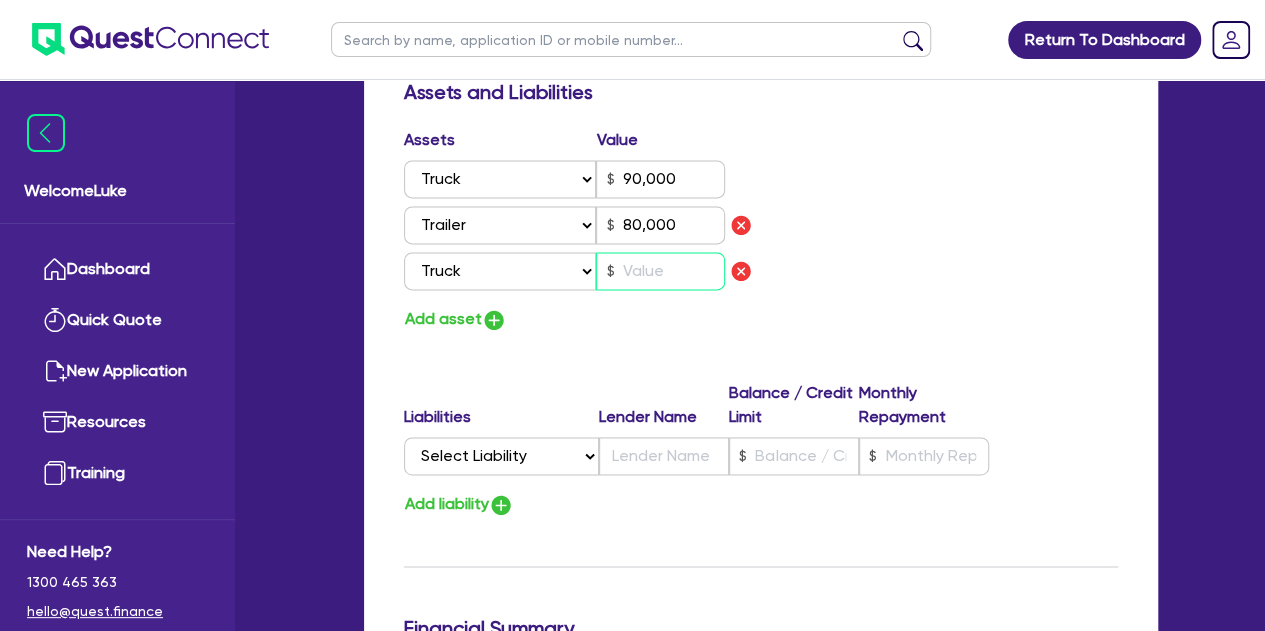 click at bounding box center (660, 271) 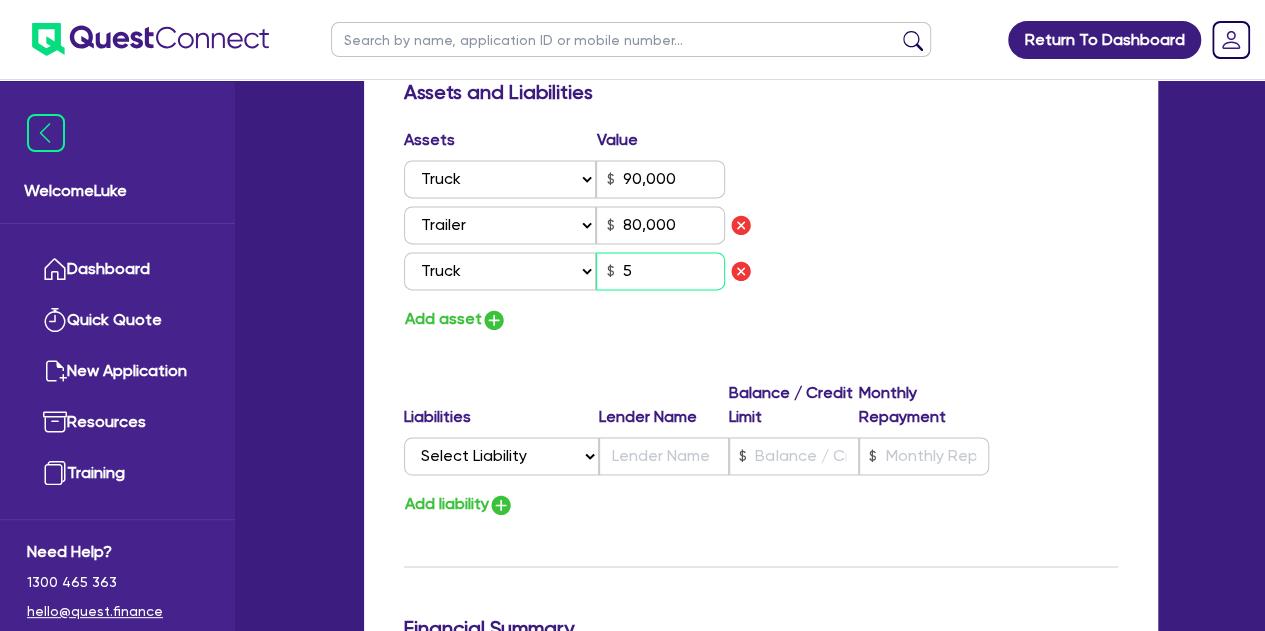 type on "90,000" 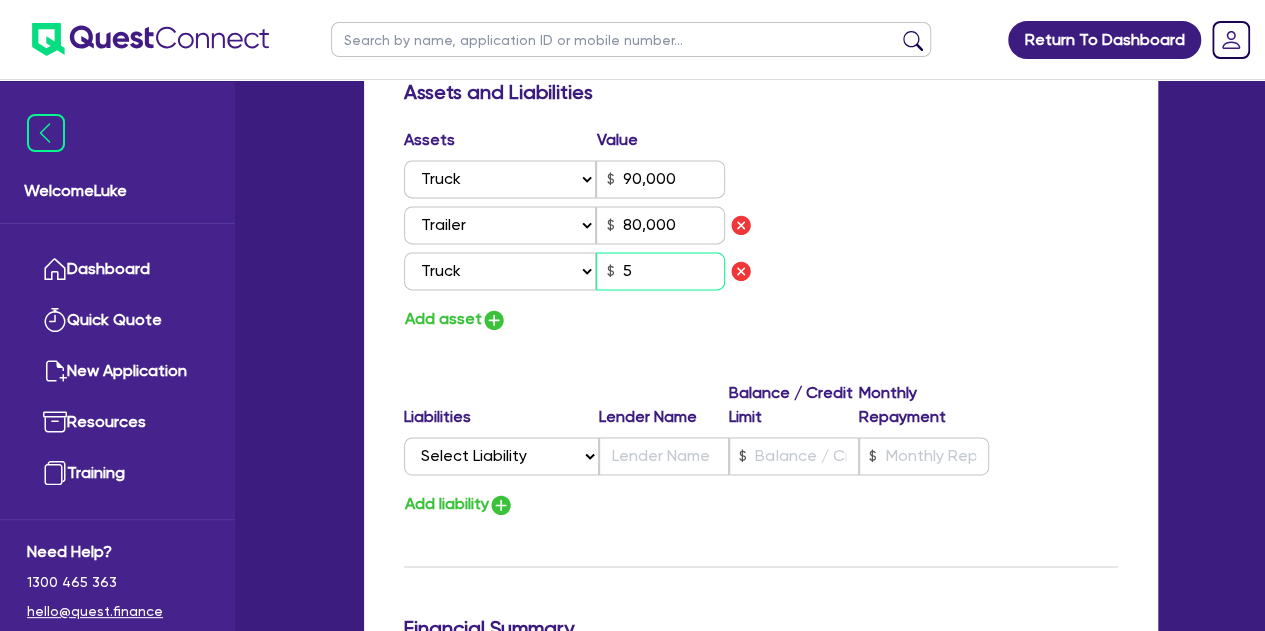 type on "80,000" 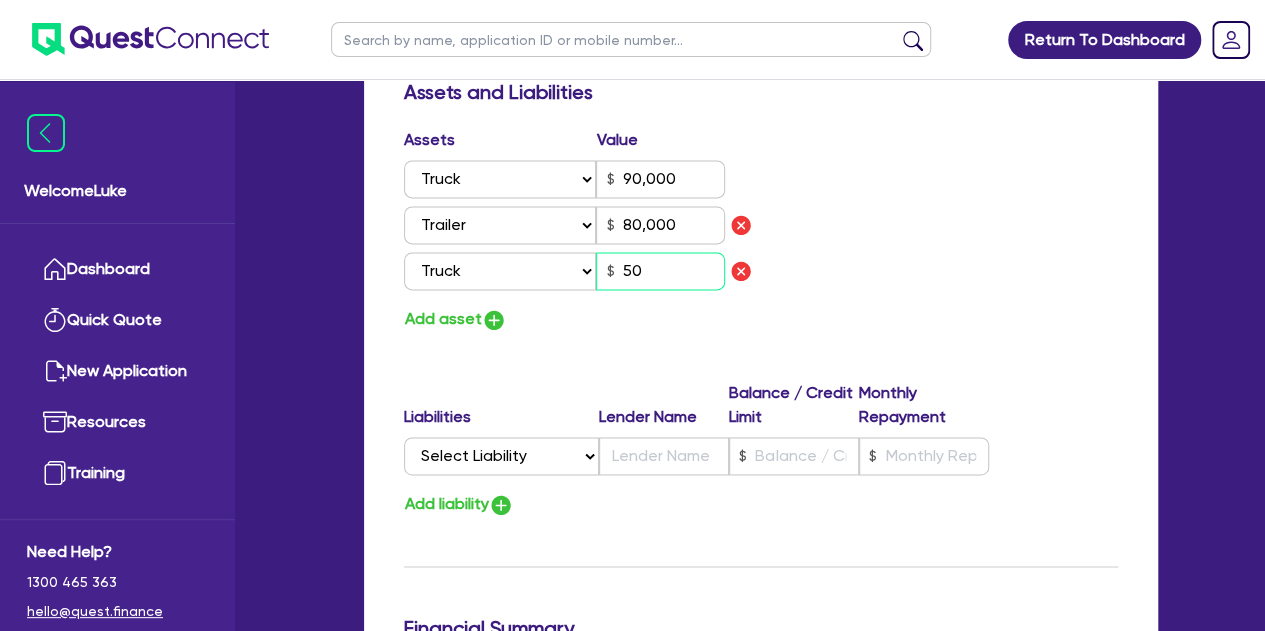 type on "90,000" 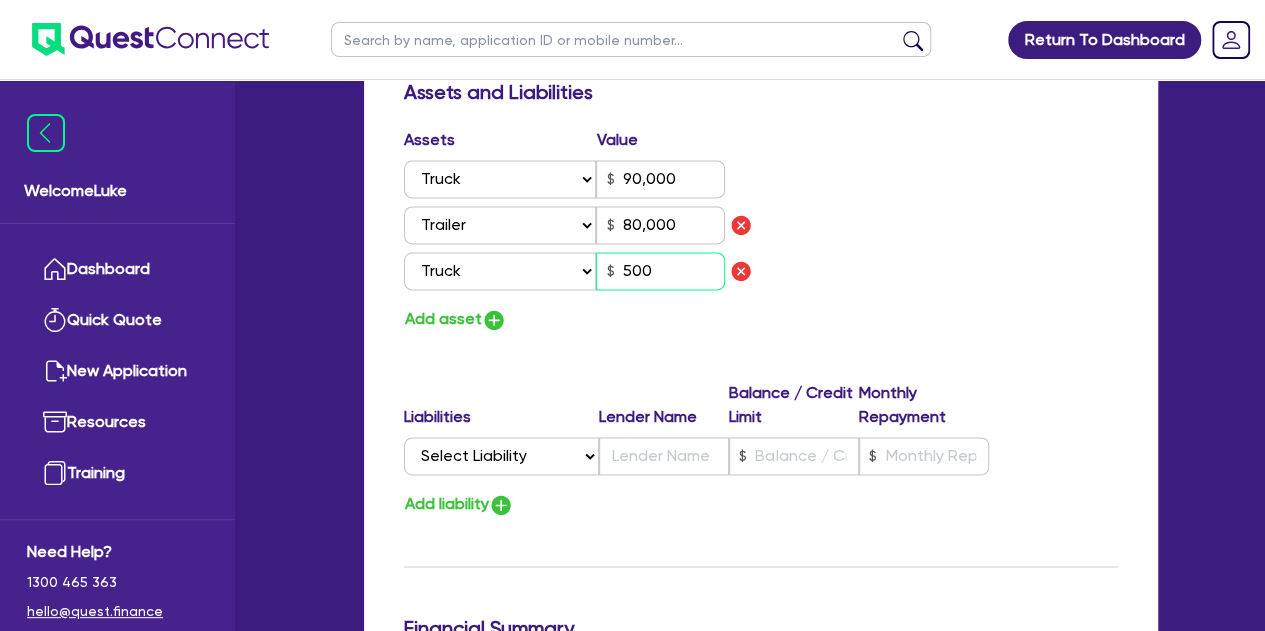 type on "90,000" 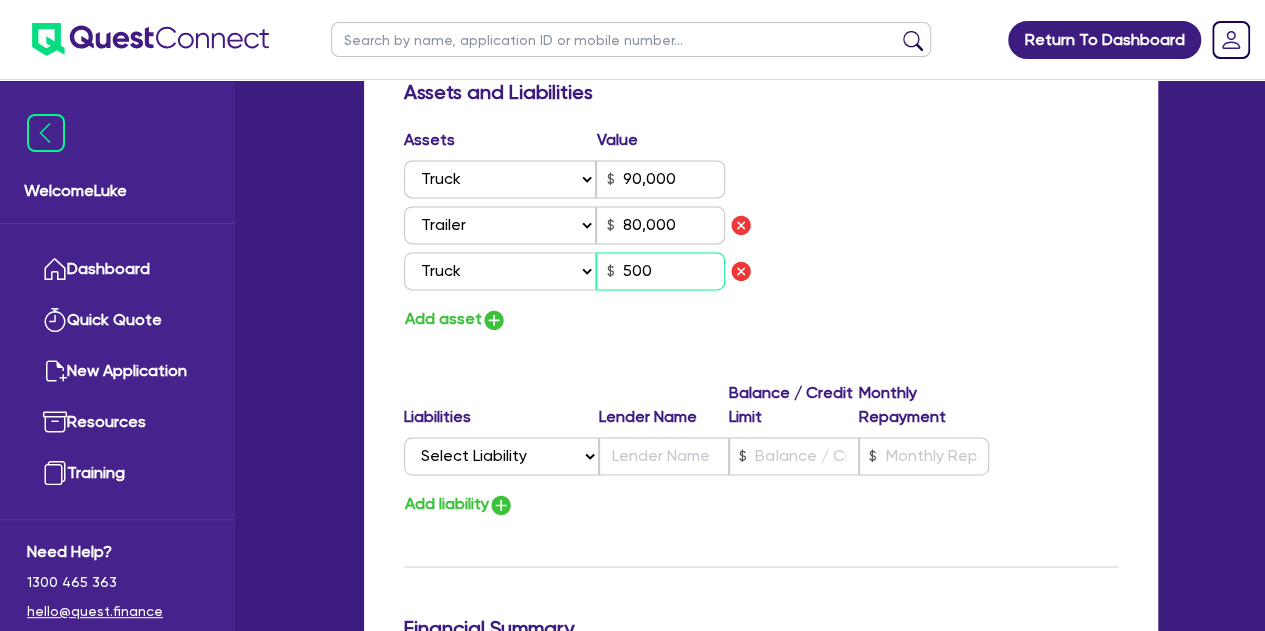 type on "80,000" 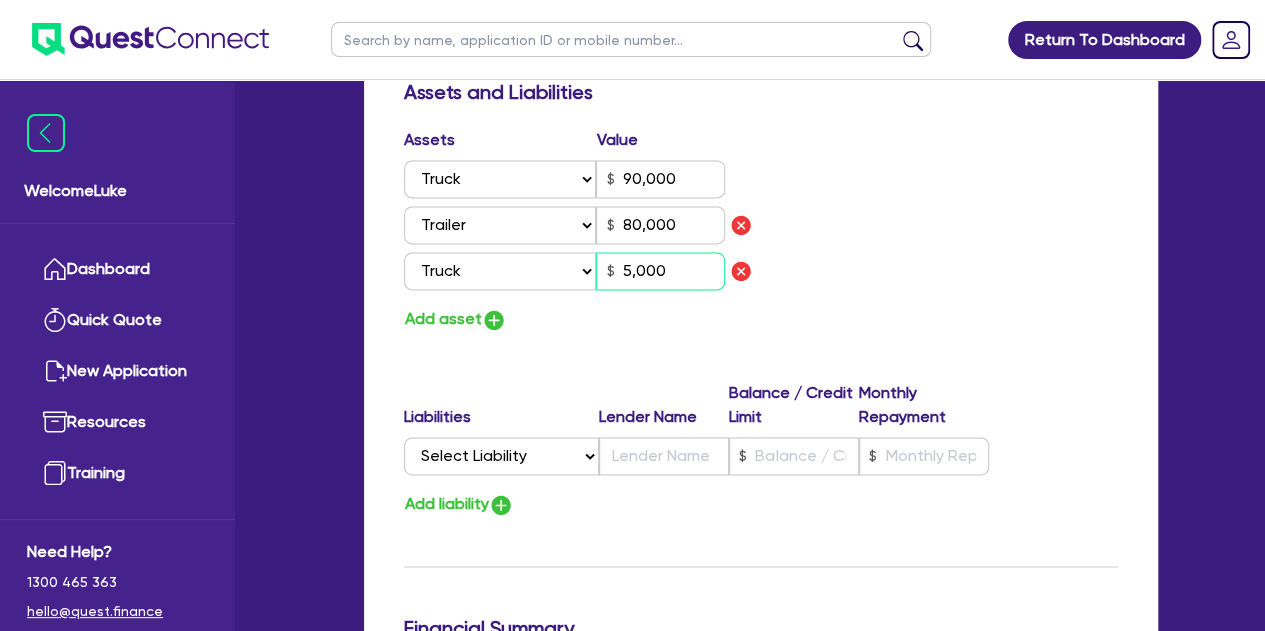 type on "90,000" 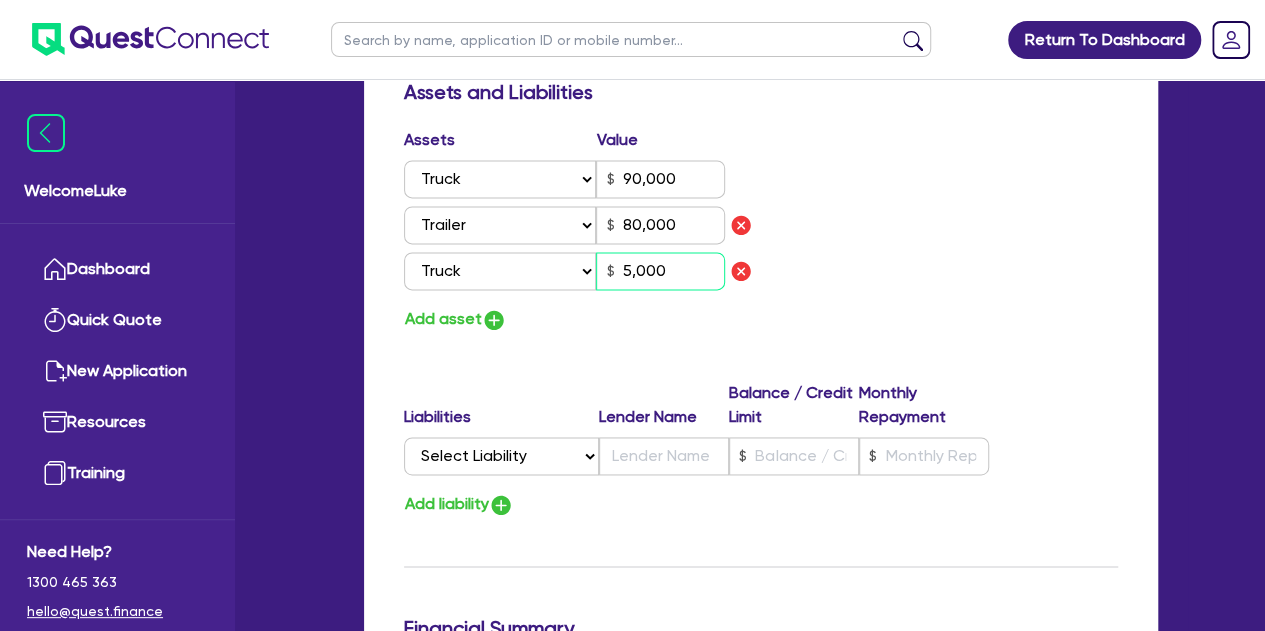 type on "80,000" 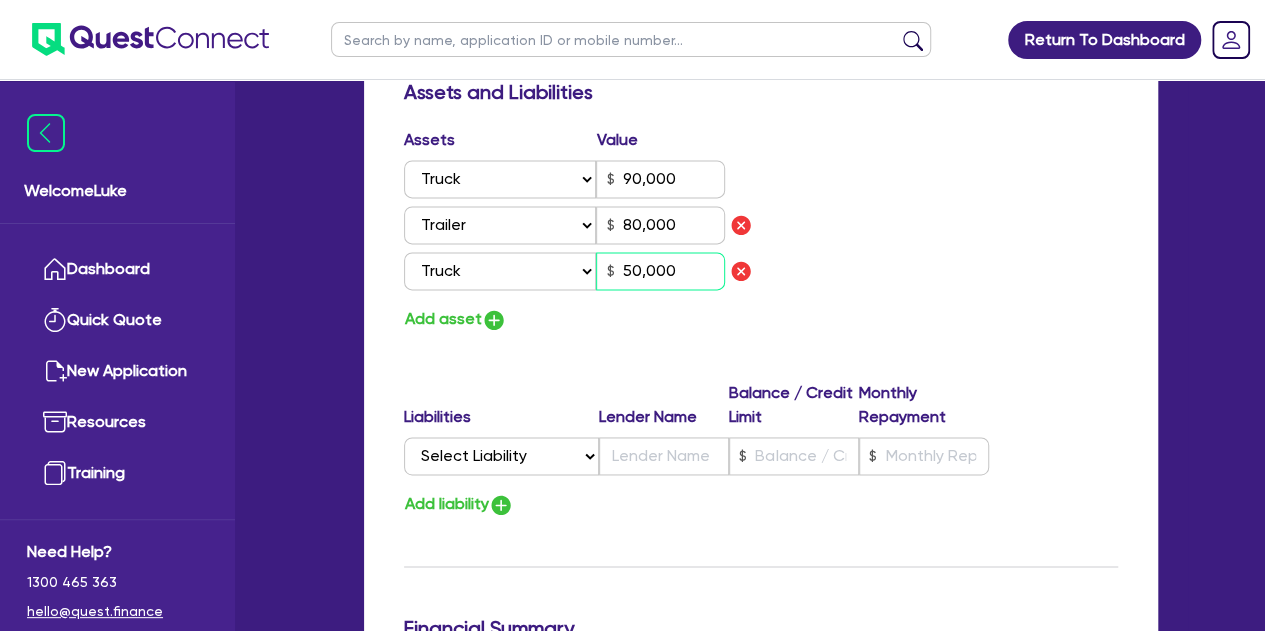 type on "50,000" 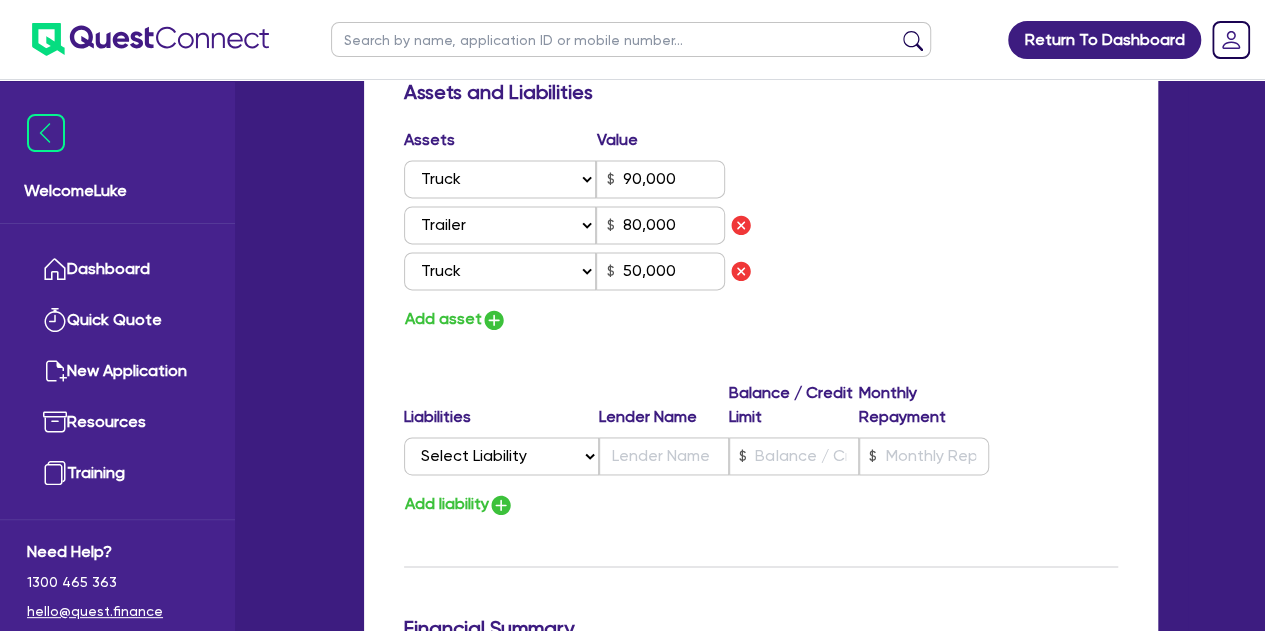 click on "Add asset" at bounding box center (575, 319) 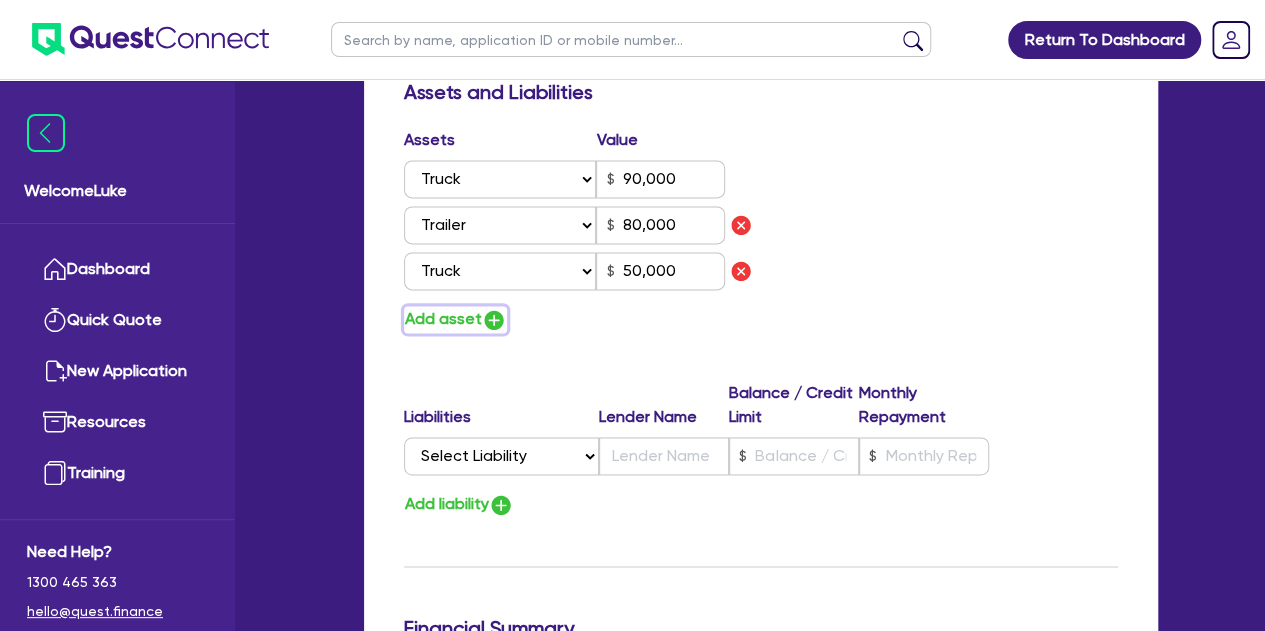 click at bounding box center (494, 320) 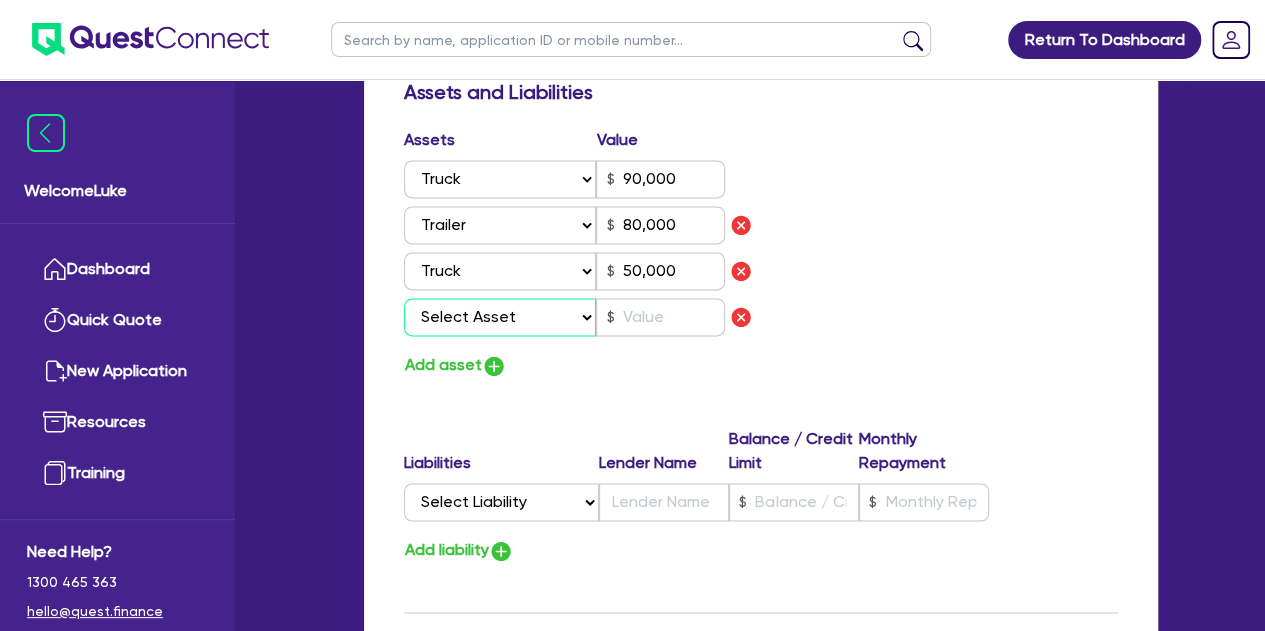 click on "Select Asset Cash Property Investment property Vehicle Truck Trailer Equipment Household & personal asset Other asset" at bounding box center (500, 317) 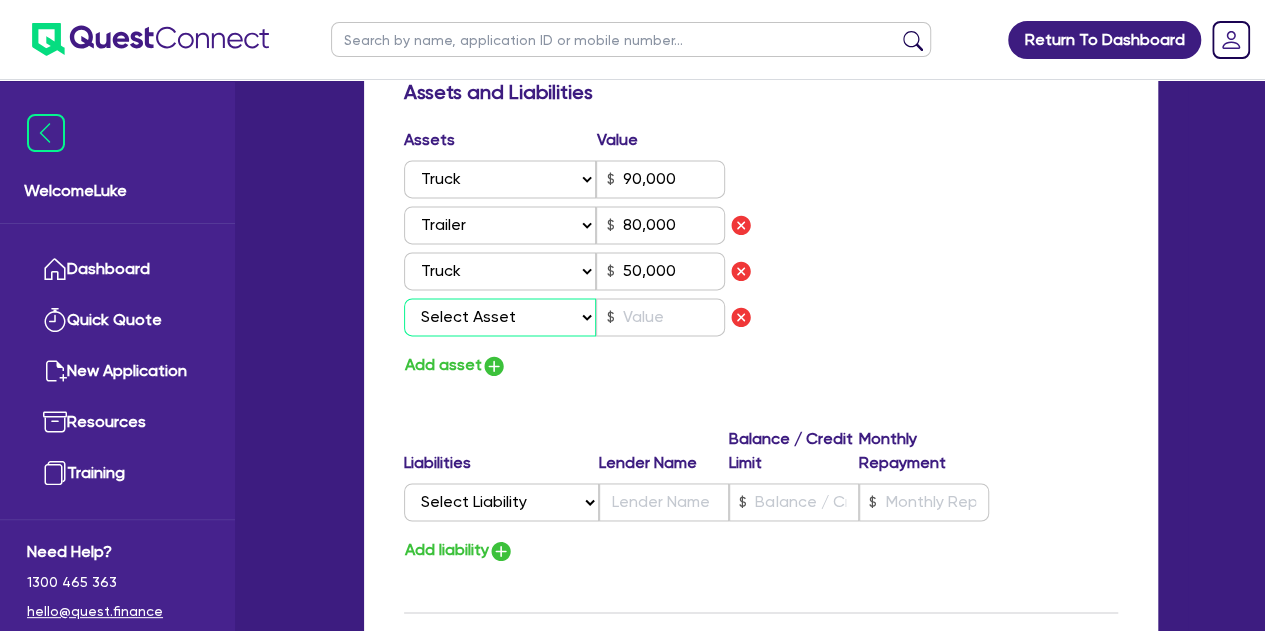 select on "TRUCK" 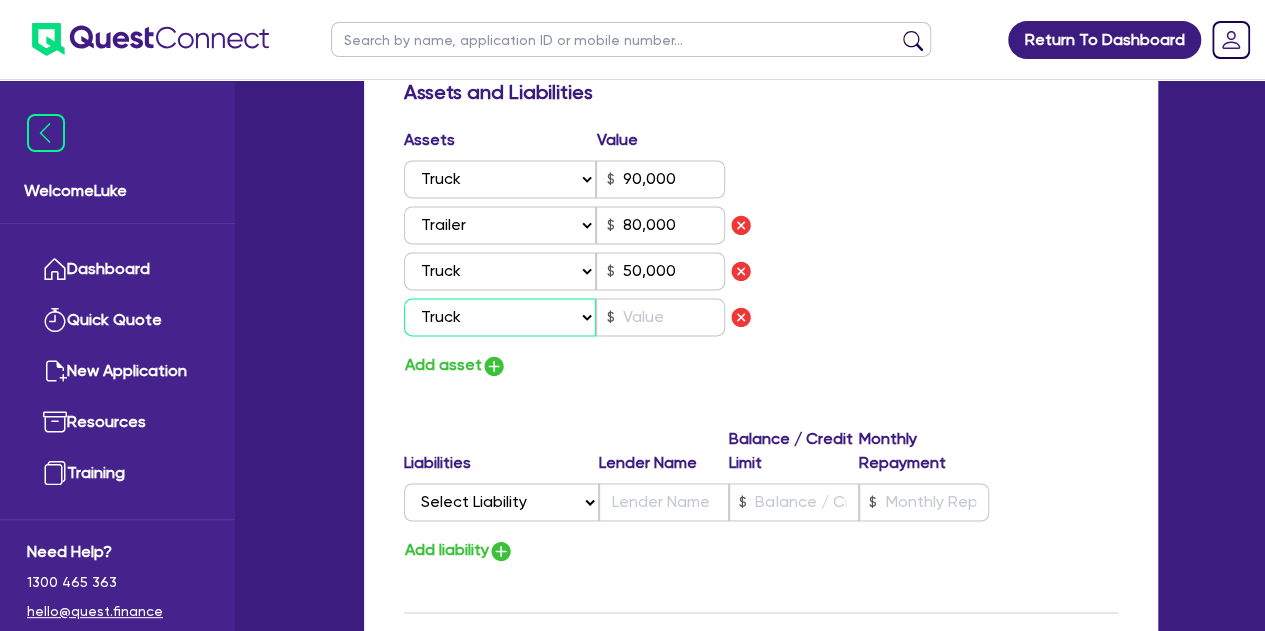 click on "Select Asset Cash Property Investment property Vehicle Truck Trailer Equipment Household & personal asset Other asset" at bounding box center (500, 317) 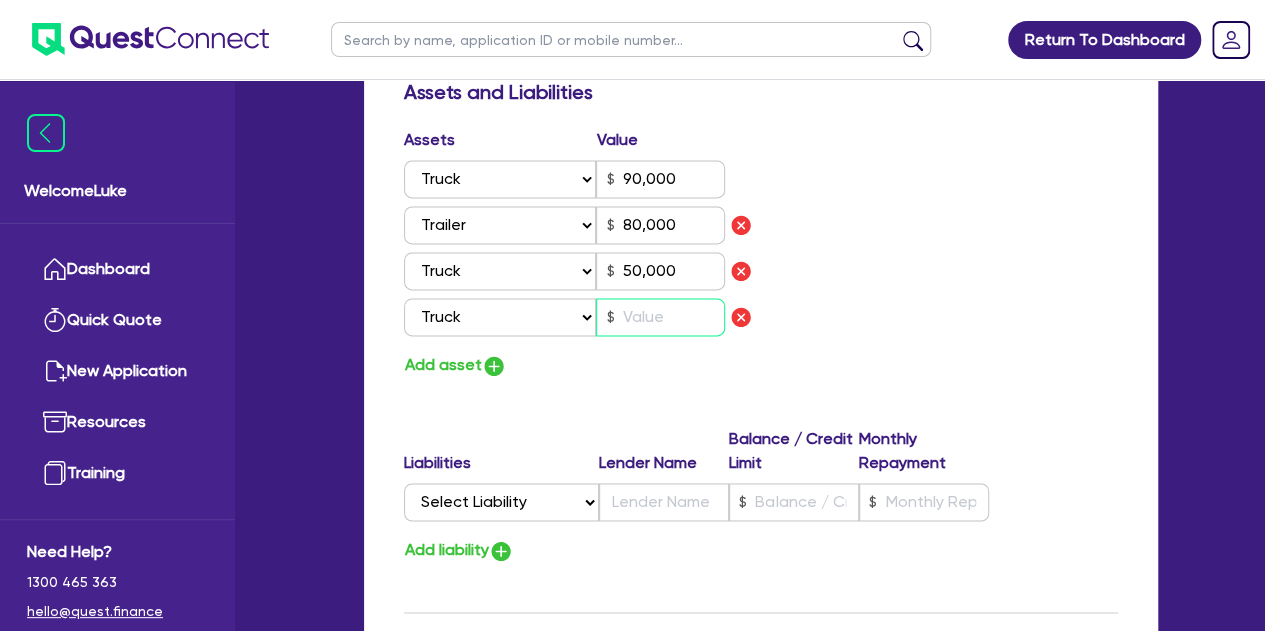 click at bounding box center (660, 317) 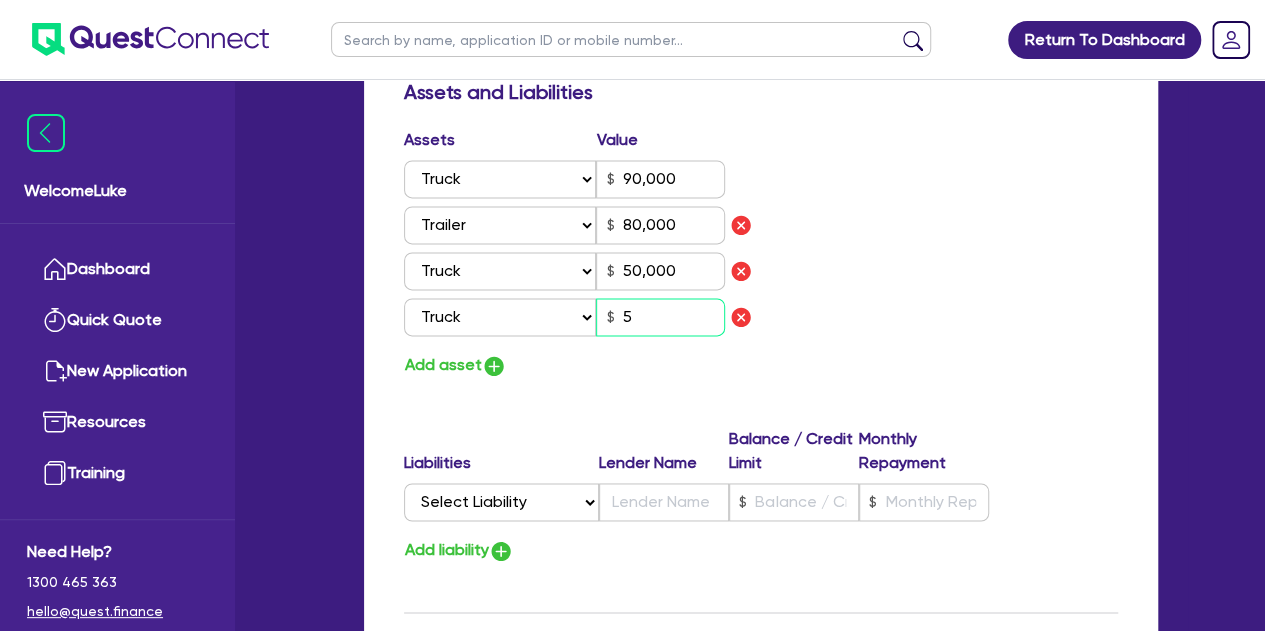 type on "90,000" 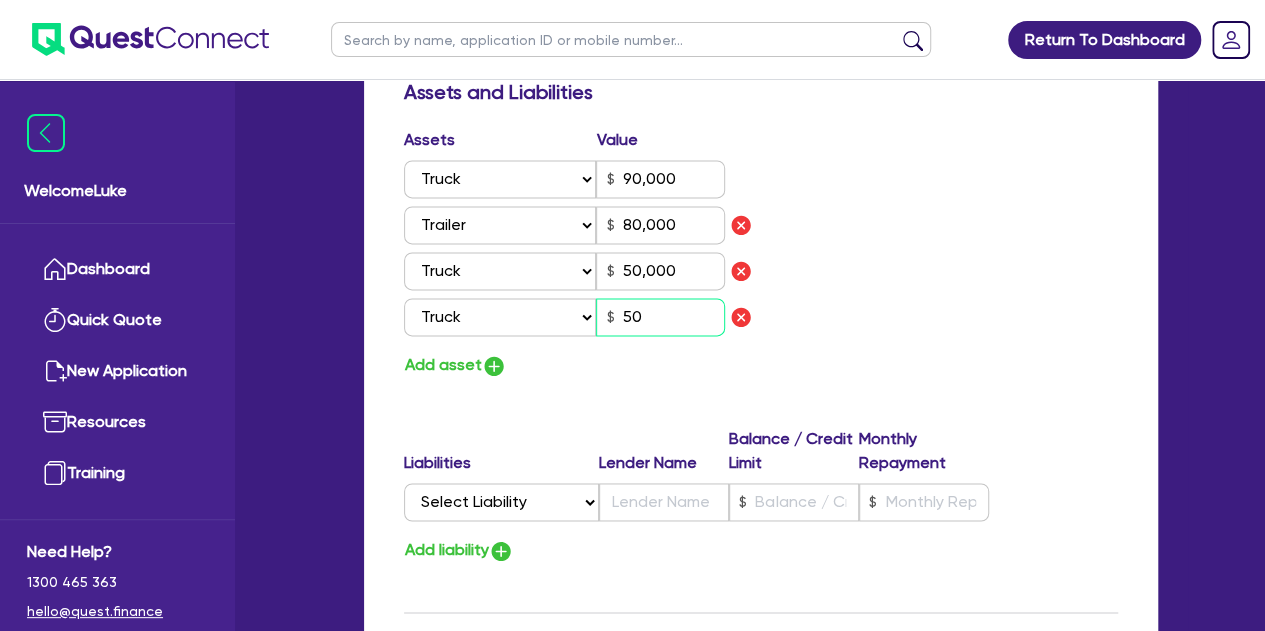 type on "90,000" 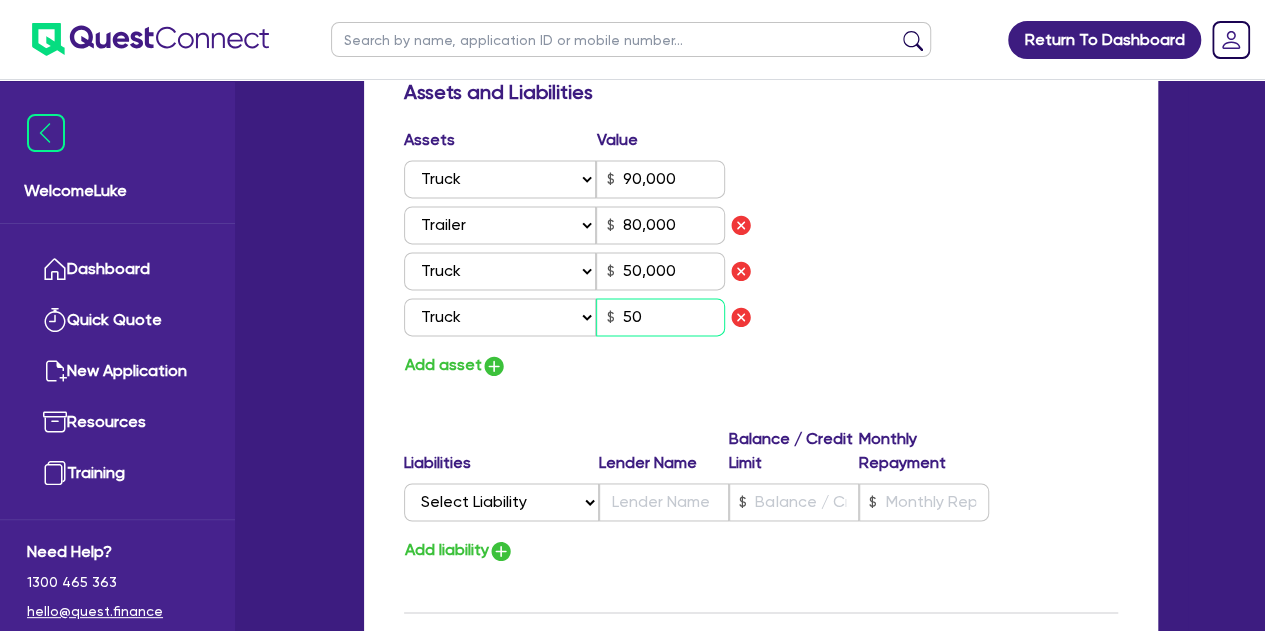 type on "80,000" 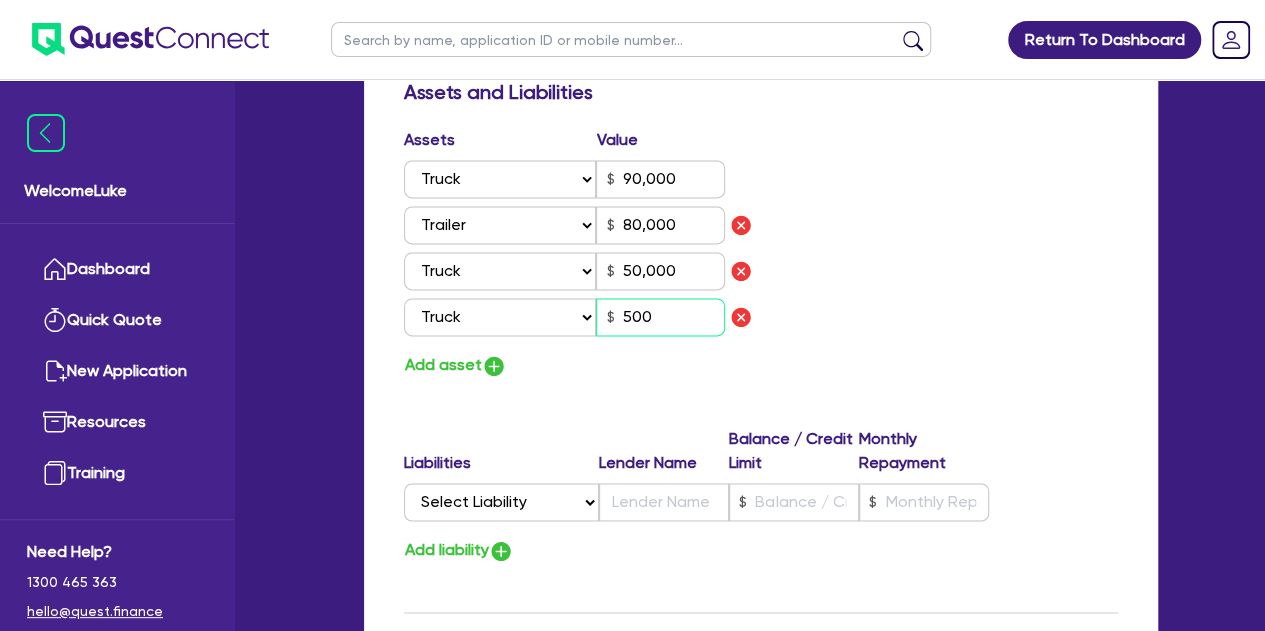 type on "90,000" 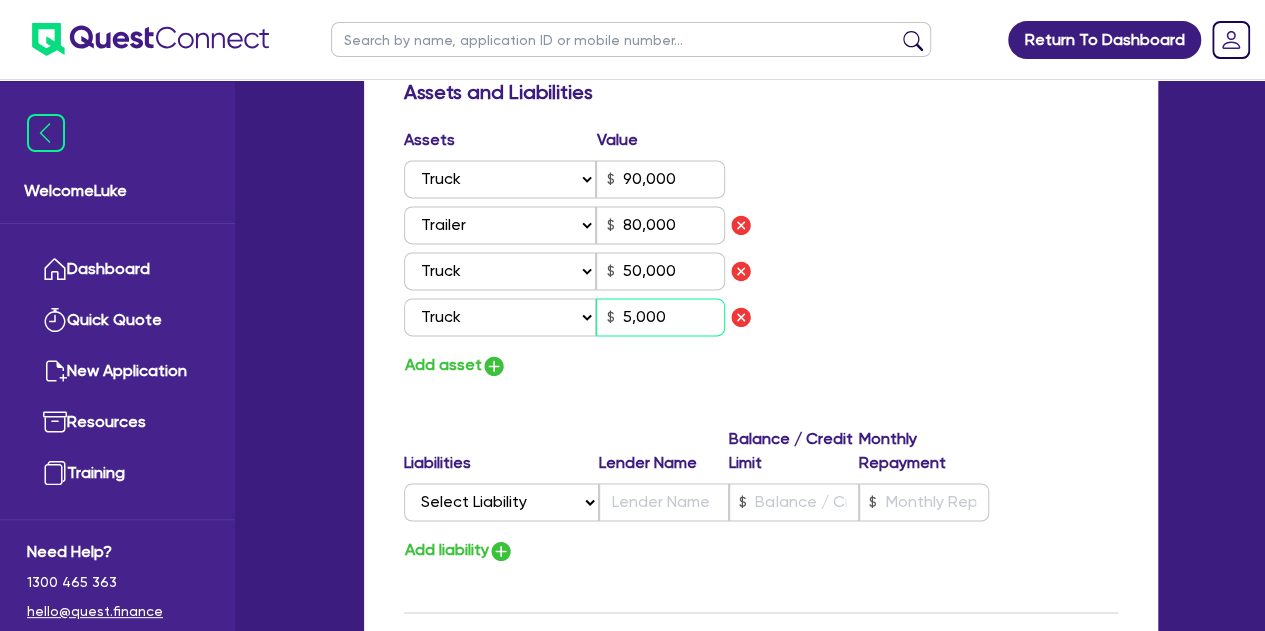 type on "90,000" 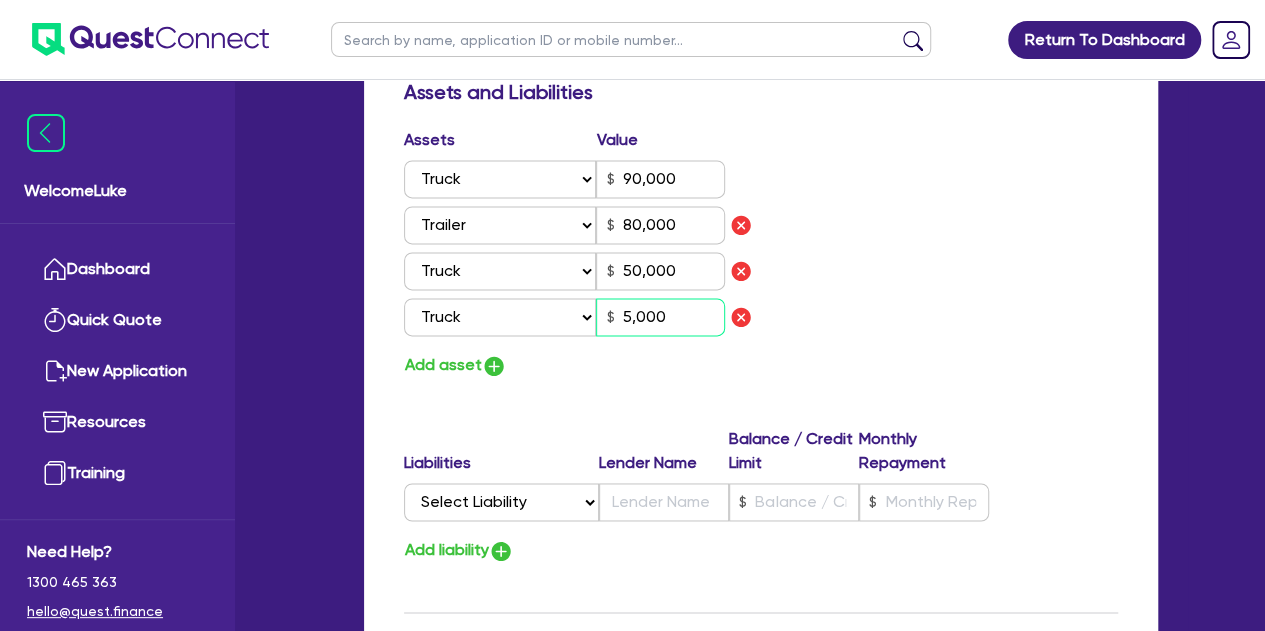 type on "80,000" 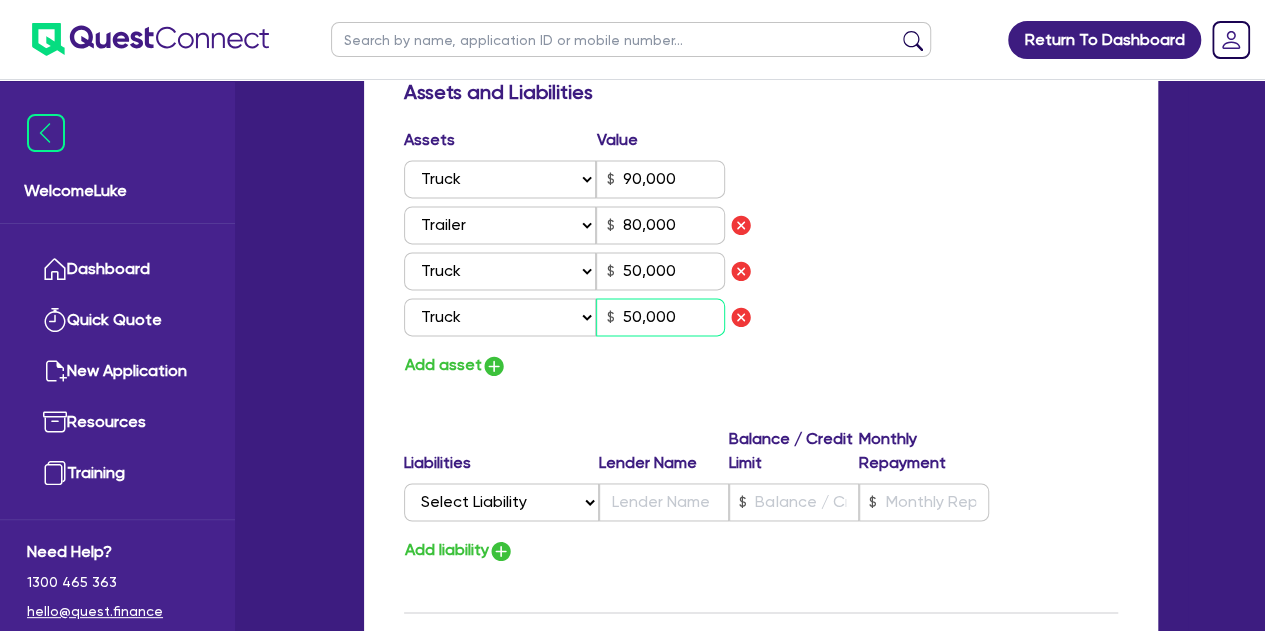 type on "50,000" 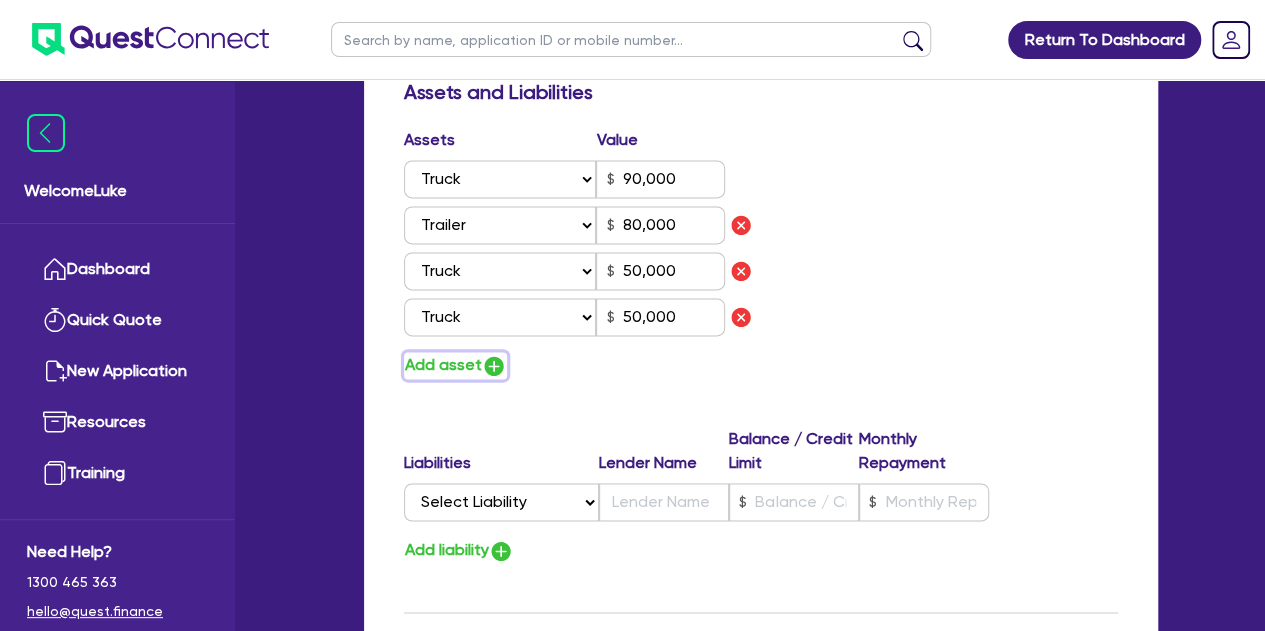 click on "Add asset" at bounding box center (455, 365) 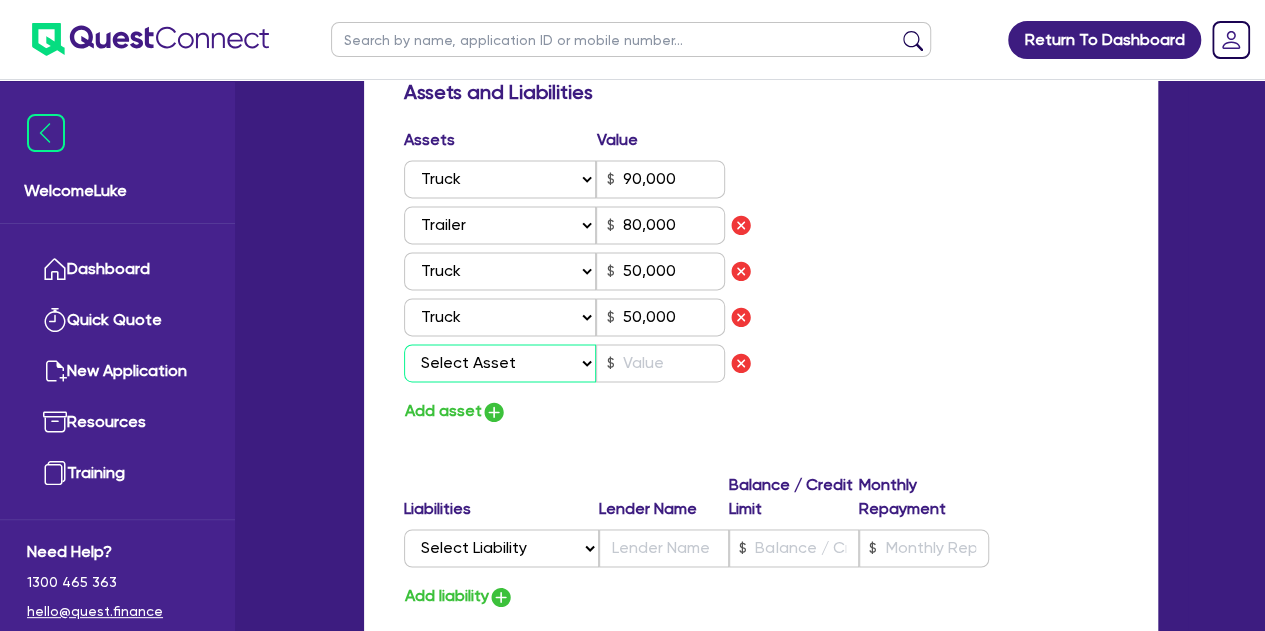 click on "Select Asset Cash Property Investment property Vehicle Truck Trailer Equipment Household & personal asset Other asset" at bounding box center (500, 363) 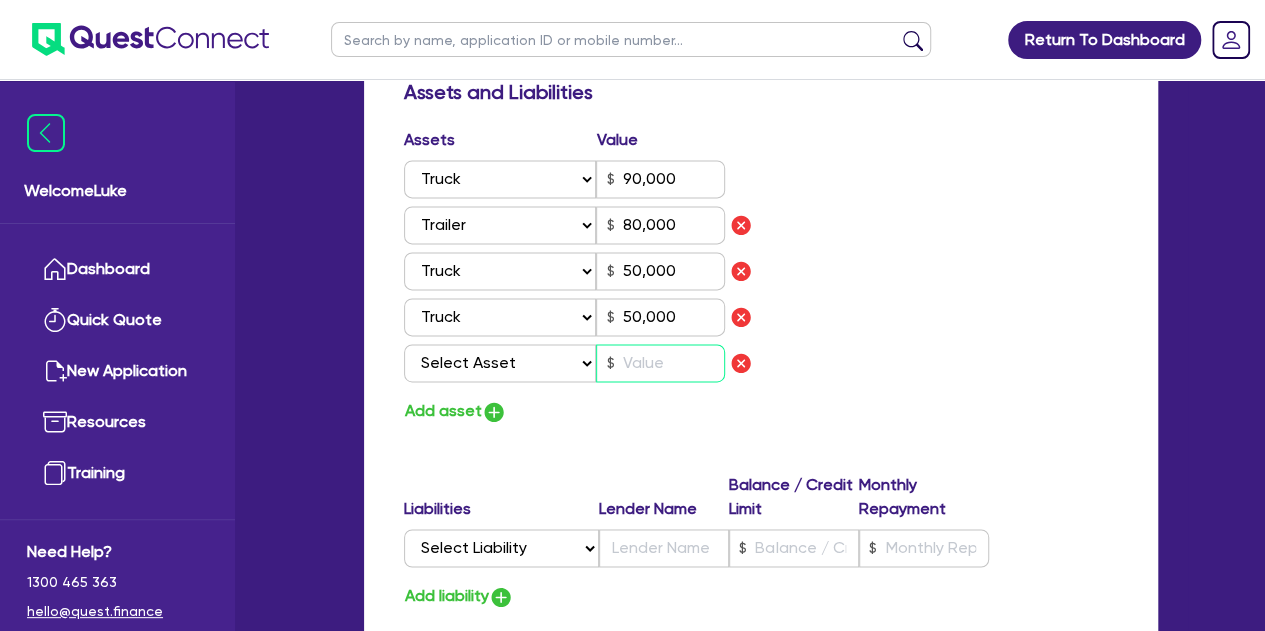 click on "Assets Value Select Asset Cash Property Investment property Vehicle Truck Trailer Equipment Household & personal asset Other asset 90,000 Select Asset Cash Property Investment property Vehicle Truck Trailer Equipment Household & personal asset Other asset 80,000 Select Asset Cash Property Investment property Vehicle Truck Trailer Equipment Household & personal asset Other asset 50,000 Select Asset Cash Property Investment property Vehicle Truck Trailer Equipment Household & personal asset Other asset 50,000 Select Asset Cash Property Investment property Vehicle Truck Trailer Equipment Household & personal asset Other asset" at bounding box center [575, 259] 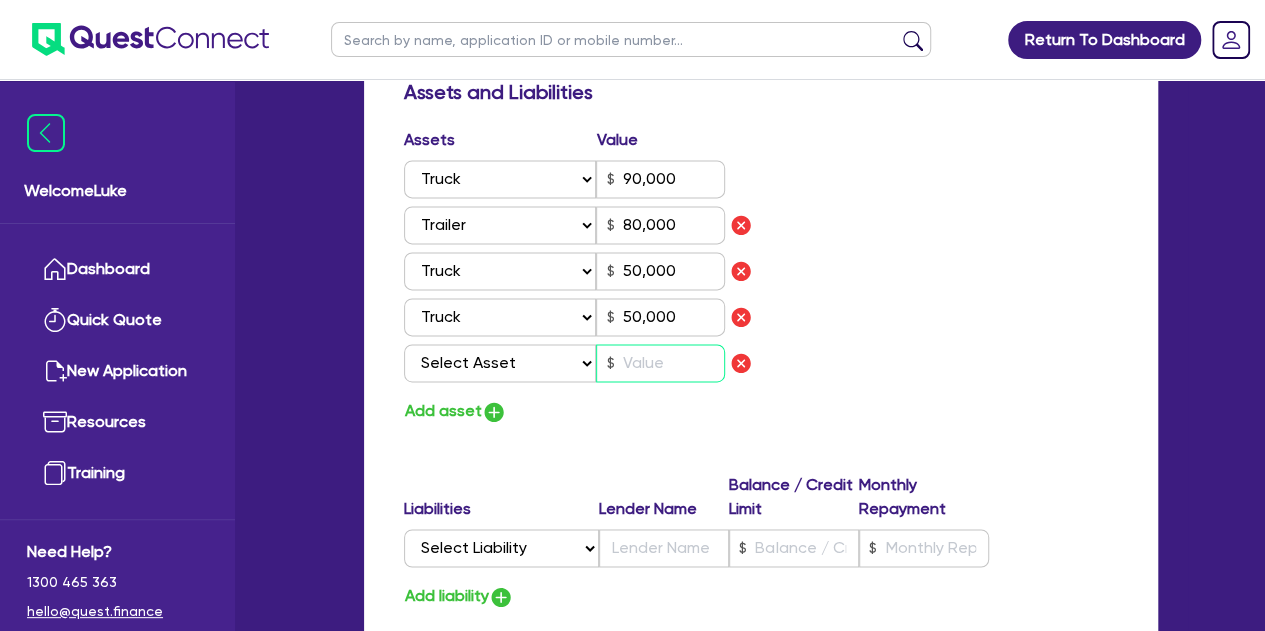 click at bounding box center (660, 363) 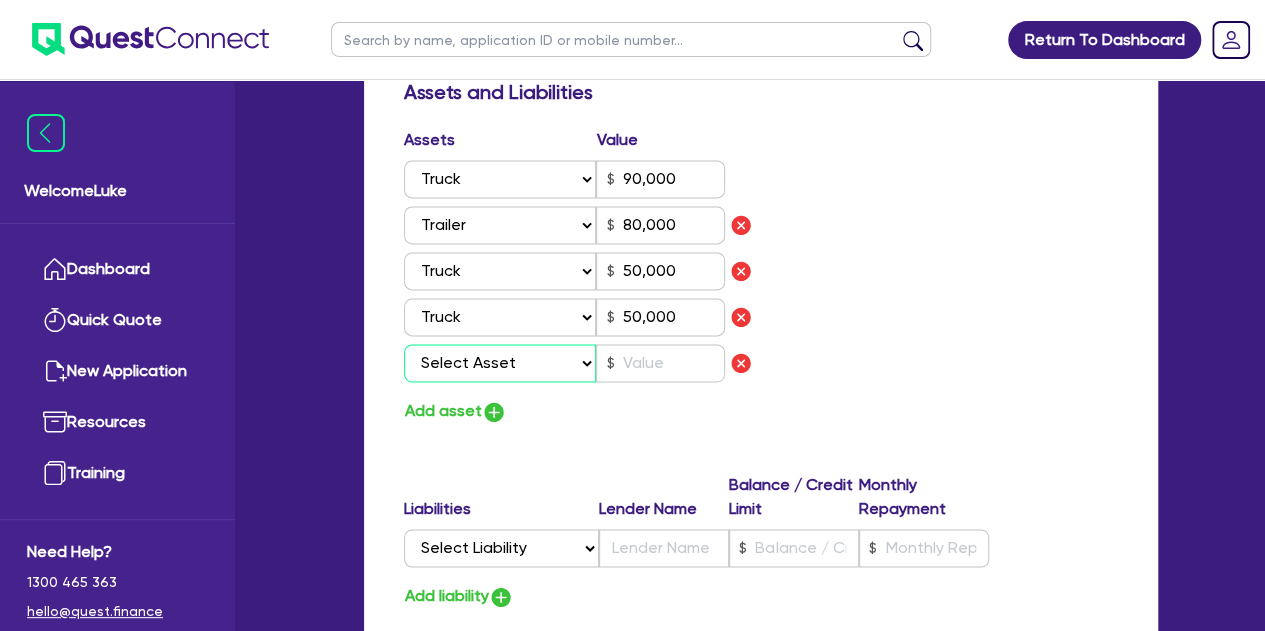 click on "Select Asset Cash Property Investment property Vehicle Truck Trailer Equipment Household & personal asset Other asset" at bounding box center [500, 363] 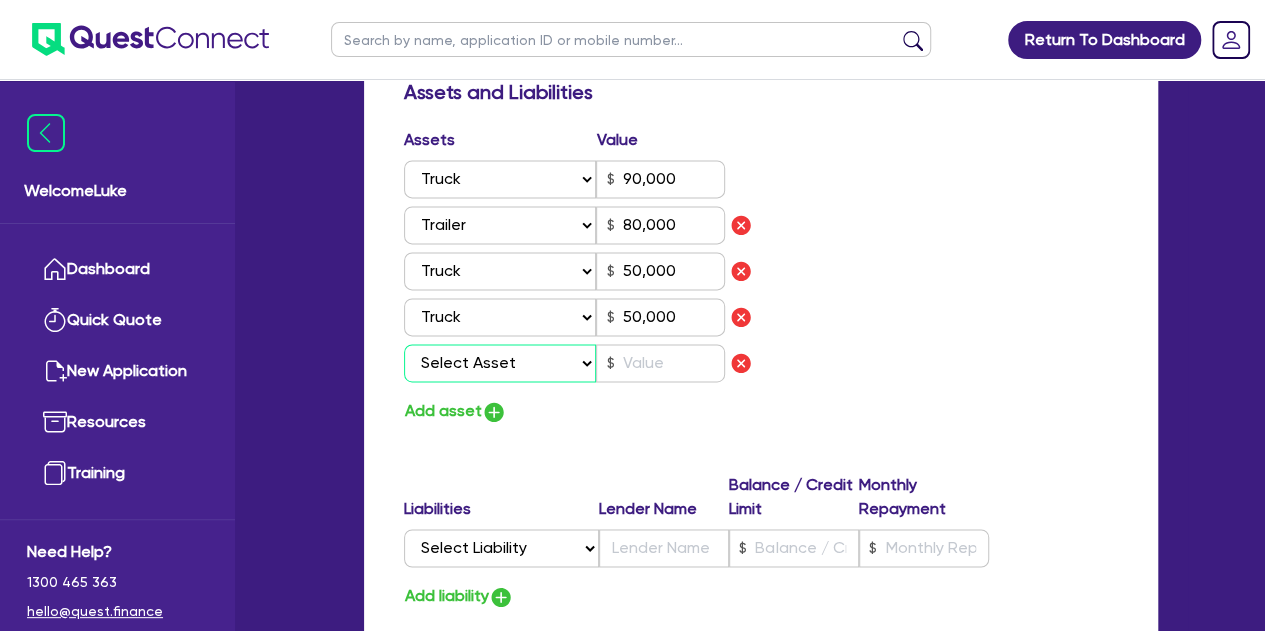 select on "TRAILER" 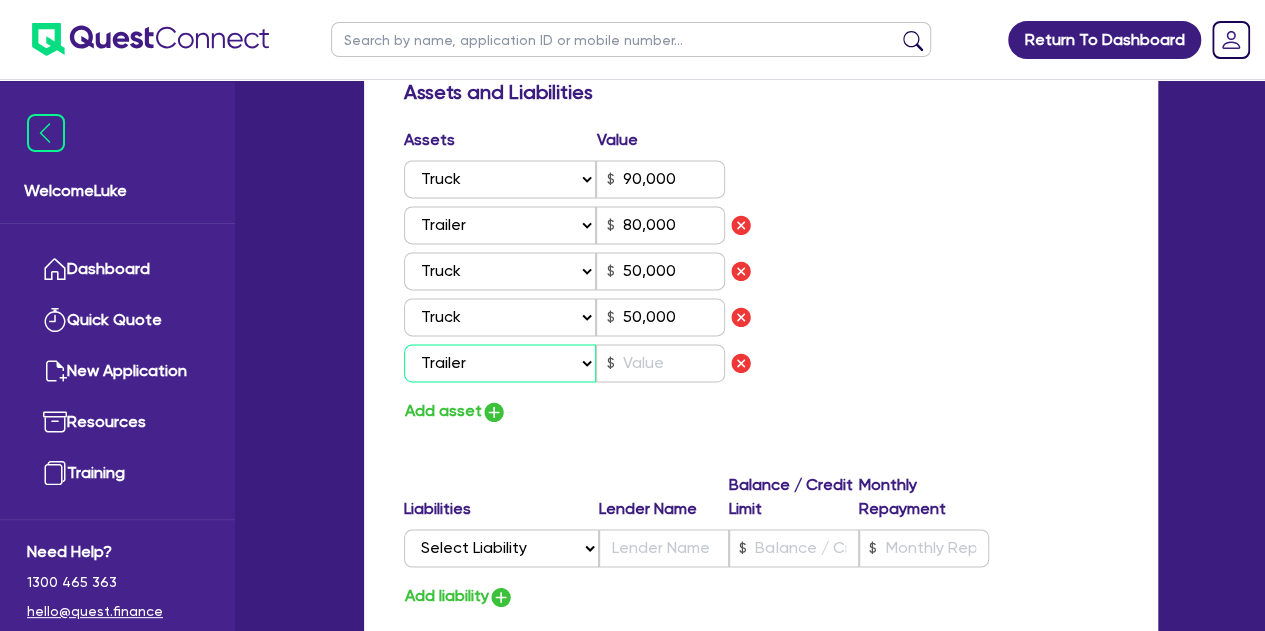 click on "Select Asset Cash Property Investment property Vehicle Truck Trailer Equipment Household & personal asset Other asset" at bounding box center [500, 363] 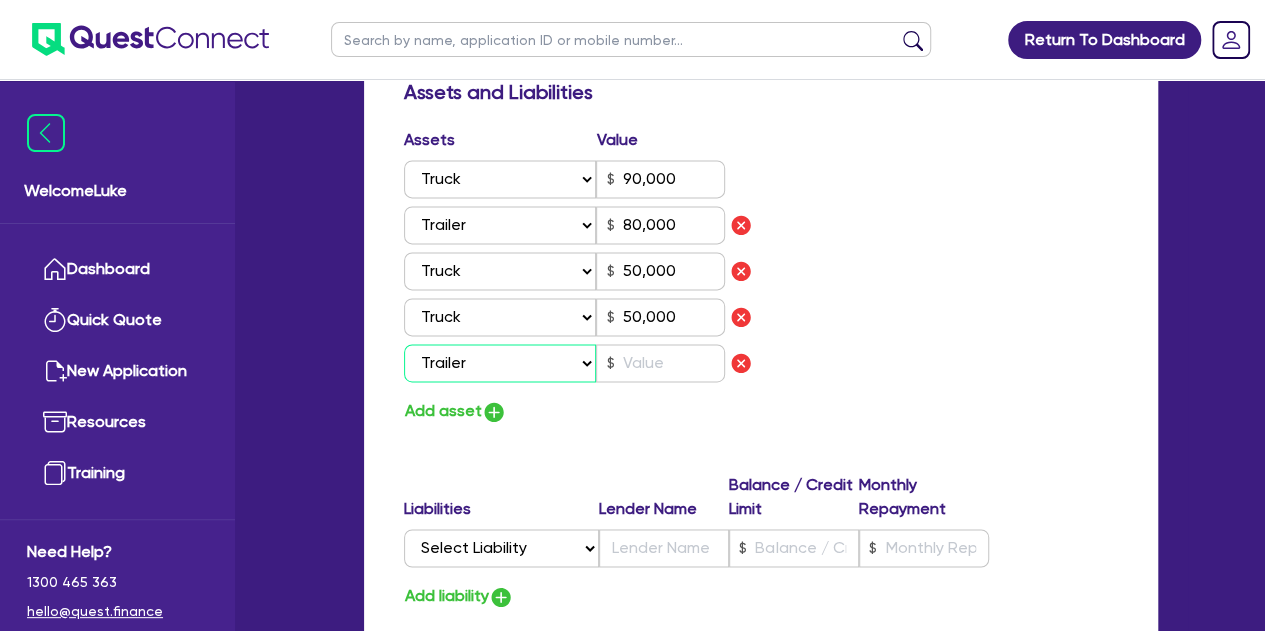 type on "90,000" 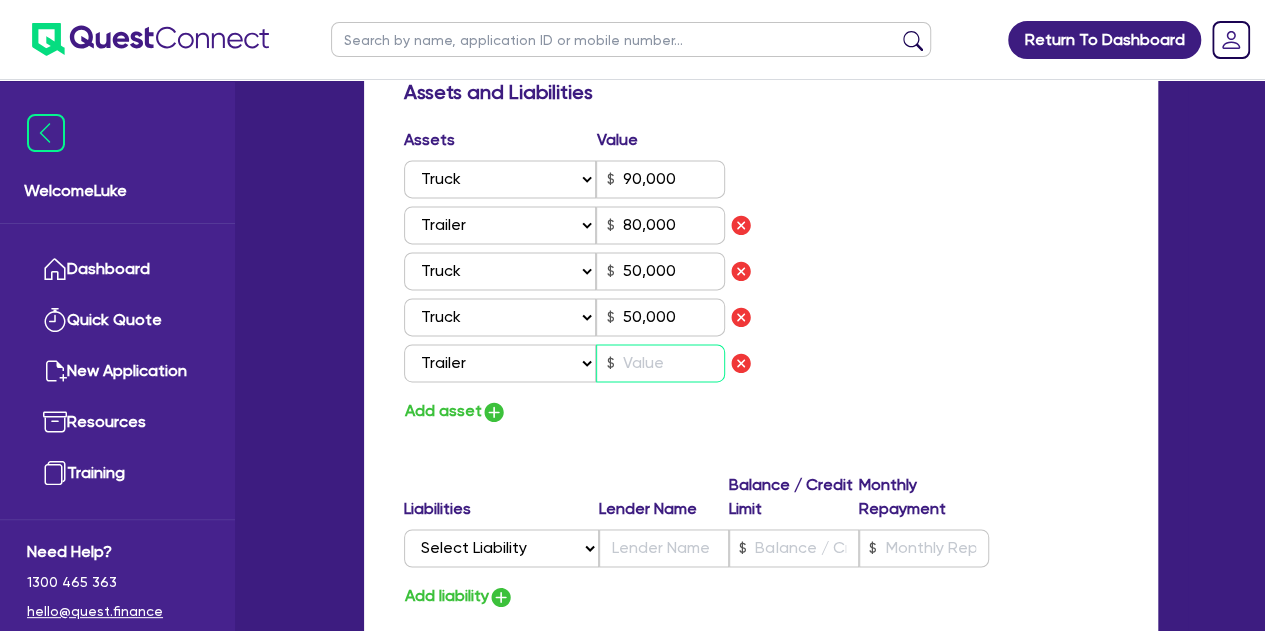 click at bounding box center [660, 363] 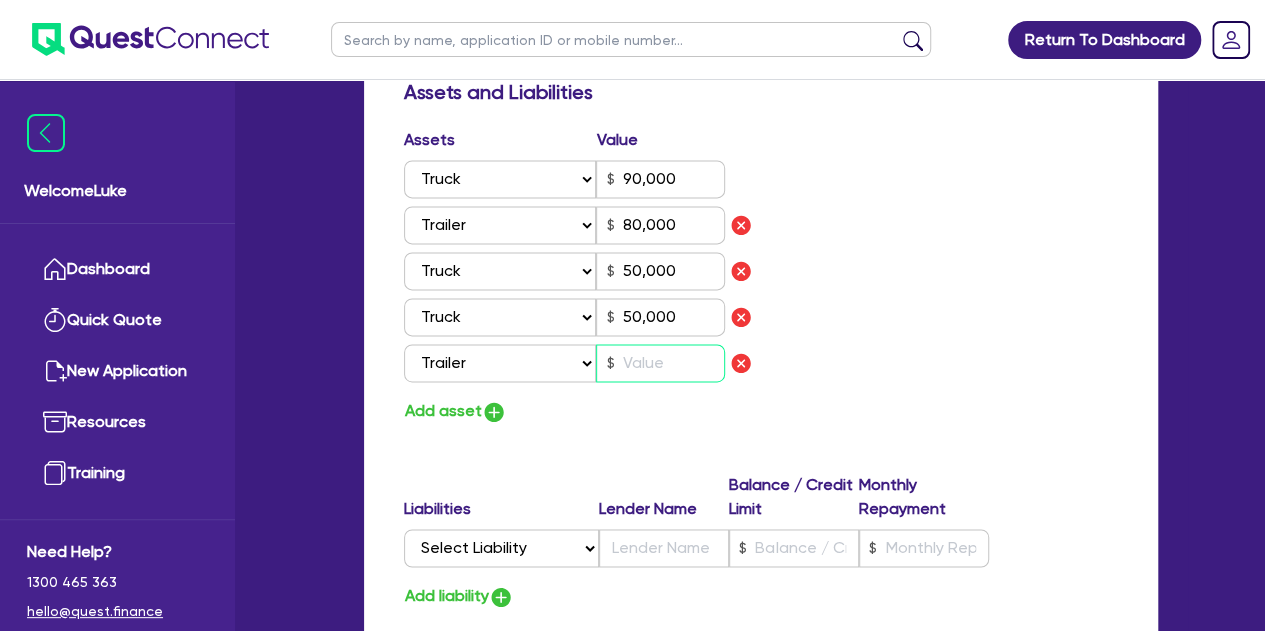 type on "90,000" 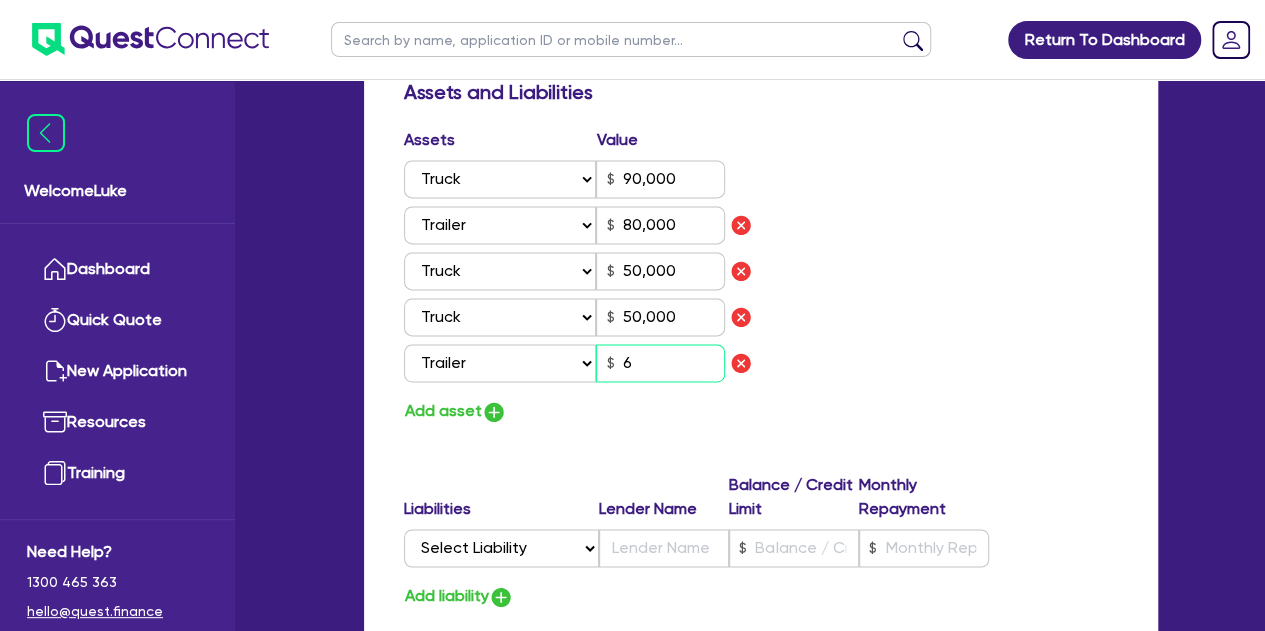 type on "90,000" 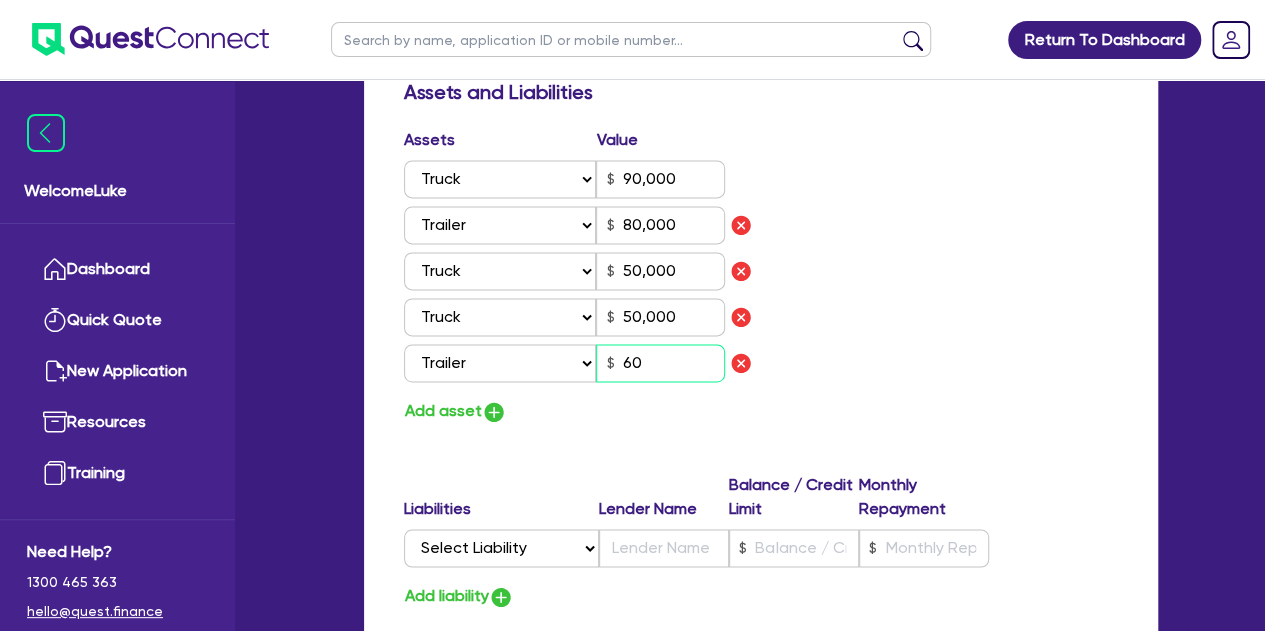 type on "90,000" 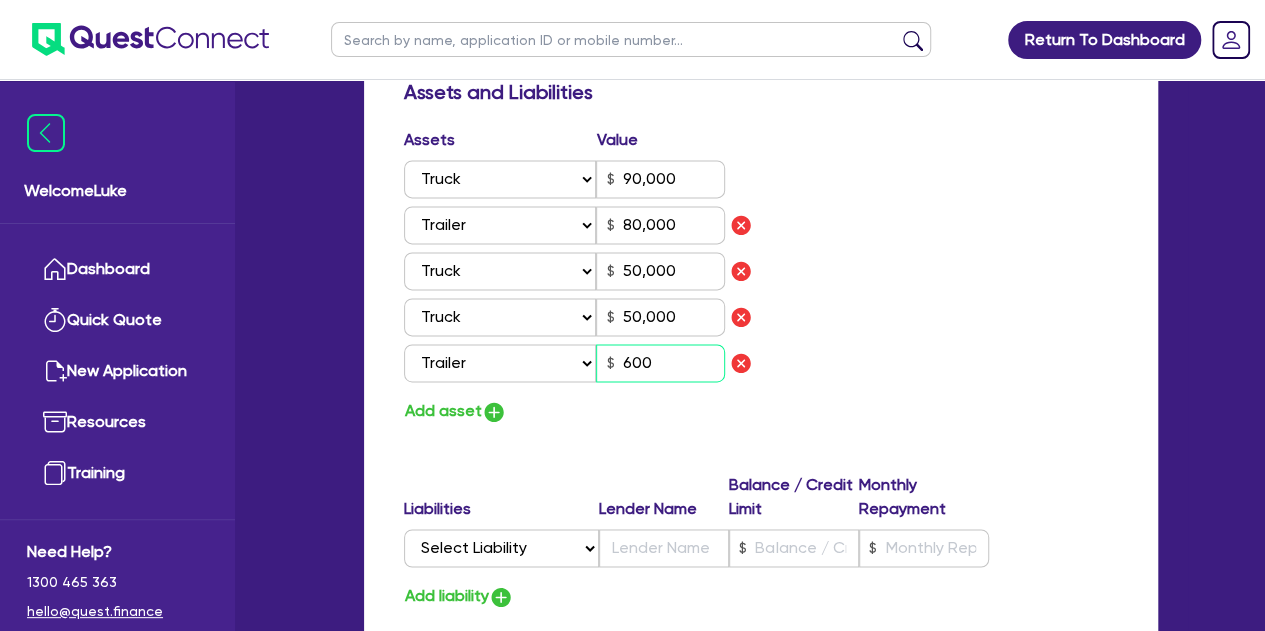 type on "90,000" 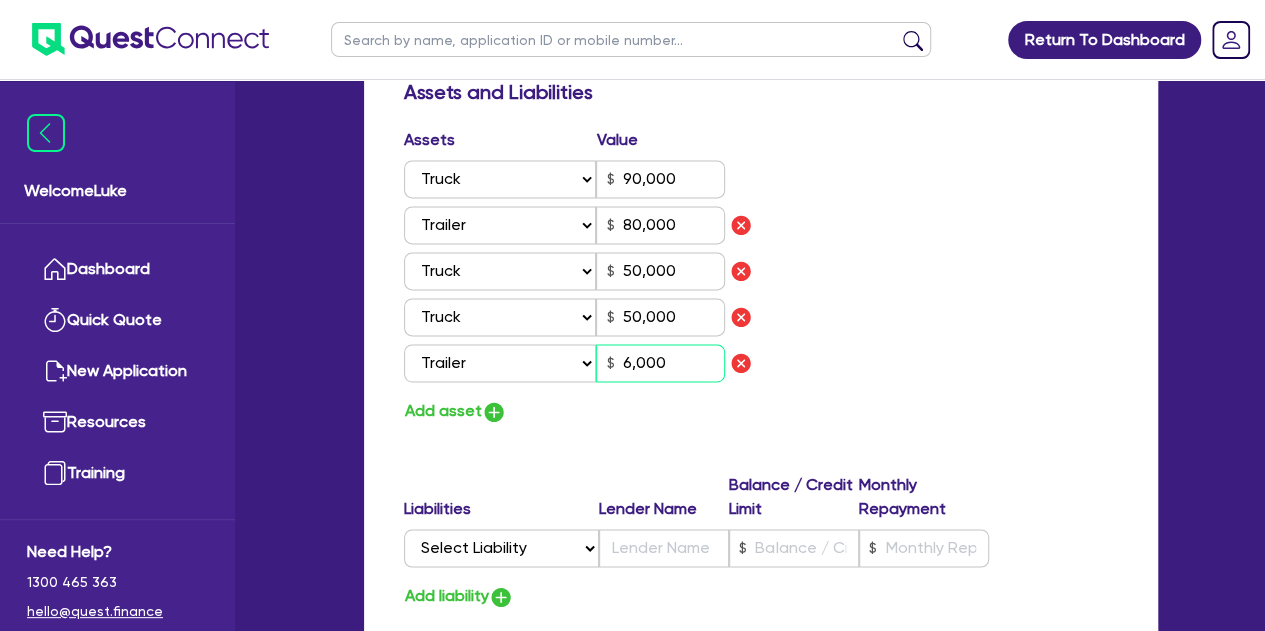 type on "90,000" 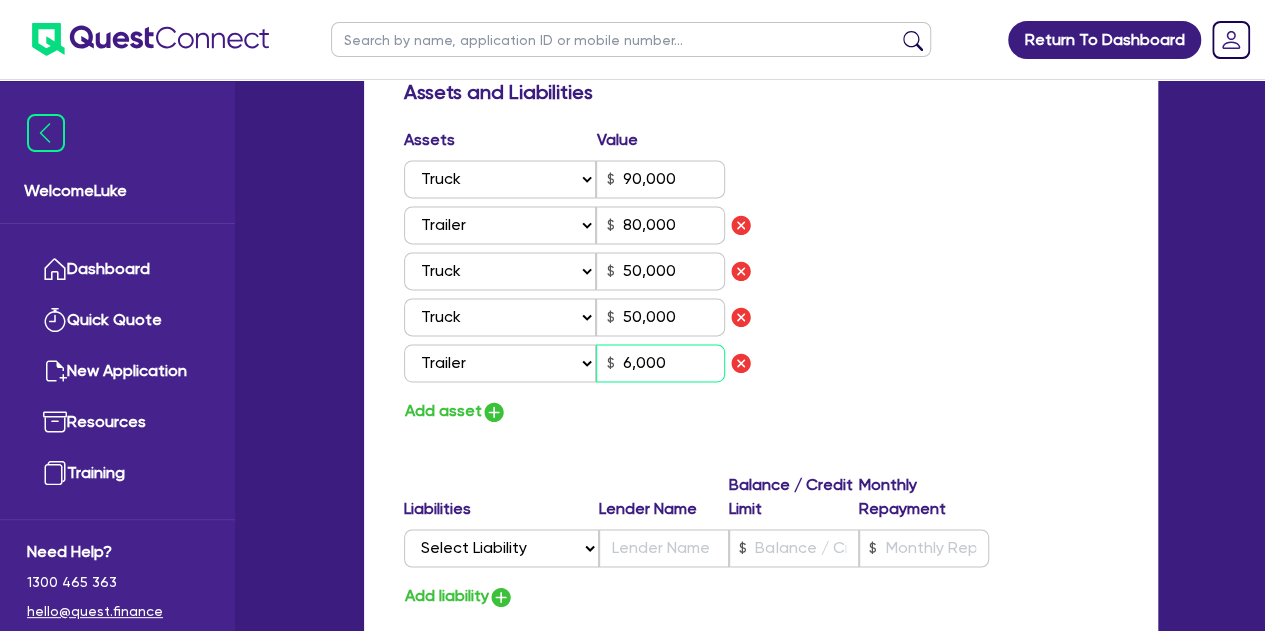 type on "80,000" 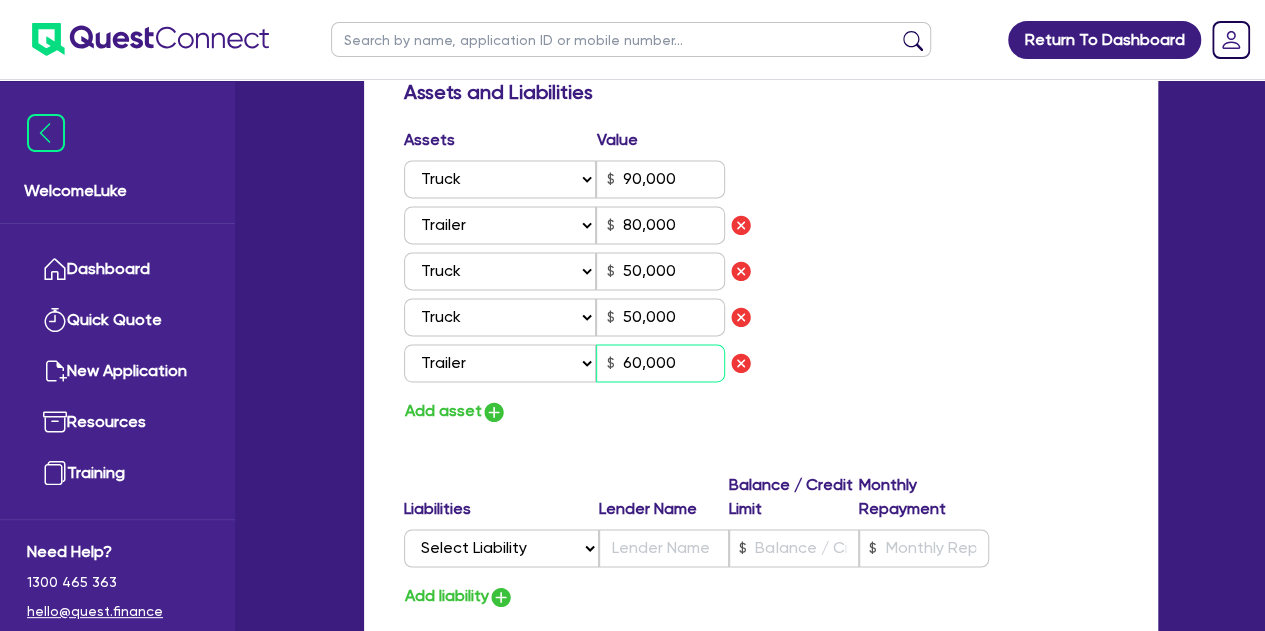 type on "60,000" 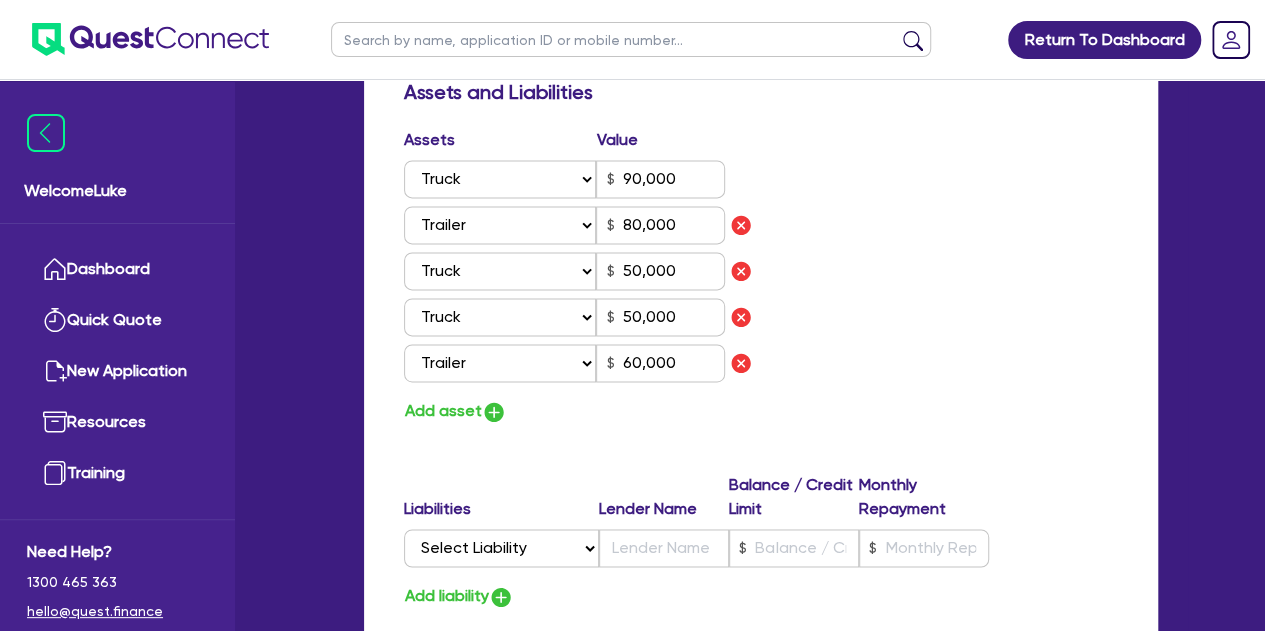 click on "Assets Value Select Asset Cash Property Investment property Vehicle Truck Trailer Equipment Household & personal asset Other asset 90,000 Select Asset Cash Property Investment property Vehicle Truck Trailer Equipment Household & personal asset Other asset 80,000 Select Asset Cash Property Investment property Vehicle Truck Trailer Equipment Household & personal asset Other asset 50,000 Select Asset Cash Property Investment property Vehicle Truck Trailer Equipment Household & personal asset Other asset 50,000 Select Asset Cash Property Investment property Vehicle Truck Trailer Equipment Household & personal asset Other asset 60,000 Add asset" at bounding box center [761, 276] 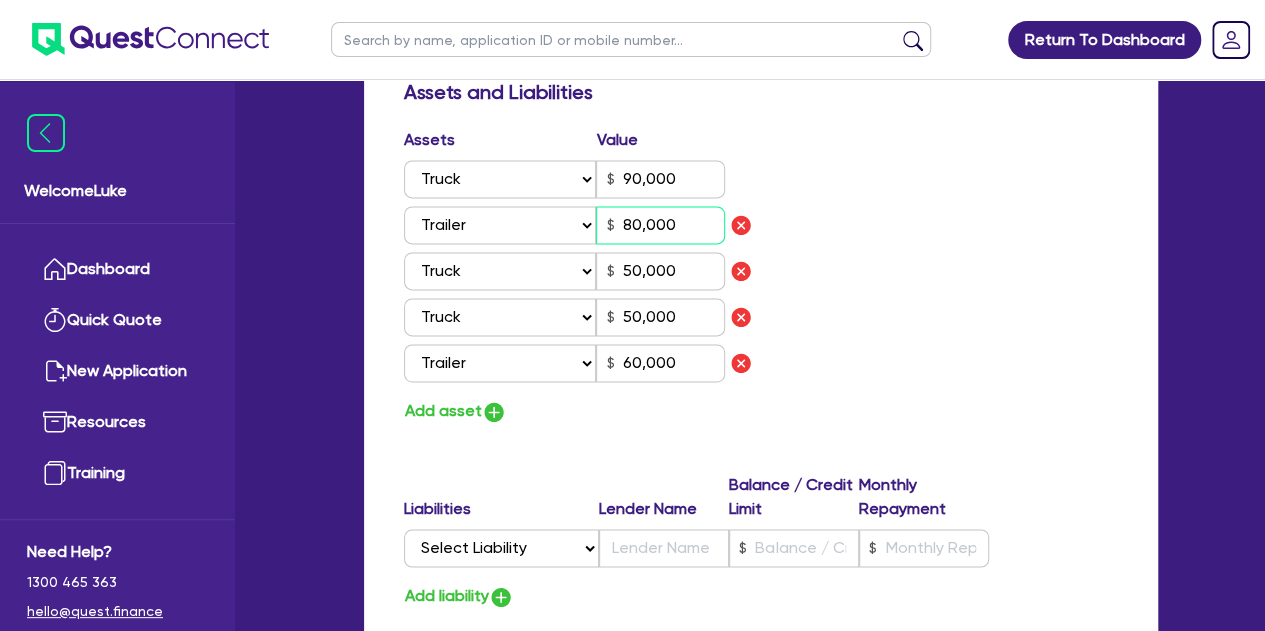 click on "80,000" at bounding box center (660, 225) 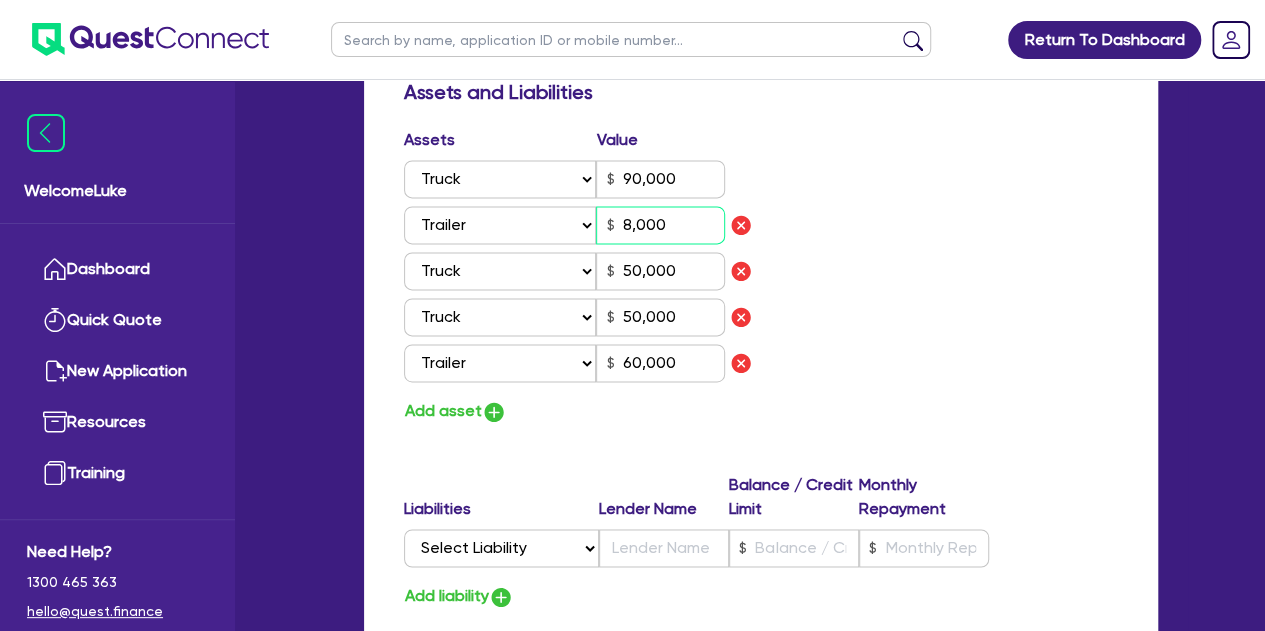 type on "90,000" 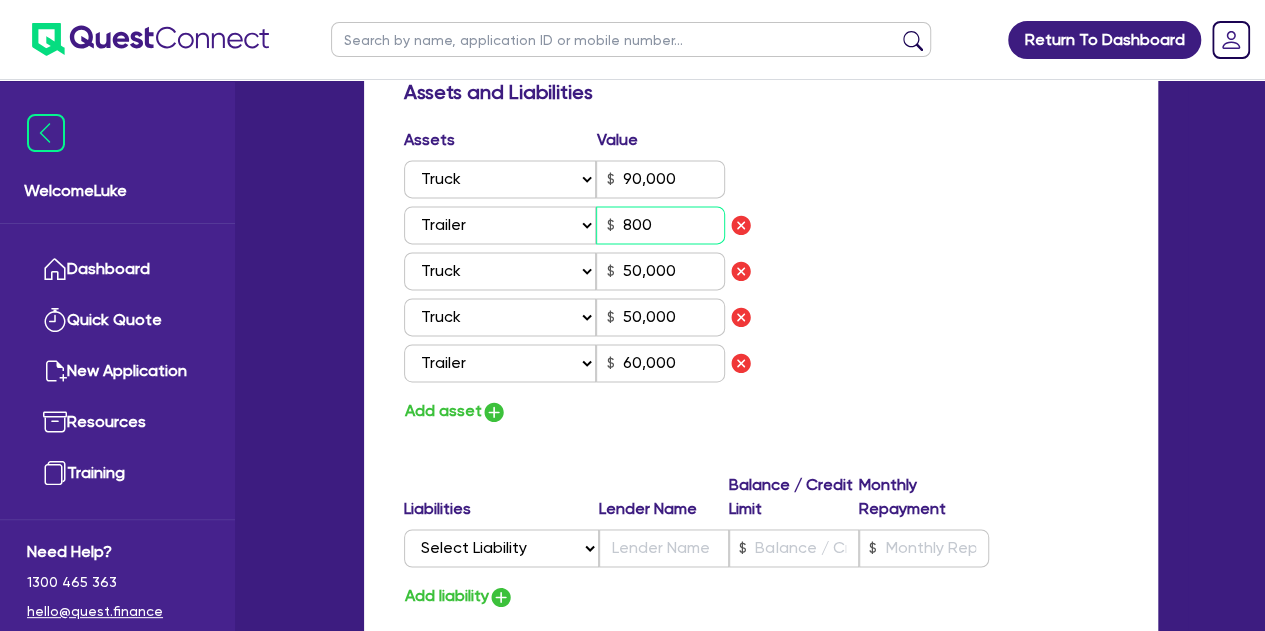 type on "90,000" 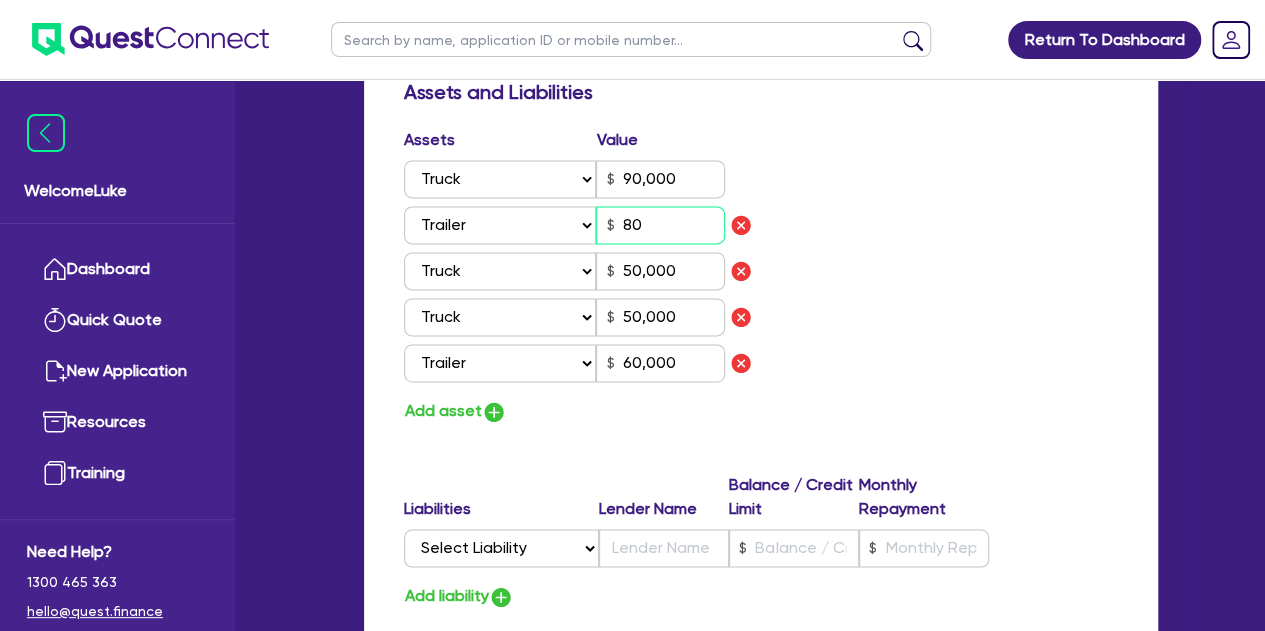 type on "90,000" 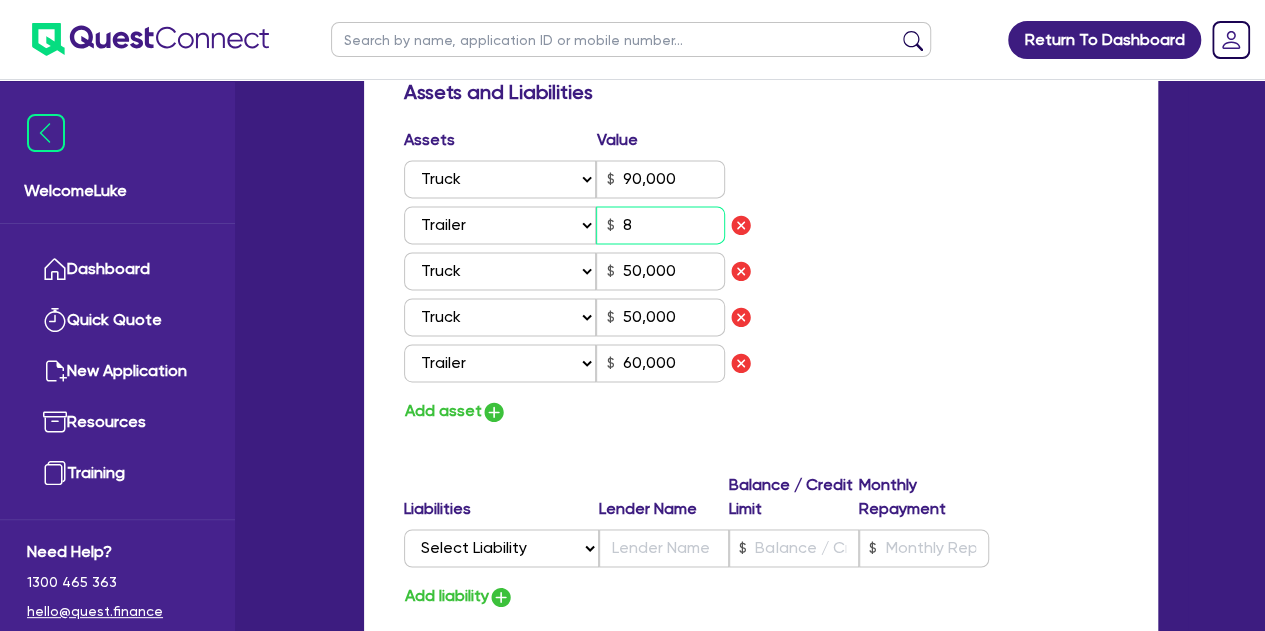type on "90,000" 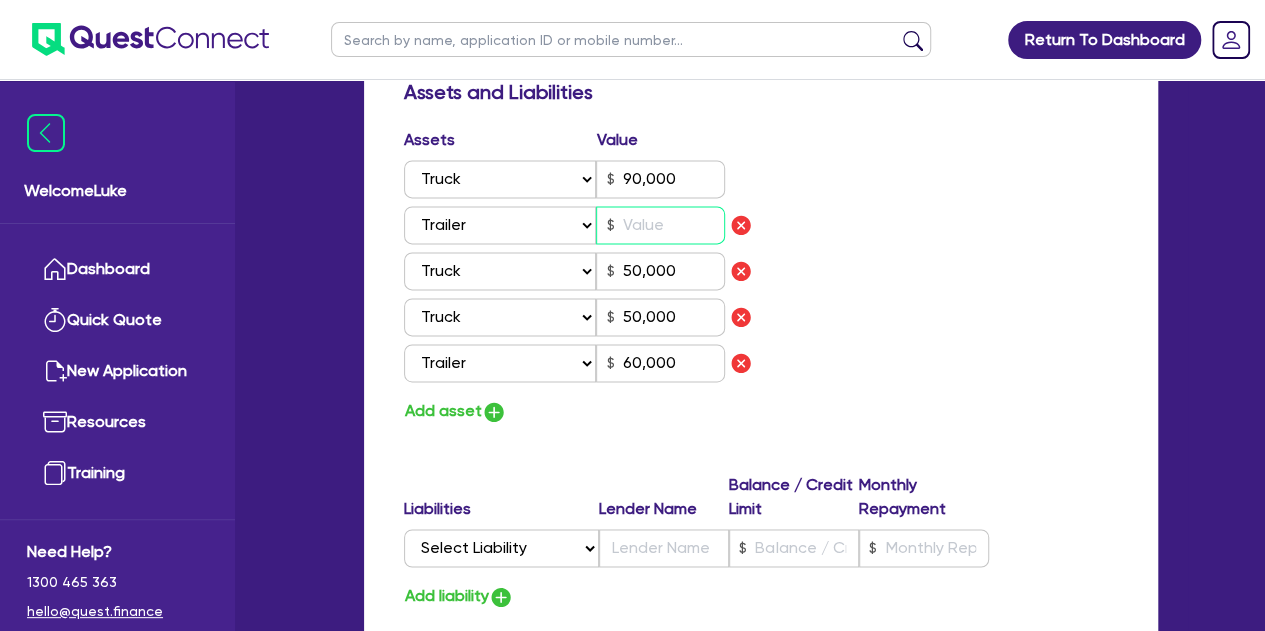 type on "90,000" 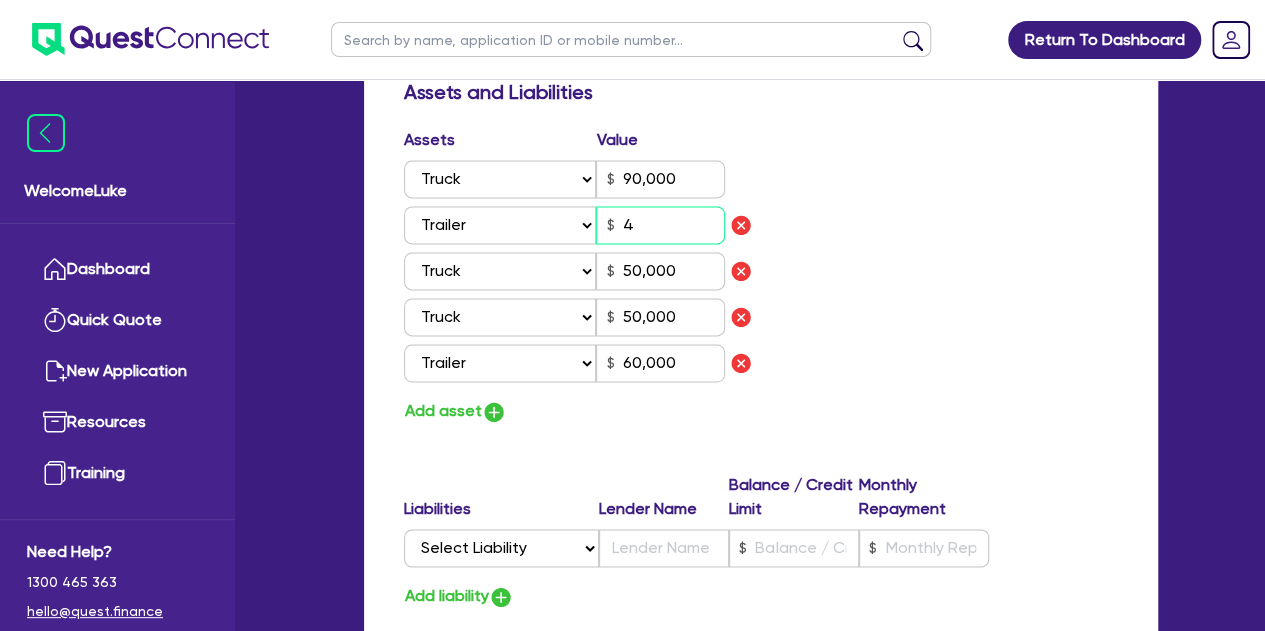 type on "50,000" 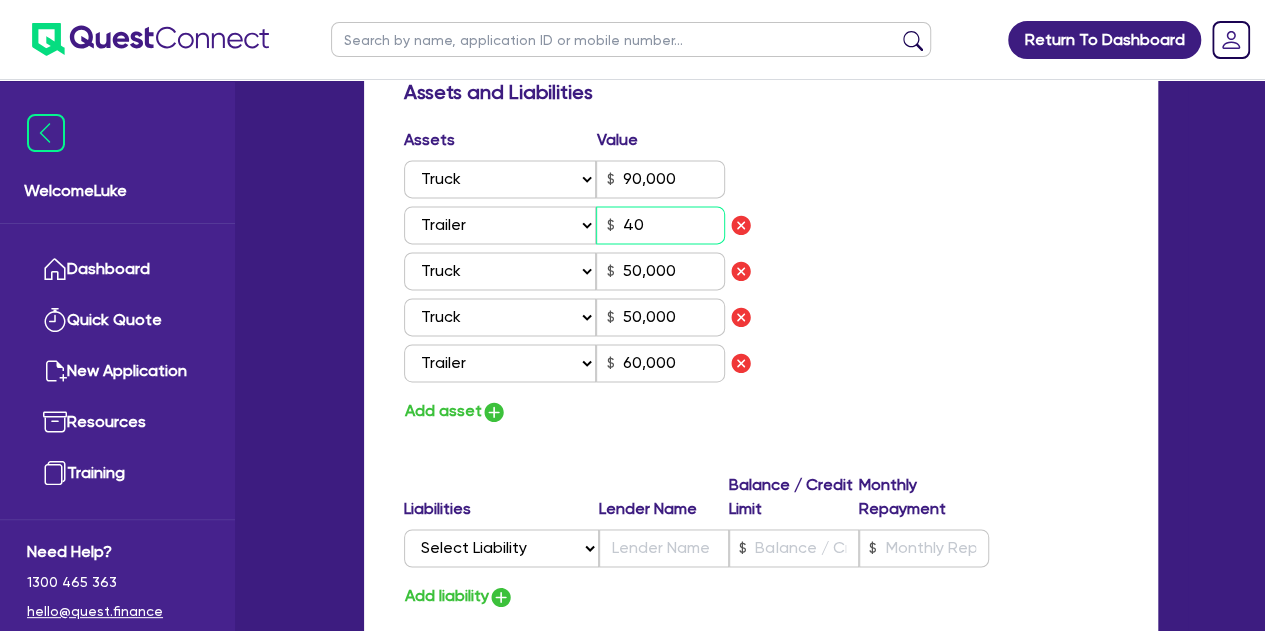 type on "90,000" 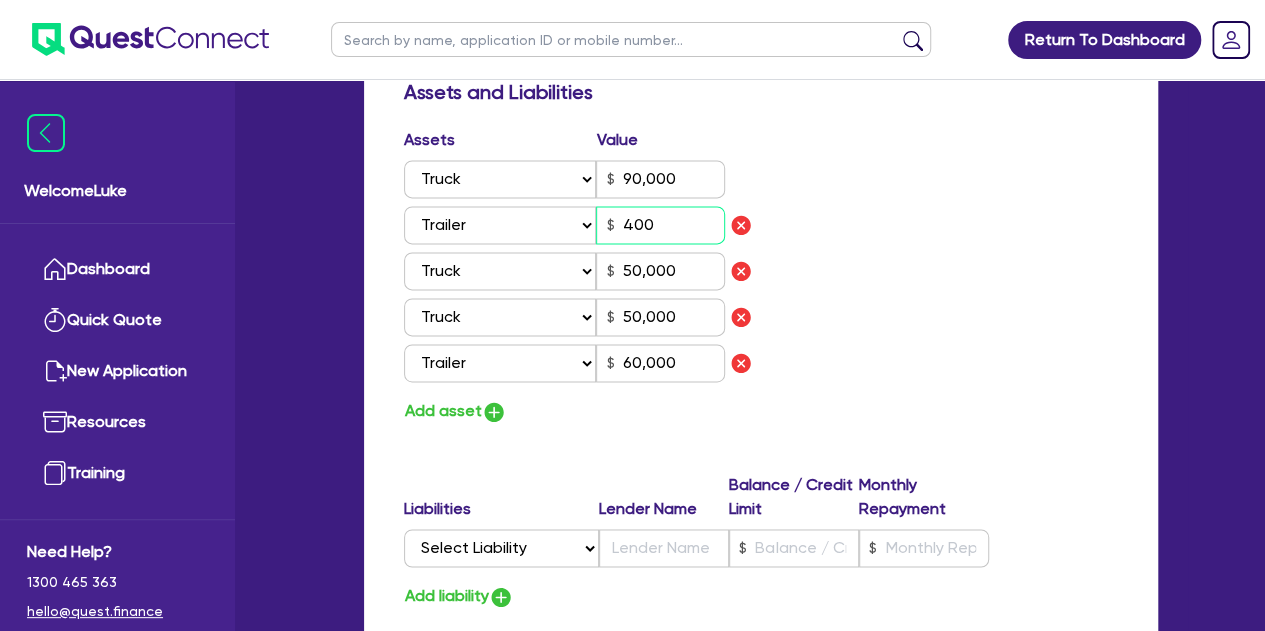 type on "90,000" 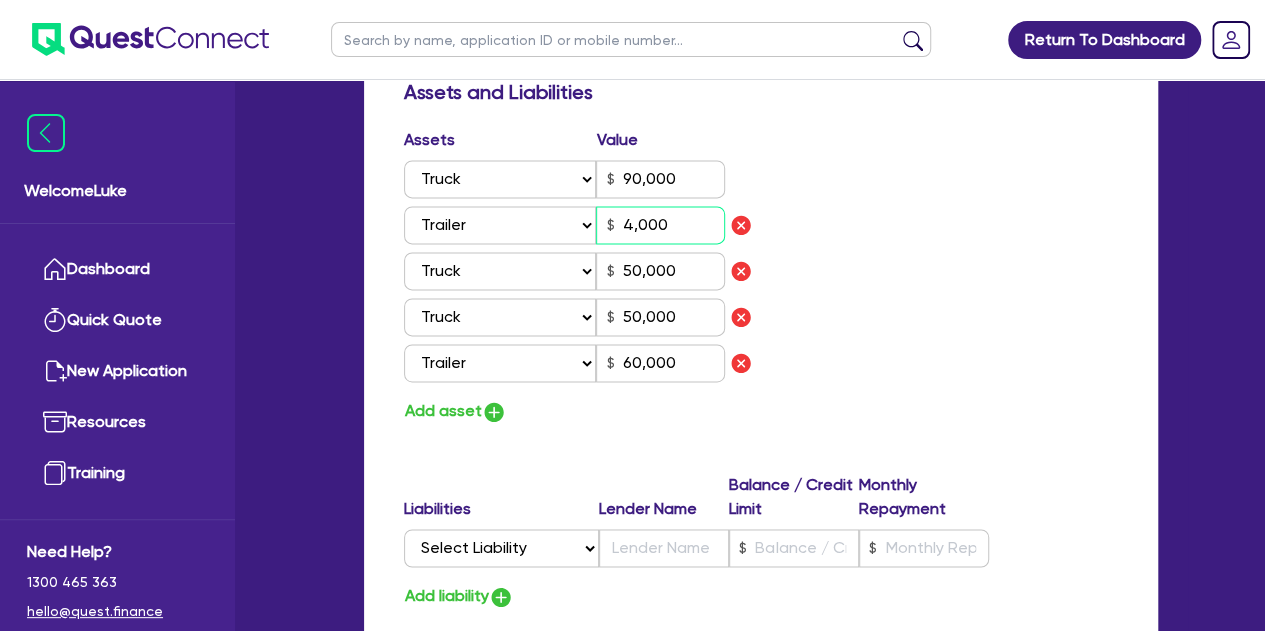 type on "90,000" 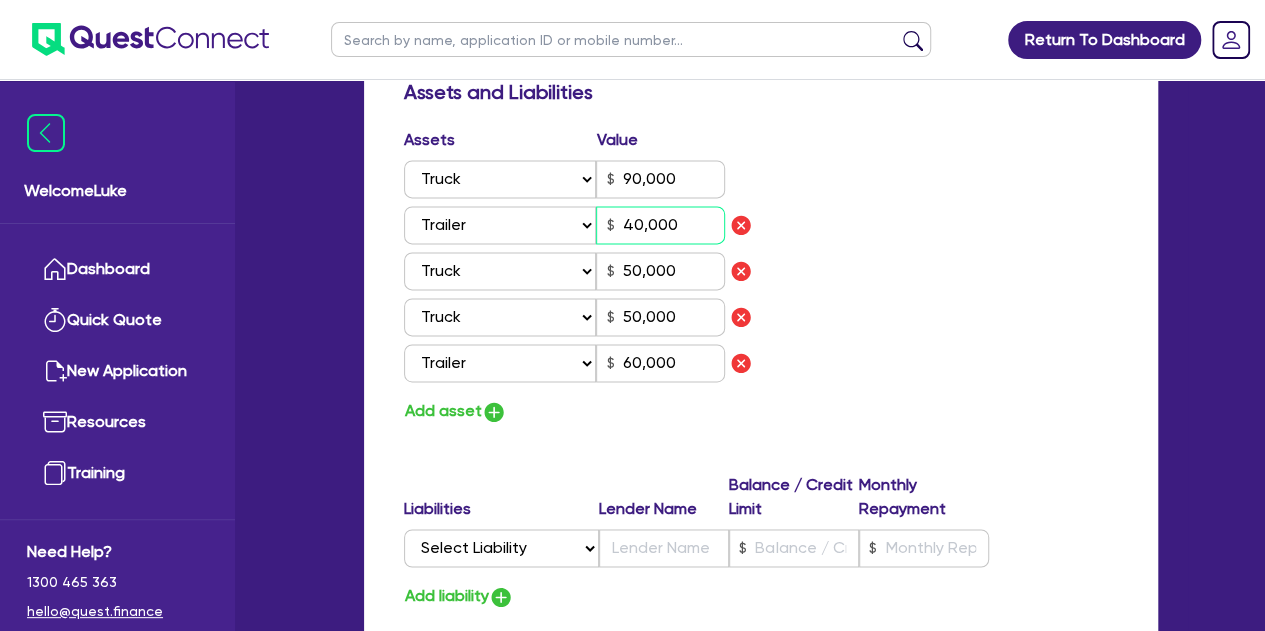 type on "60,000" 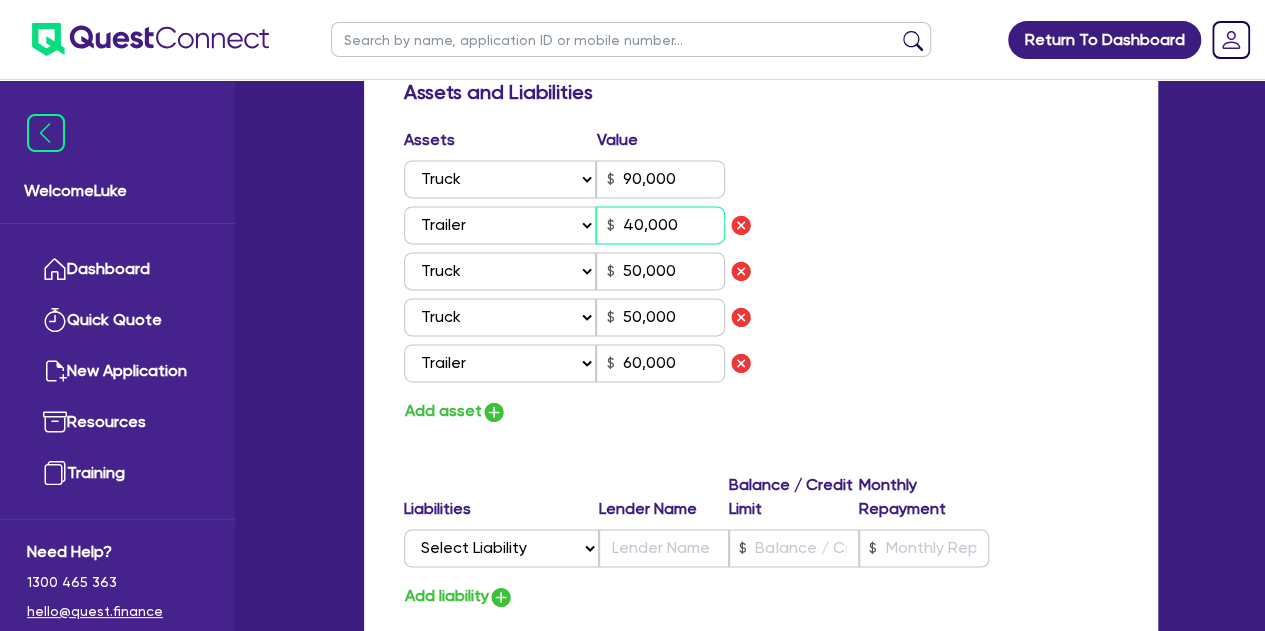 type on "40,000" 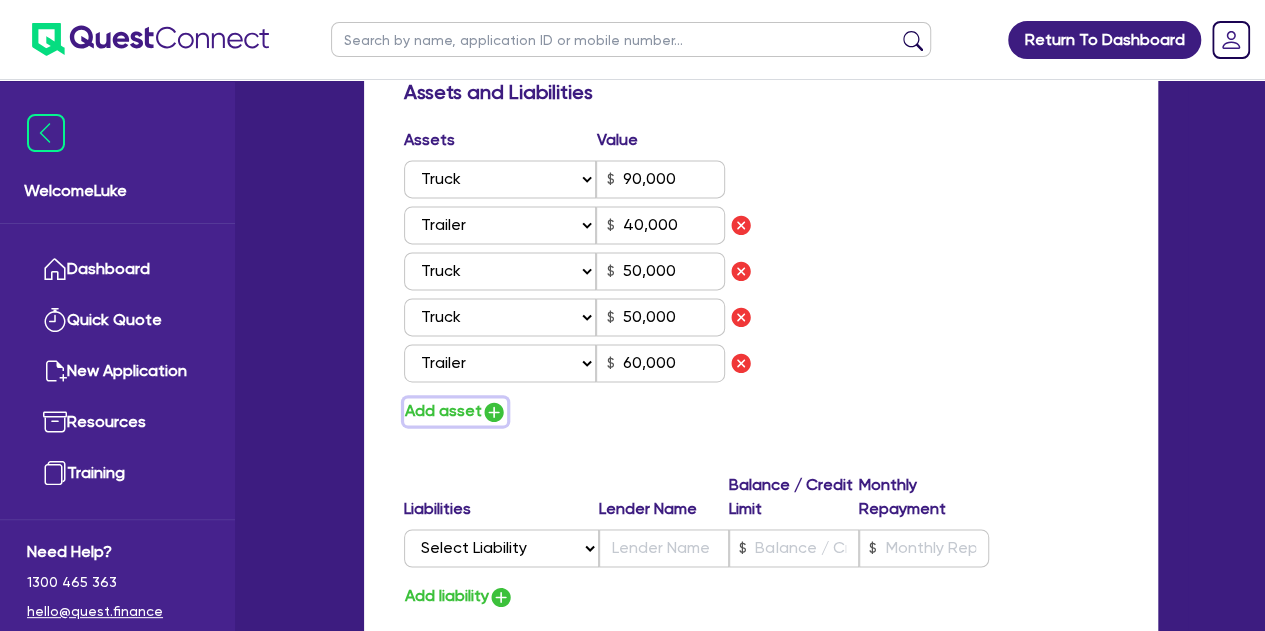 click at bounding box center (494, 412) 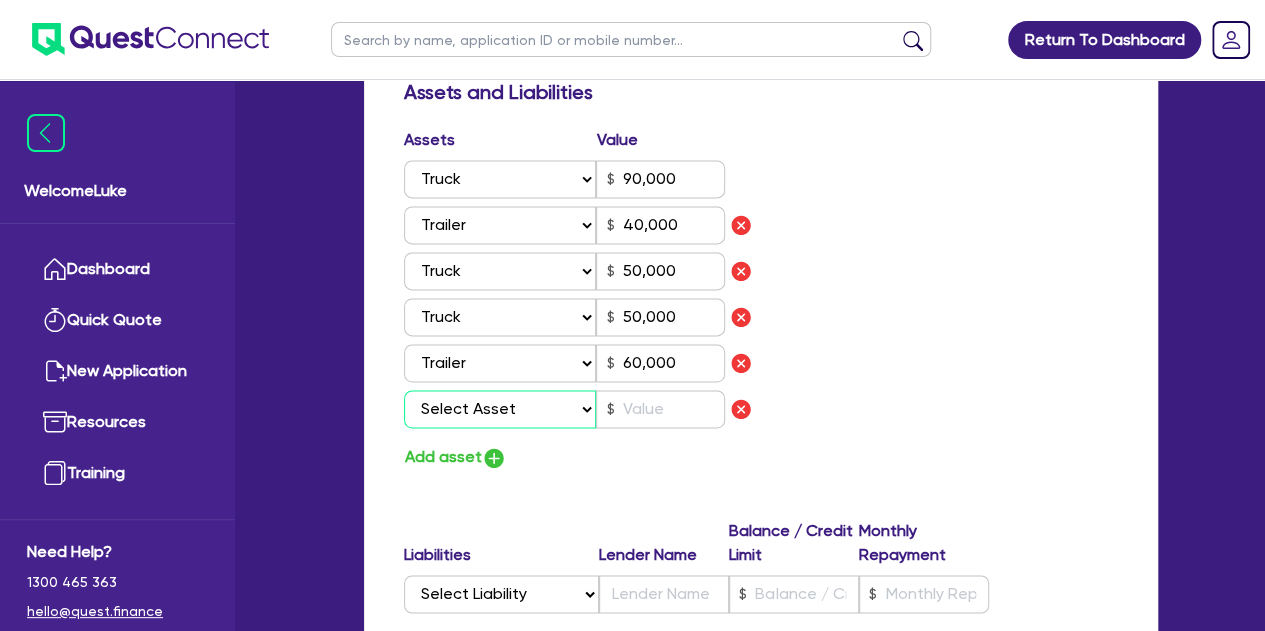 click on "Select Asset Cash Property Investment property Vehicle Truck Trailer Equipment Household & personal asset Other asset" at bounding box center [500, 409] 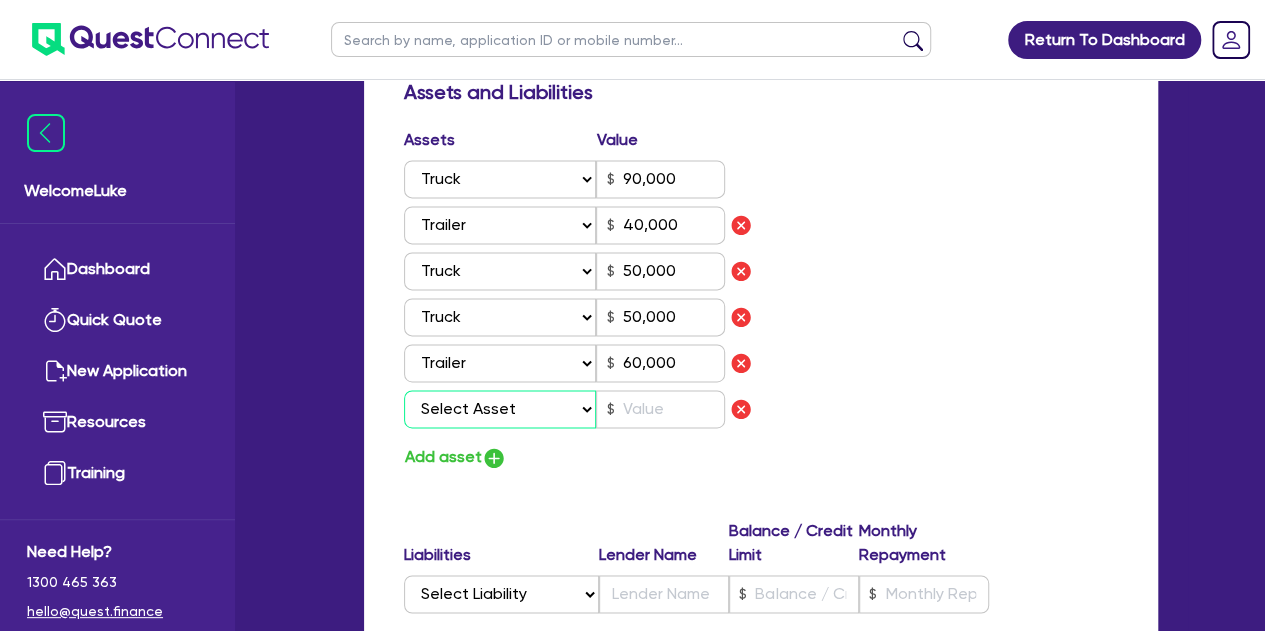 select on "TRAILER" 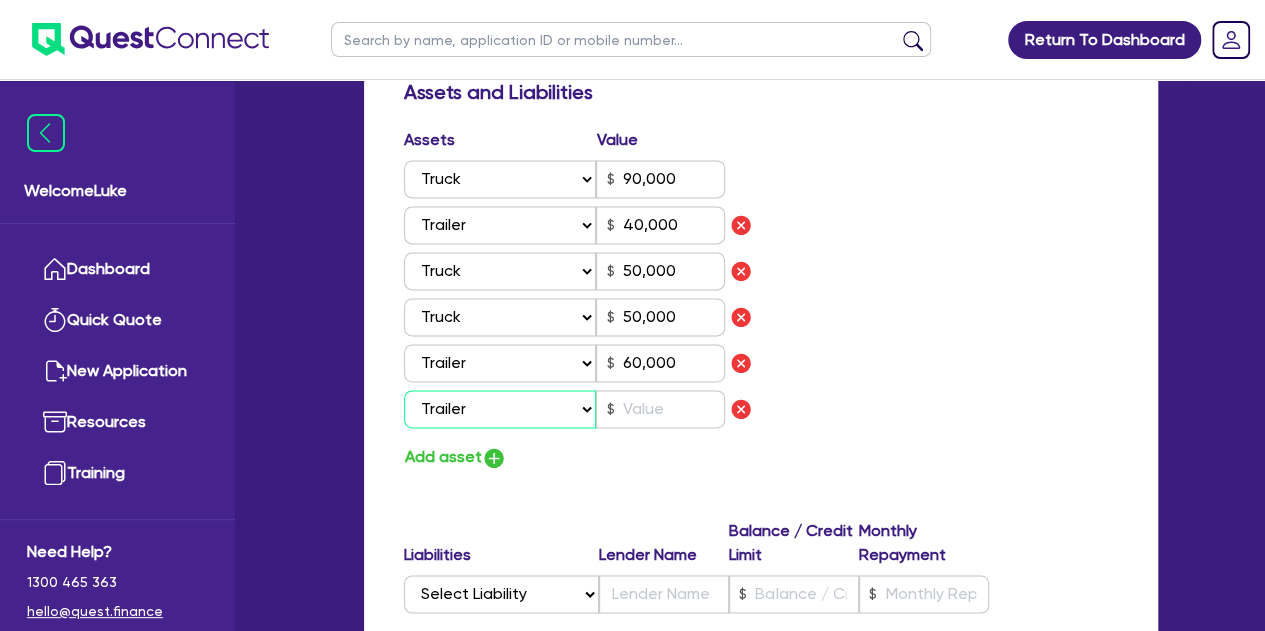 click on "Select Asset Cash Property Investment property Vehicle Truck Trailer Equipment Household & personal asset Other asset" at bounding box center [500, 409] 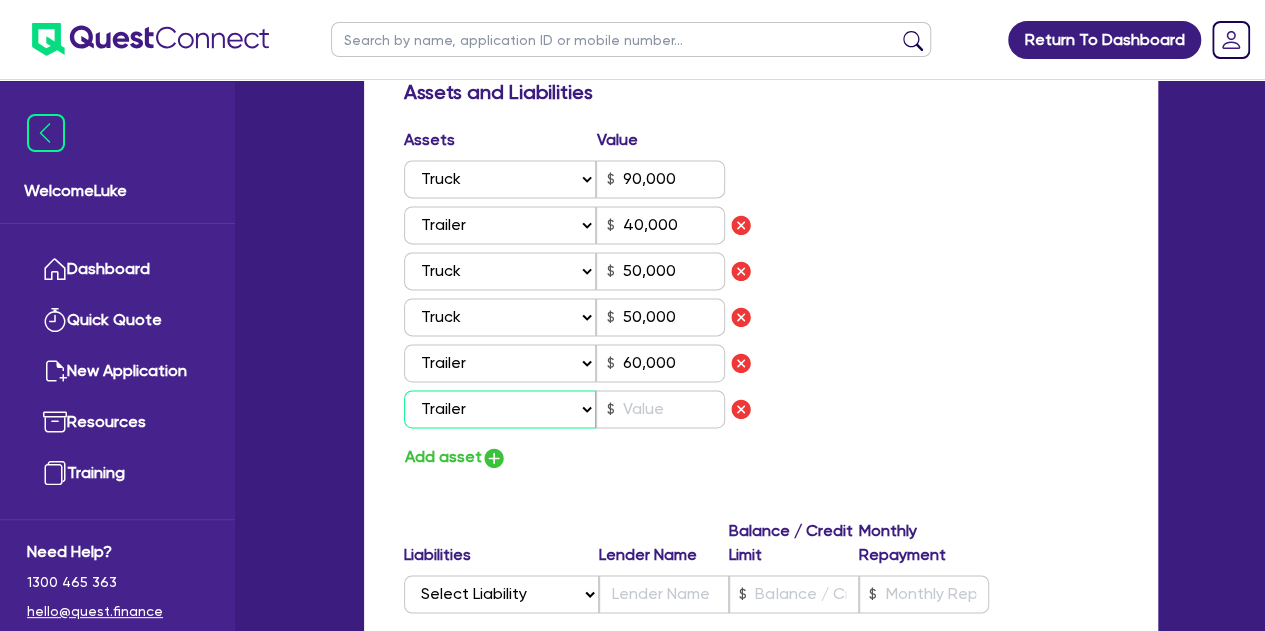 type on "40,000" 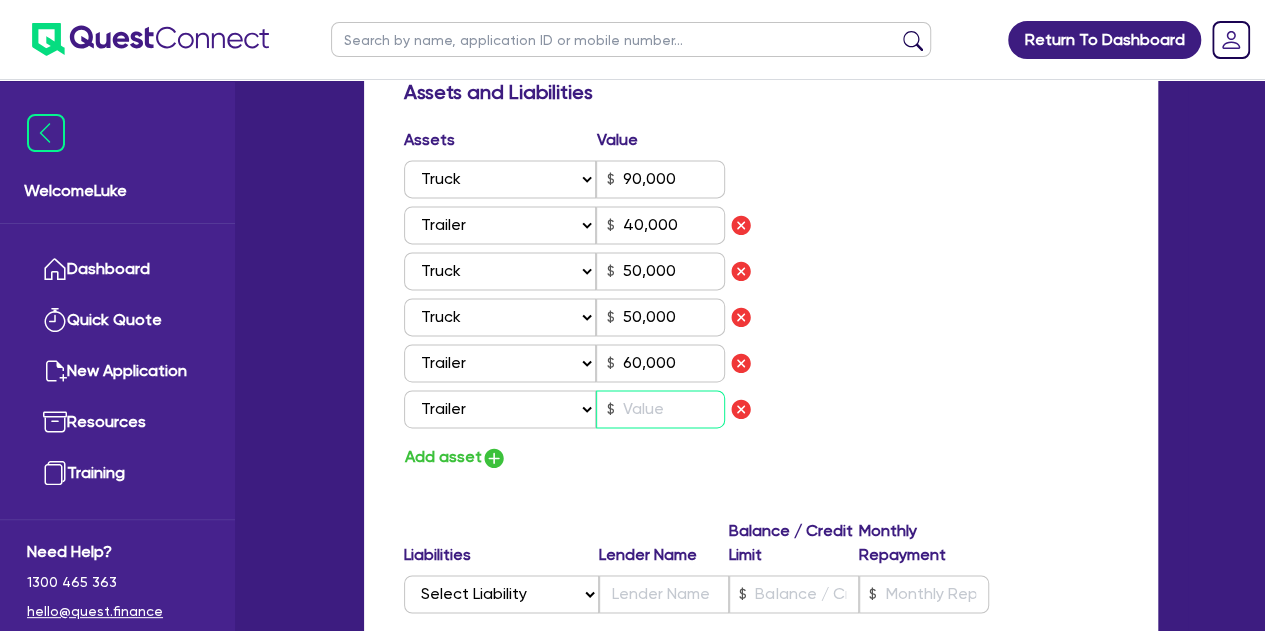 click at bounding box center [660, 409] 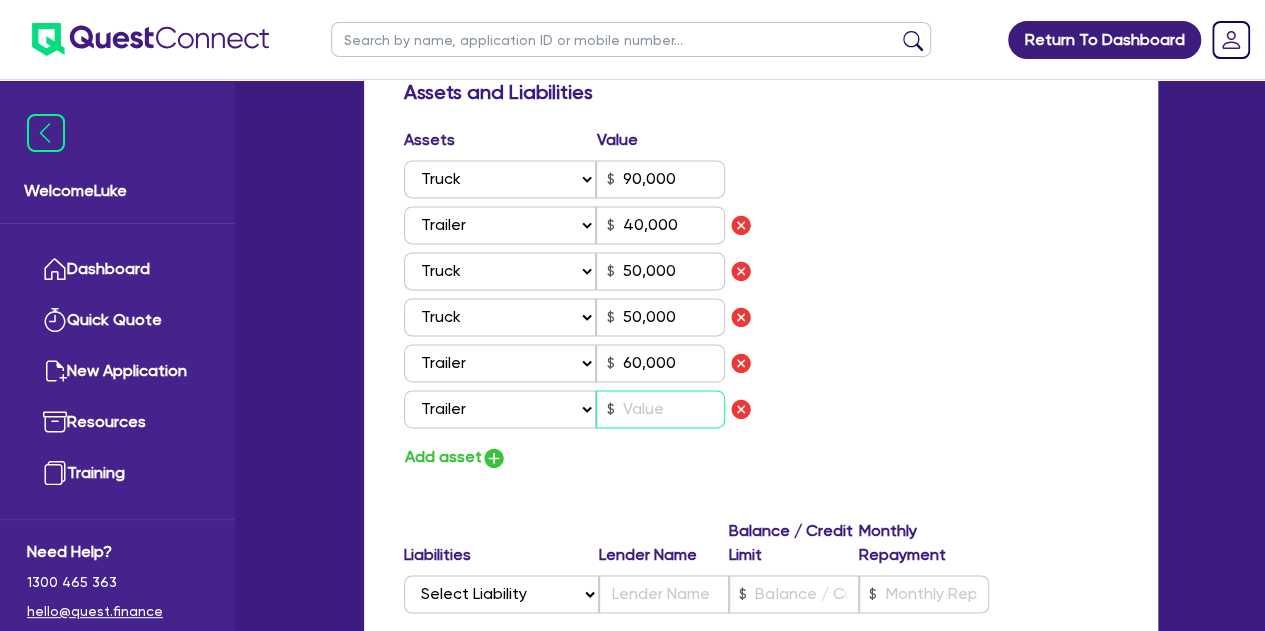 type on "90,000" 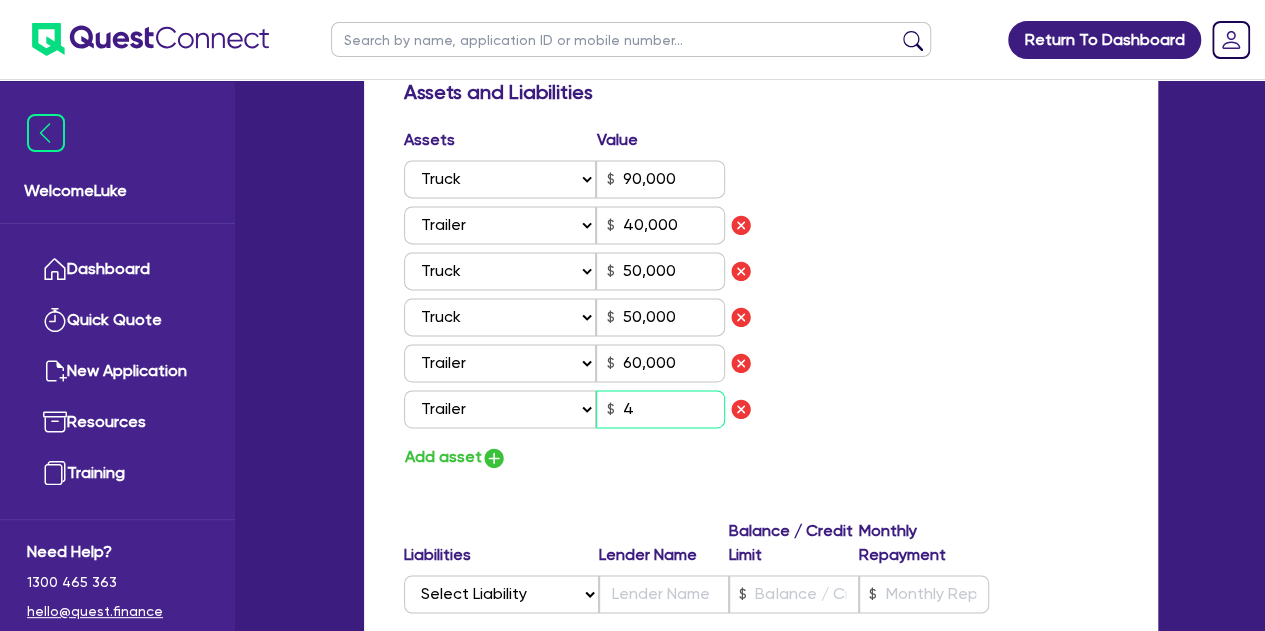 type on "90,000" 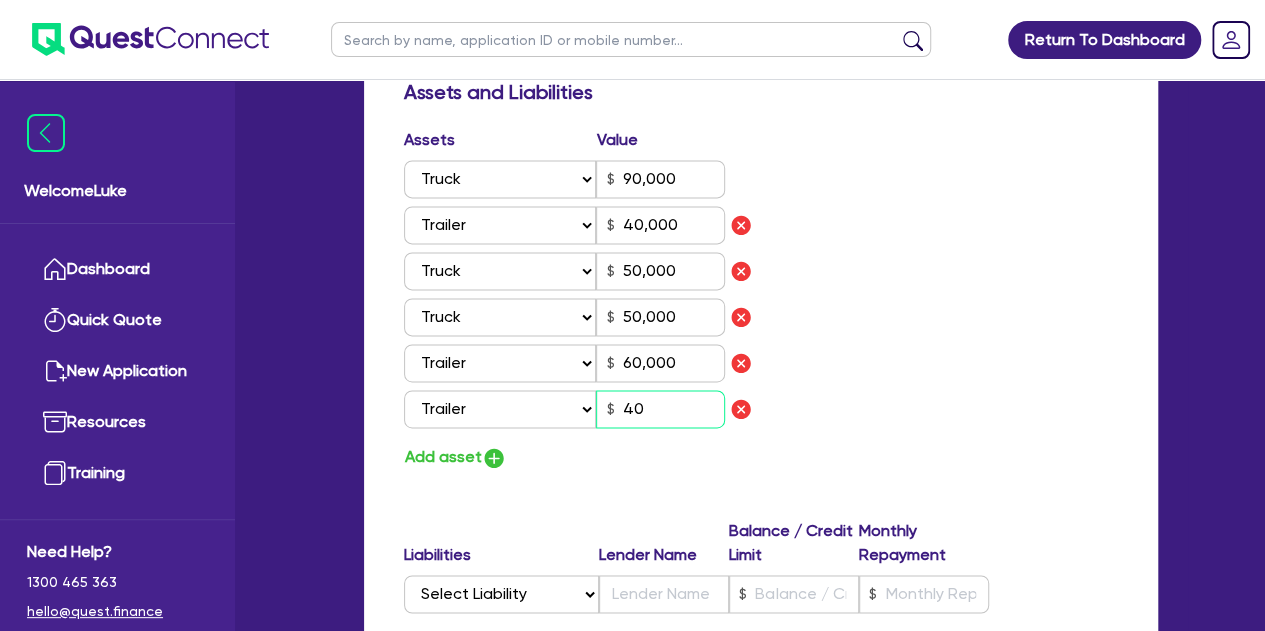 type on "90,000" 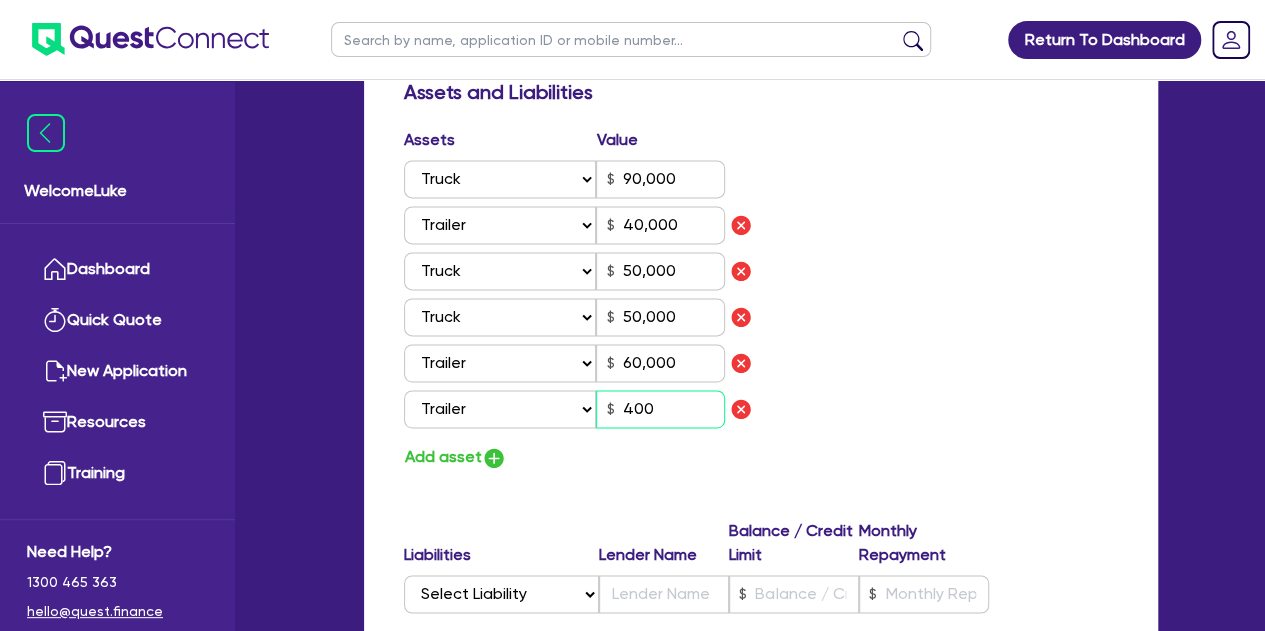type on "90,000" 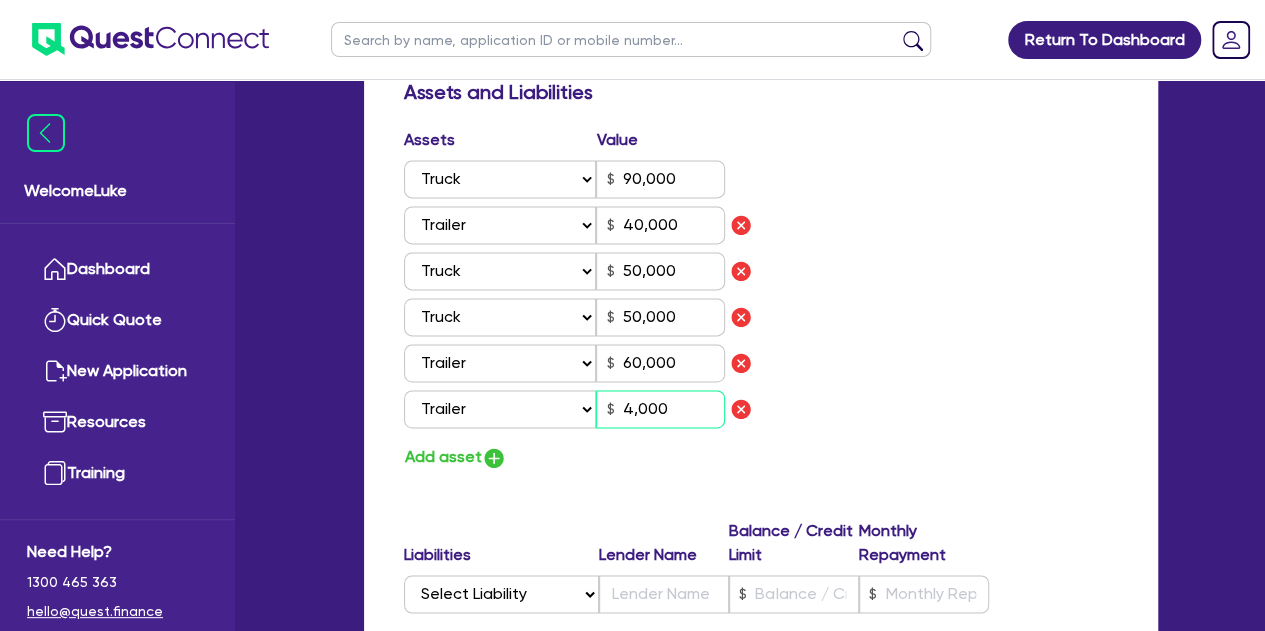 type on "90,000" 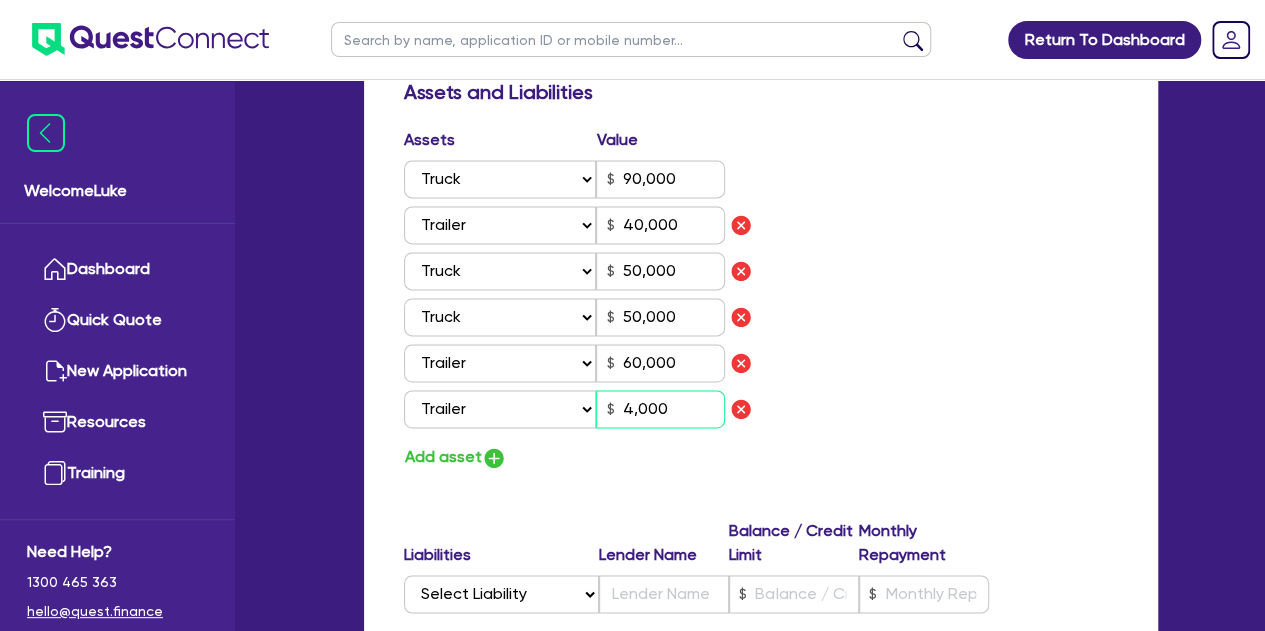 type on "40,000" 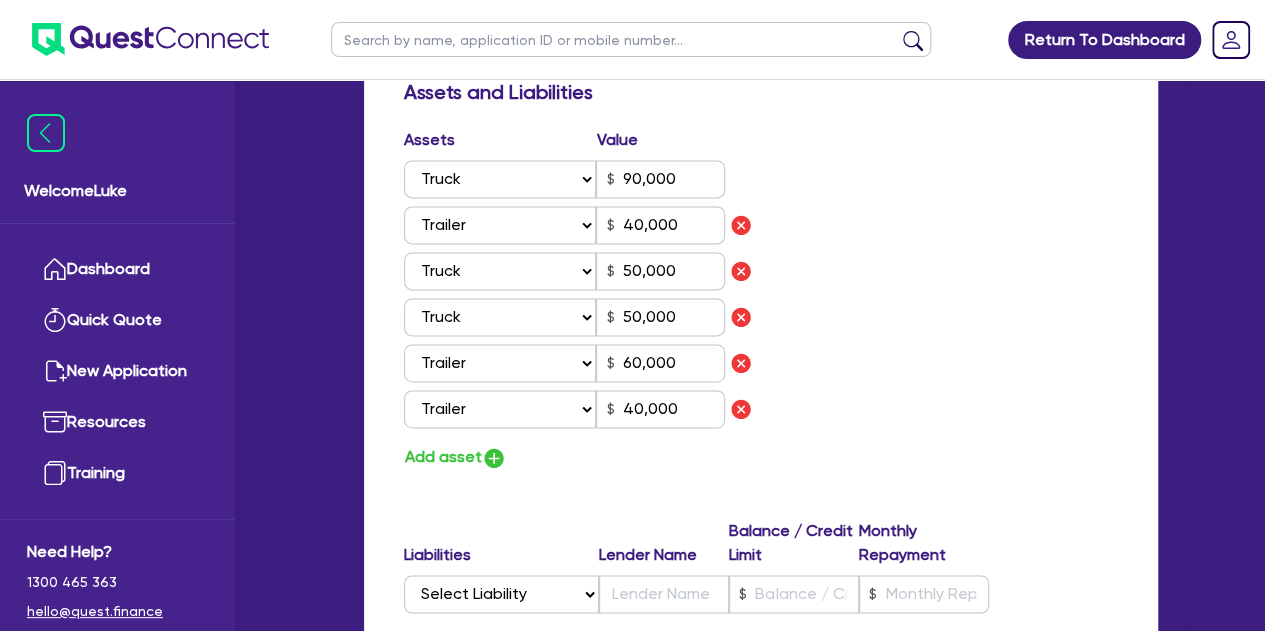 click on "Add asset" at bounding box center [575, 457] 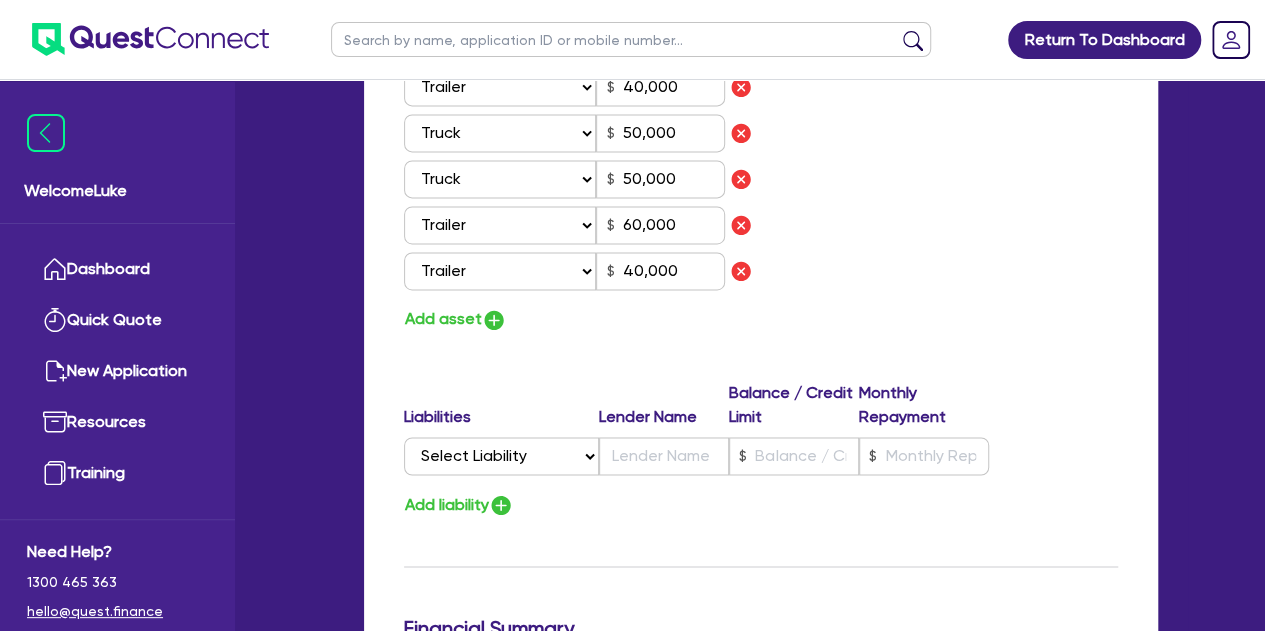 scroll, scrollTop: 1412, scrollLeft: 0, axis: vertical 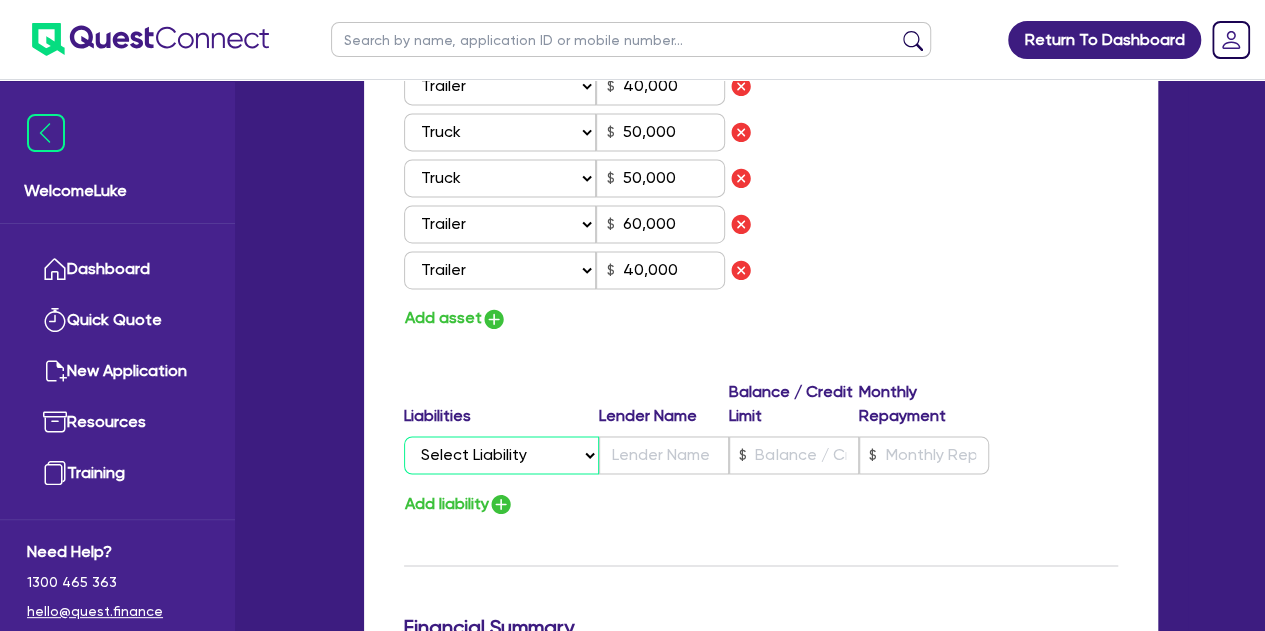 click on "Select Liability Credit card Mortgage Investment property loan Vehicle loan Truck loan Trailer loan Equipment loan Personal loan Other loan" at bounding box center (501, 455) 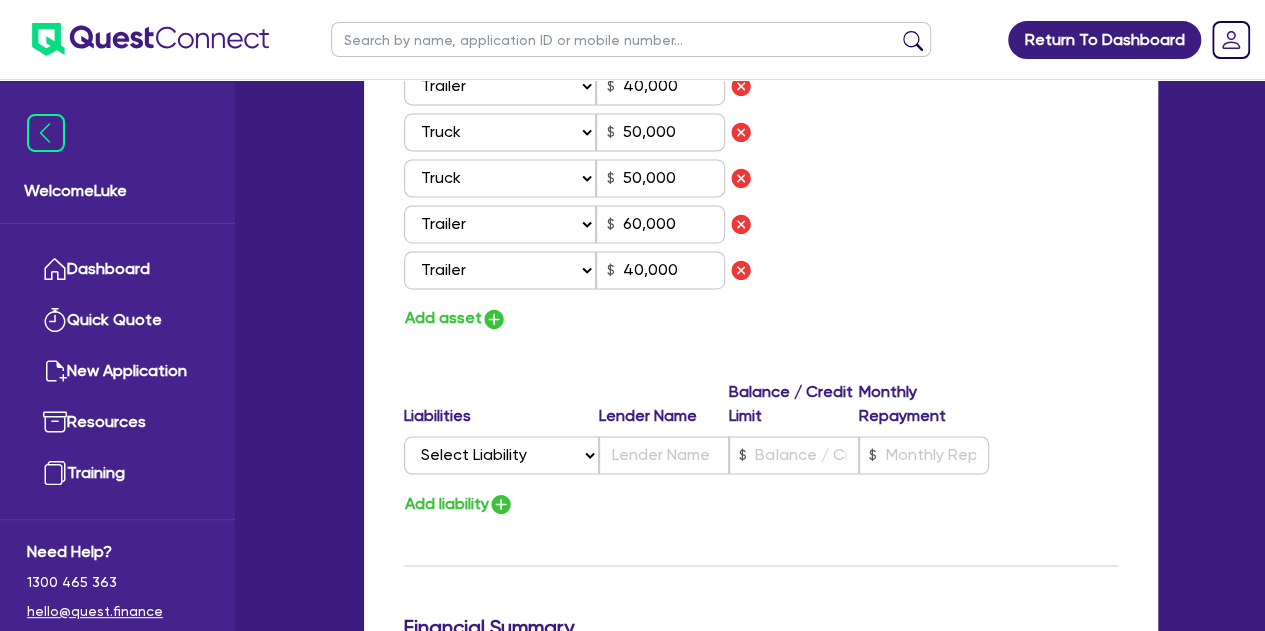 click on "Update residential status for Director #1 Boarding is only acceptable when the spouse owns the property. Cancel Ok Director # 1 Title Select Mr Mrs Ms Miss Dr First name [FIRST] Middle name [FIRST] Last name [LAST] Date of birth [DATE] Driver licence number [LICENSE] Licence card number [NUMBER] Licence state Select NSW VIC QLD TAS ACT SA NT WA Marital status Select Single Married De Facto / Partner Number of dependents [NUMBER] Mobile [PHONE] Email [EMAIL] Residential address Same as business address? Yes No Residential status Owning Renting Boarding Residential address Unit number [NUMBER] Street number [NUMBER] Street name [STREET] Suburb [SUBURB] State Select NSW VIC QLD TAS ACT SA NT WA Postal code [POSTAL CODE] Enter manually? Assets and Liabilities Assets Value Select Asset Cash Property Investment property Vehicle Truck Trailer Equipment Household & personal asset Other asset 90,000 Select Asset Cash Property Investment property Vehicle Truck Trailer Equipment Household & personal asset Other asset 40,000 Select Asset Cash Property Investment property Vehicle Truck Trailer Equipment Household & personal asset Cash" at bounding box center [761, -89] 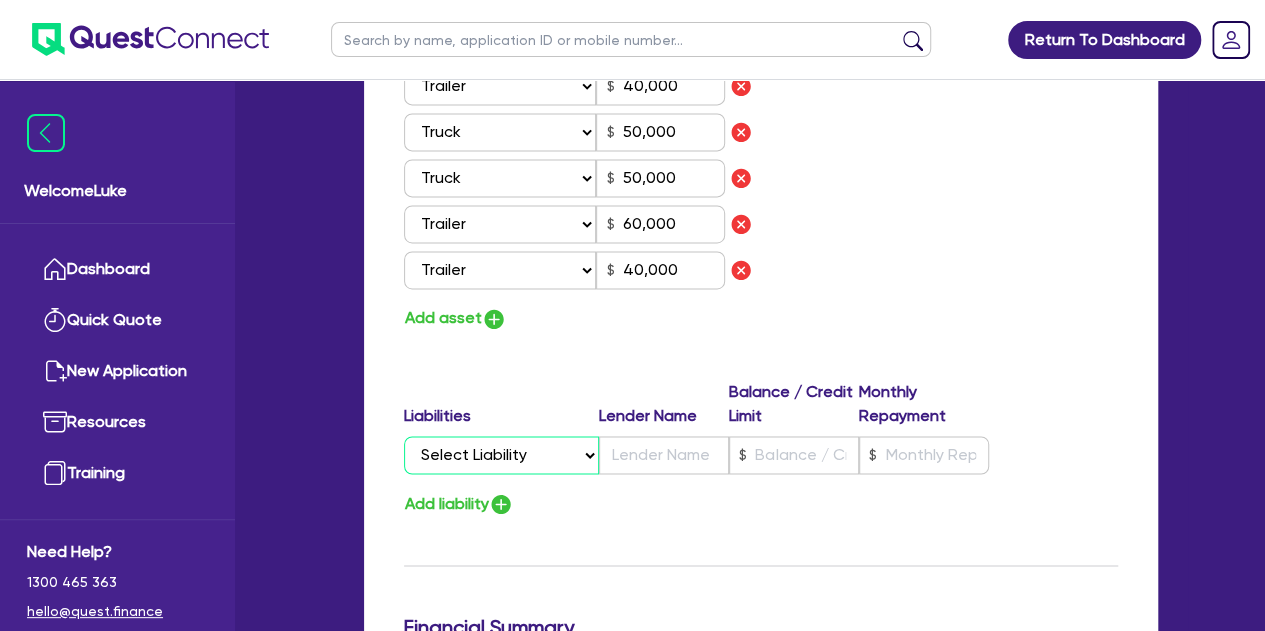 click on "Select Liability Credit card Mortgage Investment property loan Vehicle loan Truck loan Trailer loan Equipment loan Personal loan Other loan" at bounding box center [501, 455] 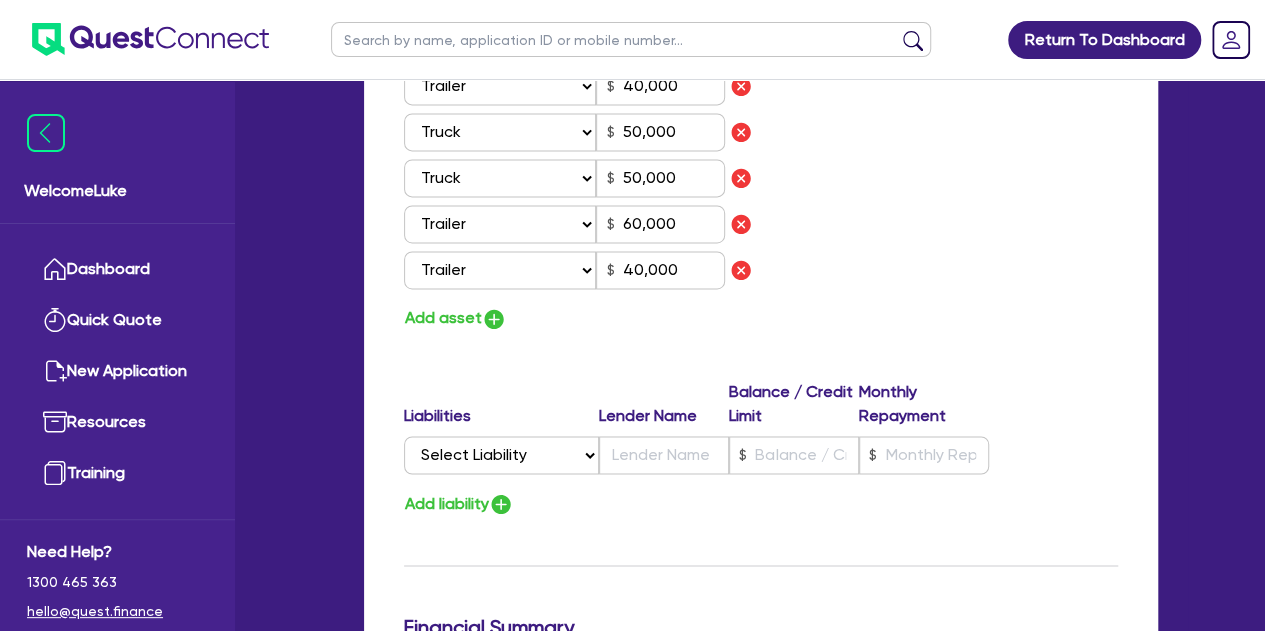 click on "Update residential status for Director #1 Boarding is only acceptable when the spouse owns the property. Cancel Ok Director # 1 Title Select Mr Mrs Ms Miss Dr First name [FIRST] Middle name [FIRST] Last name [LAST] Date of birth [DATE] Driver licence number [LICENSE] Licence card number [NUMBER] Licence state Select NSW VIC QLD TAS ACT SA NT WA Marital status Select Single Married De Facto / Partner Number of dependents [NUMBER] Mobile [PHONE] Email [EMAIL] Residential address Same as business address? Yes No Residential status Owning Renting Boarding Residential address Unit number [NUMBER] Street number [NUMBER] Street name [STREET] Suburb [SUBURB] State Select NSW VIC QLD TAS ACT SA NT WA Postal code [POSTAL CODE] Enter manually? Assets and Liabilities Assets Value Select Asset Cash Property Investment property Vehicle Truck Trailer Equipment Household & personal asset Other asset 90,000 Select Asset Cash Property Investment property Vehicle Truck Trailer Equipment Household & personal asset Other asset 40,000 Select Asset Cash Property Investment property Vehicle Truck Trailer Equipment Household & personal asset Cash" at bounding box center [761, -89] 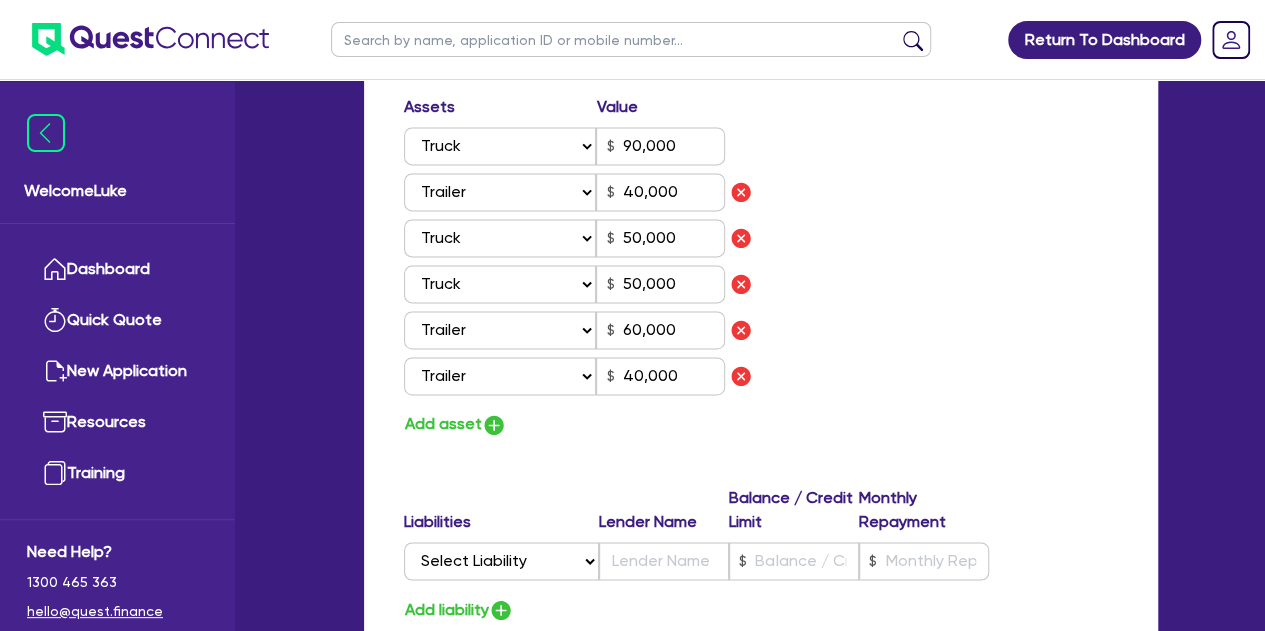 scroll, scrollTop: 1310, scrollLeft: 0, axis: vertical 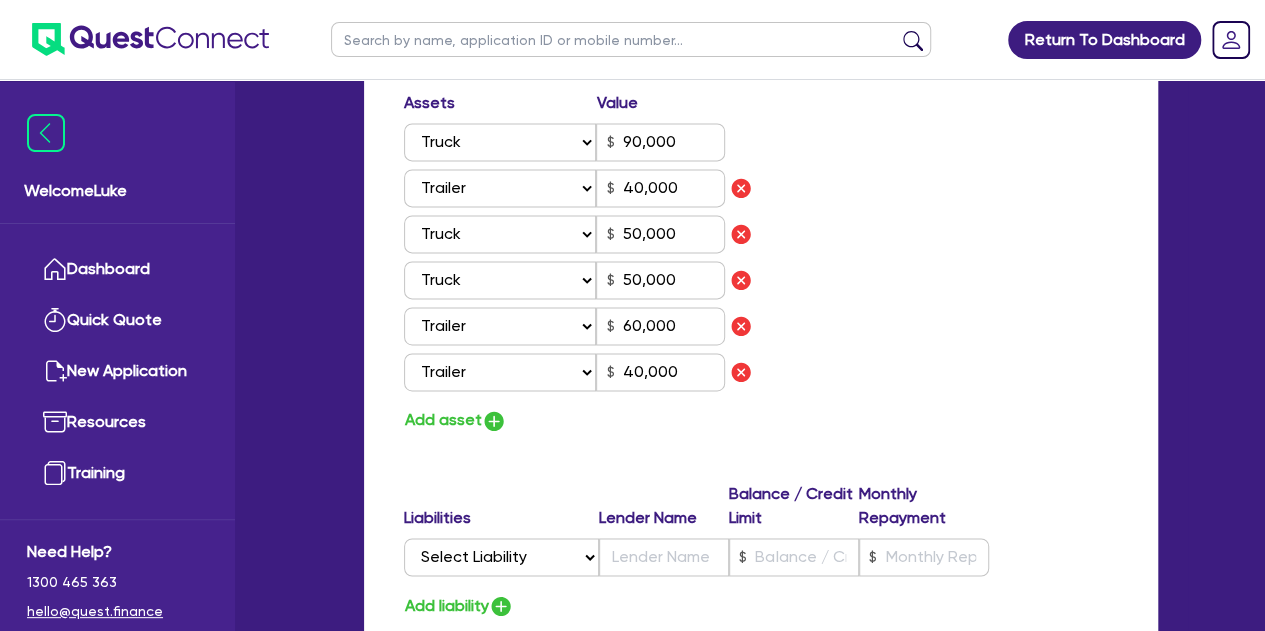 click on "Assets Value Select Asset Cash Property Investment property Vehicle Truck Trailer Equipment Household & personal asset Other asset 90,000 Select Asset Cash Property Investment property Vehicle Truck Trailer Equipment Household & personal asset Other asset 40,000 Select Asset Cash Property Investment property Vehicle Truck Trailer Equipment Household & personal asset Other asset 50,000 Select Asset Cash Property Investment property Vehicle Truck Trailer Equipment Household & personal asset Other asset 50,000 Select Asset Cash Property Investment property Vehicle Truck Trailer Equipment Household & personal asset Other asset 60,000 Select Asset Cash Property Investment property Vehicle Truck Trailer Equipment Household & personal asset Other asset 40,000 Add asset" at bounding box center (761, 262) 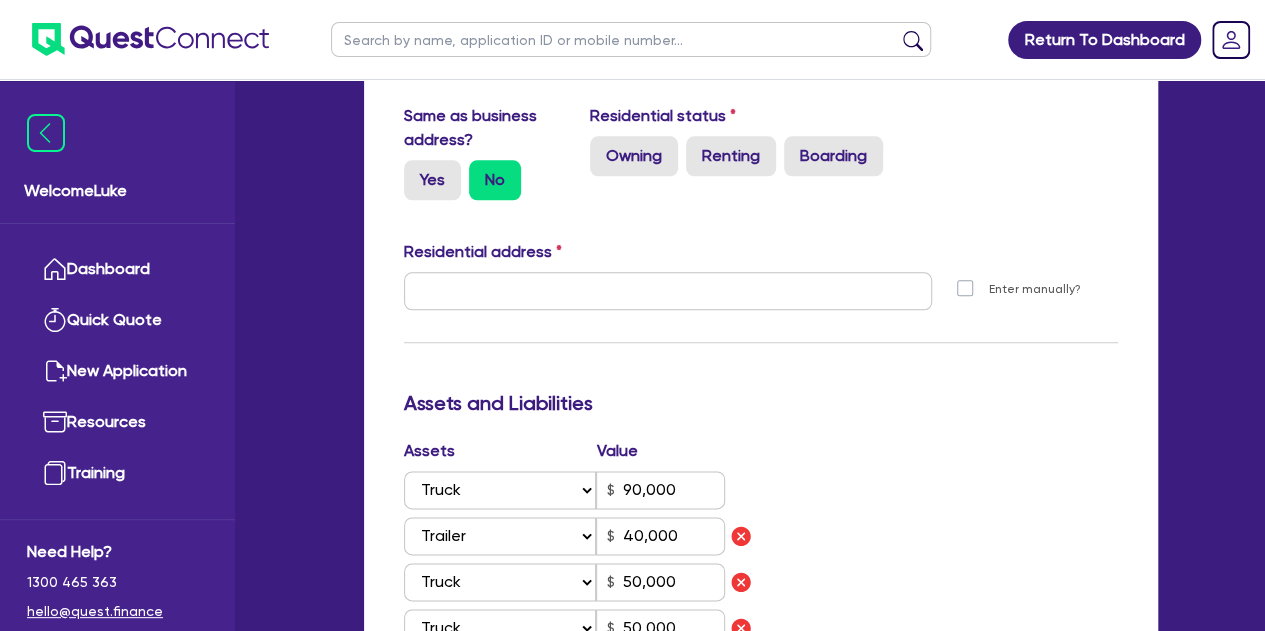 scroll, scrollTop: 961, scrollLeft: 0, axis: vertical 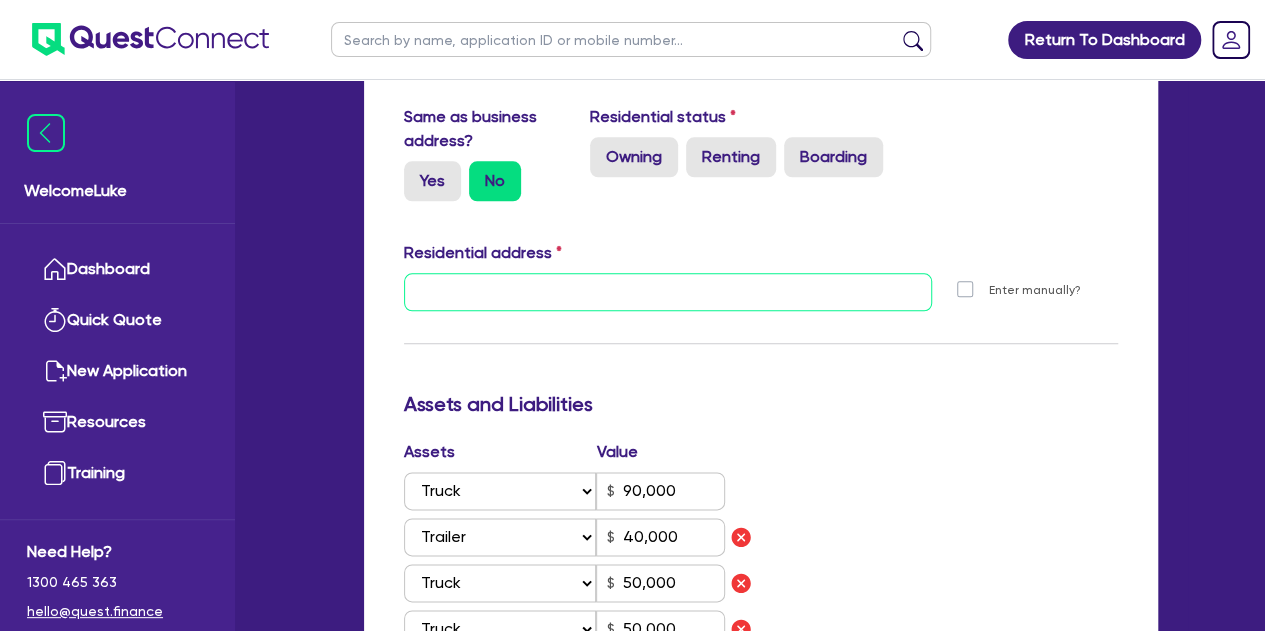 click at bounding box center [668, 292] 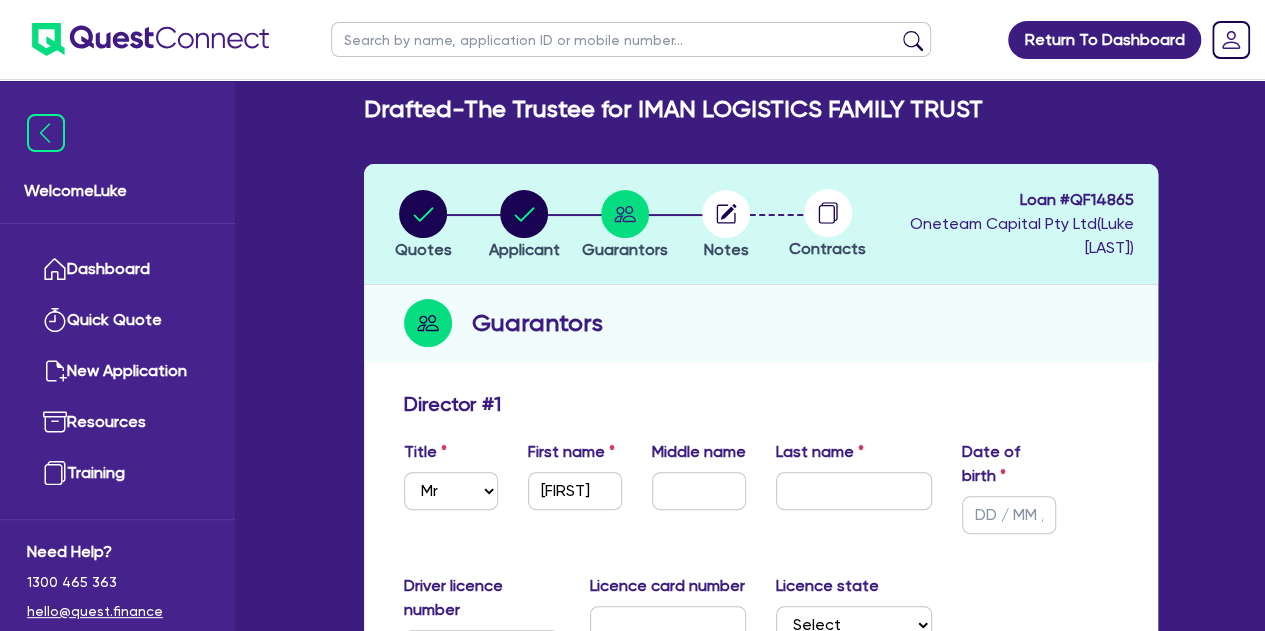 scroll, scrollTop: 0, scrollLeft: 0, axis: both 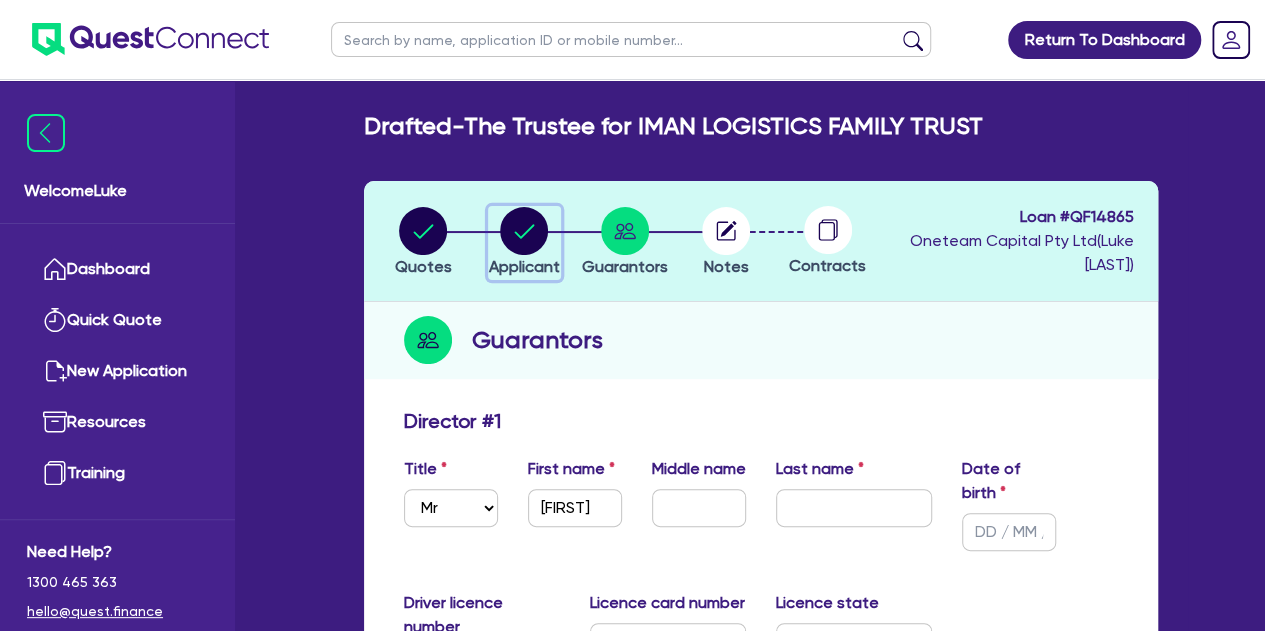 click 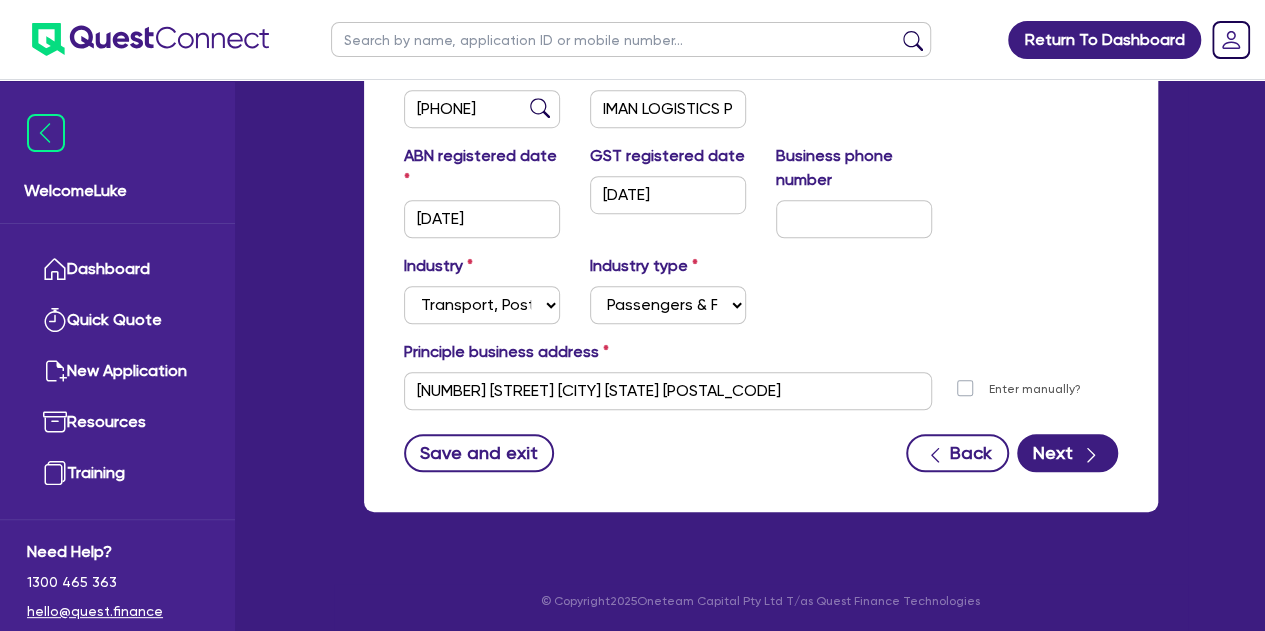 scroll, scrollTop: 0, scrollLeft: 0, axis: both 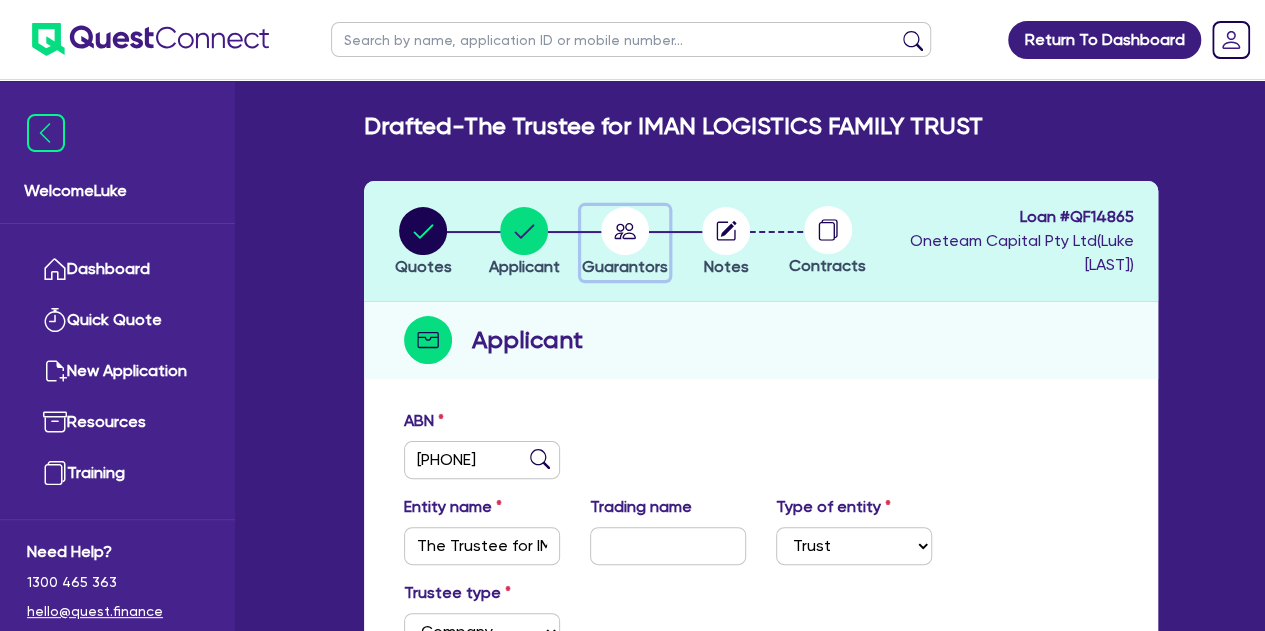 click 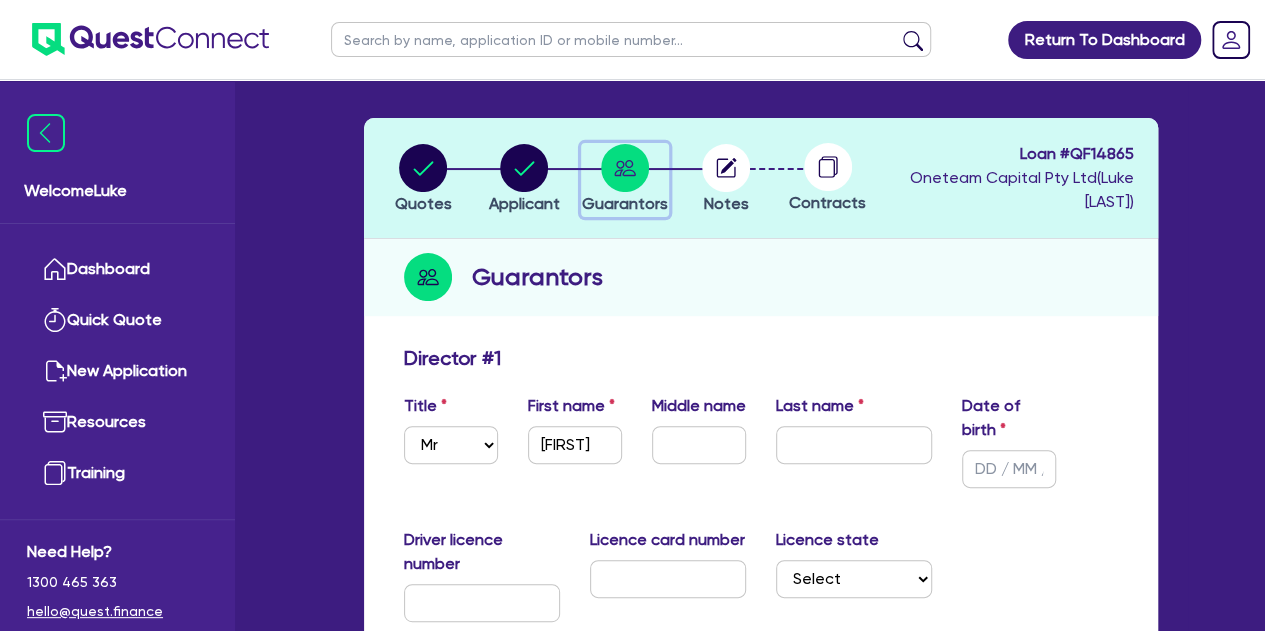 scroll, scrollTop: 0, scrollLeft: 0, axis: both 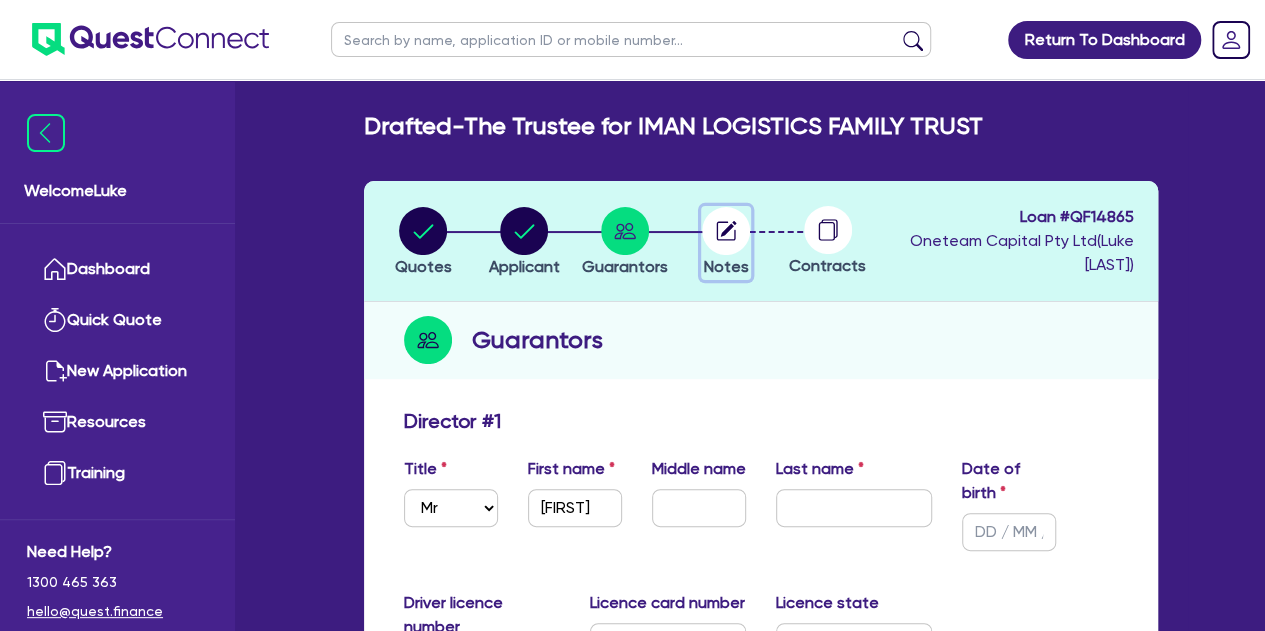 click 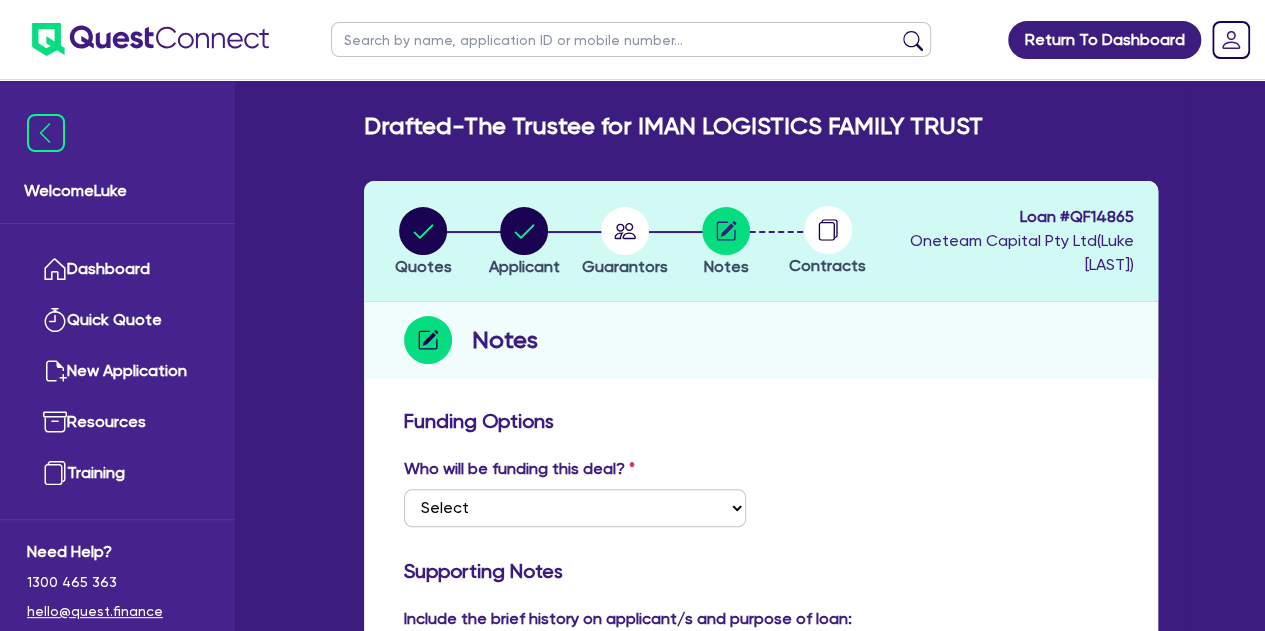 click 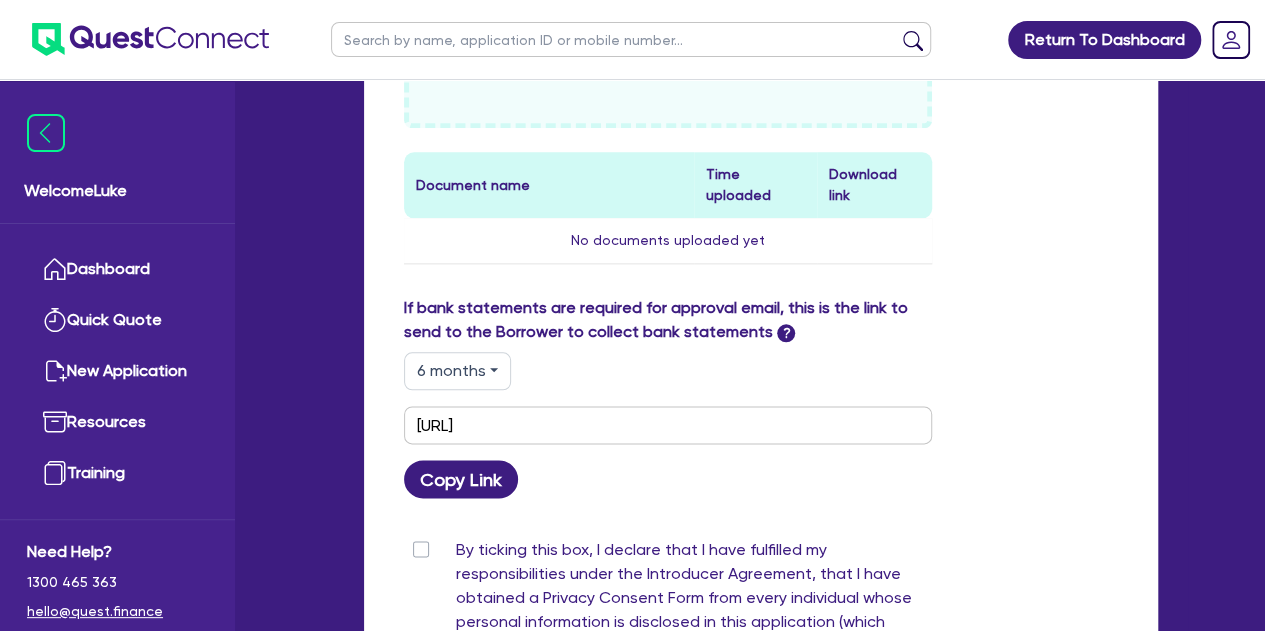 scroll, scrollTop: 1025, scrollLeft: 0, axis: vertical 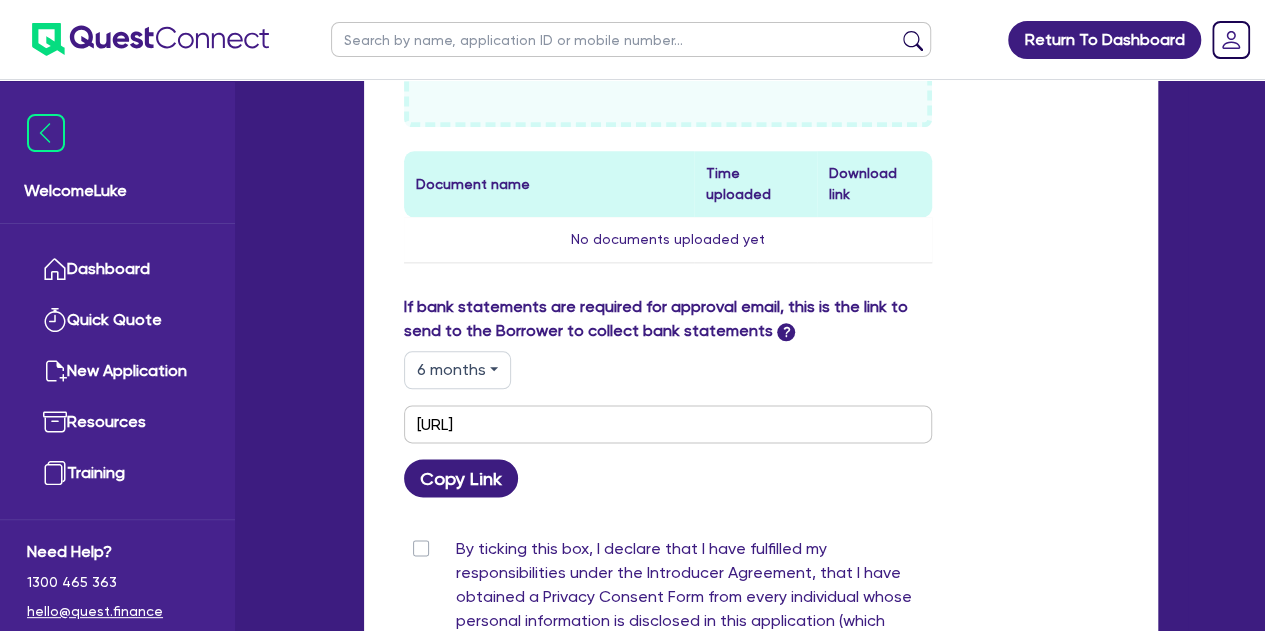 click on "6 months 3 months 6 months 12 months https://scv.bankstatements.com.au/QUST-QF14865 Copy Link" at bounding box center (668, 424) 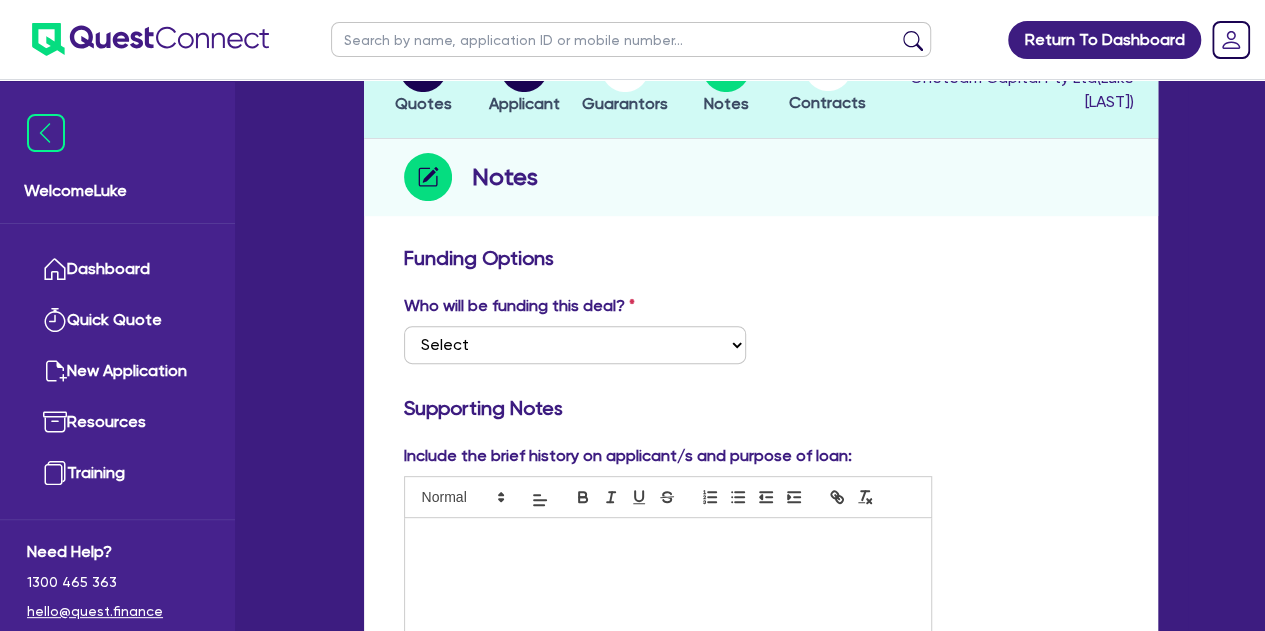 scroll, scrollTop: 0, scrollLeft: 0, axis: both 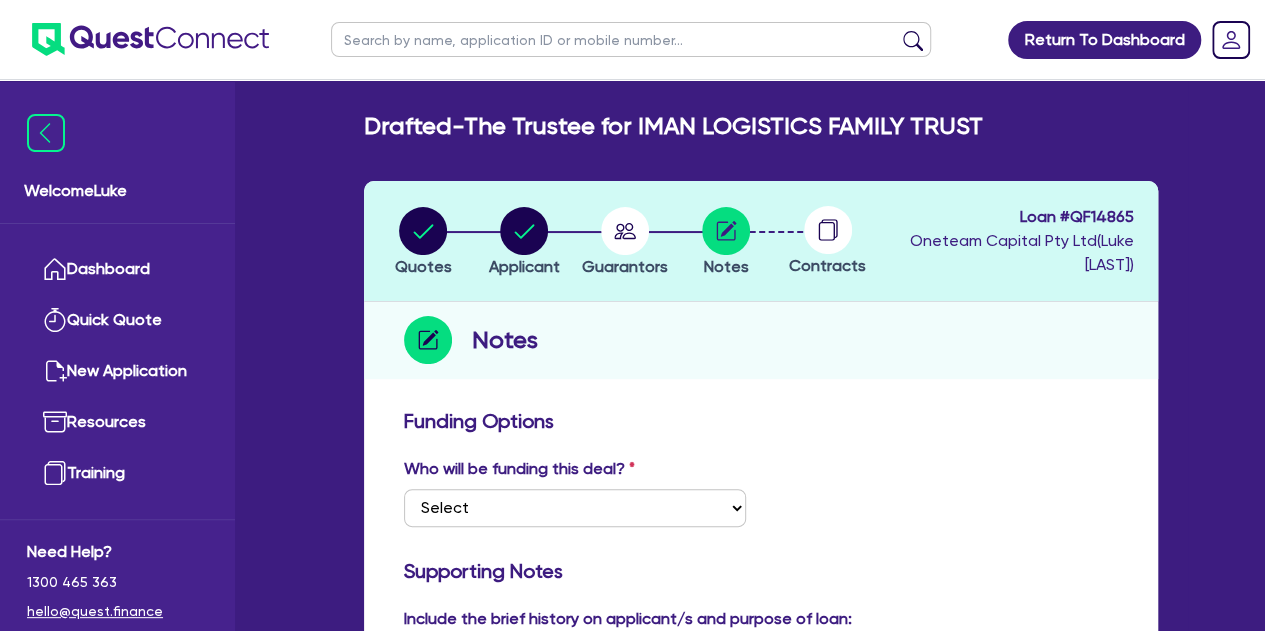 click on "Funding Options Who will be funding this deal? Select I want Quest to fund 100% I will fund 100% I will co-fund with Quest Other - I am referring this deal in I will contribute Supporting Notes  Include the brief history on applicant/s and purpose of loan:                                                                                                                                                 Supporting Documents (please upload both sides of  Driver Licence  and   Medicare Card ) Drop files to upload or Select files Document name Time uploaded Download link No documents uploaded yet Delete "undefined" Are you sure you want to proceed with this action? Cancel Proceed If bank statements are required for approval email, this is the link to send to the Borrower to collect bank statements ? 6 months 3 months 6 months 12 months https://scv.bankstatements.com.au/QUST-QF14865 Copy Link Privacy Policy . Save and exit
Back Submit" at bounding box center (761, 1117) 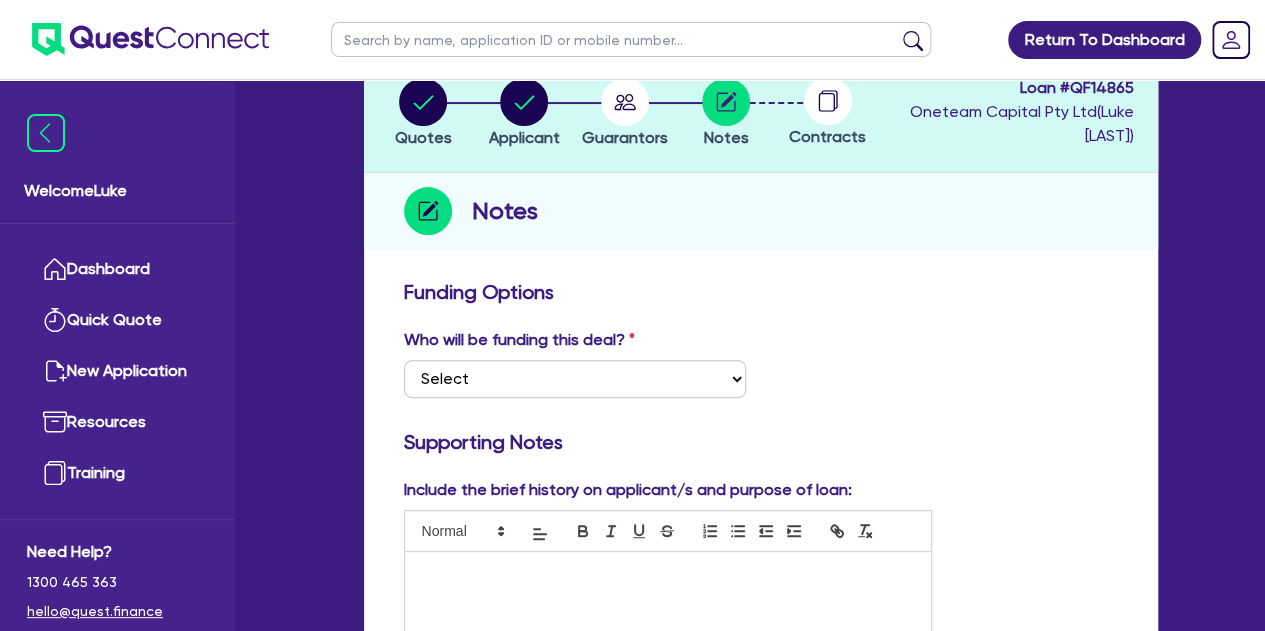 scroll, scrollTop: 0, scrollLeft: 0, axis: both 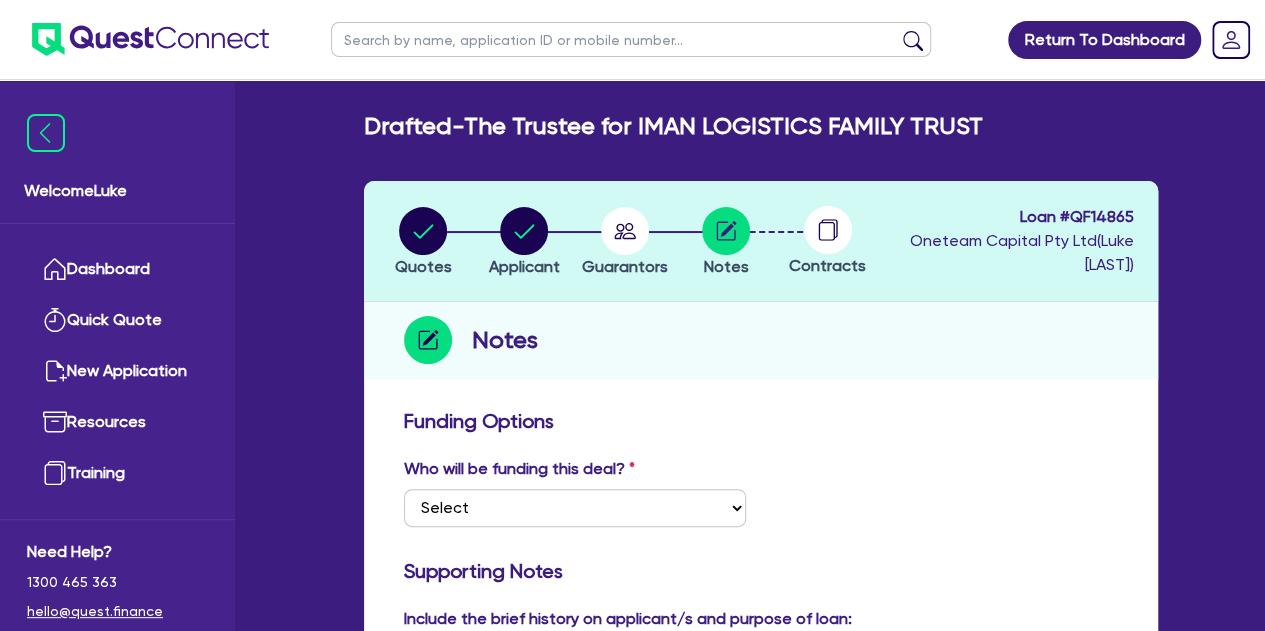 click on "Funding Options Who will be funding this deal? Select I want Quest to fund 100% I will fund 100% I will co-fund with Quest Other - I am referring this deal in I will contribute Supporting Notes  Include the brief history on applicant/s and purpose of loan:                                                                                                                                                 Supporting Documents (please upload both sides of  Driver Licence  and   Medicare Card ) Drop files to upload or Select files Document name Time uploaded Download link No documents uploaded yet Delete "undefined" Are you sure you want to proceed with this action? Cancel Proceed If bank statements are required for approval email, this is the link to send to the Borrower to collect bank statements ? 6 months 3 months 6 months 12 months https://scv.bankstatements.com.au/QUST-QF14865 Copy Link Privacy Policy . Save and exit
Back Submit" at bounding box center (761, 1117) 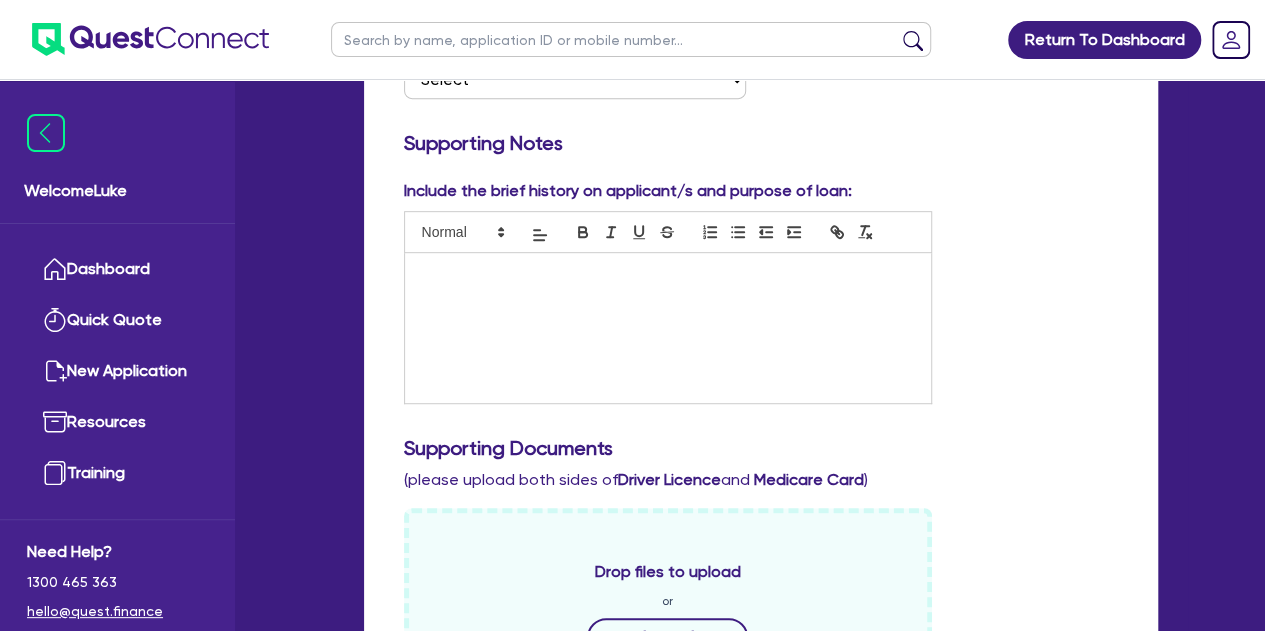 scroll, scrollTop: 0, scrollLeft: 0, axis: both 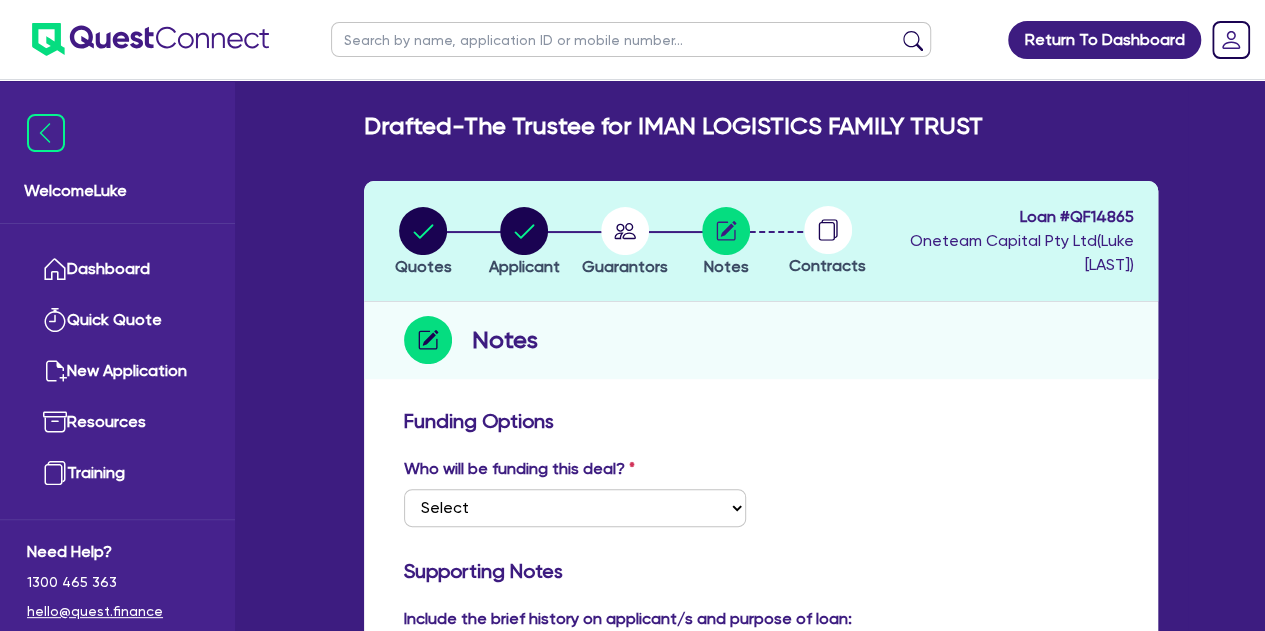 click on "Funding Options Who will be funding this deal? Select I want Quest to fund 100% I will fund 100% I will co-fund with Quest Other - I am referring this deal in I will contribute Supporting Notes  Include the brief history on applicant/s and purpose of loan:                                                                                                                                                 Supporting Documents (please upload both sides of  Driver Licence  and   Medicare Card ) Drop files to upload or Select files Document name Time uploaded Download link No documents uploaded yet Delete "undefined" Are you sure you want to proceed with this action? Cancel Proceed If bank statements are required for approval email, this is the link to send to the Borrower to collect bank statements ? 6 months 3 months 6 months 12 months https://scv.bankstatements.com.au/QUST-QF14865 Copy Link Privacy Policy . Save and exit
Back Submit" at bounding box center [761, 1117] 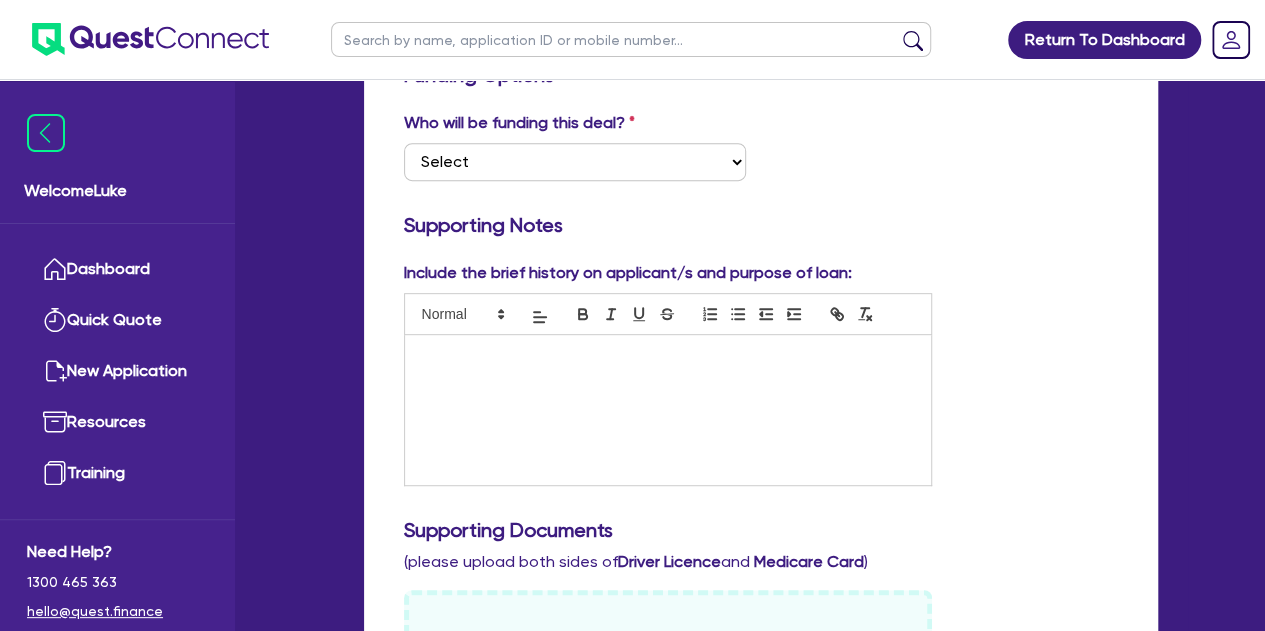 scroll, scrollTop: 0, scrollLeft: 0, axis: both 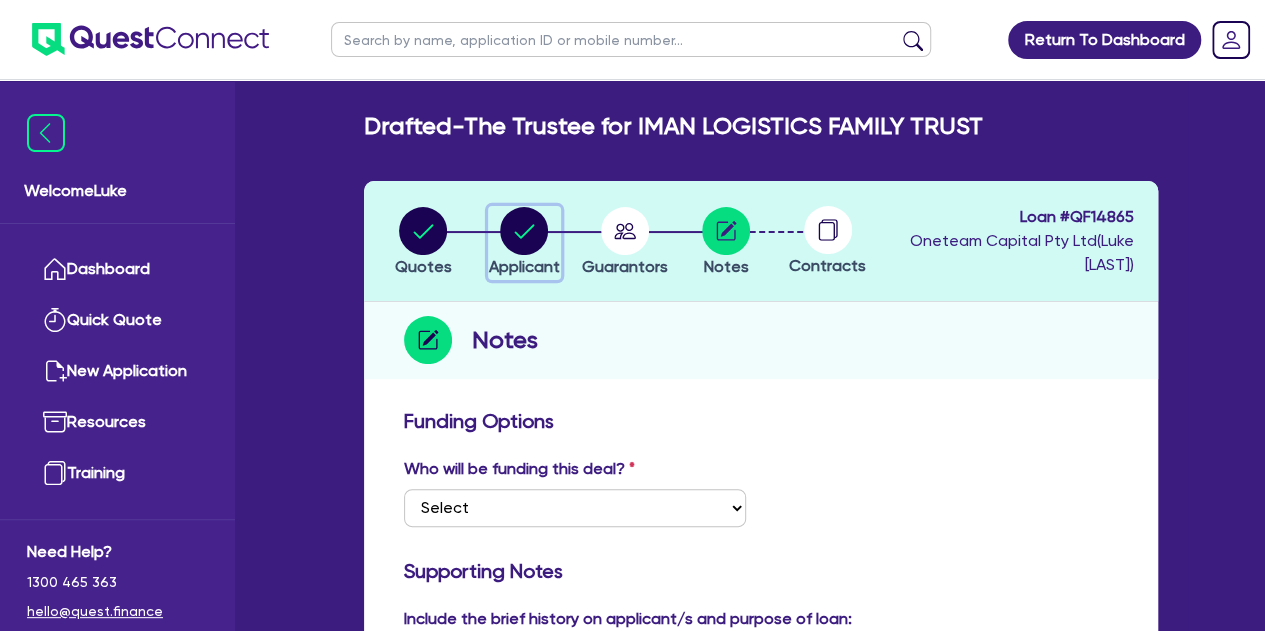 click 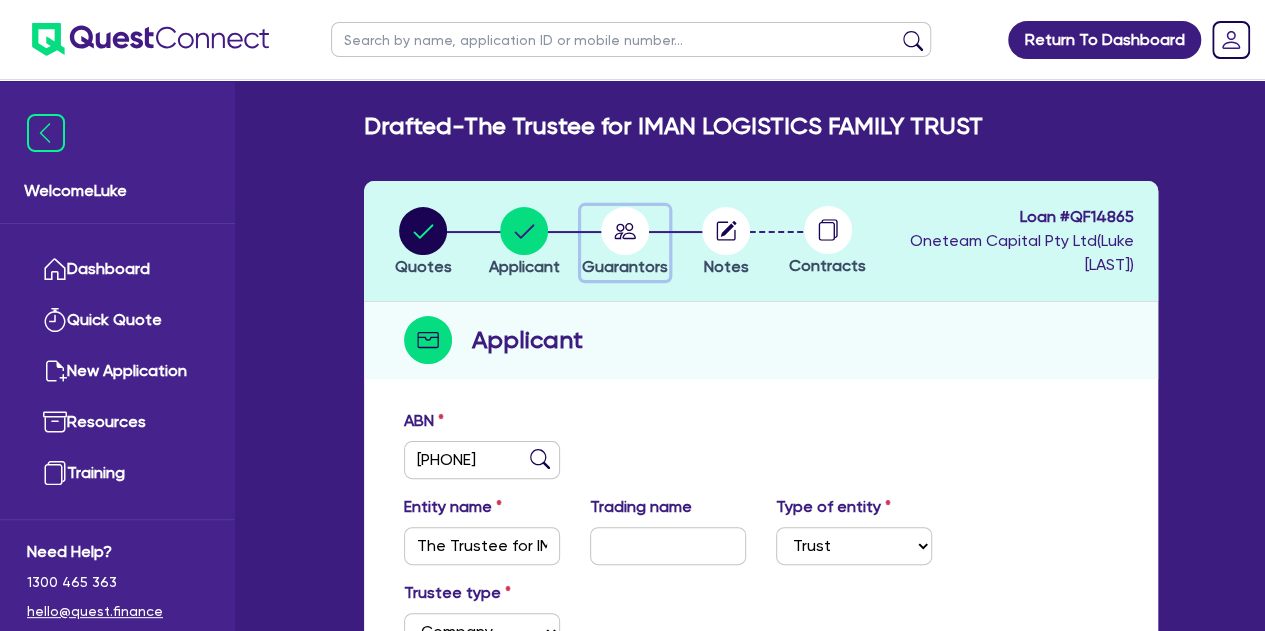 click 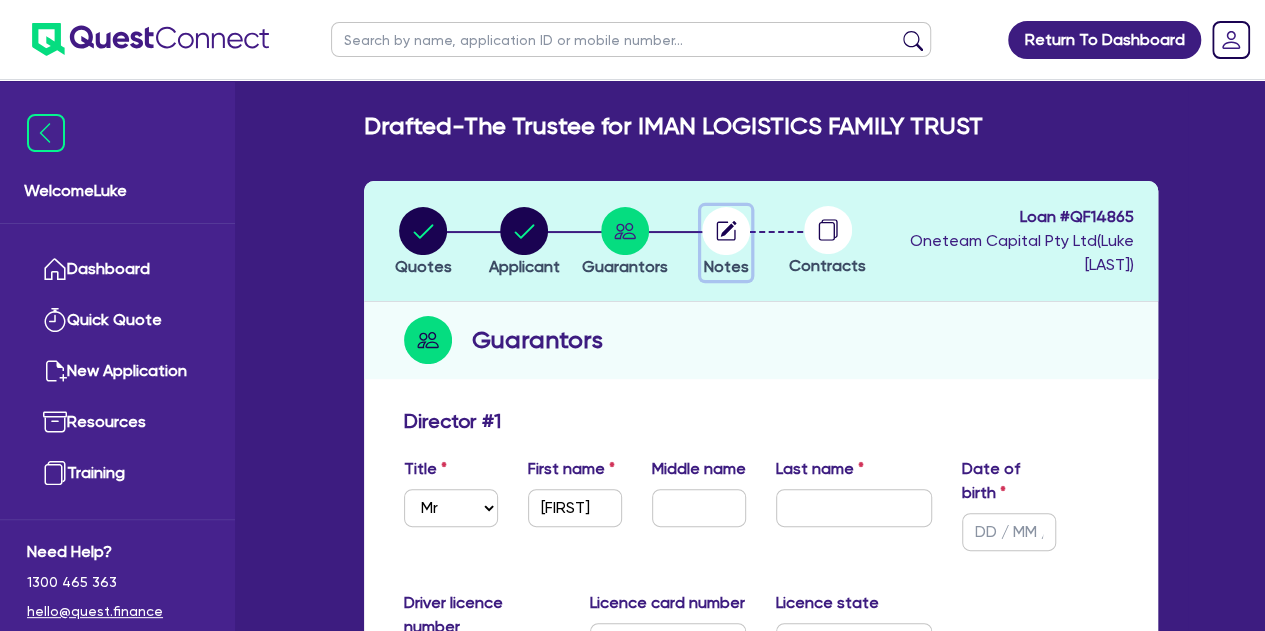 click 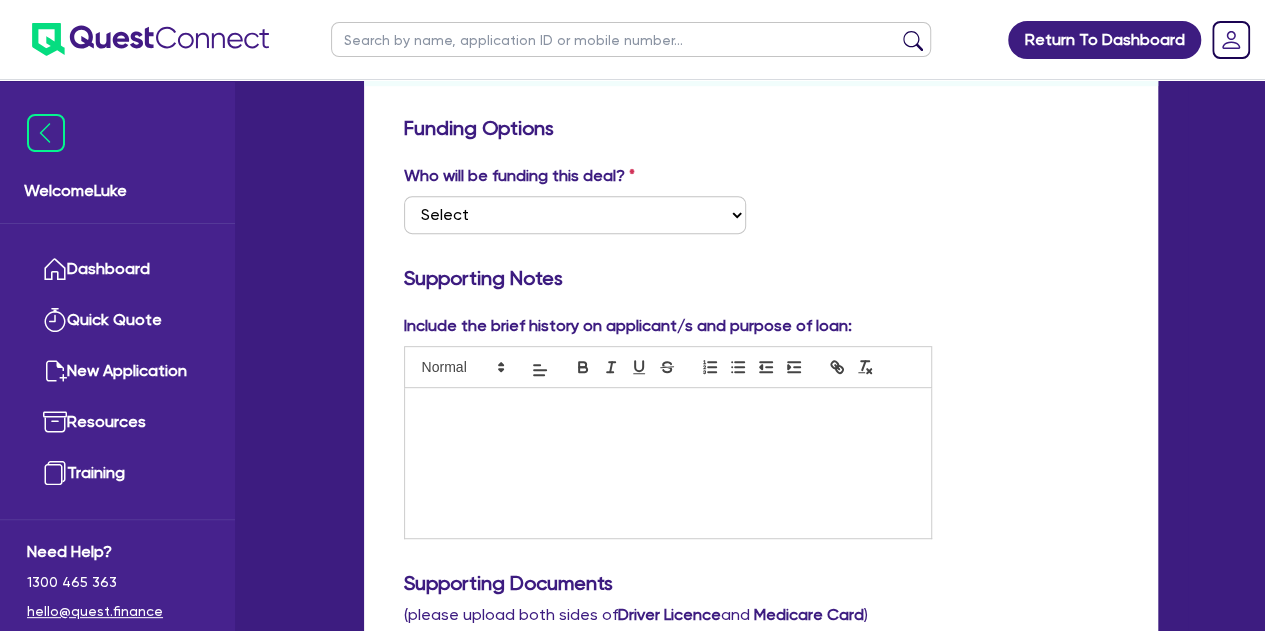 scroll, scrollTop: 295, scrollLeft: 0, axis: vertical 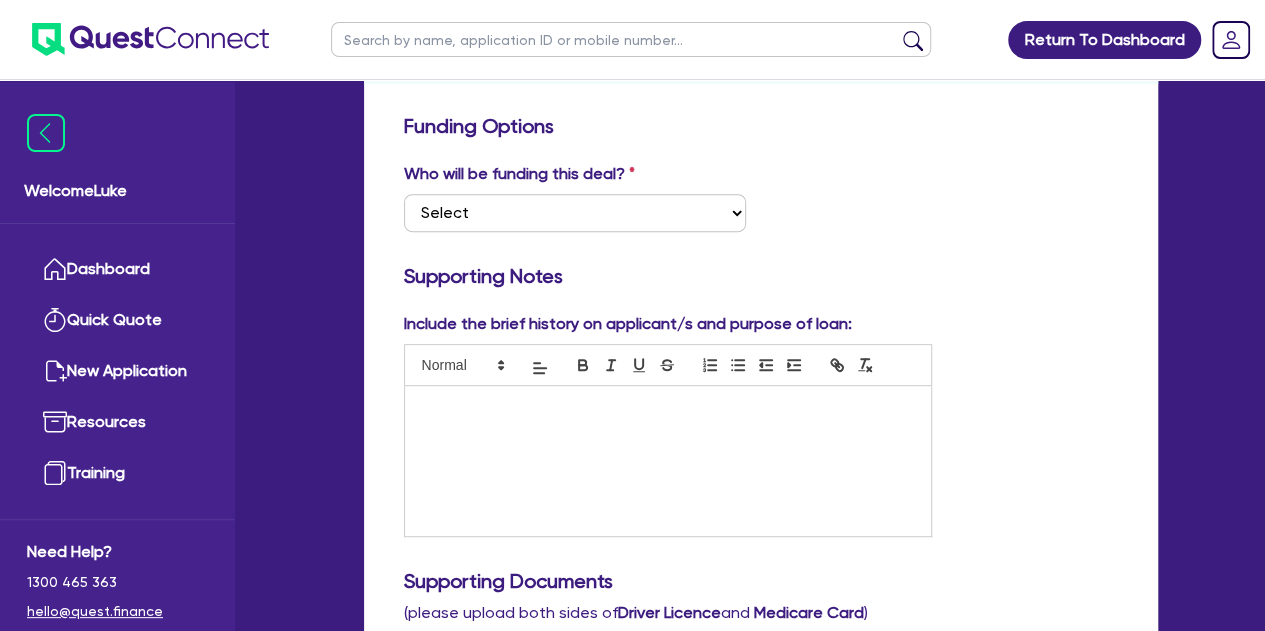 click at bounding box center (668, 461) 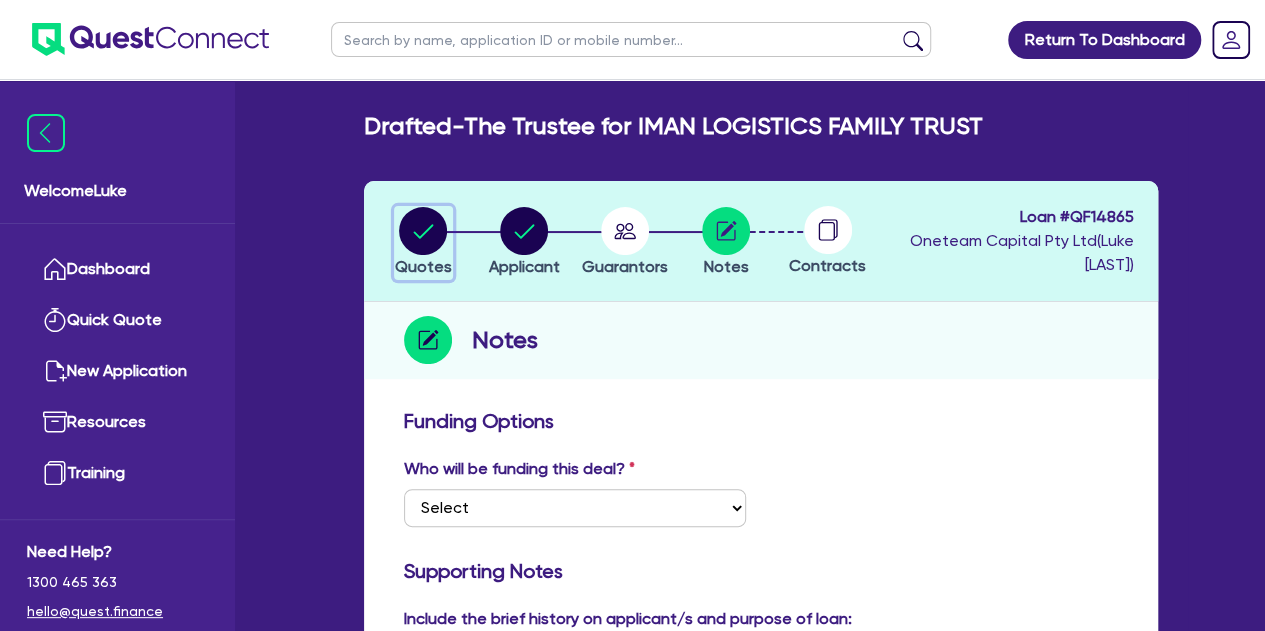 click 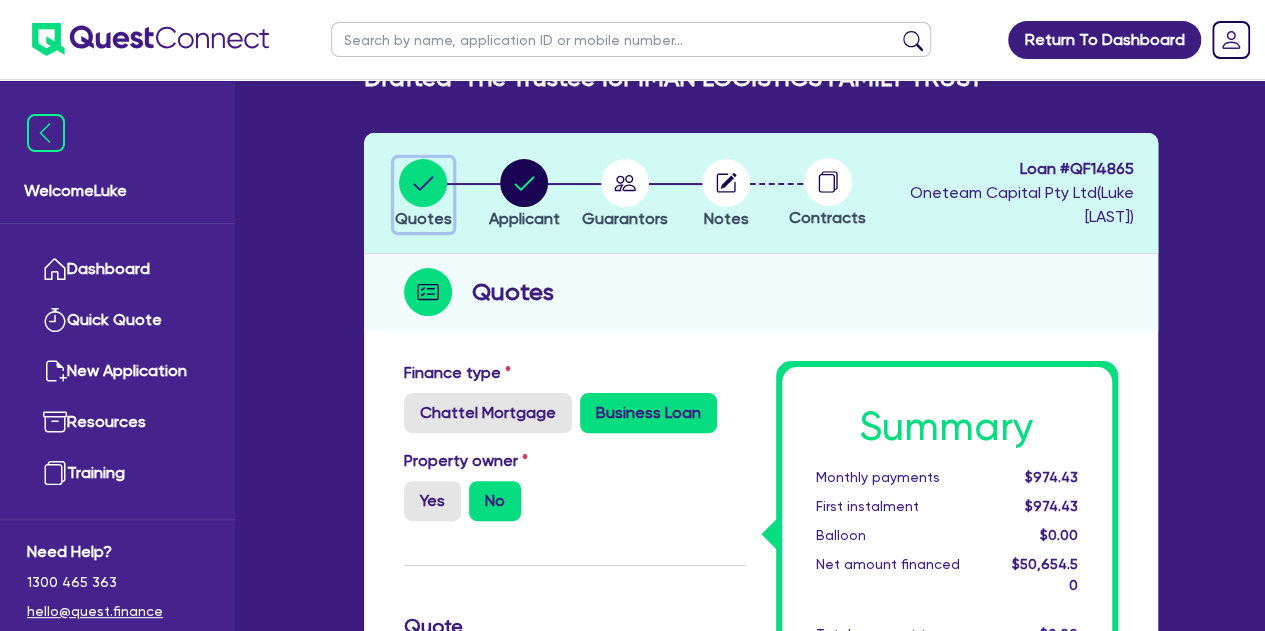 scroll, scrollTop: 13, scrollLeft: 0, axis: vertical 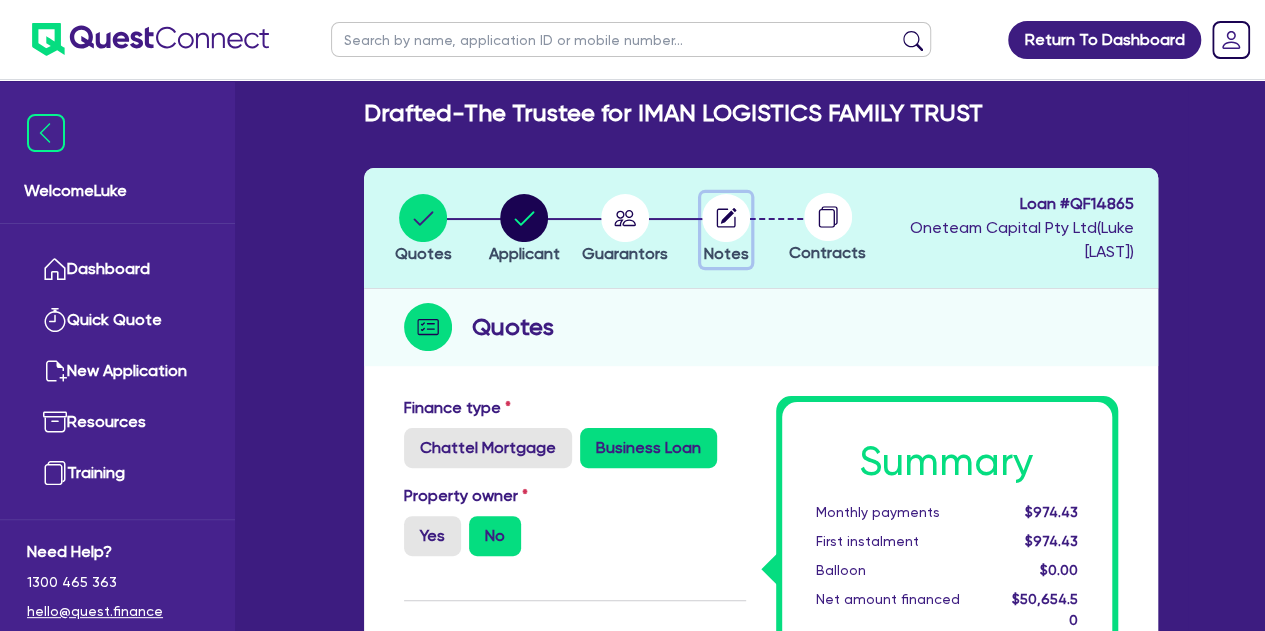 click 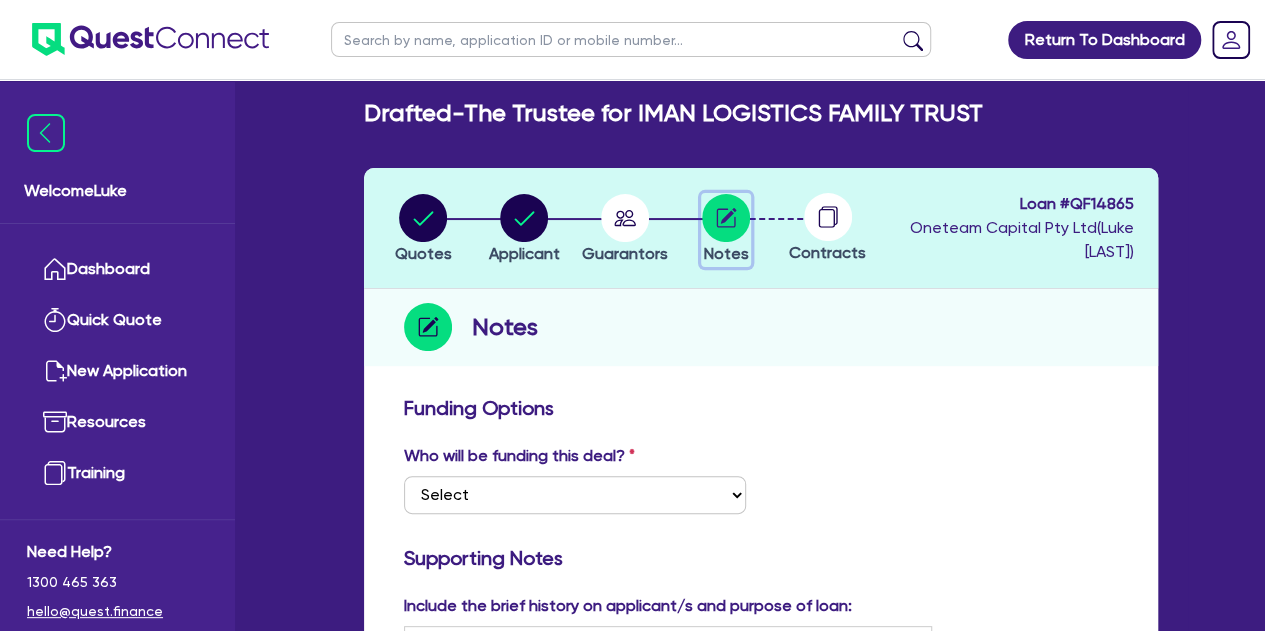 scroll, scrollTop: 0, scrollLeft: 0, axis: both 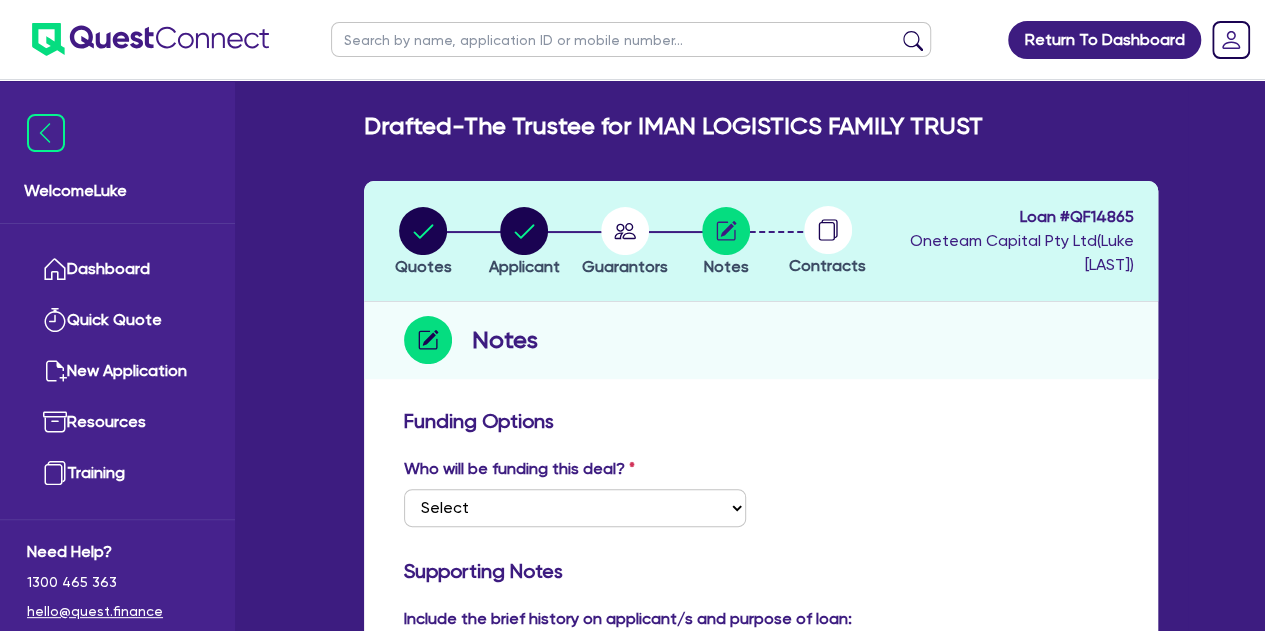 click 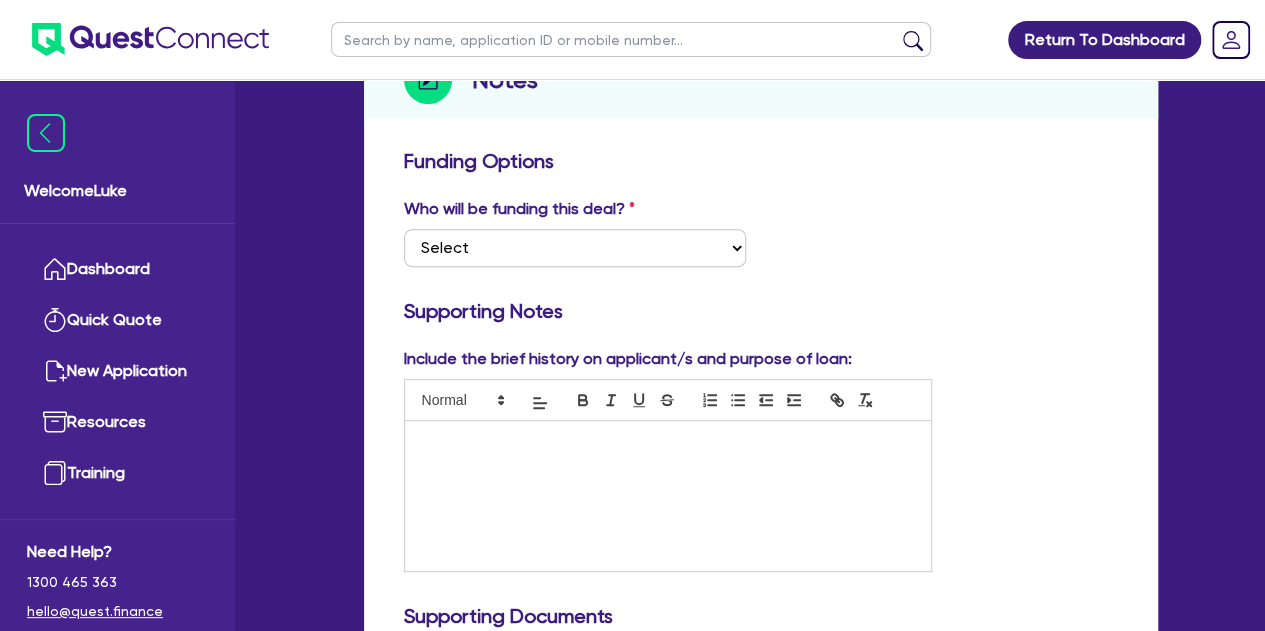 scroll, scrollTop: 0, scrollLeft: 0, axis: both 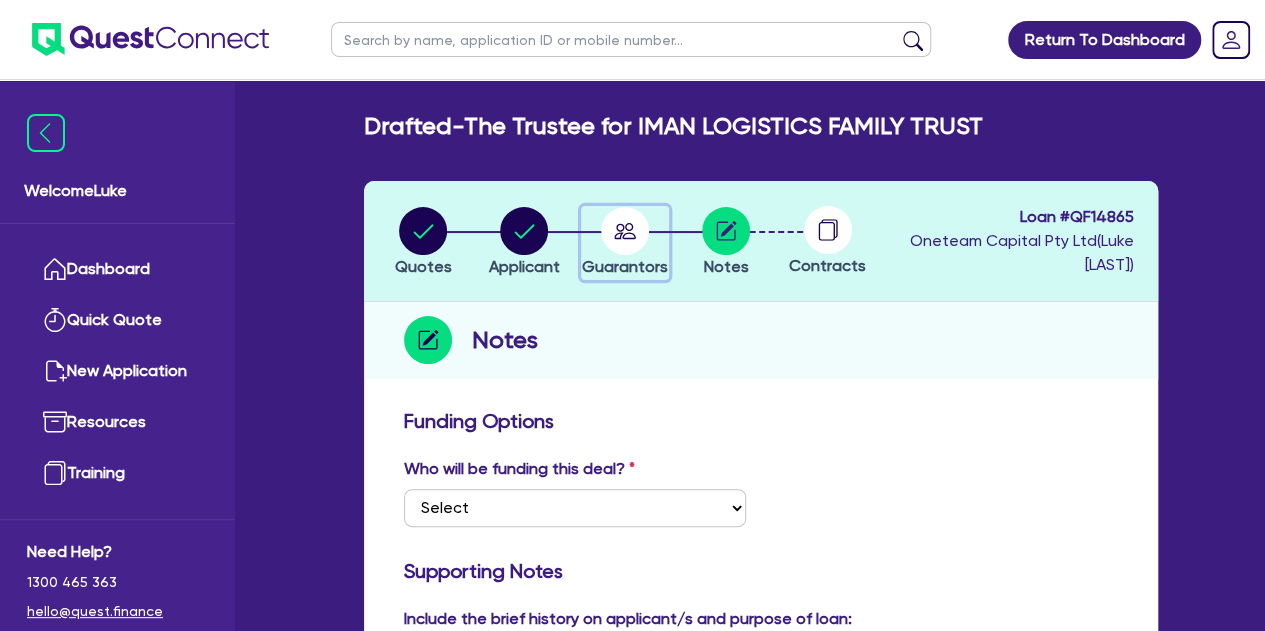 click 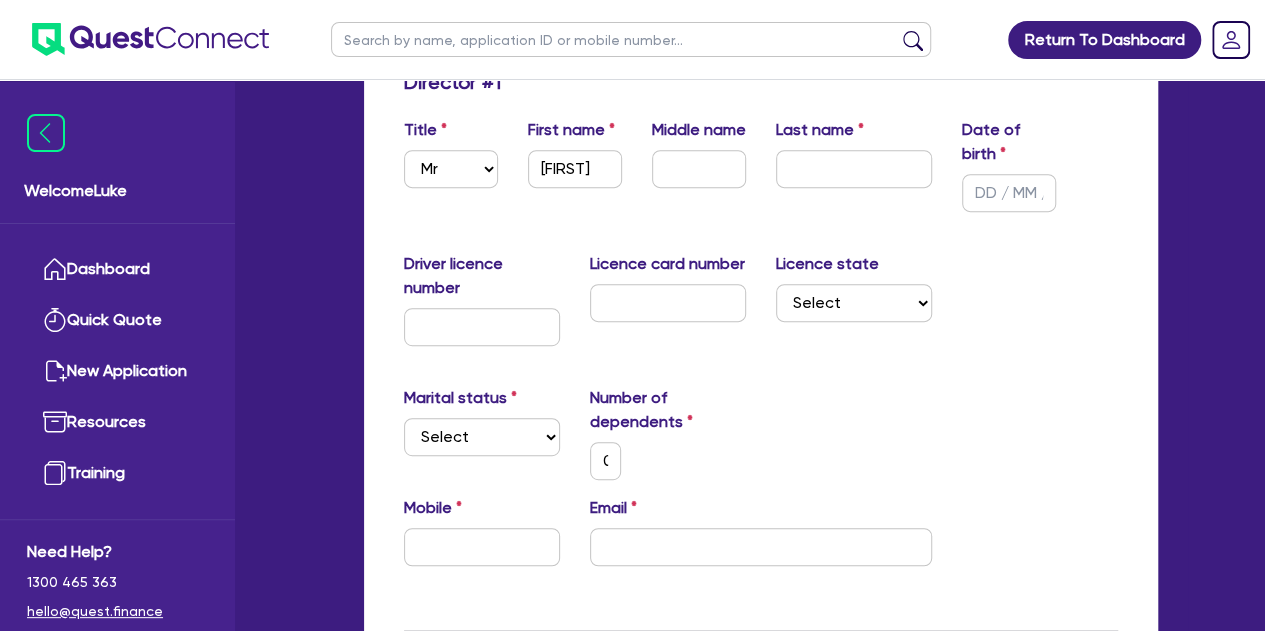 scroll, scrollTop: 460, scrollLeft: 0, axis: vertical 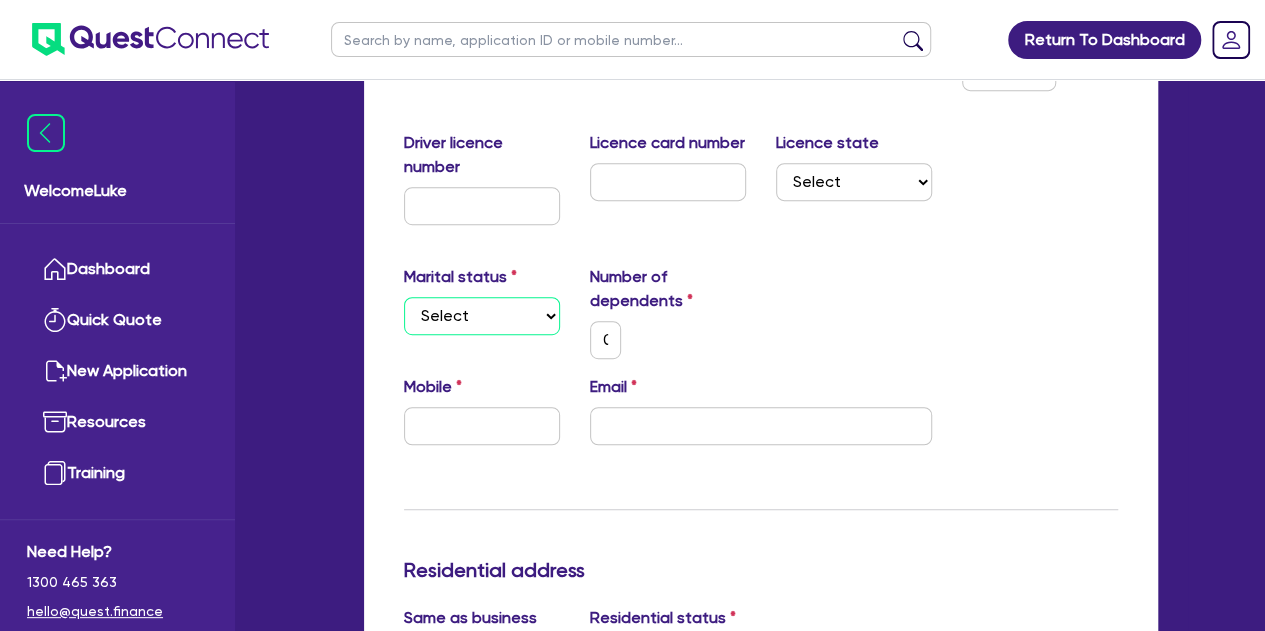 click on "Select Single Married De Facto / Partner" at bounding box center [482, 316] 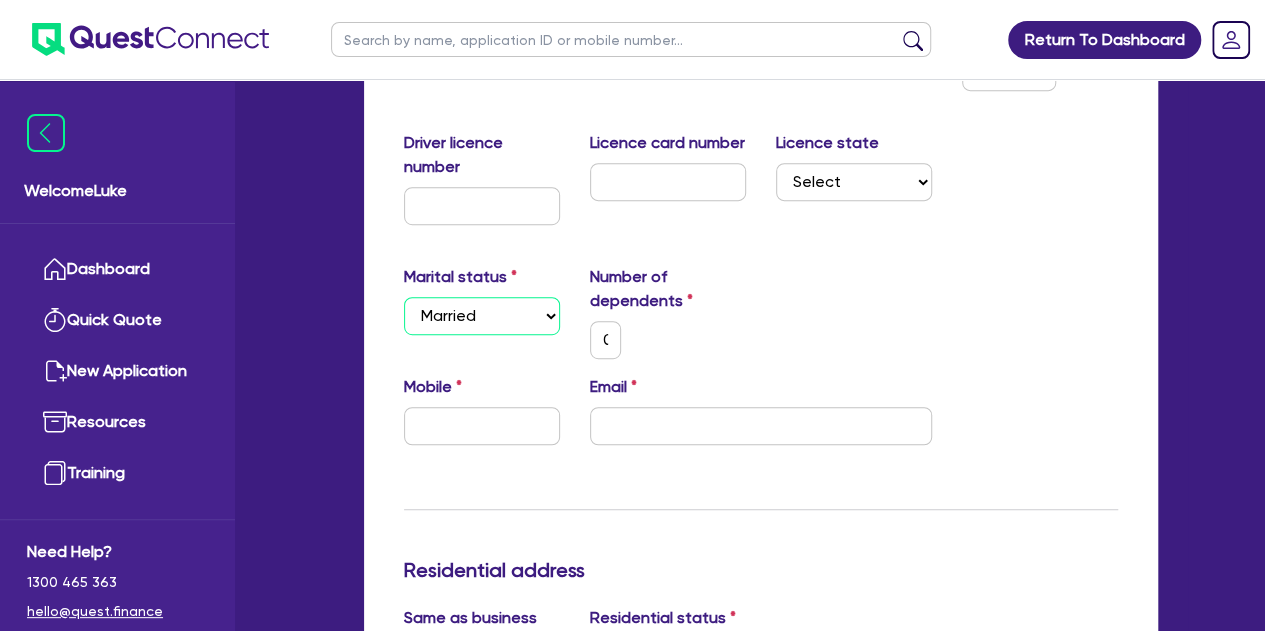 click on "Select Single Married De Facto / Partner" at bounding box center (482, 316) 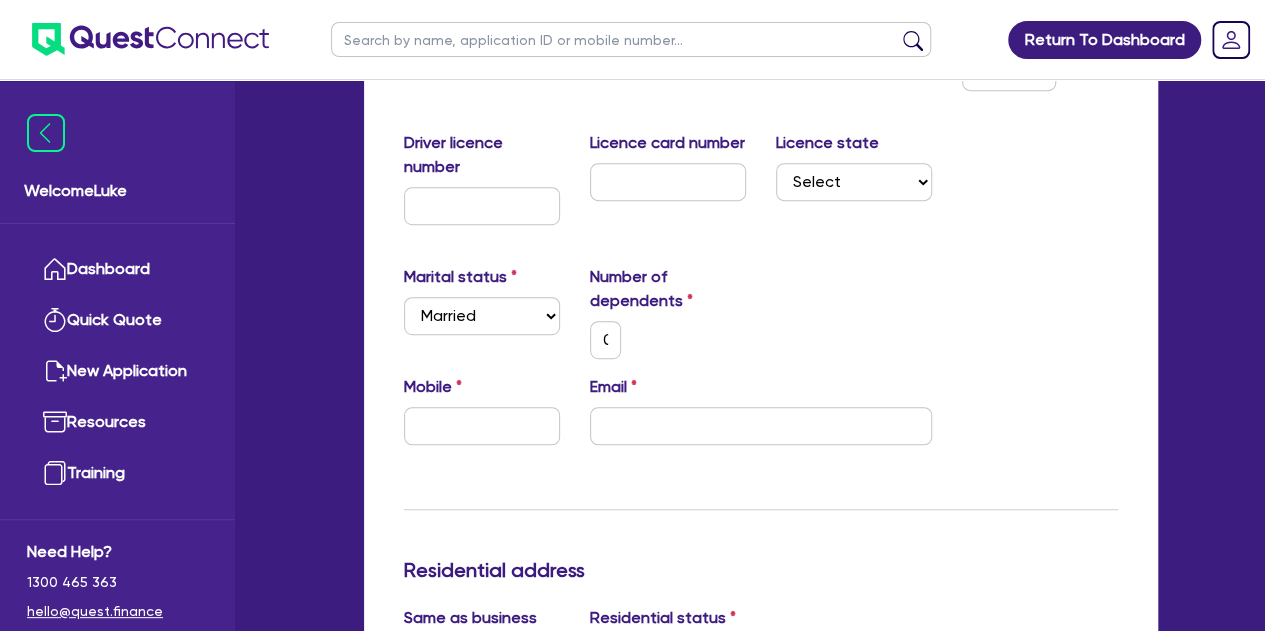 click on "Marital status Select Single Married De Facto / Partner Number of dependents 0" at bounding box center (761, 320) 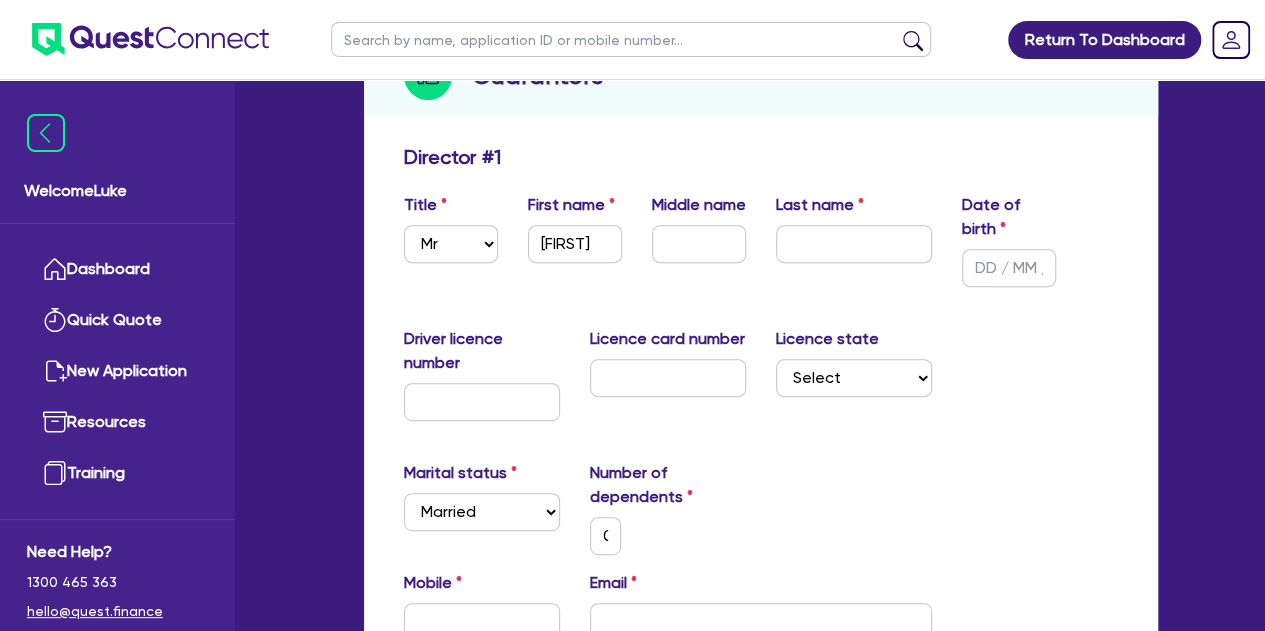 scroll, scrollTop: 265, scrollLeft: 0, axis: vertical 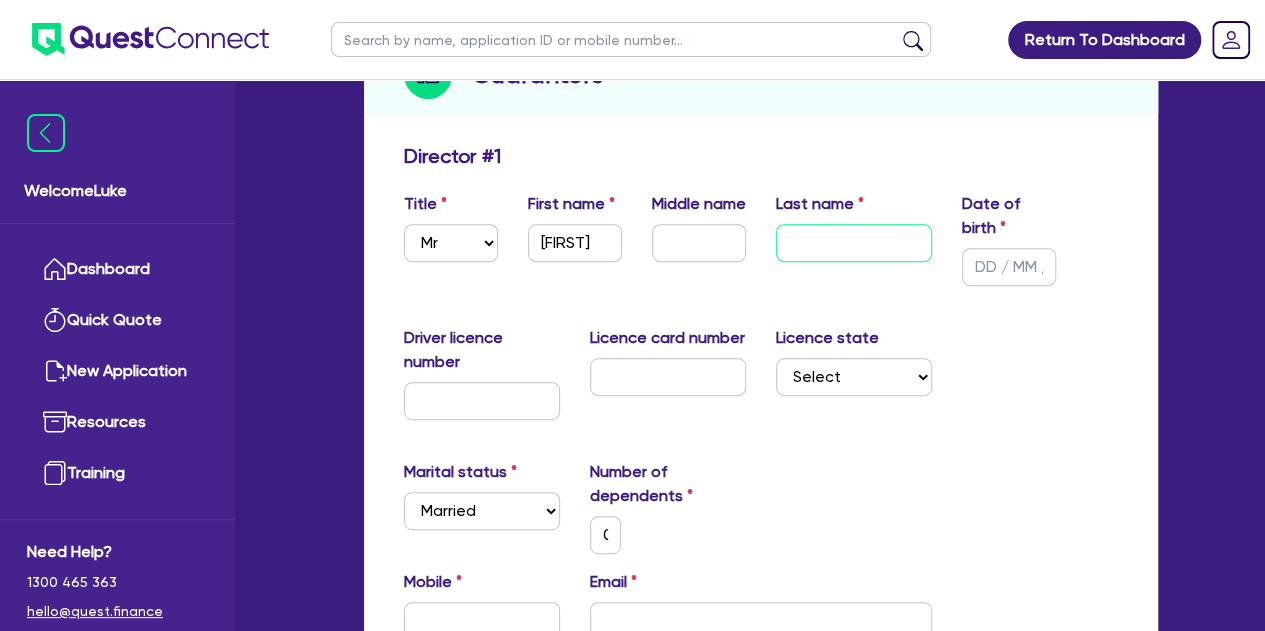 click at bounding box center [854, 243] 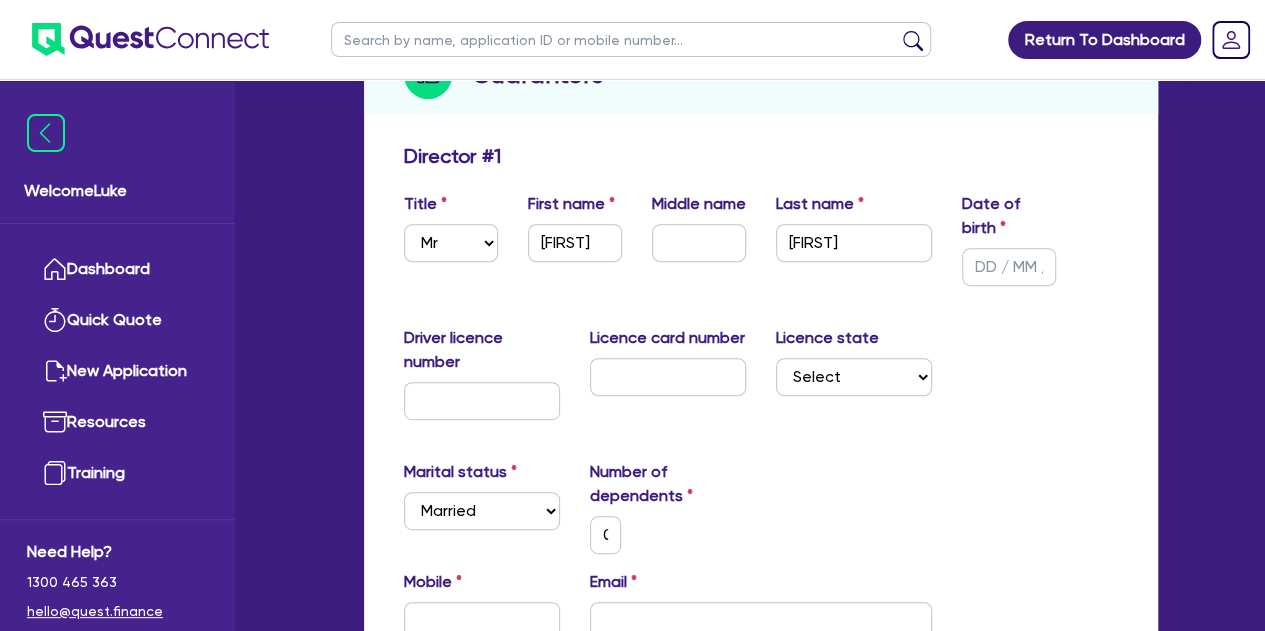 click on "Driver licence number Licence card number Licence state Select NSW VIC QLD TAS ACT SA NT WA" at bounding box center (761, 381) 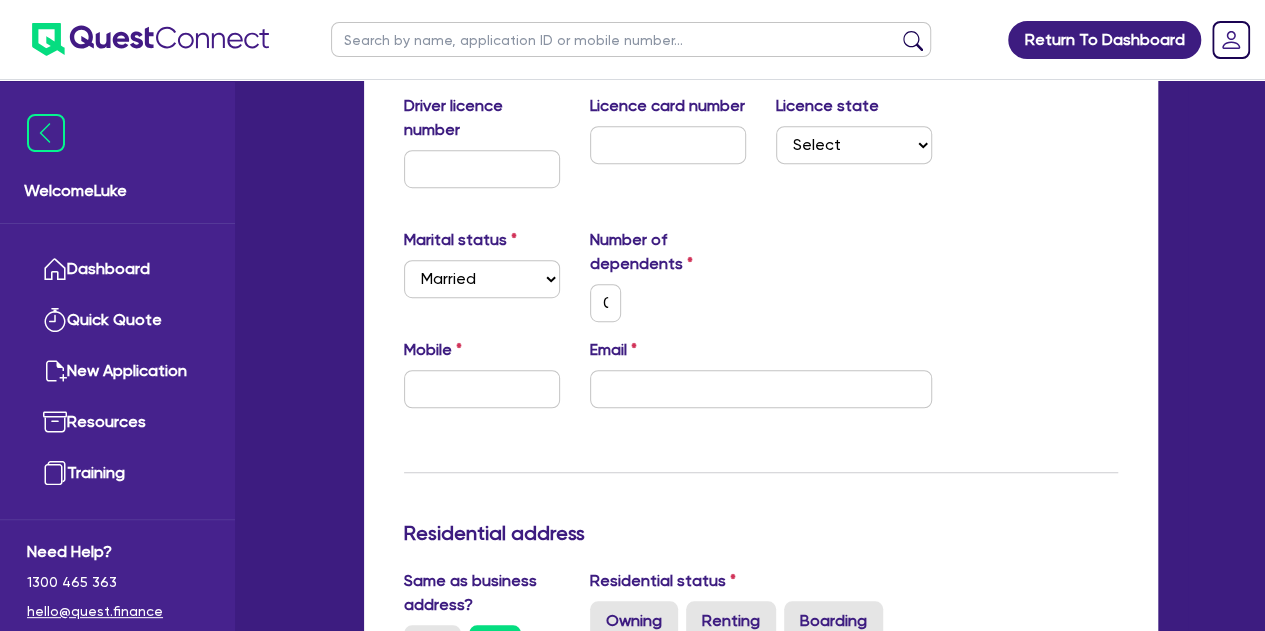 scroll, scrollTop: 499, scrollLeft: 0, axis: vertical 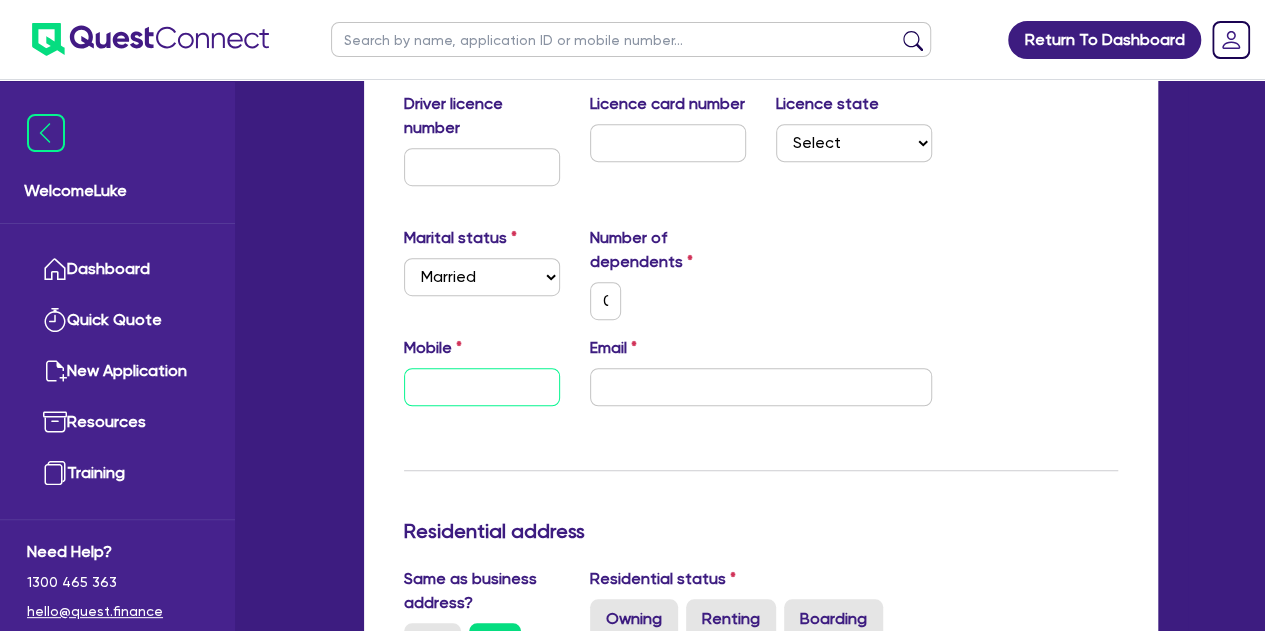 click at bounding box center (482, 387) 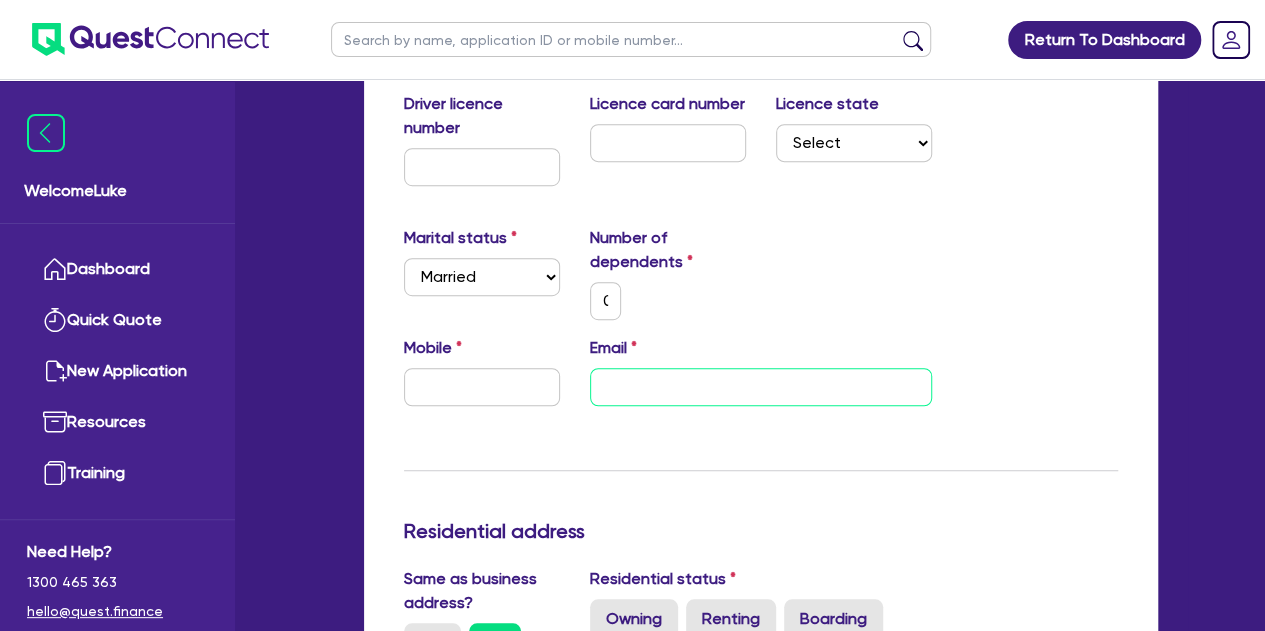 click at bounding box center (761, 387) 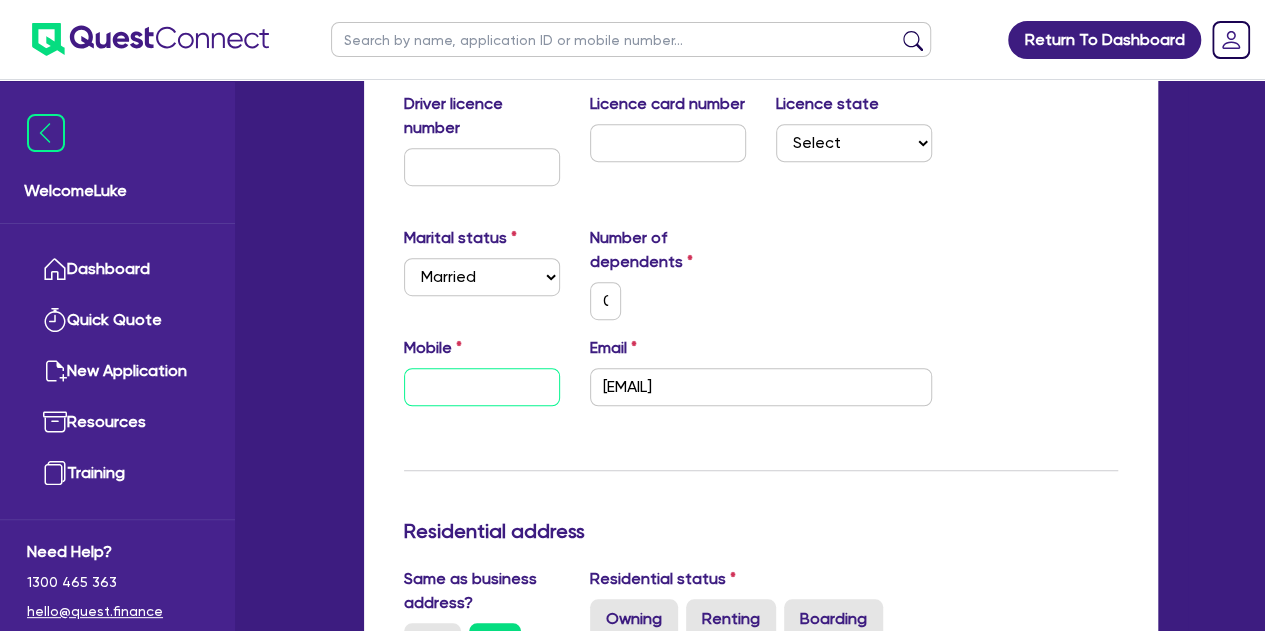 click at bounding box center (482, 387) 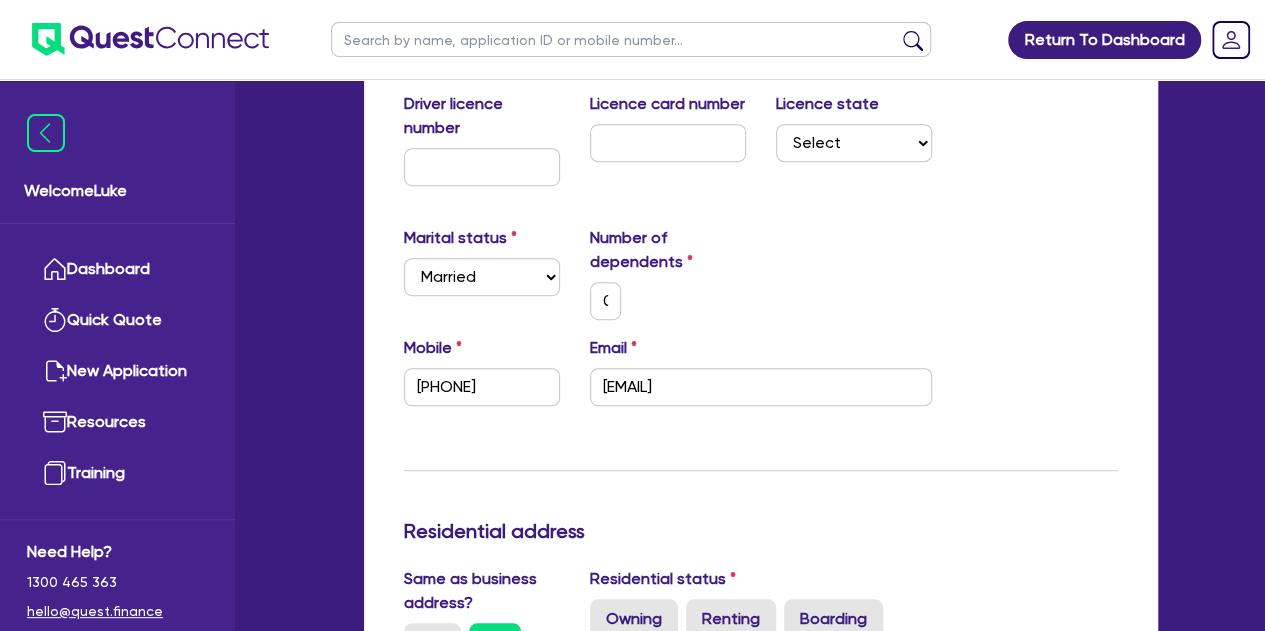 click on "Marital status Select Single Married De Facto / Partner Number of dependents 0" at bounding box center [761, 281] 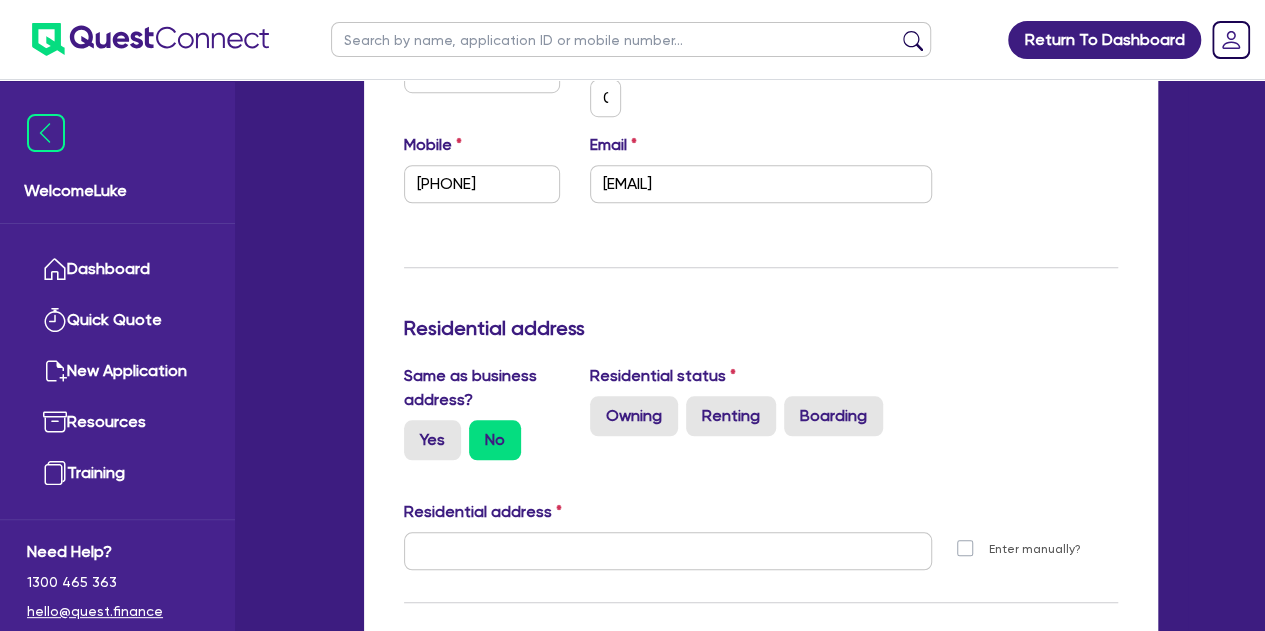 scroll, scrollTop: 757, scrollLeft: 0, axis: vertical 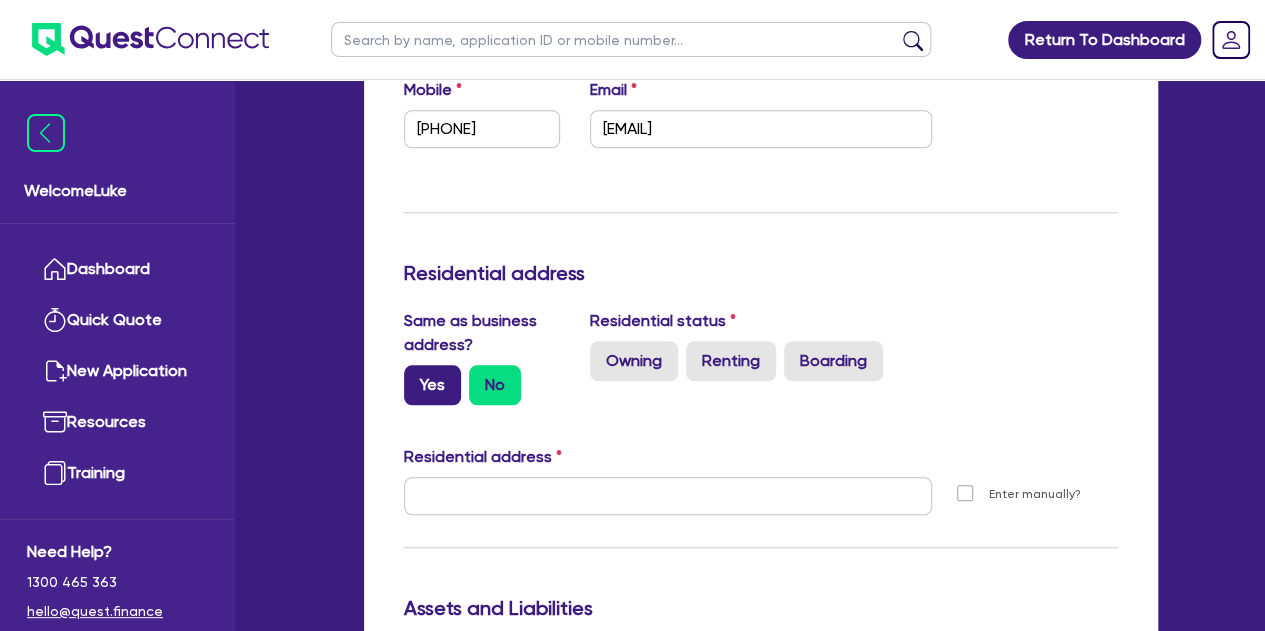 click on "Yes" at bounding box center [432, 385] 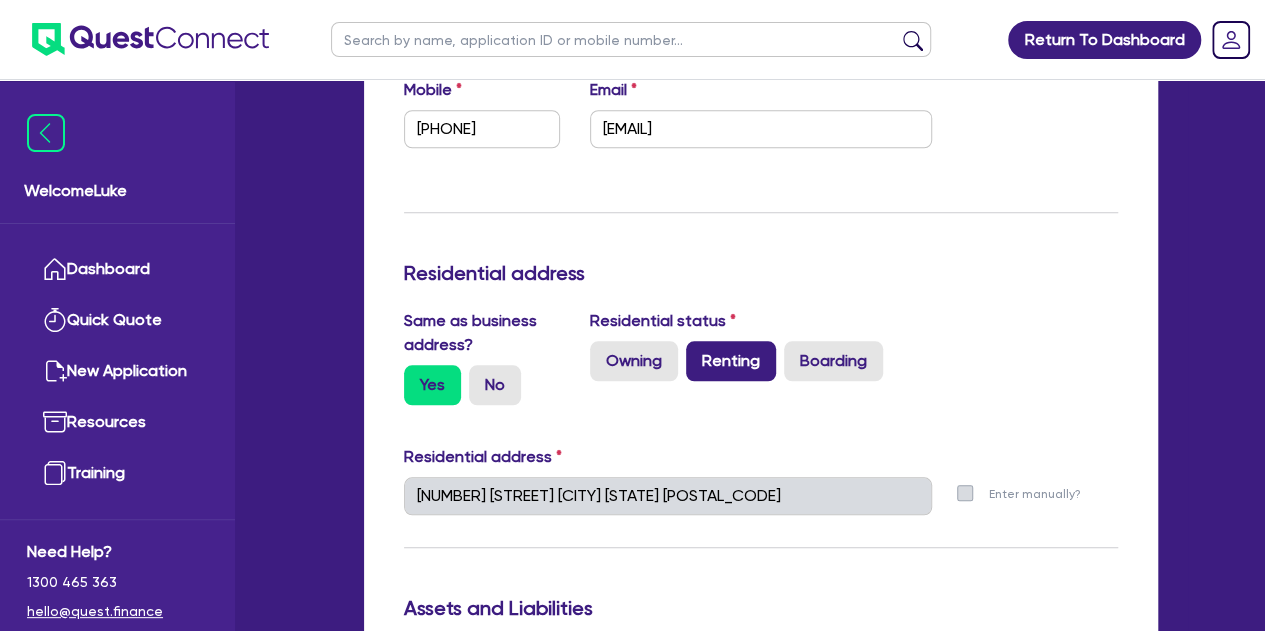click on "Renting" at bounding box center [731, 361] 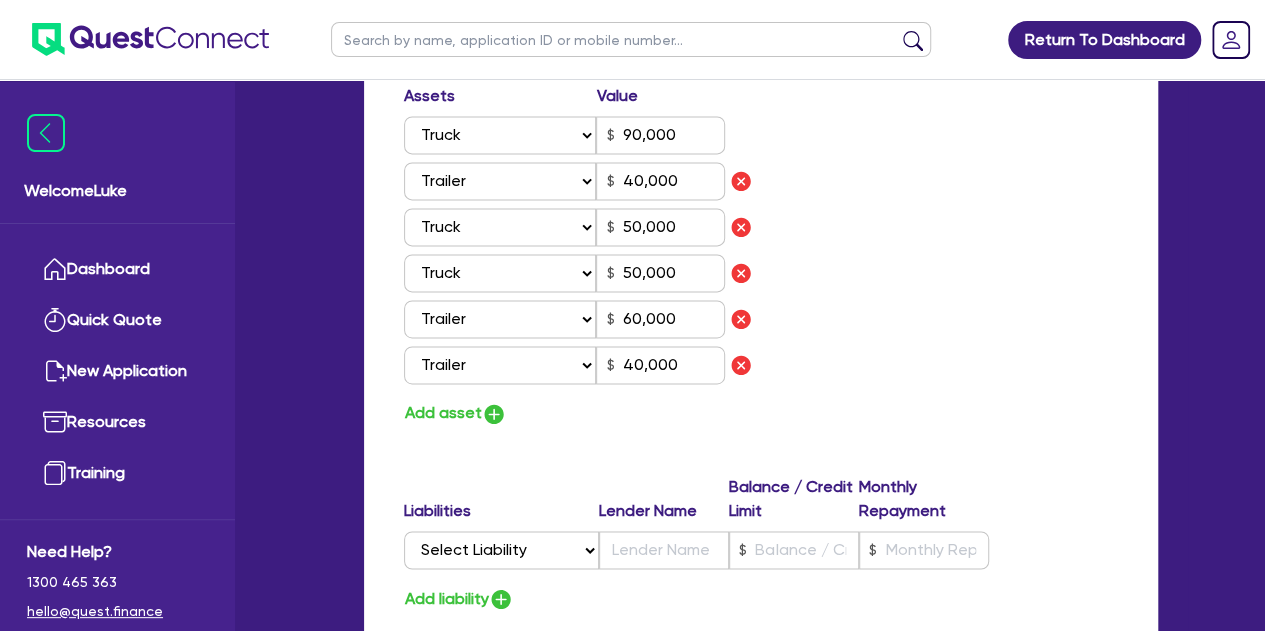 click on "Assets Value Select Asset Cash Property Investment property Vehicle Truck Trailer Equipment Household & personal asset Other asset 90,000 Select Asset Cash Property Investment property Vehicle Truck Trailer Equipment Household & personal asset Other asset 40,000 Select Asset Cash Property Investment property Vehicle Truck Trailer Equipment Household & personal asset Other asset 50,000 Select Asset Cash Property Investment property Vehicle Truck Trailer Equipment Household & personal asset Other asset 50,000 Select Asset Cash Property Investment property Vehicle Truck Trailer Equipment Household & personal asset Other asset 60,000 Select Asset Cash Property Investment property Vehicle Truck Trailer Equipment Household & personal asset Other asset 40,000 Add asset" at bounding box center (761, 255) 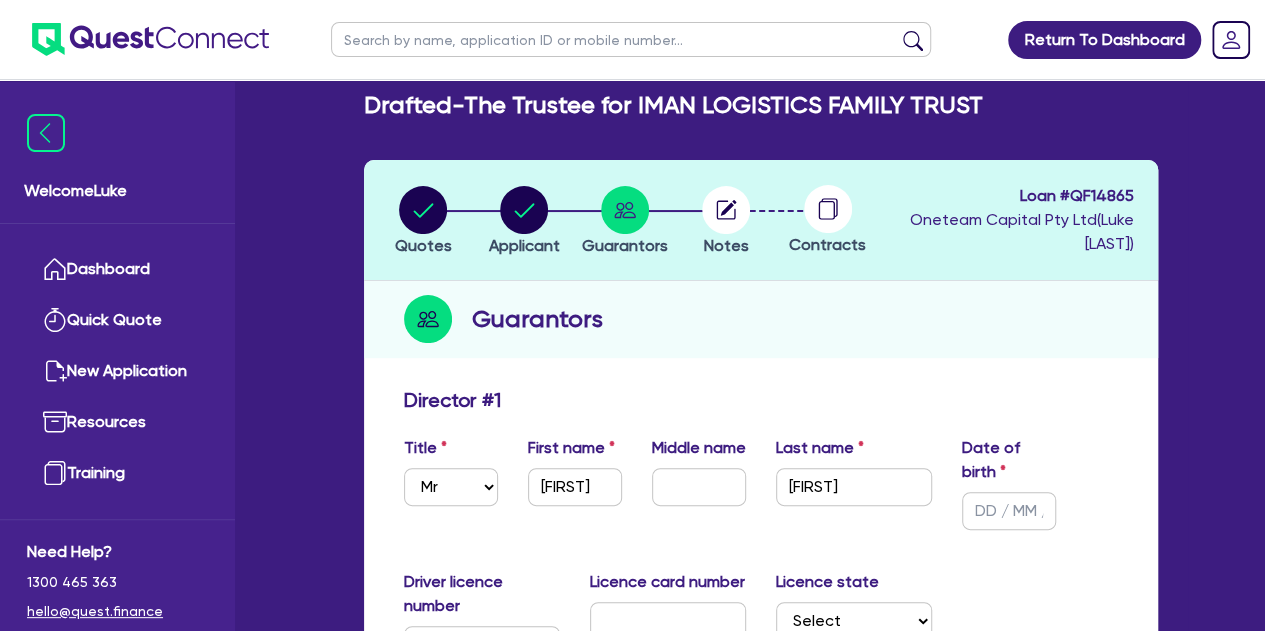 scroll, scrollTop: 0, scrollLeft: 0, axis: both 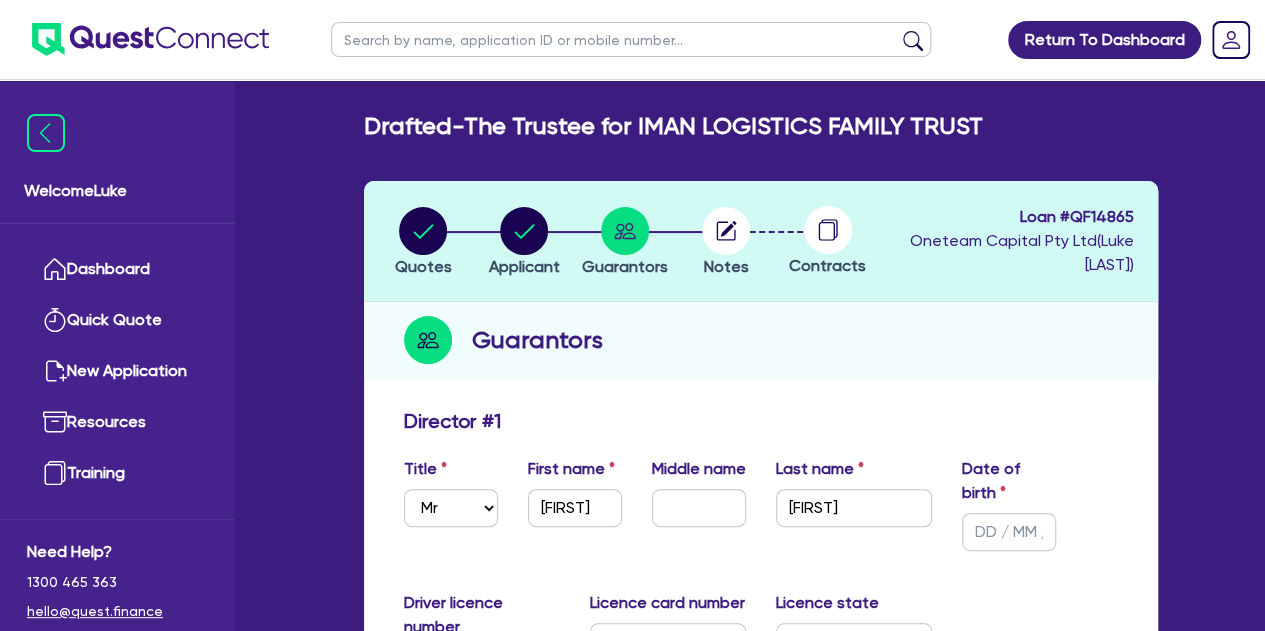 click on "Notes" at bounding box center [726, 241] 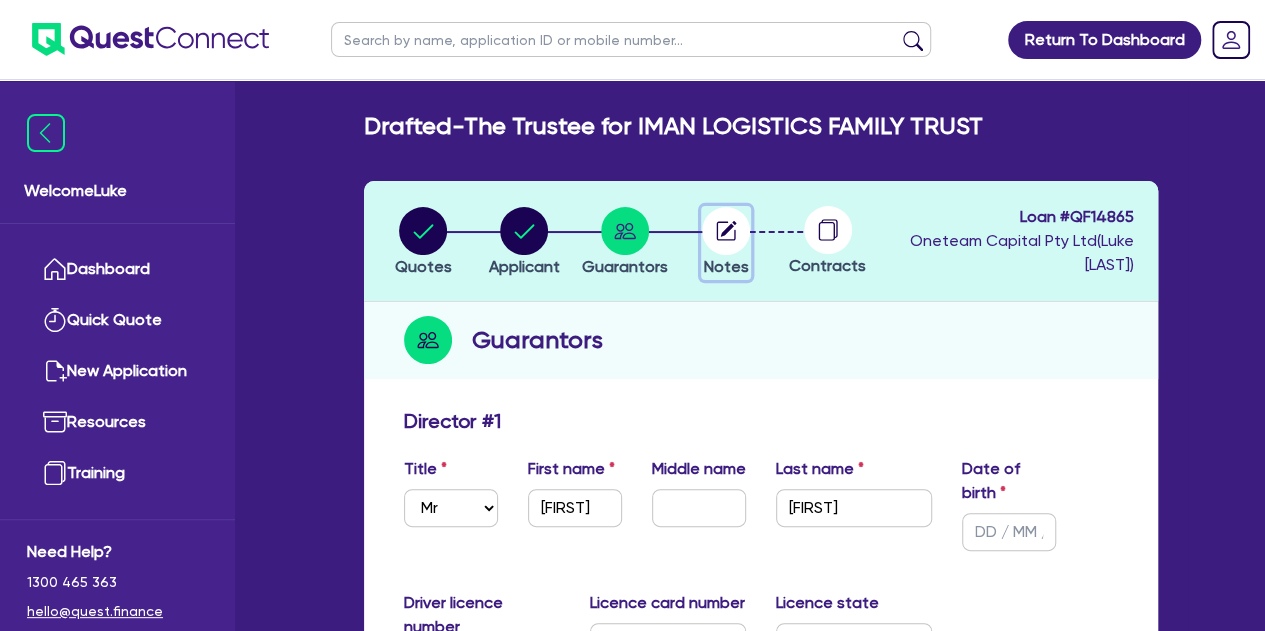 click 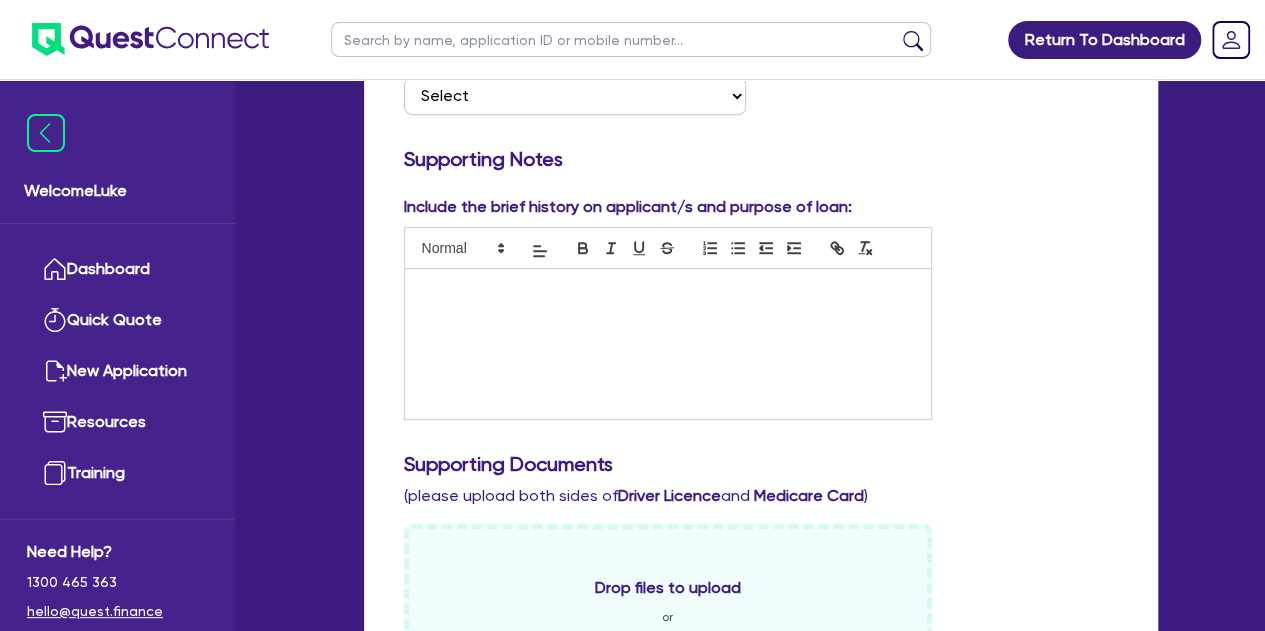 scroll, scrollTop: 0, scrollLeft: 0, axis: both 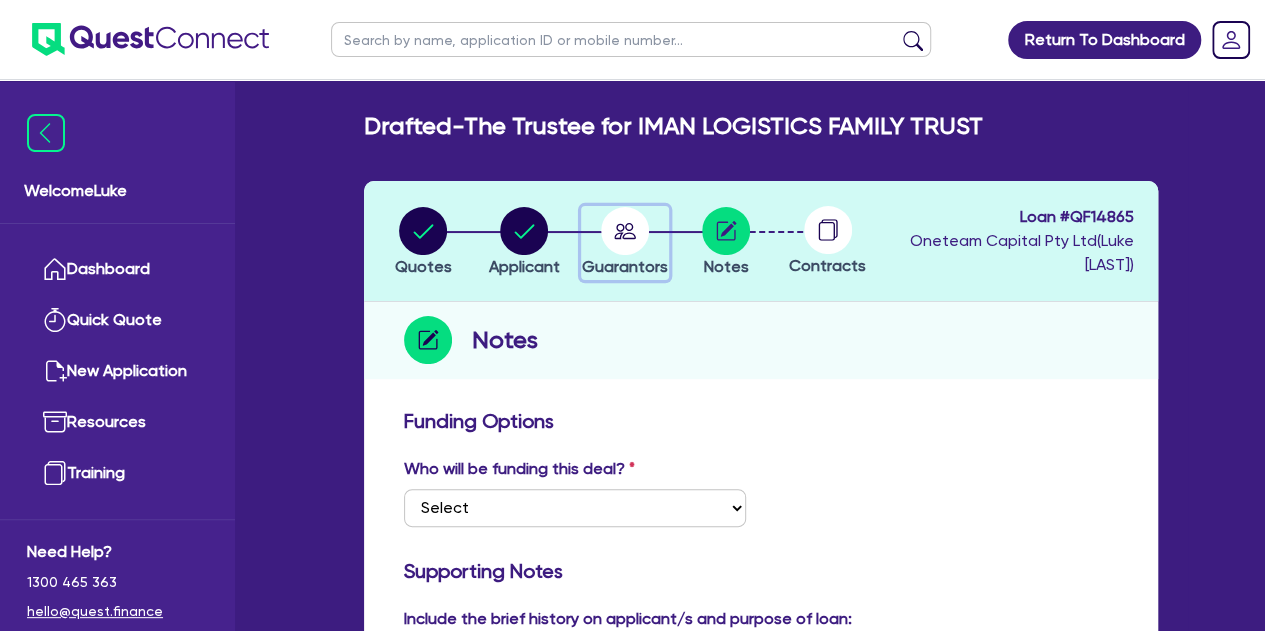 click 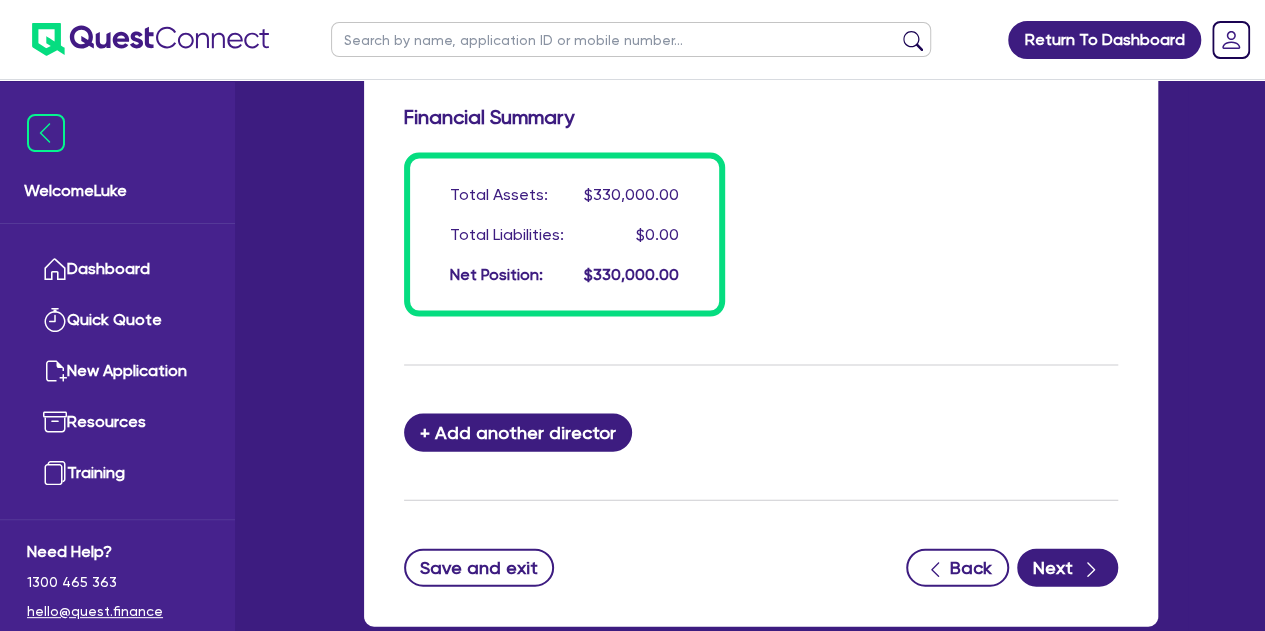 scroll, scrollTop: 1922, scrollLeft: 0, axis: vertical 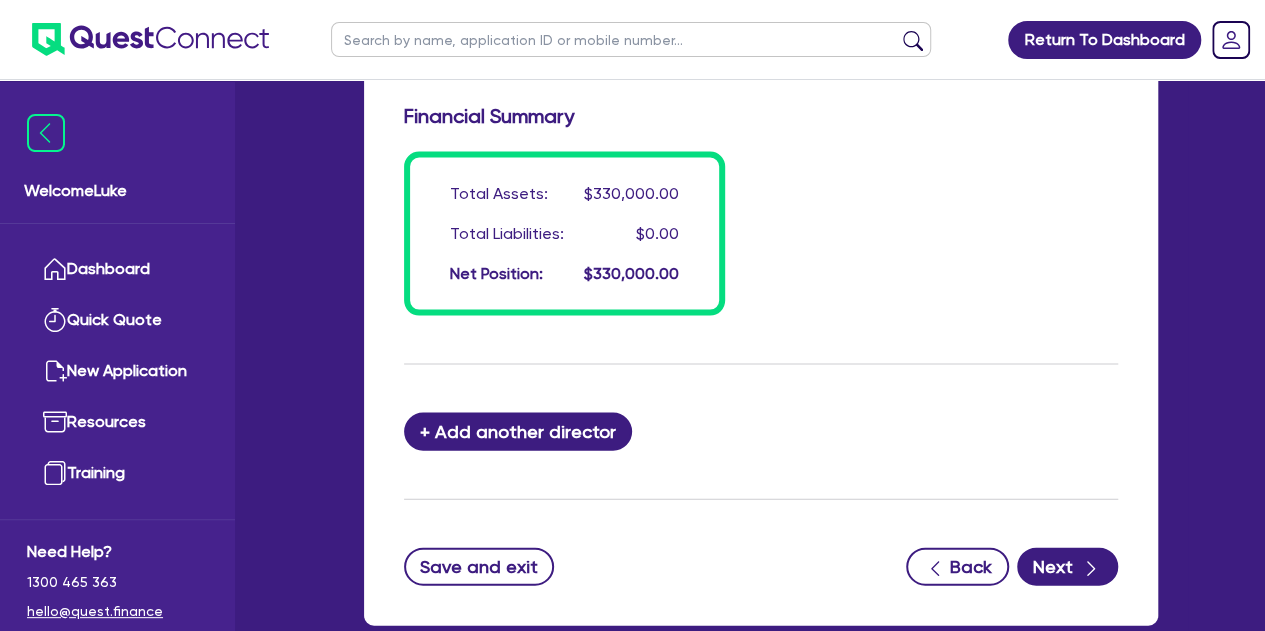 click on "Update residential status for Director #1 Boarding is only acceptable when the spouse owns the property. Cancel Ok Director # 1   Title Select Mr Mrs Ms Miss Dr First name [FIRST] Middle name Last name [LAST] Date of birth [DATE] Driver licence number [LICENSE_NUMBER] Licence card number Licence state Select NSW VIC QLD TAS ACT SA NT WA Marital status Select Single Married De Facto / Partner Number of dependents 0 Mobile [PHONE] Email [EMAIL] Residential address Same as business address? Yes No Residential status Owning Renting Boarding Residential address [NUMBER] [STREET_NAME] [SUBURB] [STATE] [POSTAL_CODE] Enter manually? Assets and Liabilities Assets Value Select Asset Cash Property Investment property Vehicle Truck Trailer Equipment Household & personal asset Other asset 90,000 Select Asset Cash Property Investment property Vehicle Truck Trailer Equipment Household & personal asset Other asset" at bounding box center (761, -464) 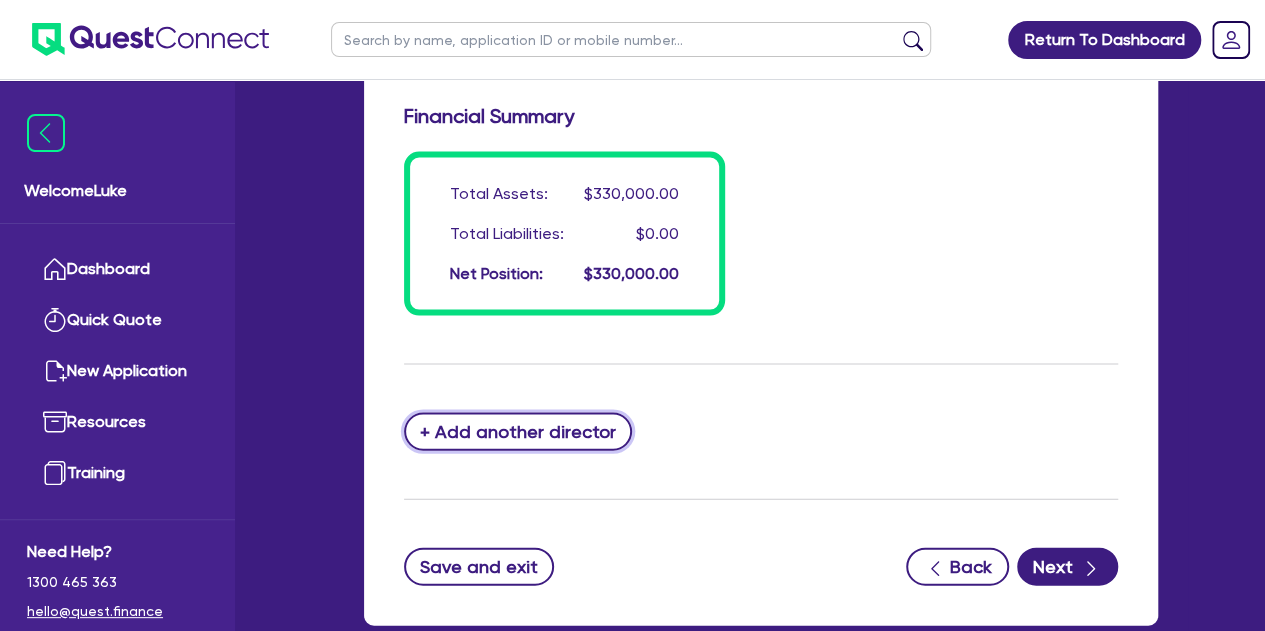 click on "+ Add another director" at bounding box center [518, 432] 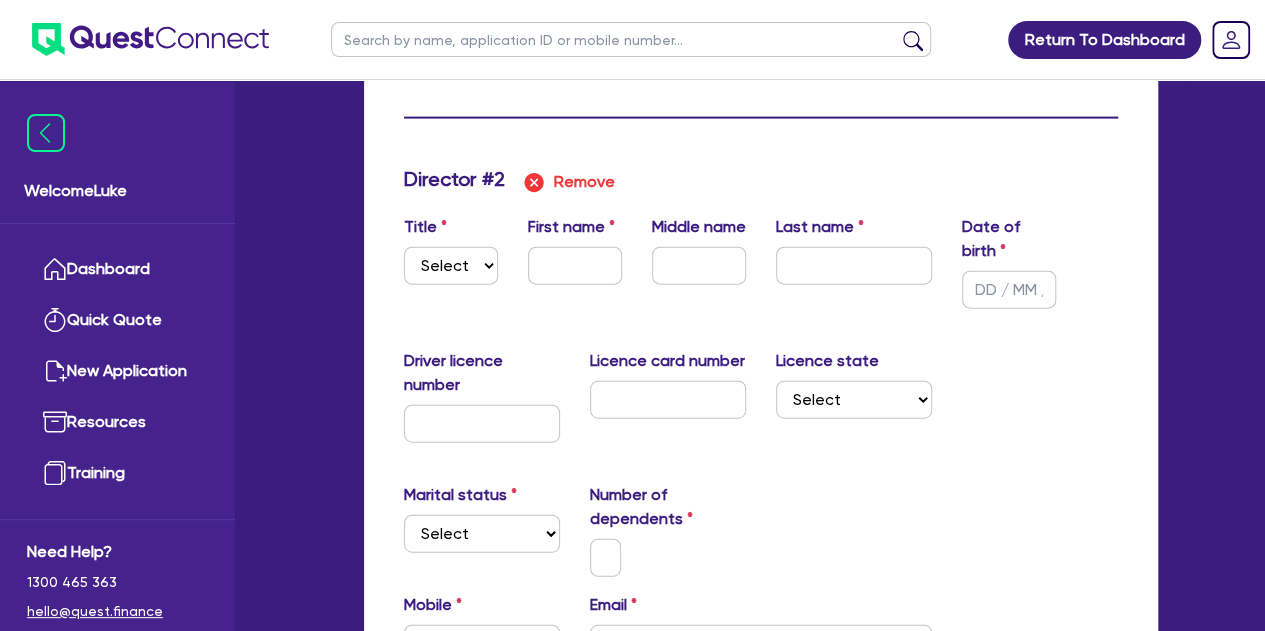 scroll, scrollTop: 2170, scrollLeft: 0, axis: vertical 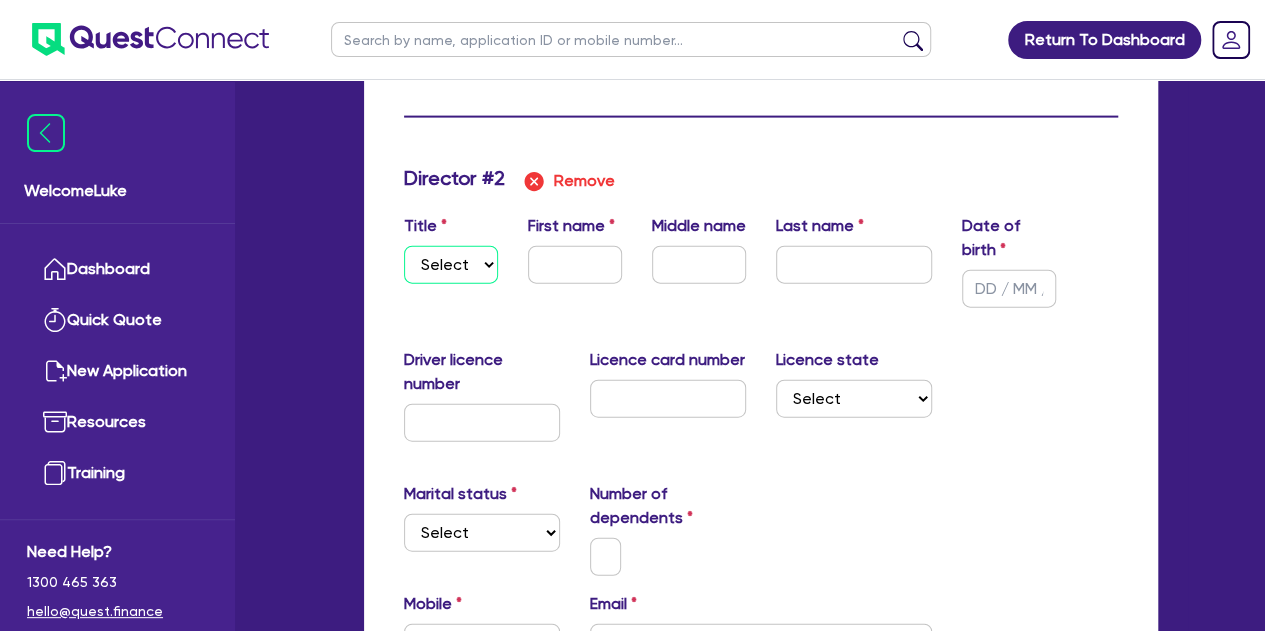 click on "Select Mr Mrs Ms Miss Dr" at bounding box center (451, 265) 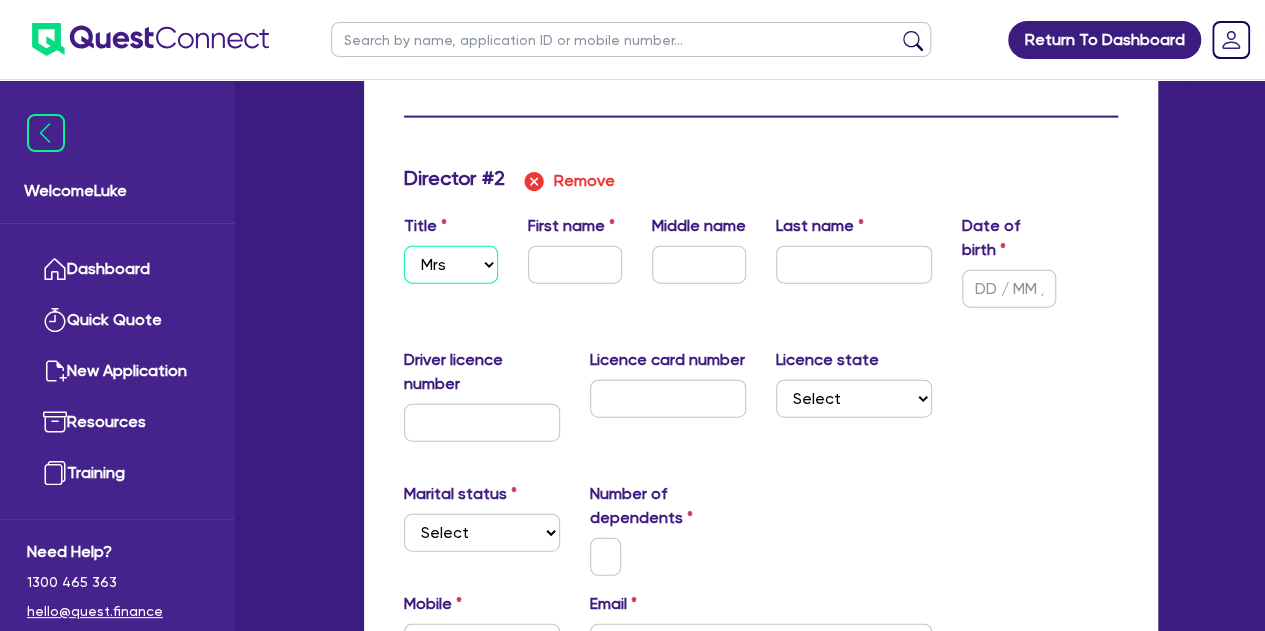 click on "Select Mr Mrs Ms Miss Dr" at bounding box center (451, 265) 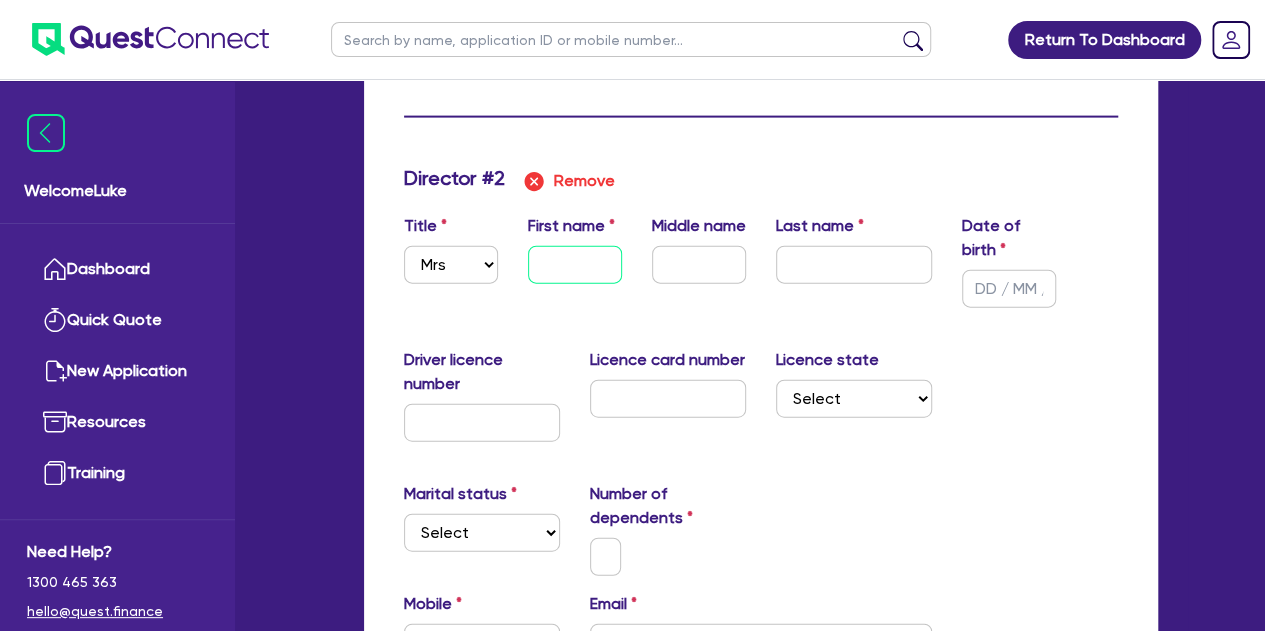 click at bounding box center [575, 265] 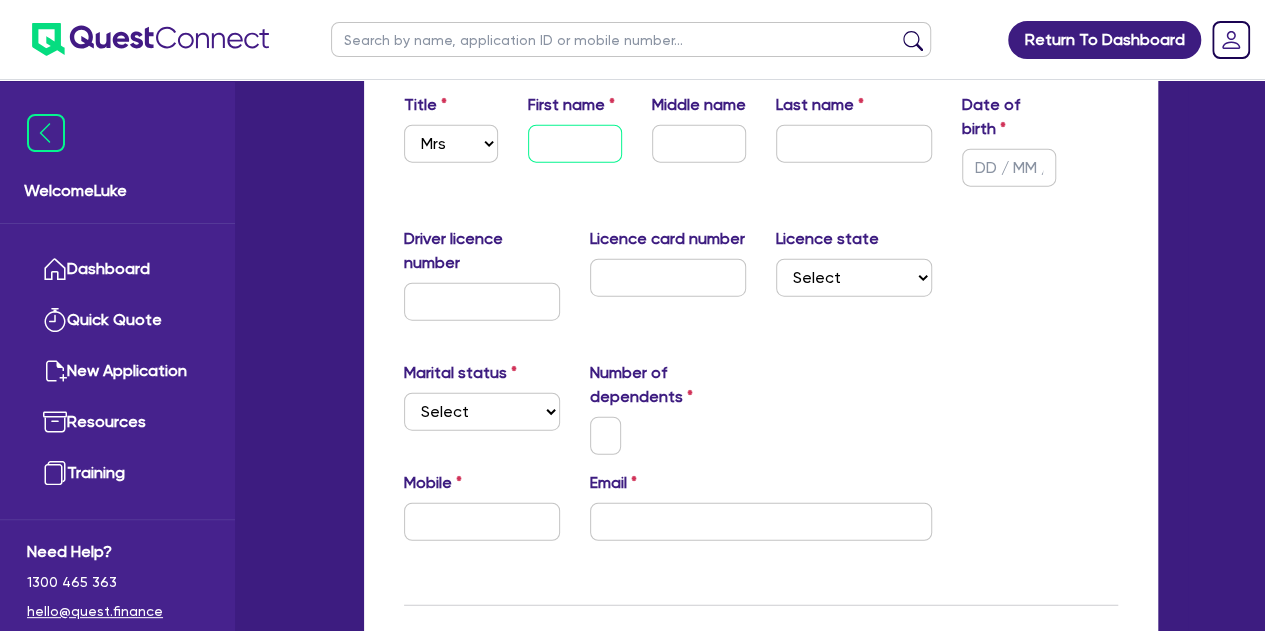 scroll, scrollTop: 2285, scrollLeft: 0, axis: vertical 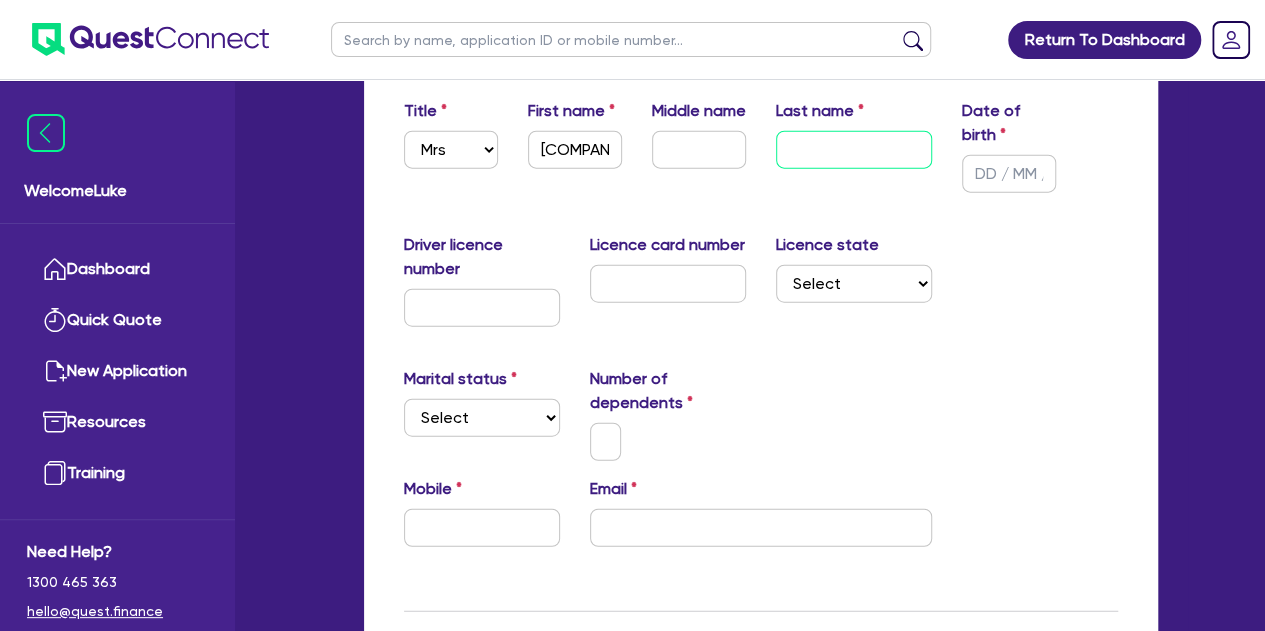 click at bounding box center (854, 150) 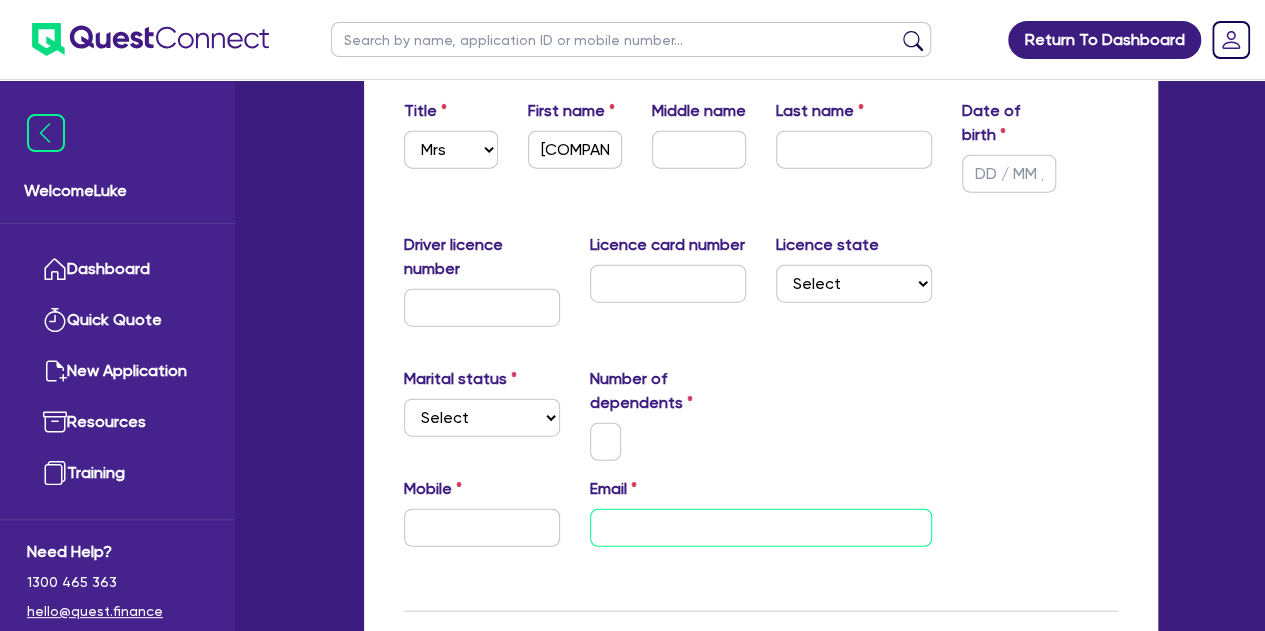 click at bounding box center (761, 528) 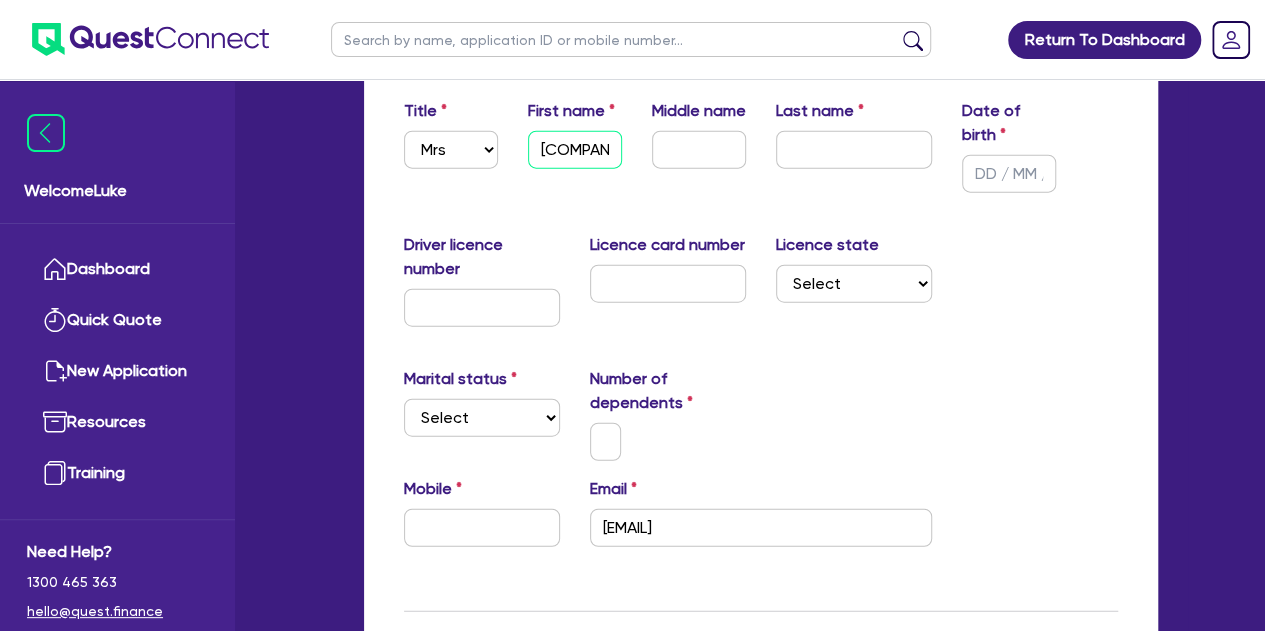 click on "[COMPANY]" at bounding box center (575, 150) 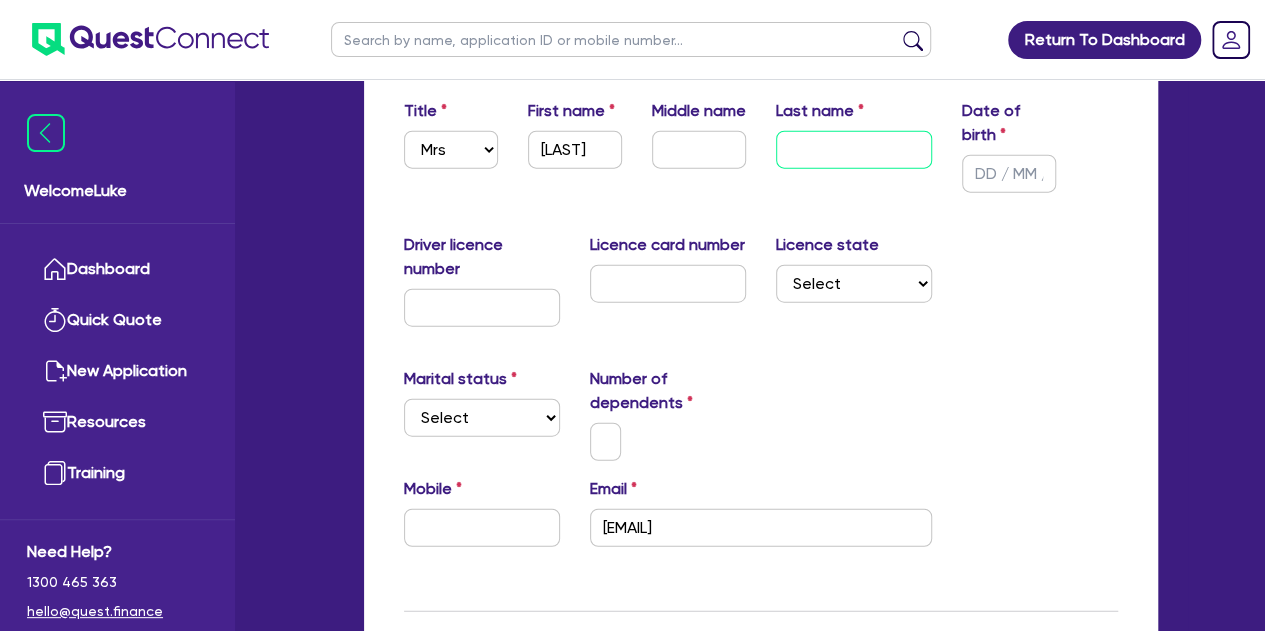 click at bounding box center [854, 150] 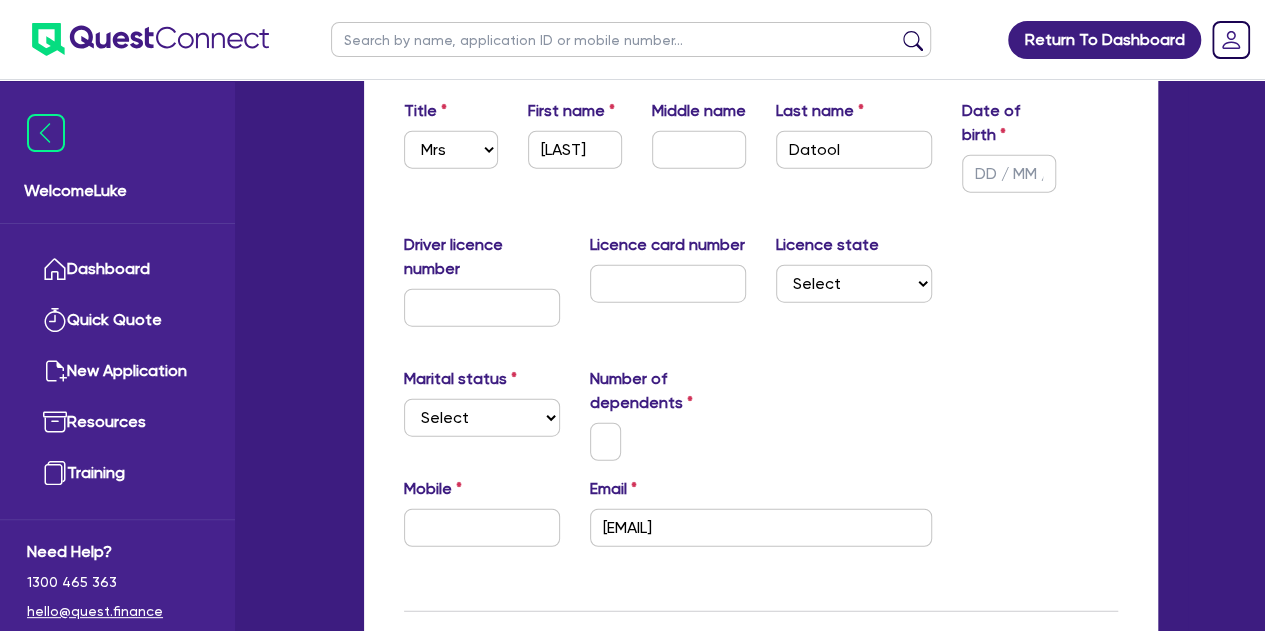 click on "Title Select Mr Mrs Ms Miss Dr First name [FIRST] Middle name Last name [LAST] Date of birth" at bounding box center [761, 154] 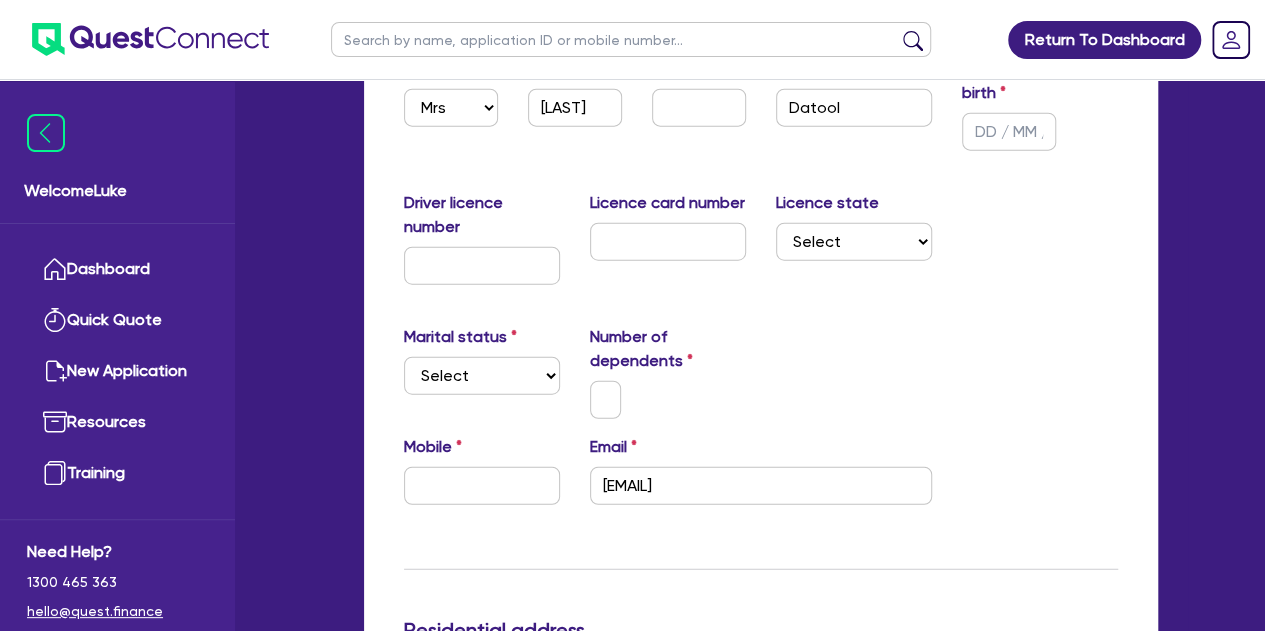 scroll, scrollTop: 2329, scrollLeft: 0, axis: vertical 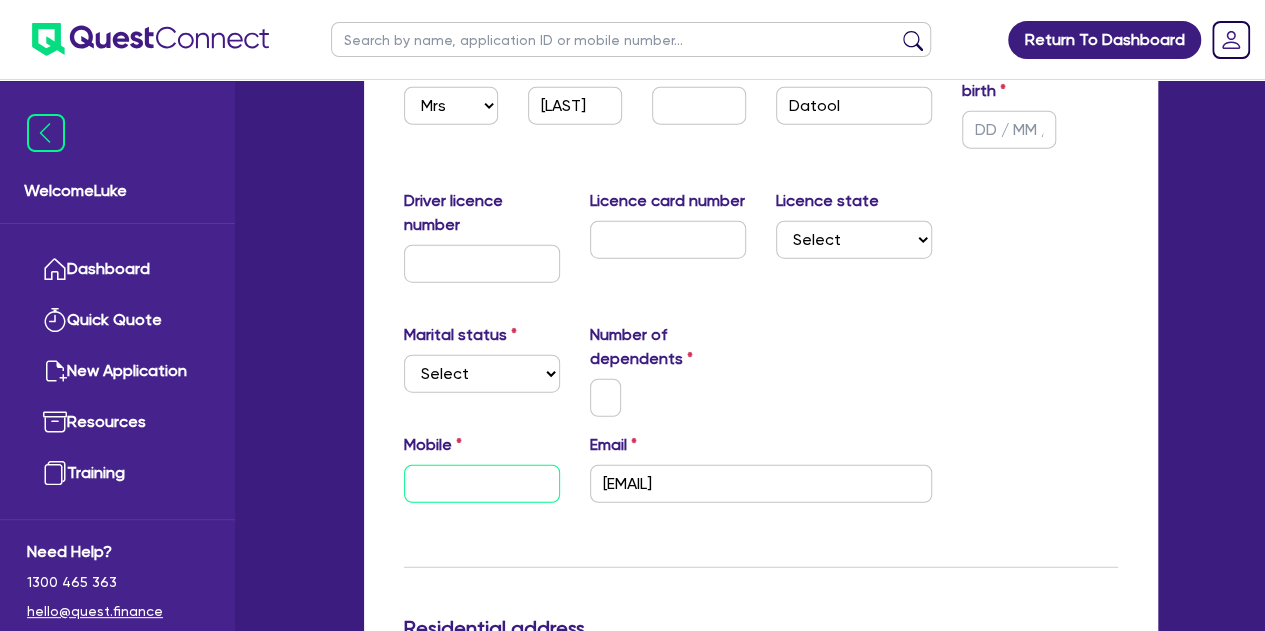 click at bounding box center (482, 484) 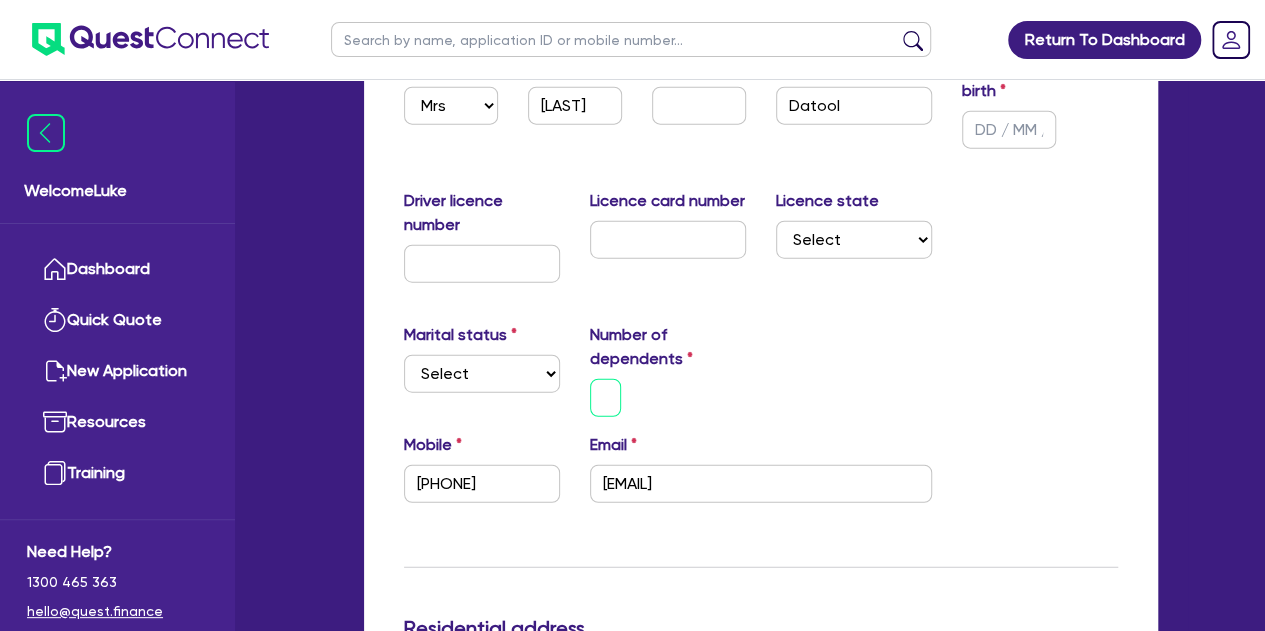 click at bounding box center (606, 398) 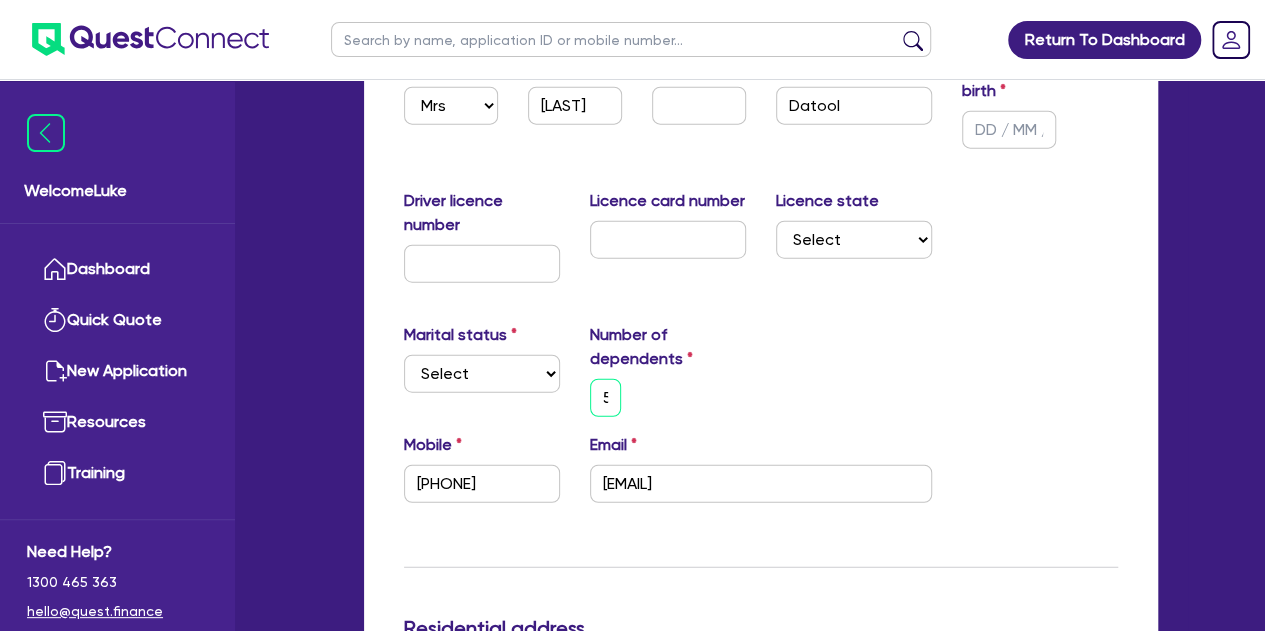 scroll, scrollTop: 0, scrollLeft: 6, axis: horizontal 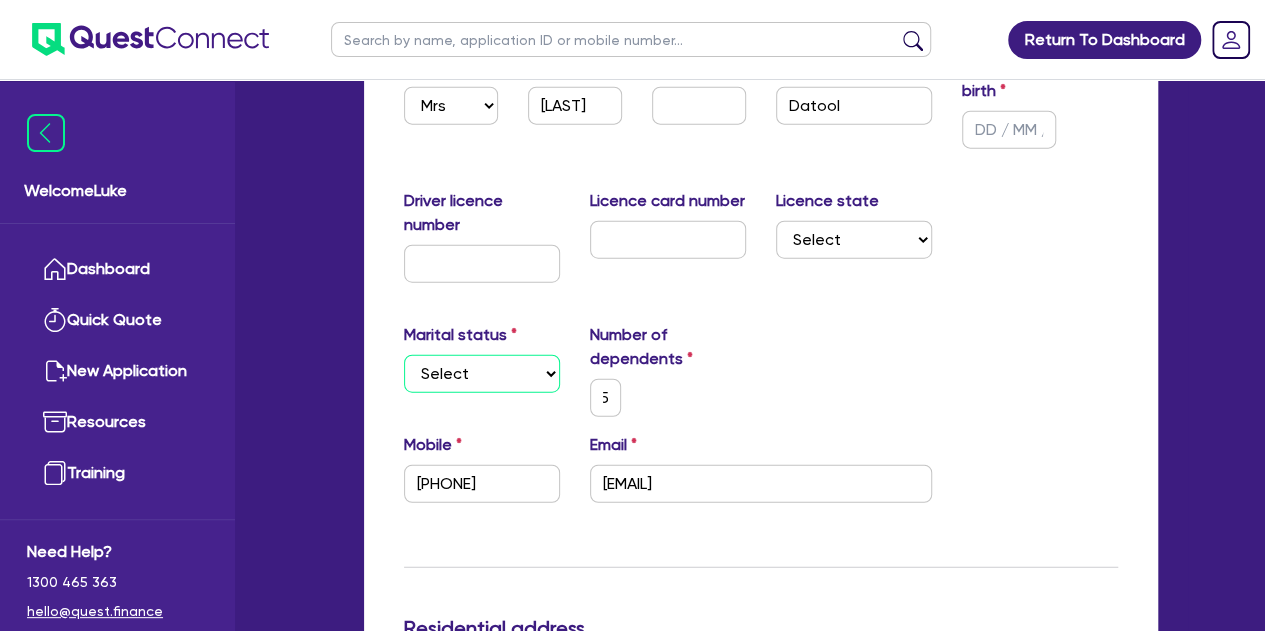 click on "Select Single Married De Facto / Partner" at bounding box center (482, 374) 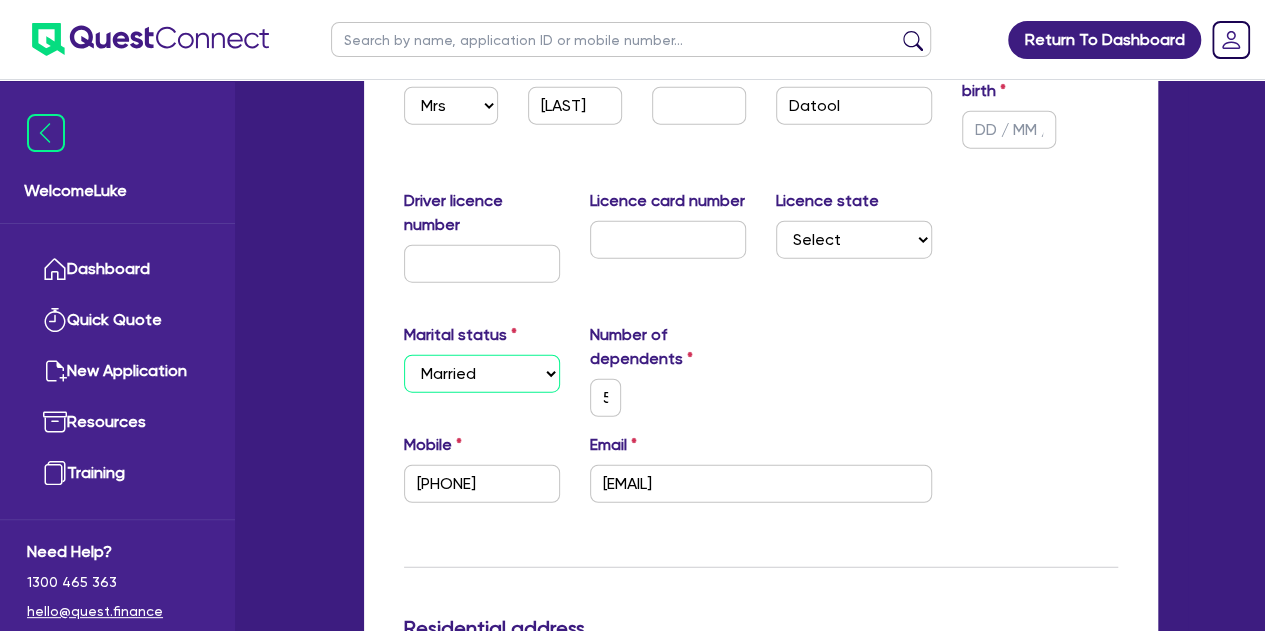 click on "Select Single Married De Facto / Partner" at bounding box center (482, 374) 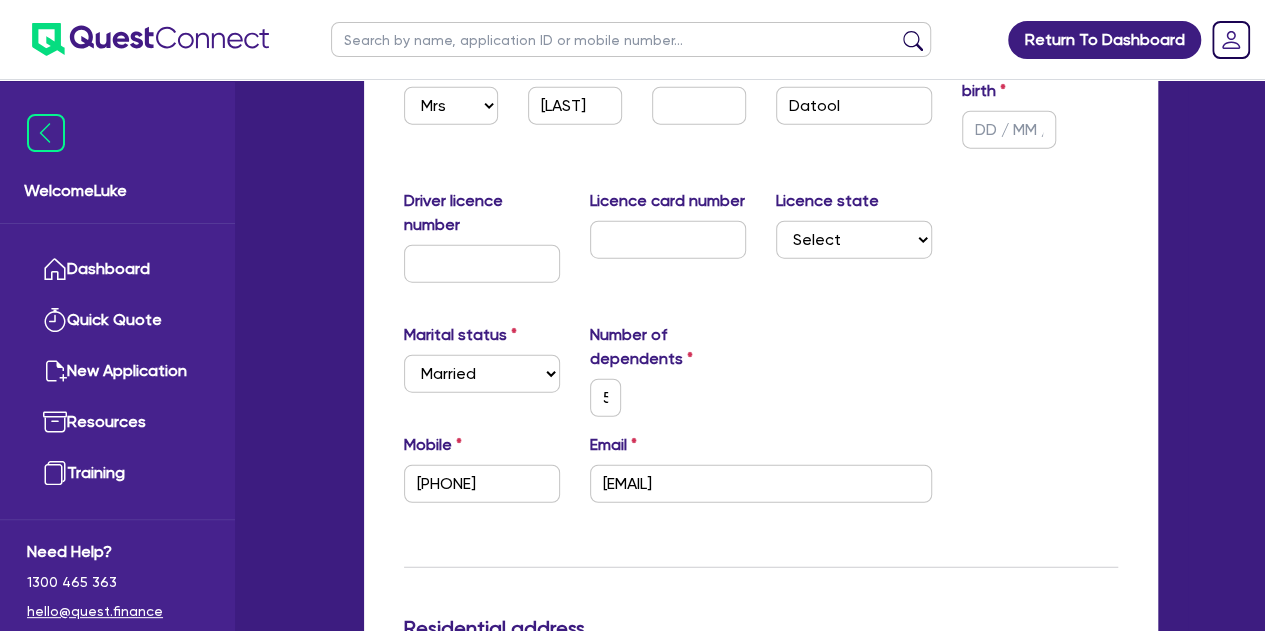 click on "5" at bounding box center (668, 398) 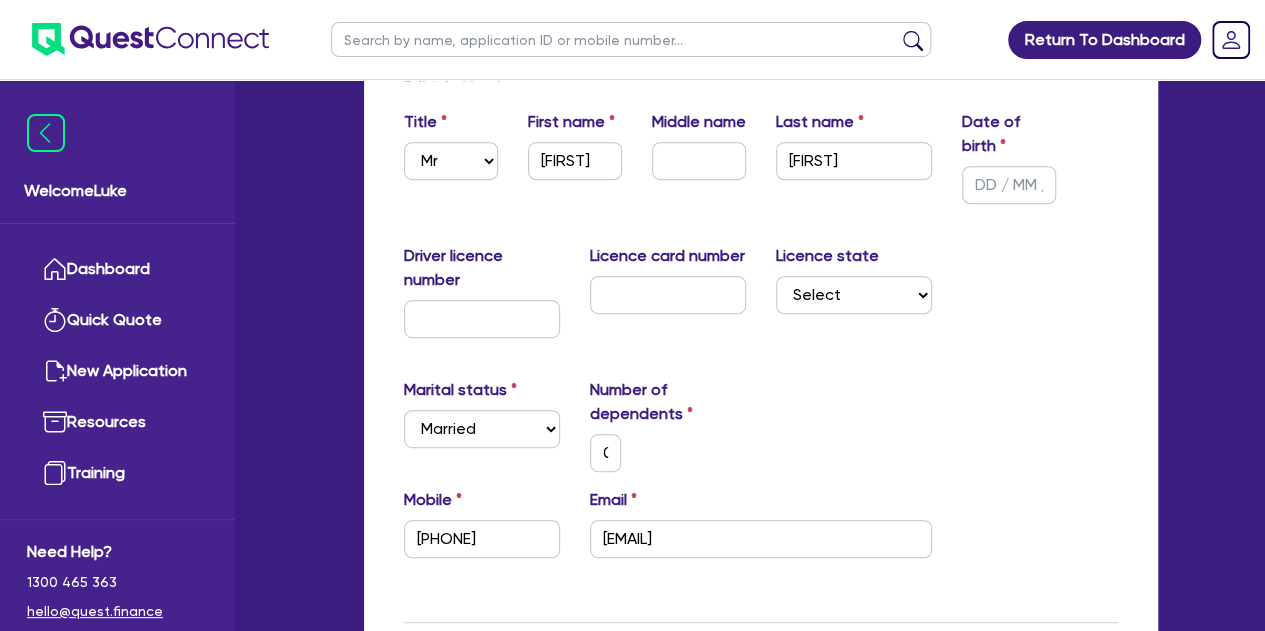 scroll, scrollTop: 0, scrollLeft: 0, axis: both 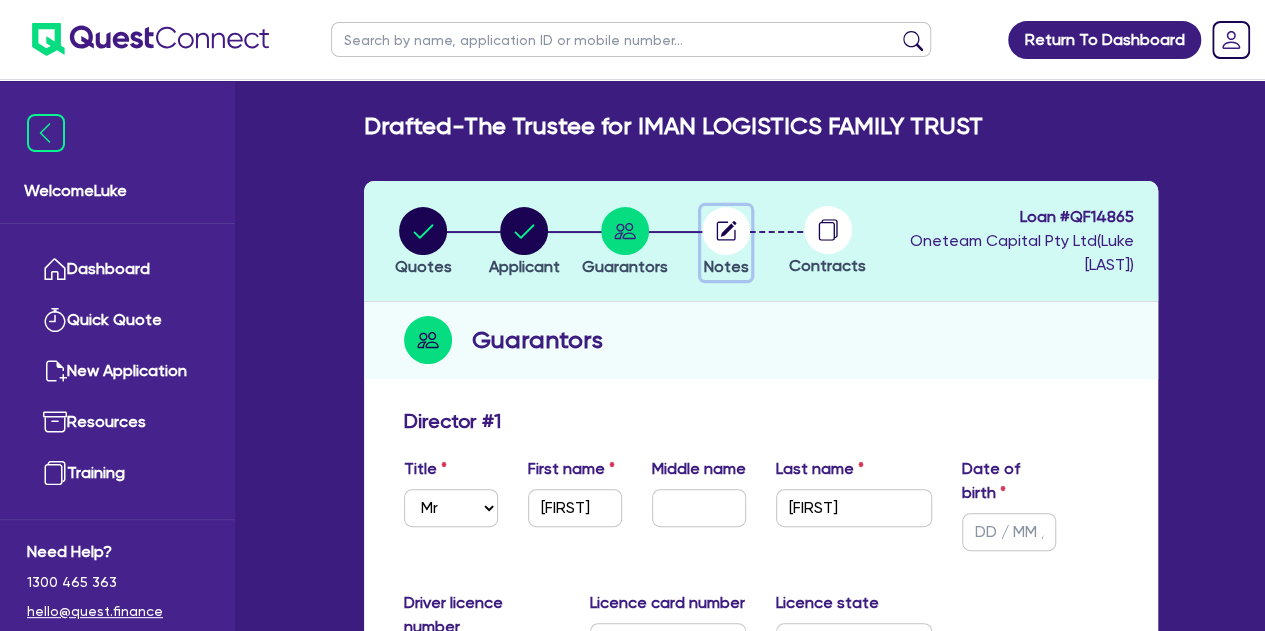 click 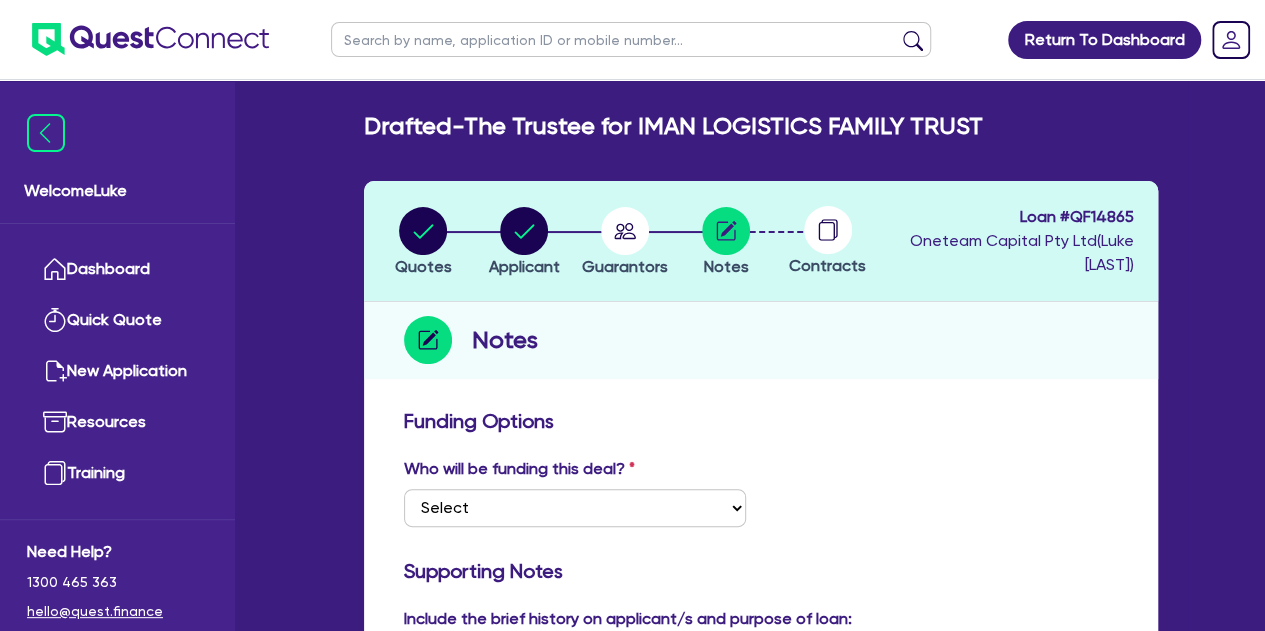 click 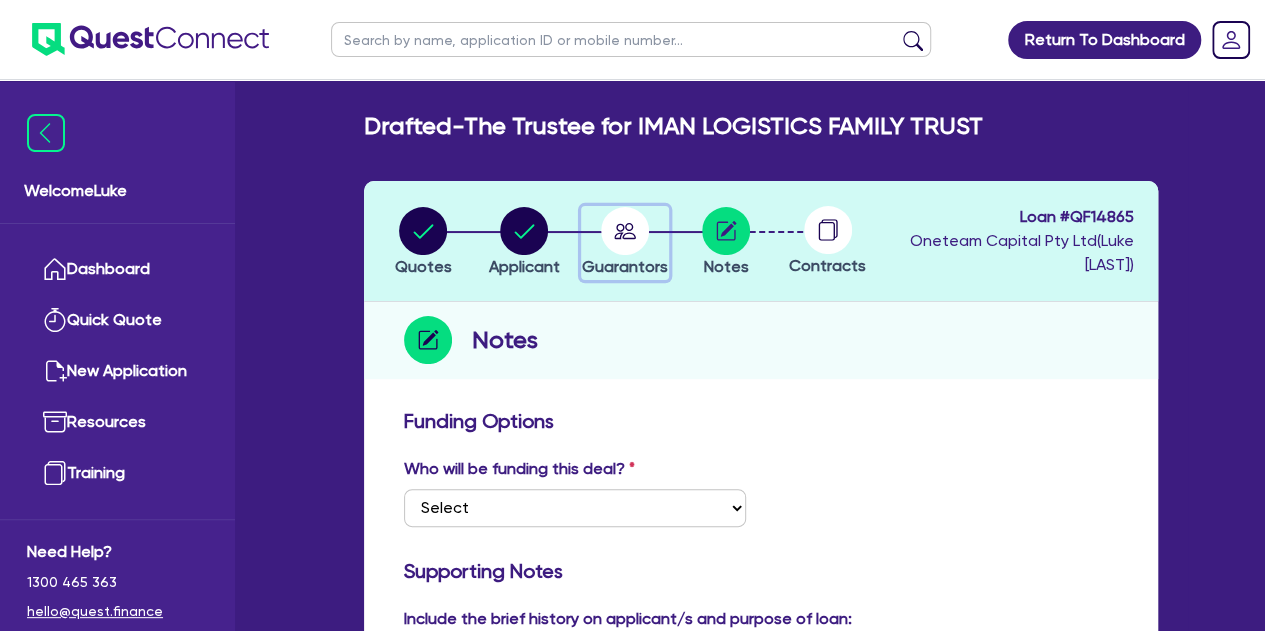 click 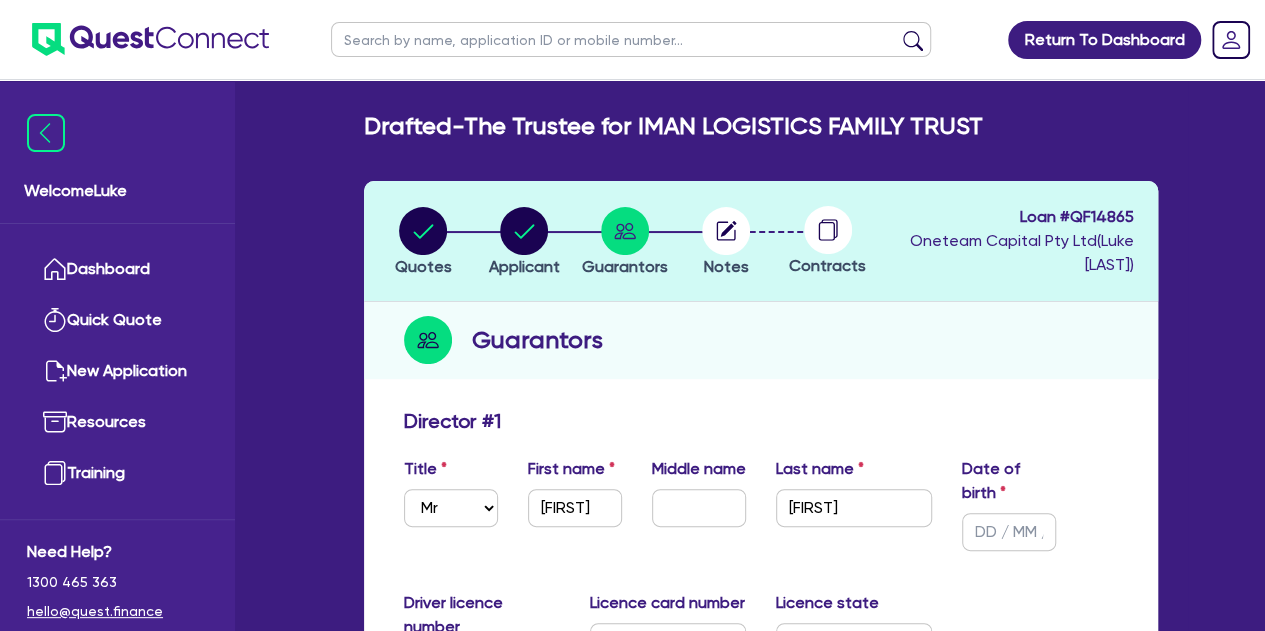 click 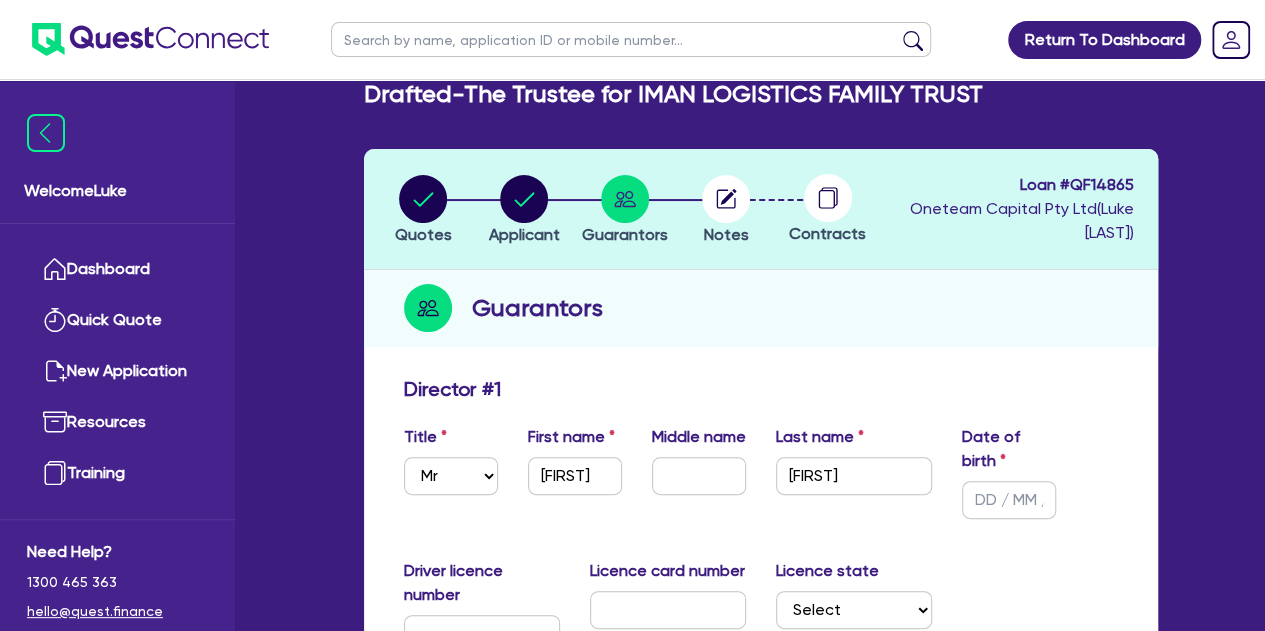 scroll, scrollTop: 0, scrollLeft: 0, axis: both 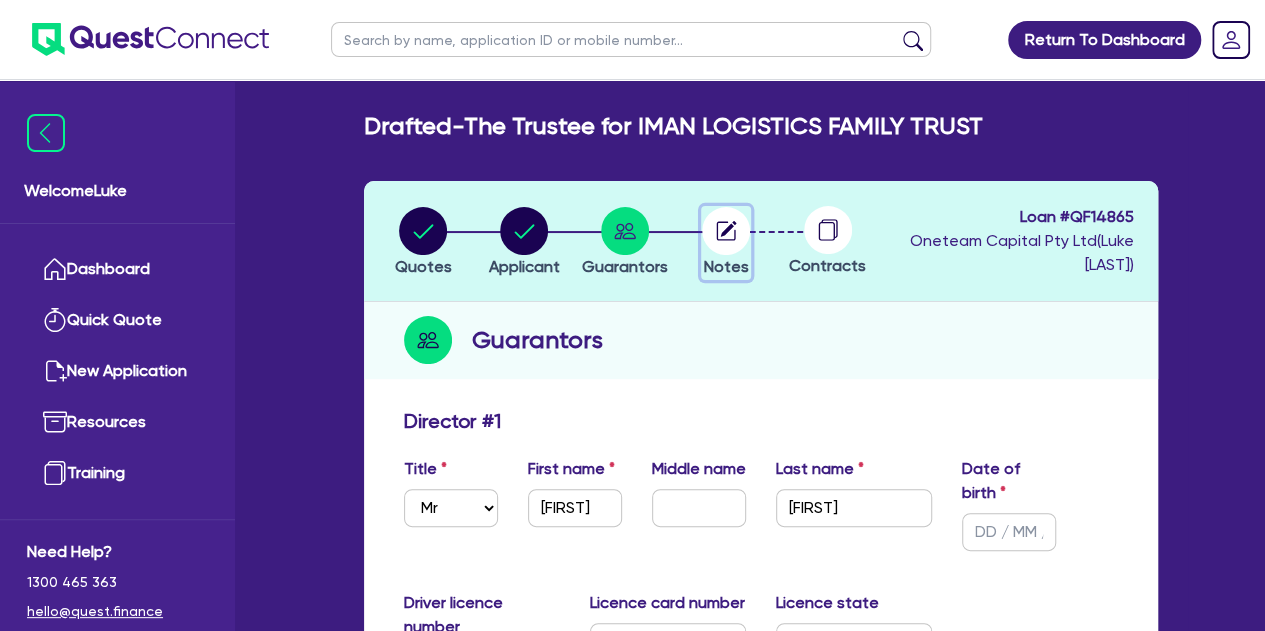 click 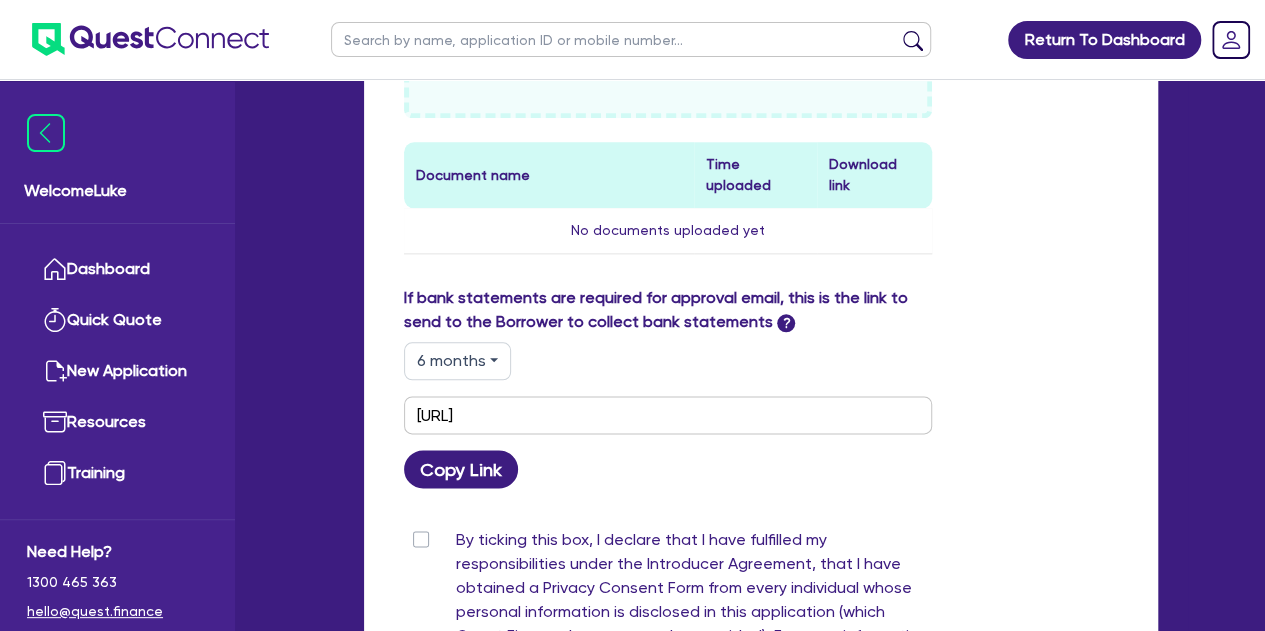 scroll, scrollTop: 1033, scrollLeft: 0, axis: vertical 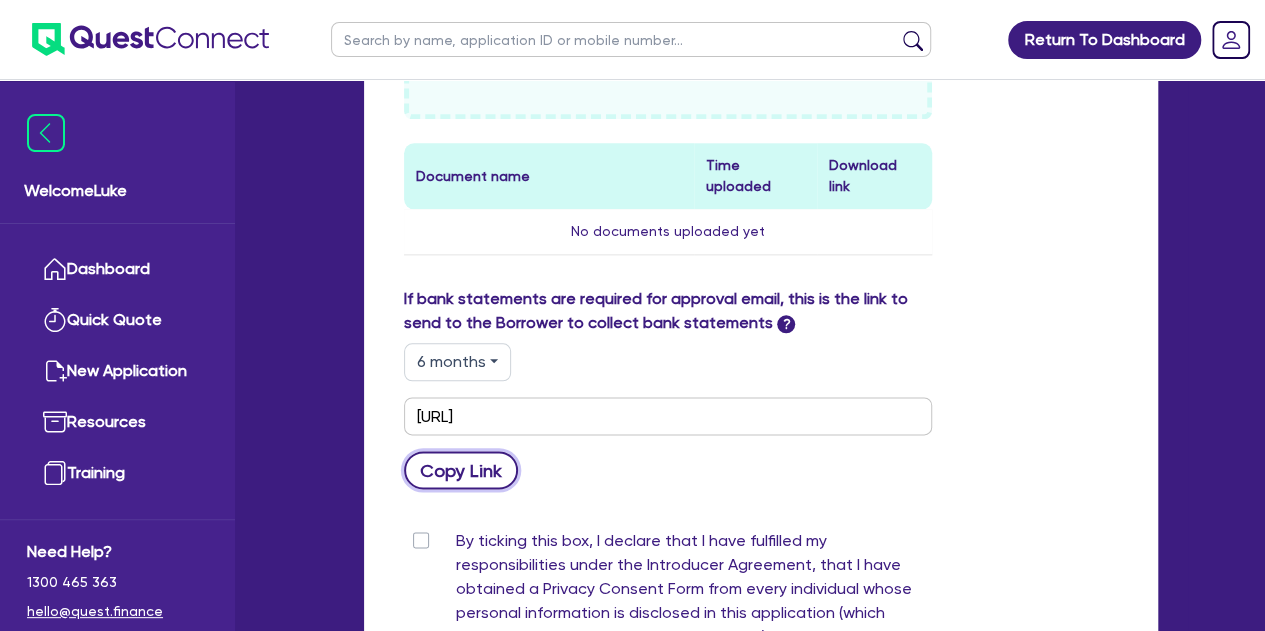 click on "Copy Link" at bounding box center (461, 470) 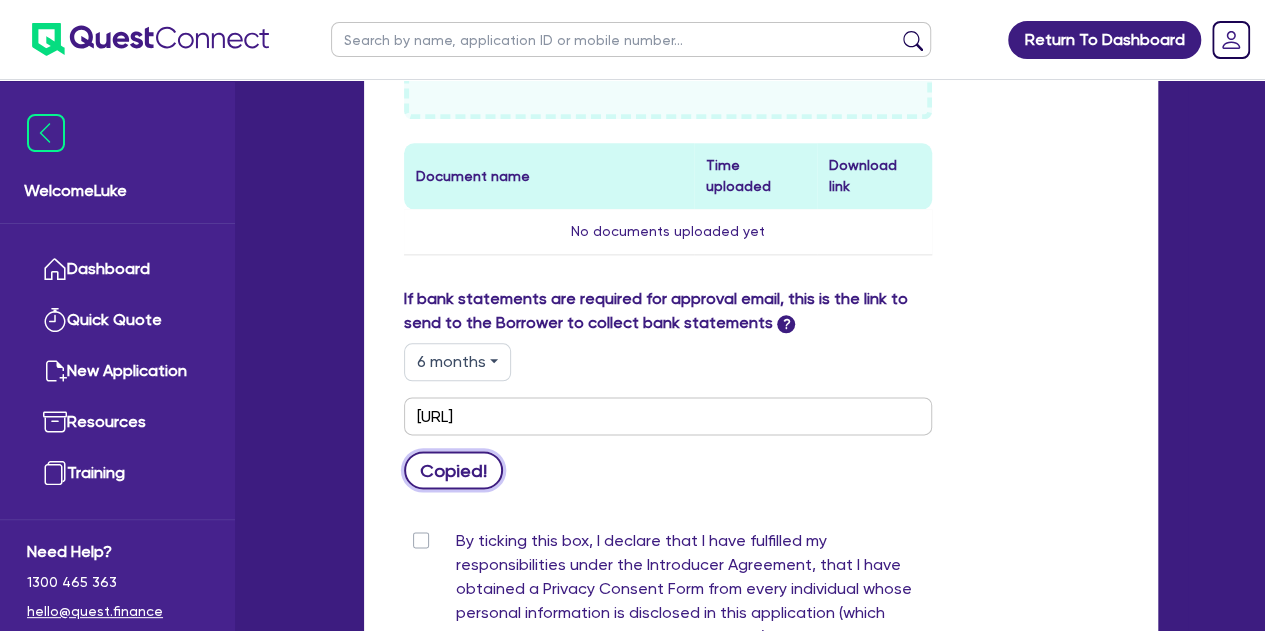 click on "Copied!" at bounding box center [454, 470] 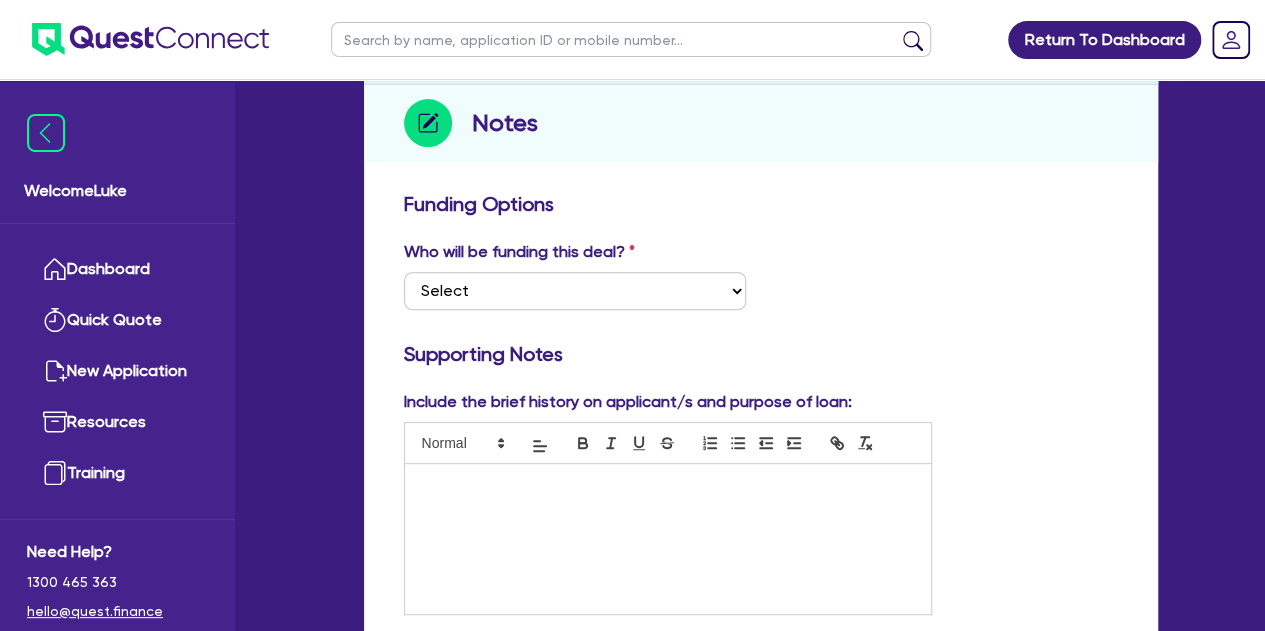 scroll, scrollTop: 0, scrollLeft: 0, axis: both 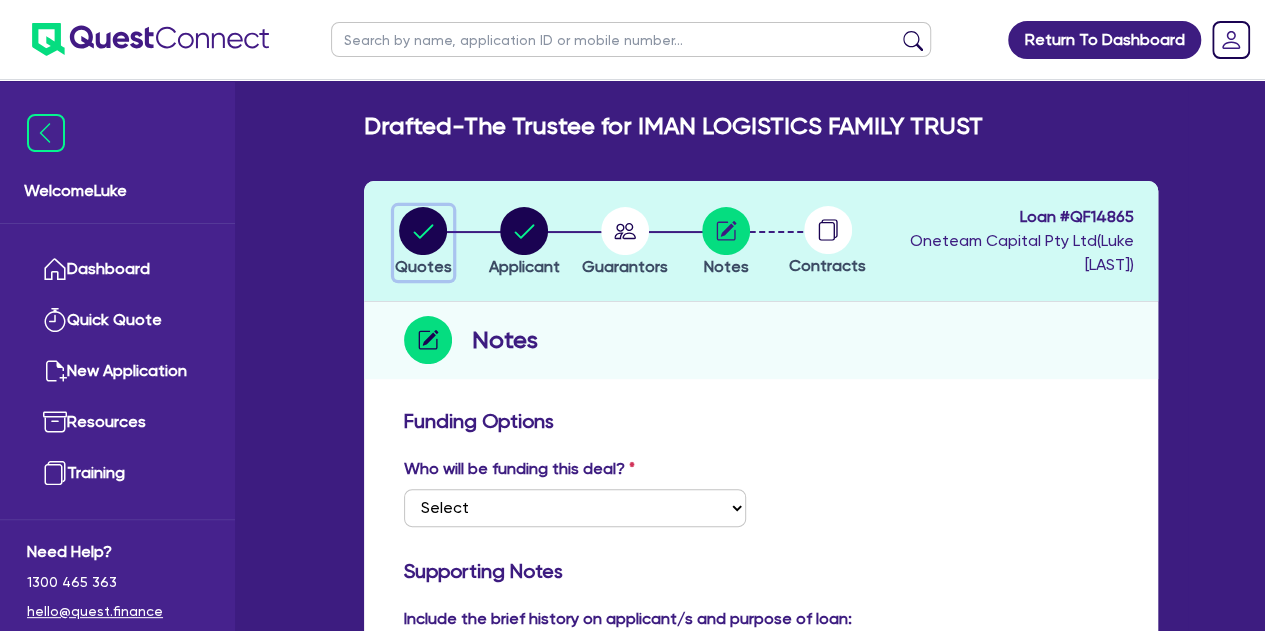 click 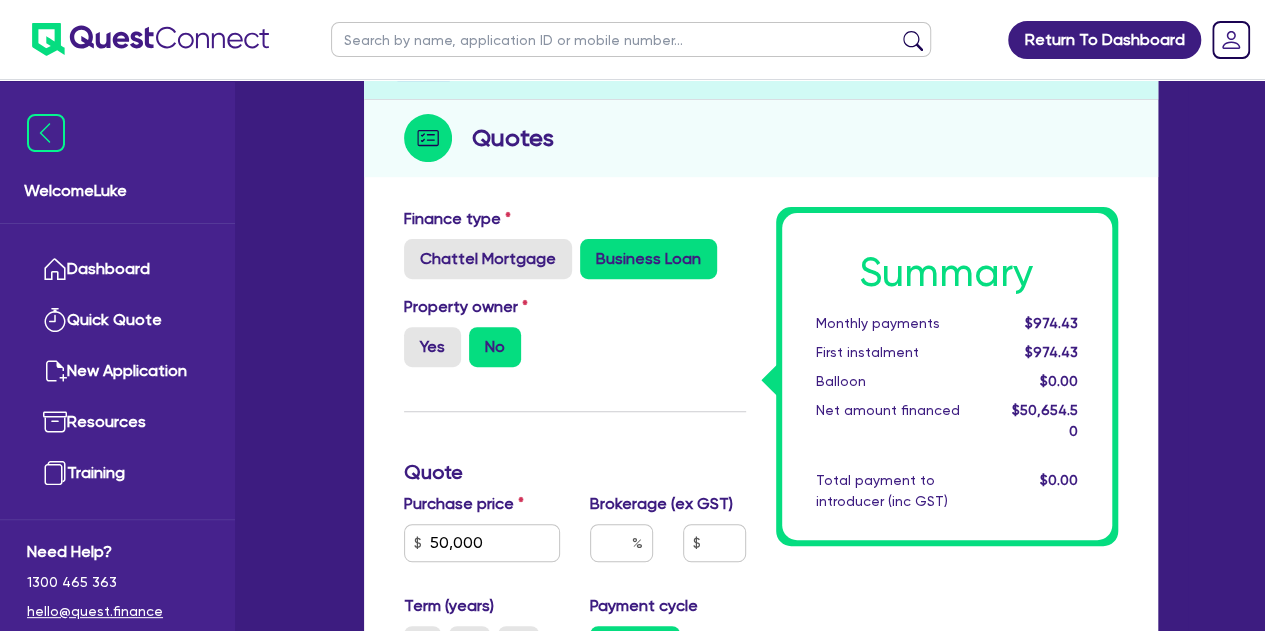 scroll, scrollTop: 203, scrollLeft: 0, axis: vertical 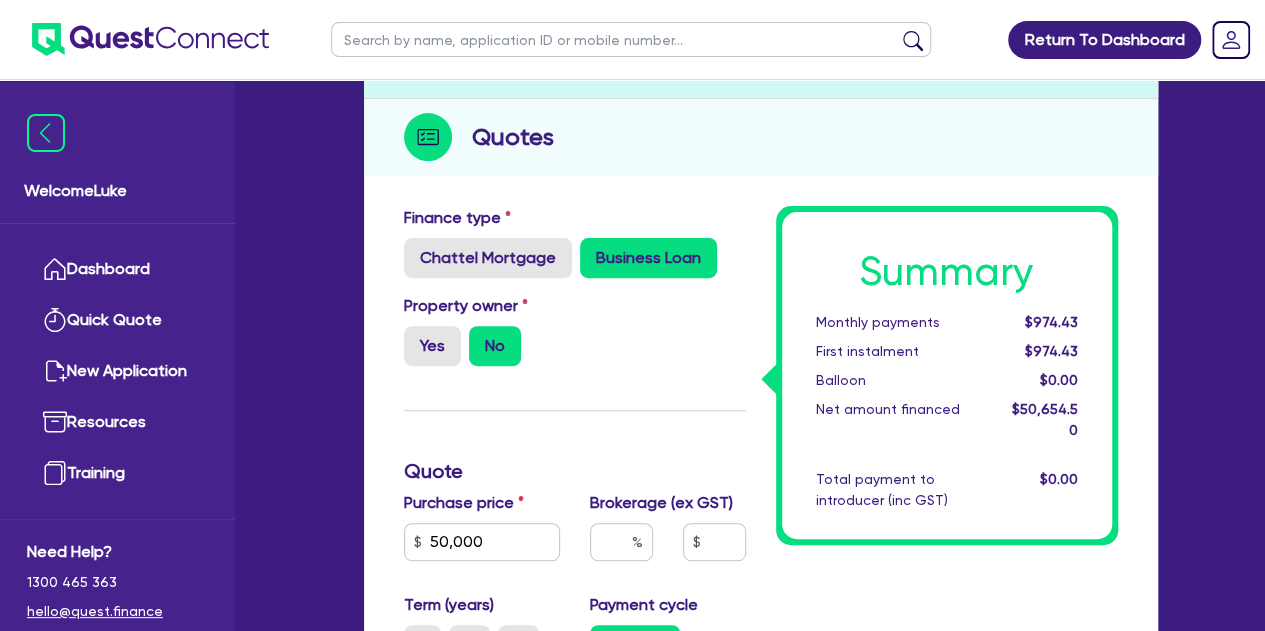 click on "Property owner Yes No" at bounding box center [575, 338] 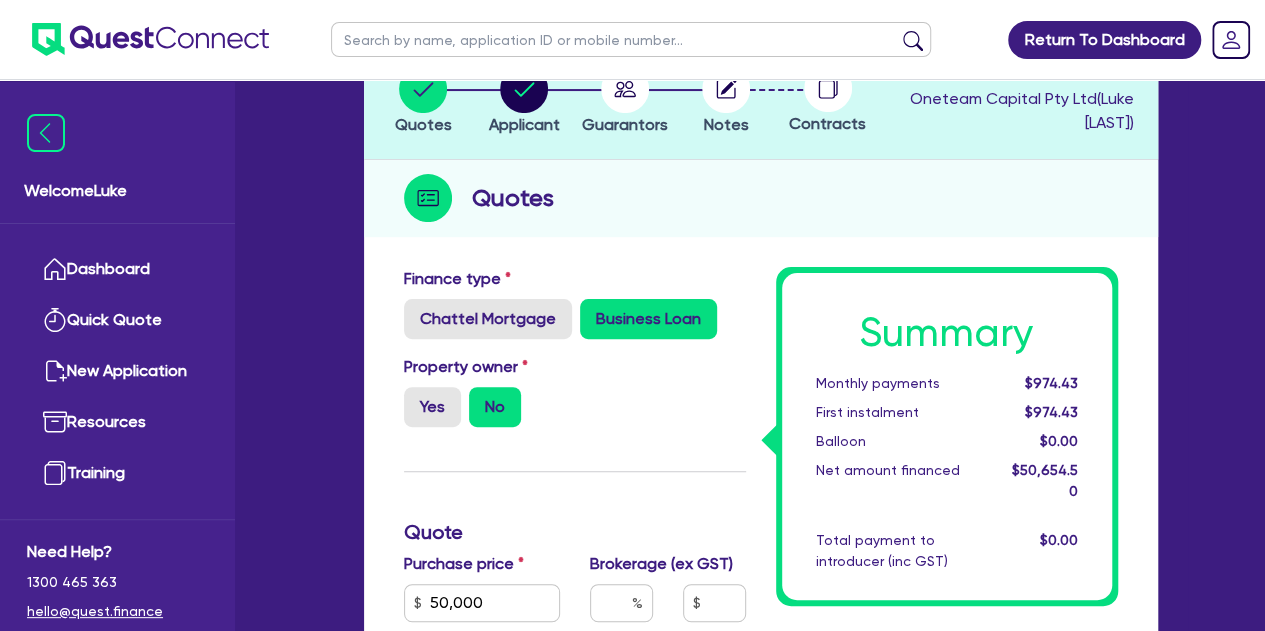 scroll, scrollTop: 133, scrollLeft: 0, axis: vertical 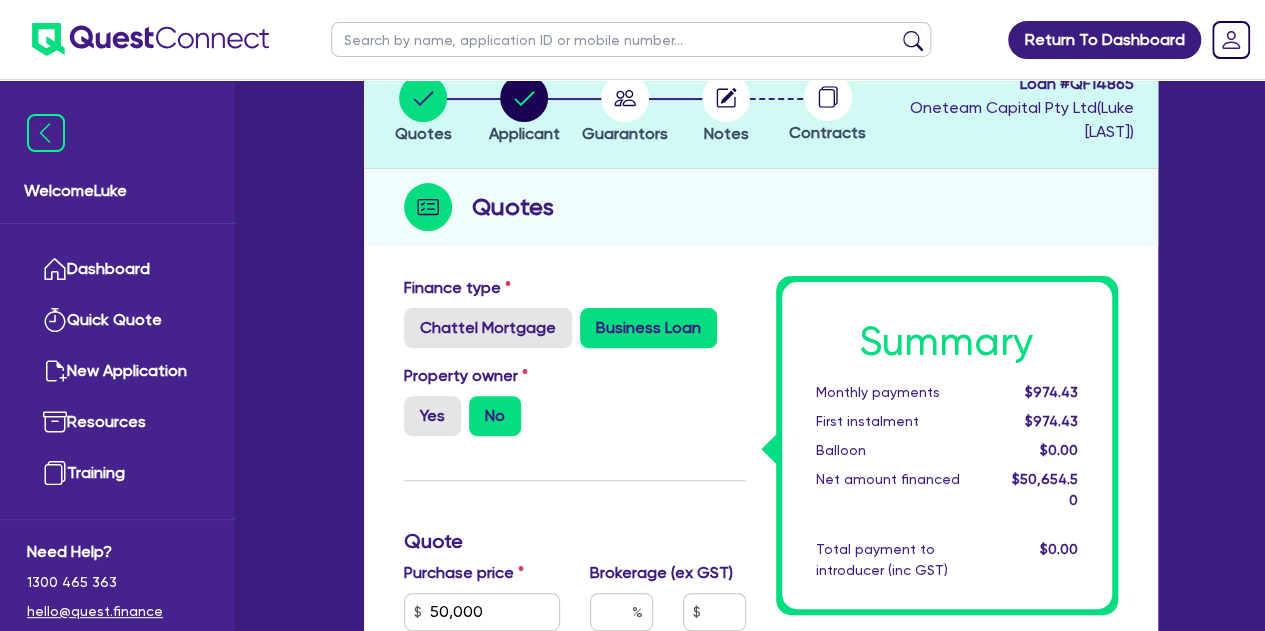 click on "Property owner Yes No" at bounding box center [575, 408] 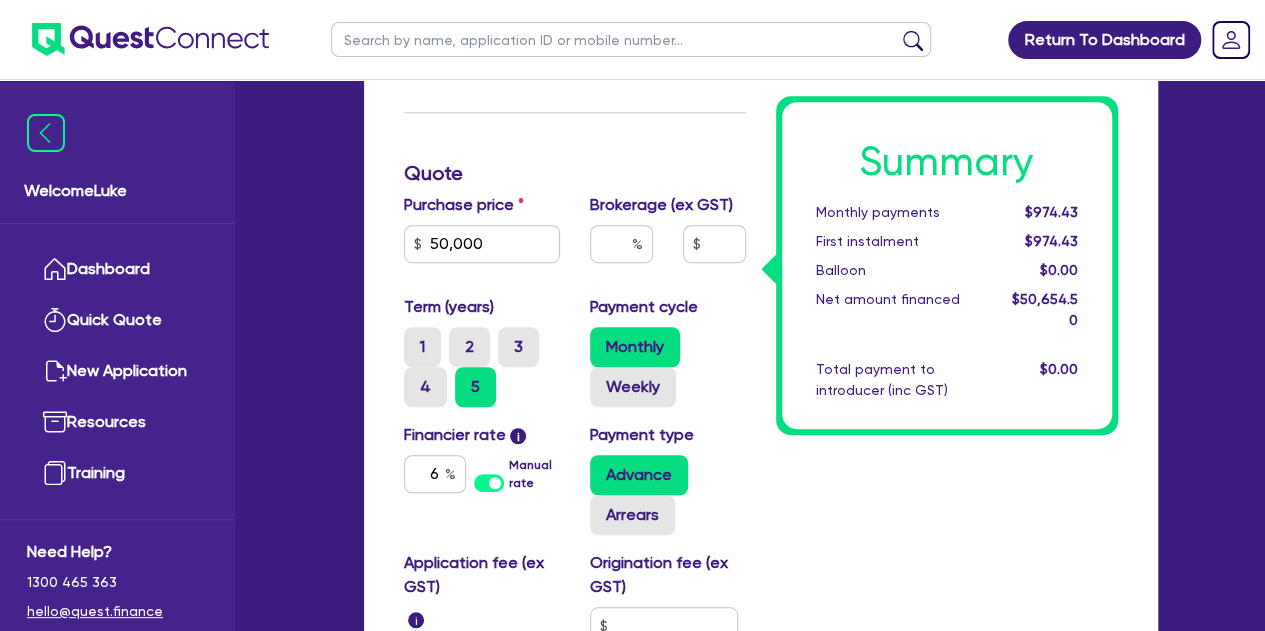 scroll, scrollTop: 504, scrollLeft: 0, axis: vertical 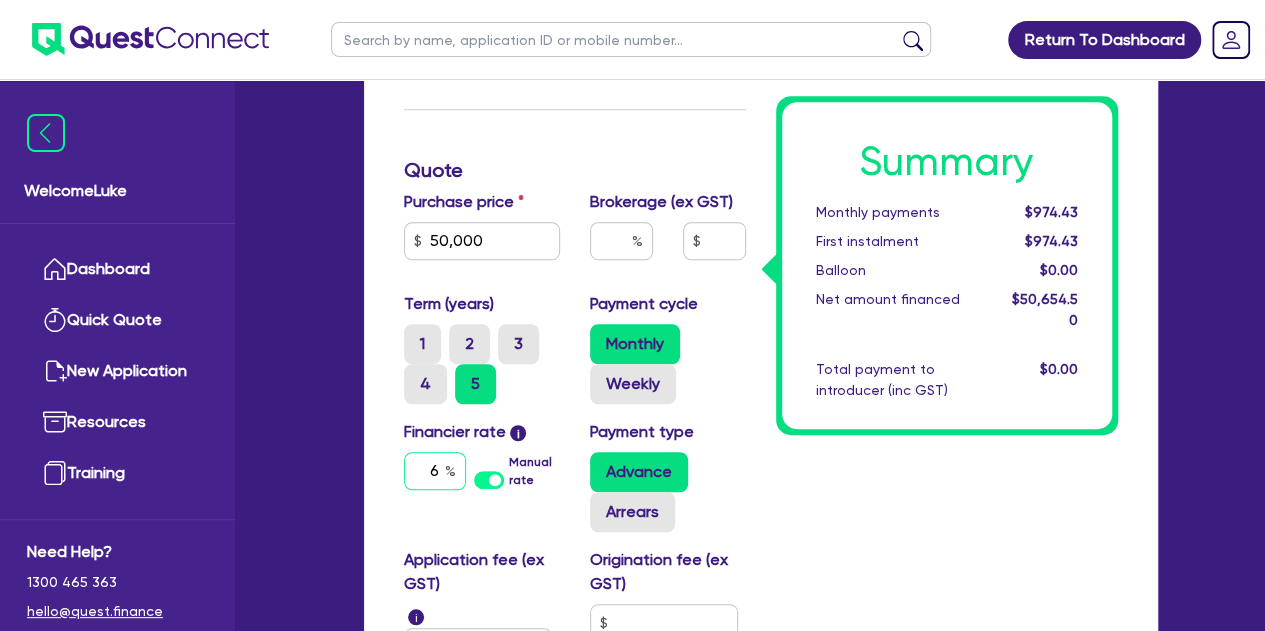 click on "6" at bounding box center (435, 471) 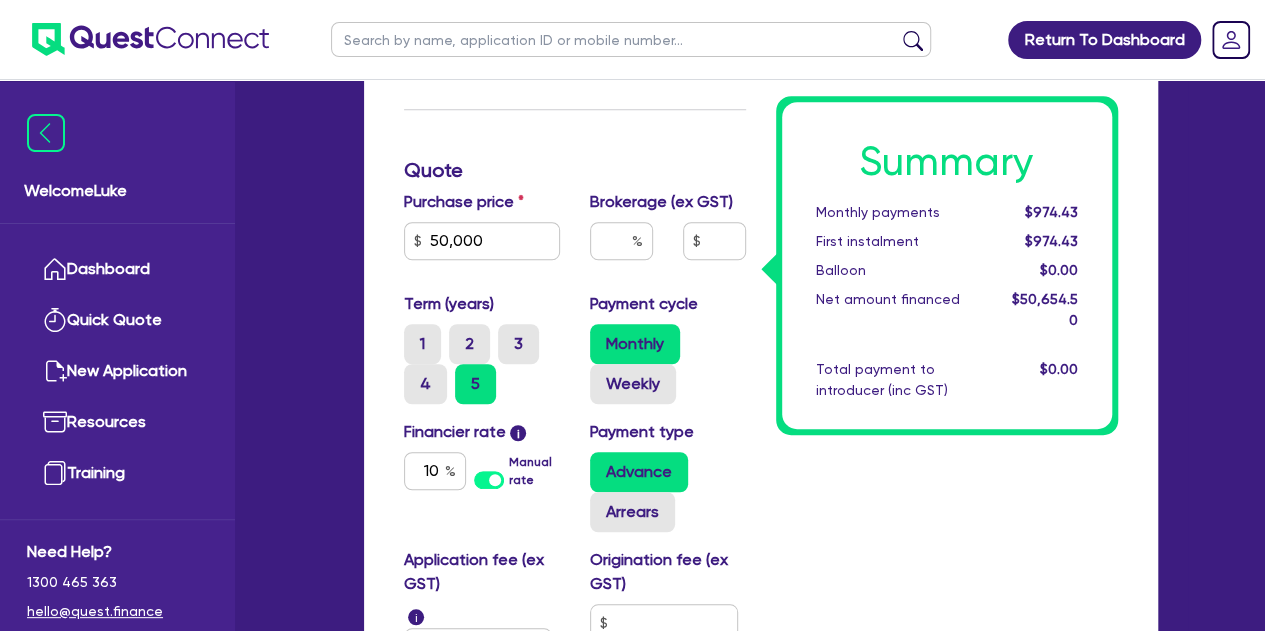 click on "Summary Monthly   payments $974.43 First instalment $974.43 Balloon $0.00 Net amount financed $50,654.50 Total payment to introducer (inc GST) $0.00" at bounding box center [947, 349] 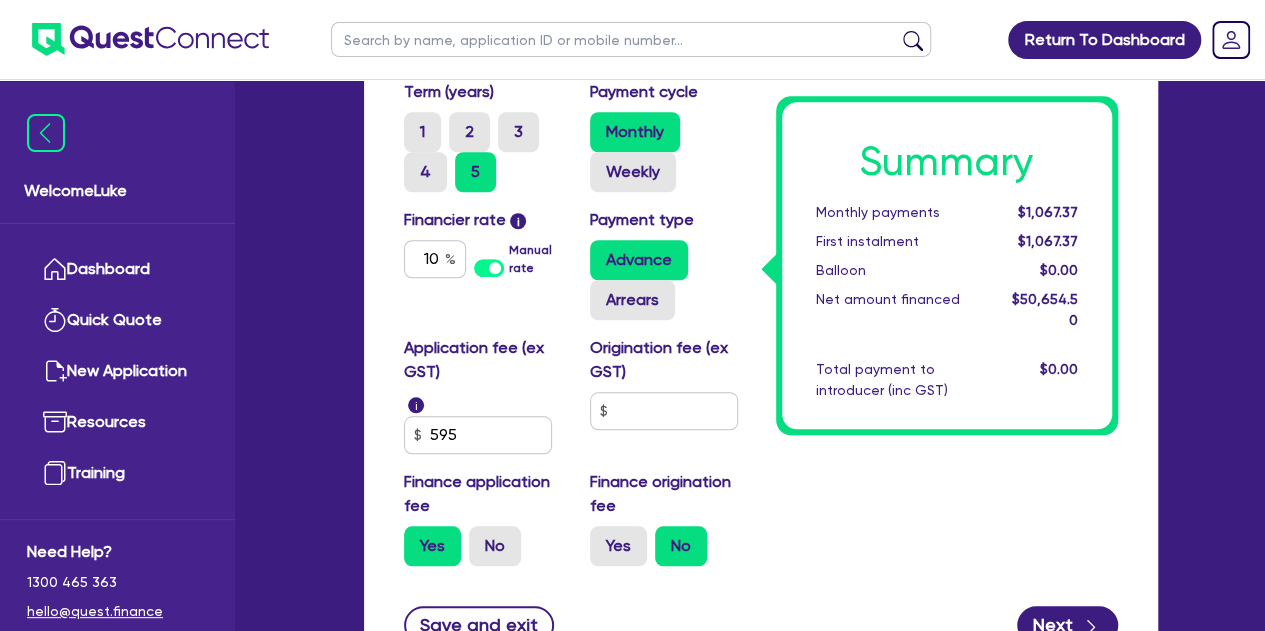 scroll, scrollTop: 818, scrollLeft: 0, axis: vertical 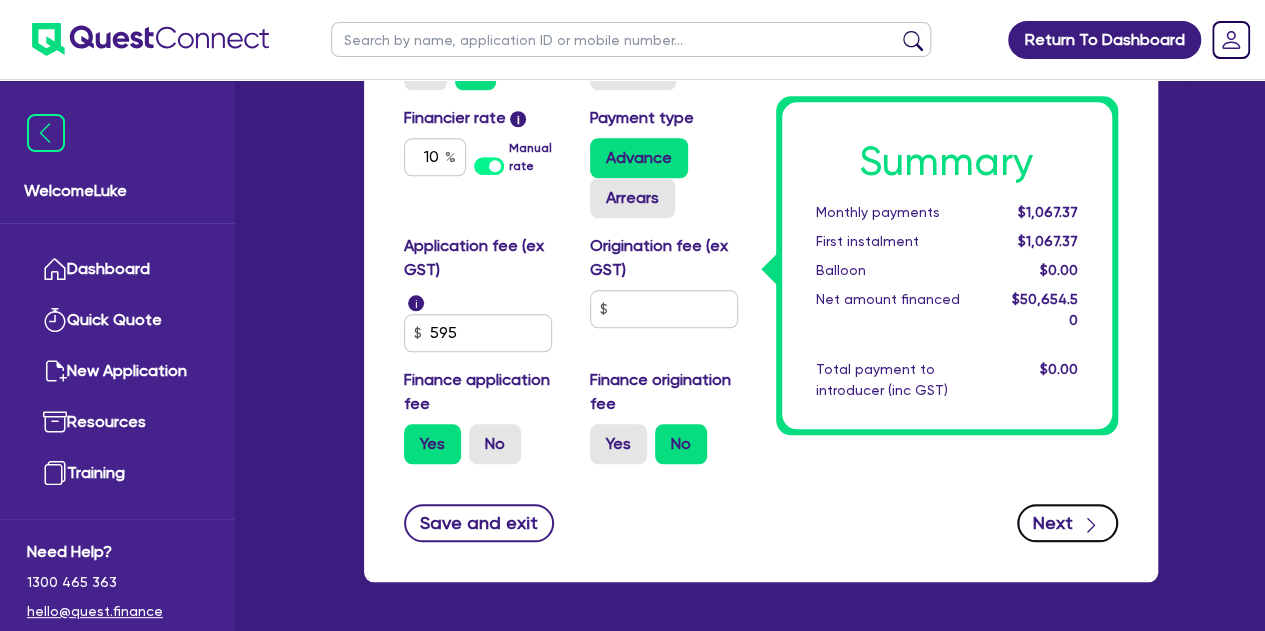 click on "Next" at bounding box center [1067, 523] 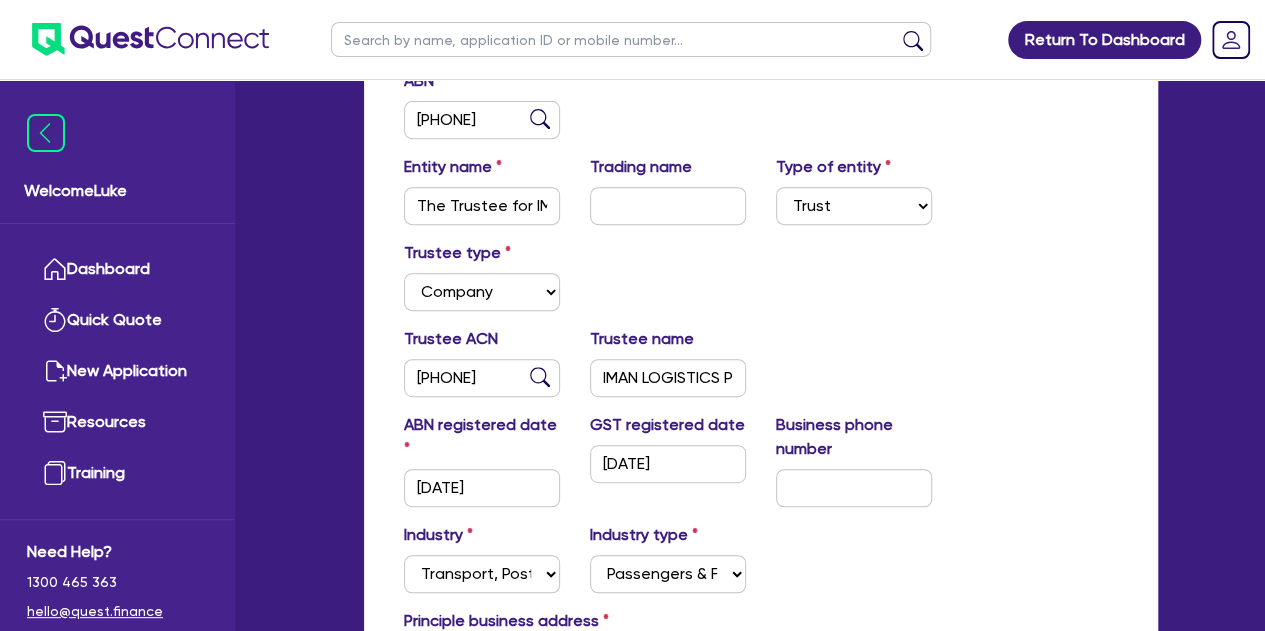 scroll, scrollTop: 349, scrollLeft: 0, axis: vertical 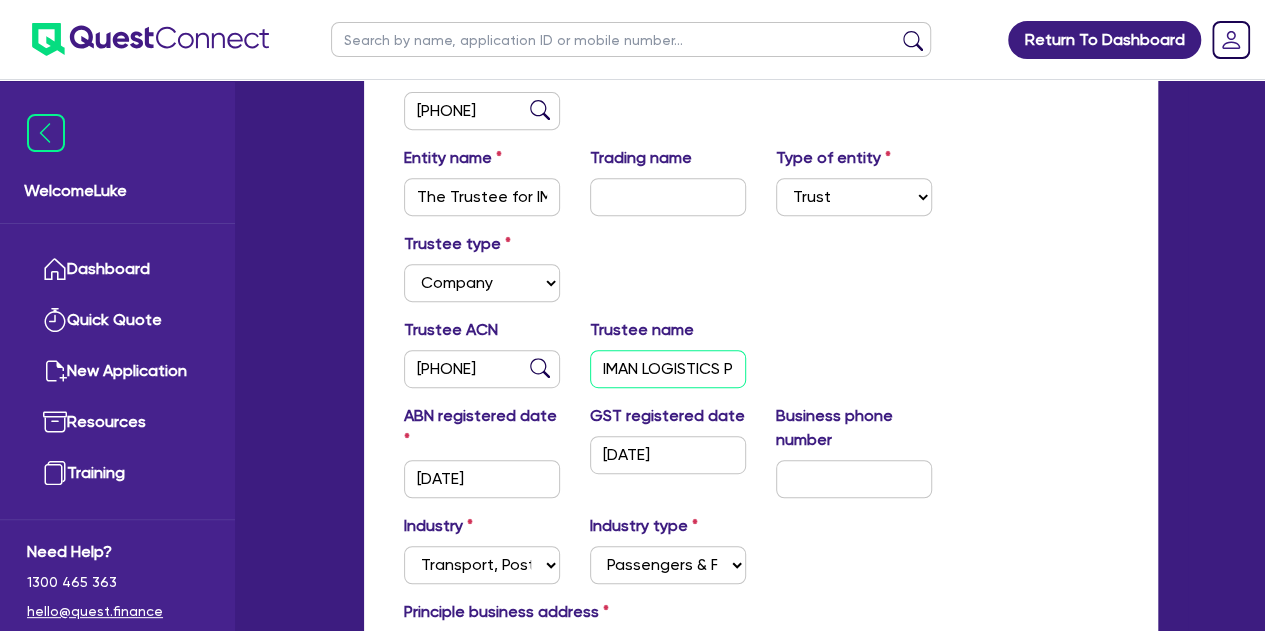 click on "IMAN LOGISTICS PTY LTD" at bounding box center [668, 369] 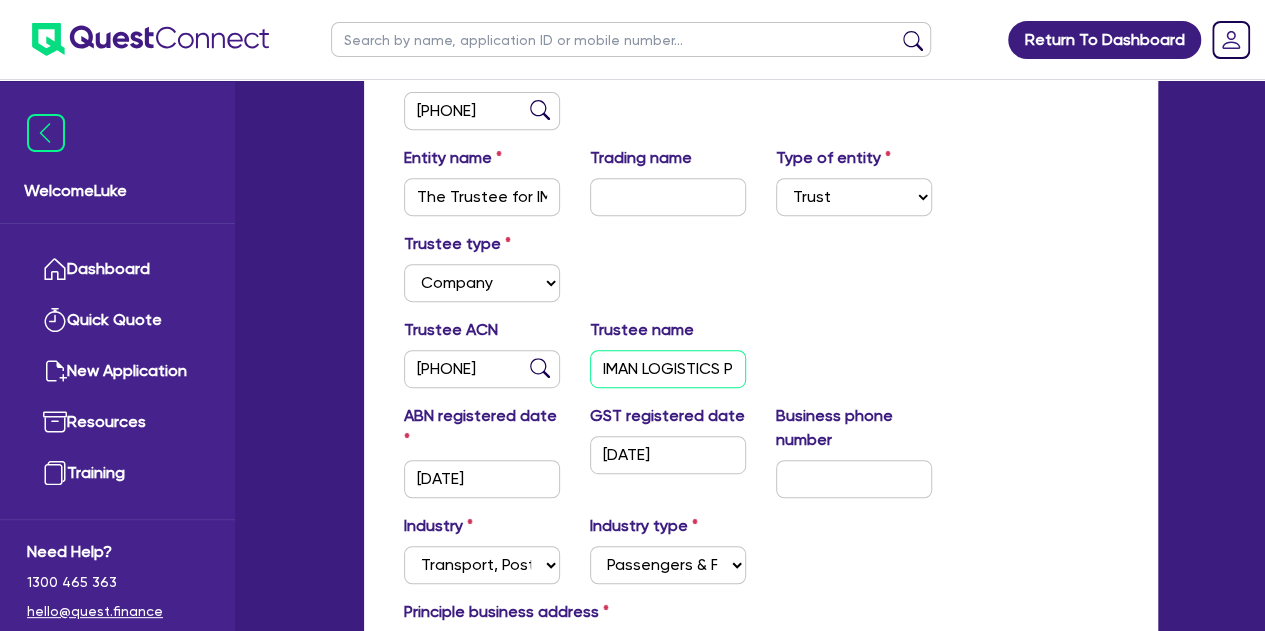 scroll, scrollTop: 0, scrollLeft: 52, axis: horizontal 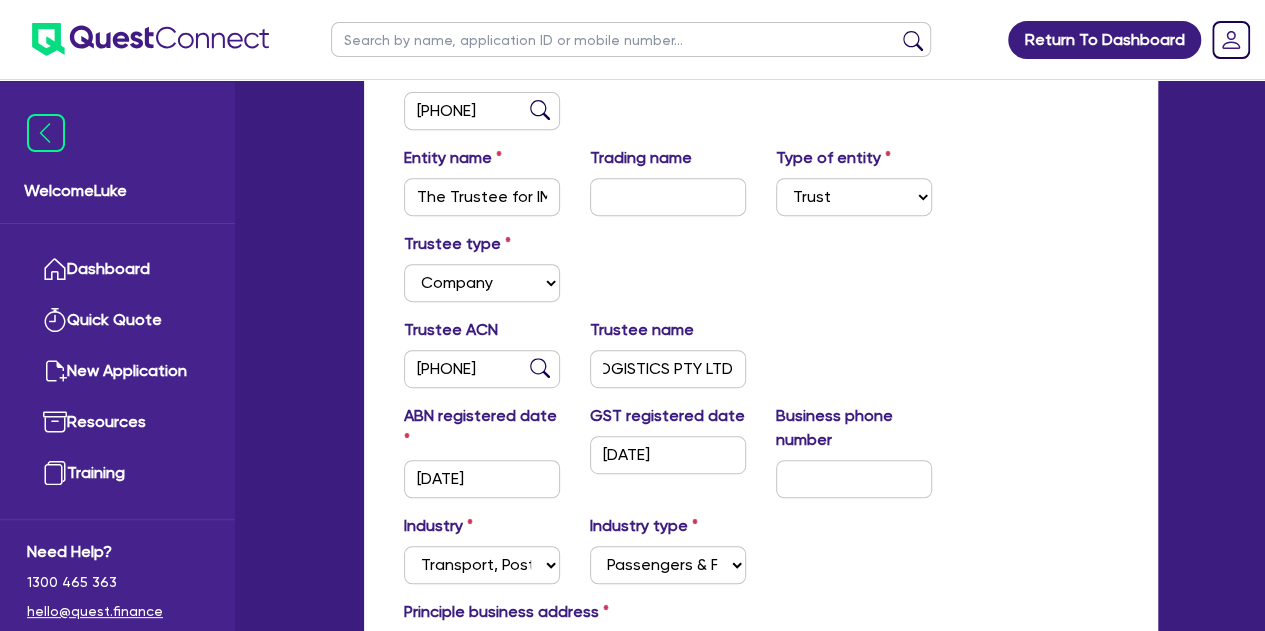 click on "Trustee type Select Individual Company" at bounding box center (761, 275) 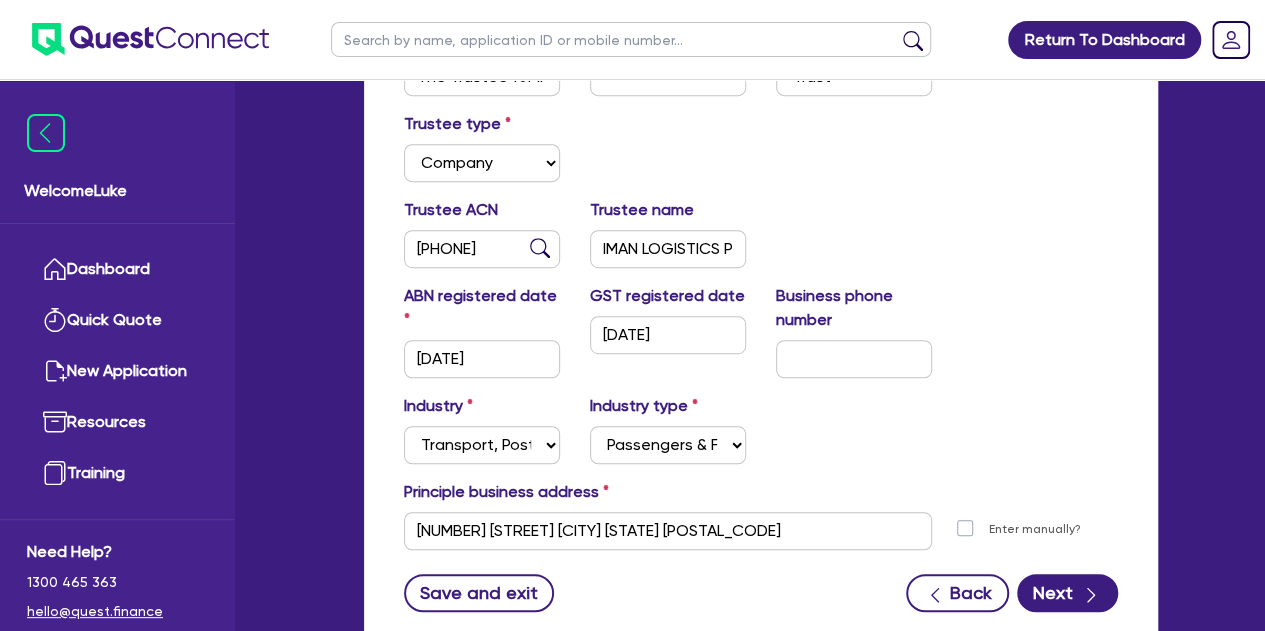 scroll, scrollTop: 507, scrollLeft: 0, axis: vertical 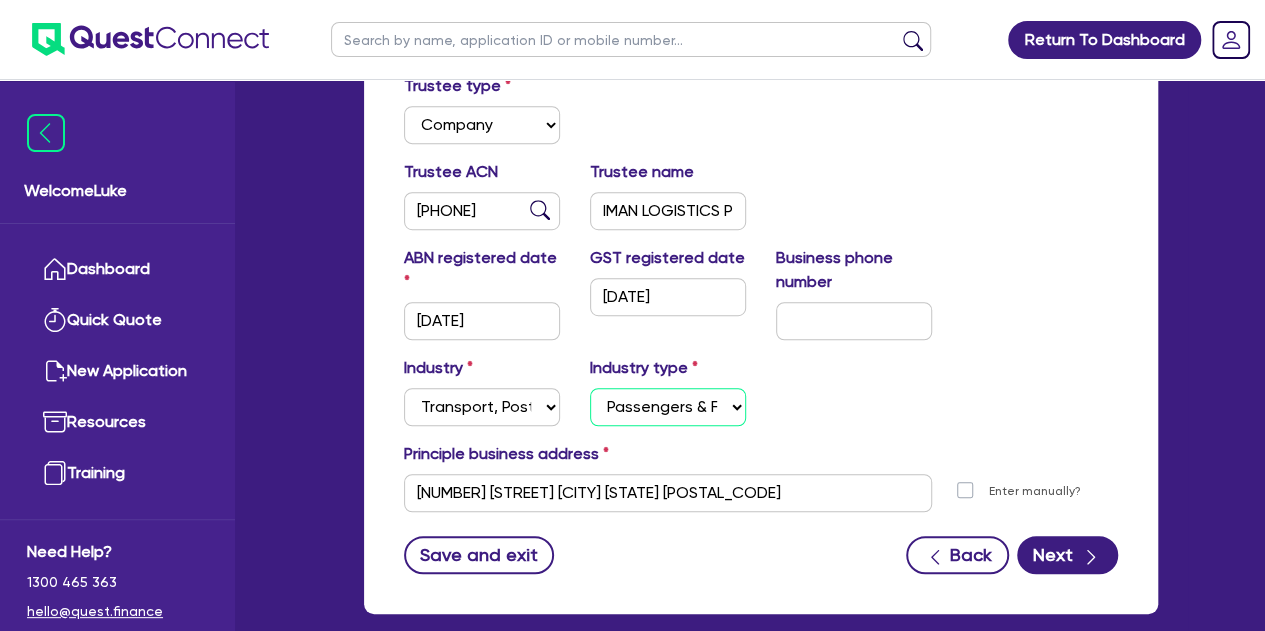 click on "Select Taxi & Luxury Car Services Passengers & Freight Transport Services Postal, Courier Pick-up & Delivery Services Scenic & Sightseeing Transport Warehousing Other Storage Activities" at bounding box center [668, 407] 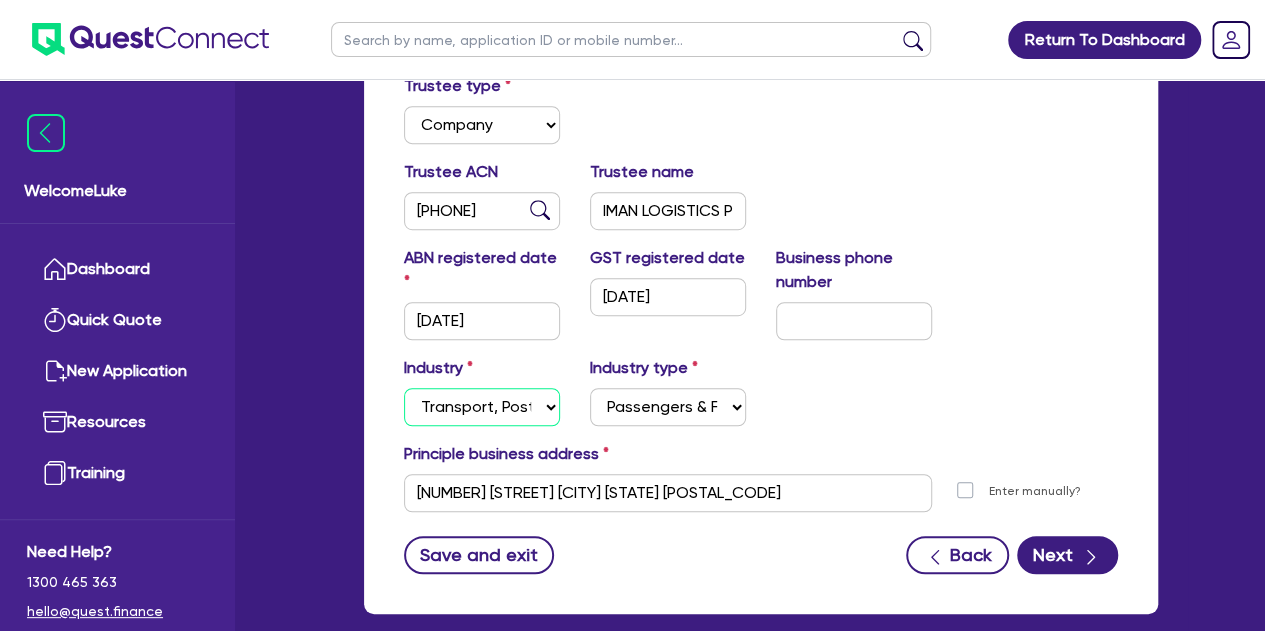 click on "Select Accomodation & Food Services Administrative & Support Services Agriculture Arts & Recreation Services Building and Construction Financial & Insurance Services Fisheries Forestry Health & Beauty Information Media & Telecommunication Manufacturing Professional, Scientific and Technical Services Rental, Hiring and Real Estate Services Retail & Wholesale Trade Tourism Transport, Postal & Warehousing Services" at bounding box center [482, 407] 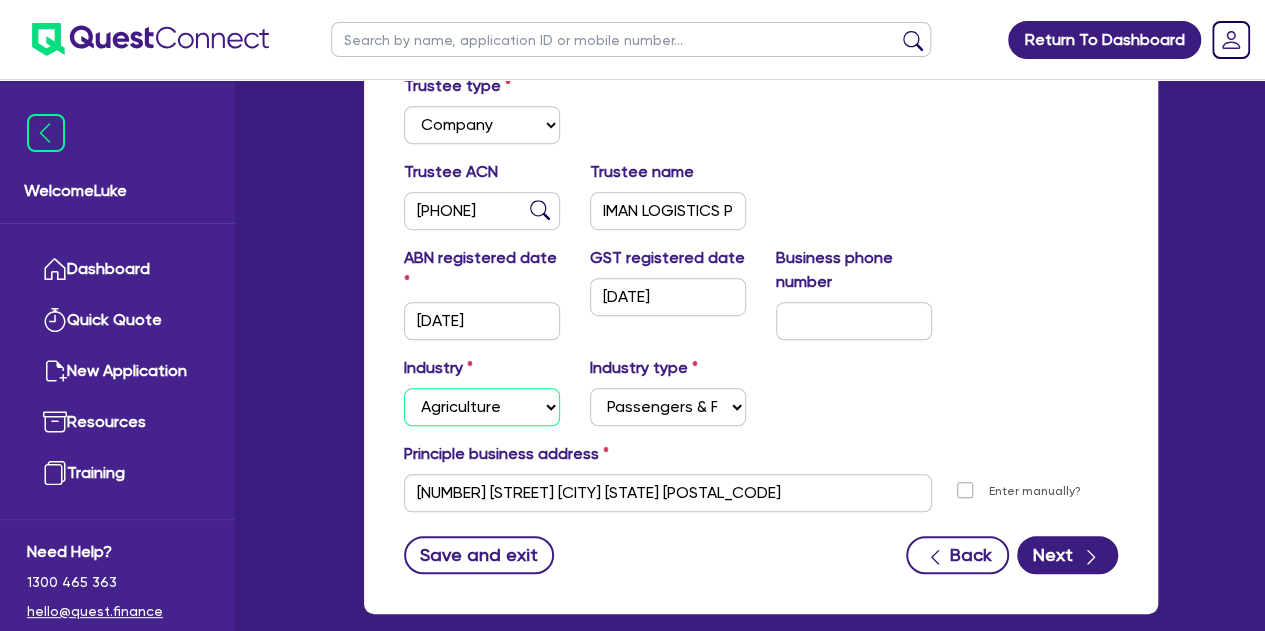 click on "Select Accomodation & Food Services Administrative & Support Services Agriculture Arts & Recreation Services Building and Construction Financial & Insurance Services Fisheries Forestry Health & Beauty Information Media & Telecommunication Manufacturing Professional, Scientific and Technical Services Rental, Hiring and Real Estate Services Retail & Wholesale Trade Tourism Transport, Postal & Warehousing Services" at bounding box center [482, 407] 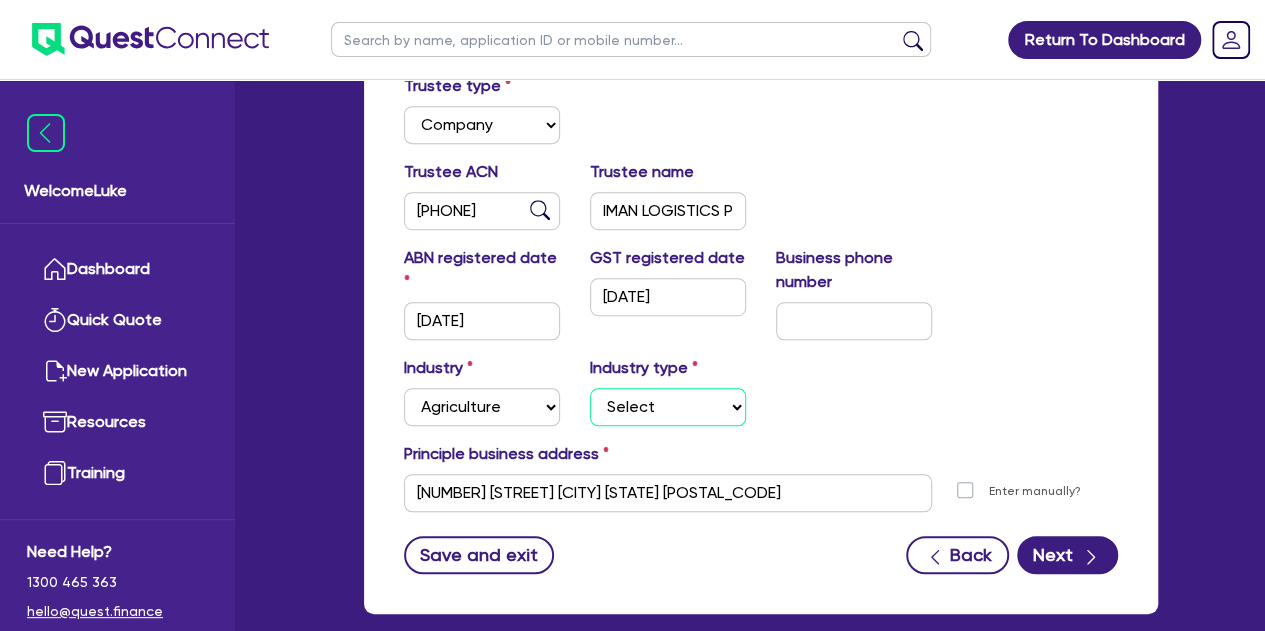 click on "Select Growers - Turf, Flowers, Vegetables, Fruit, Nuts, Grain & Other Crops Growers Using Indoor or Covered Growing Techniques & Technology Farmers - Sheep, Cattle, Poultry, Deer & Other Livestock Nurseries" at bounding box center (668, 407) 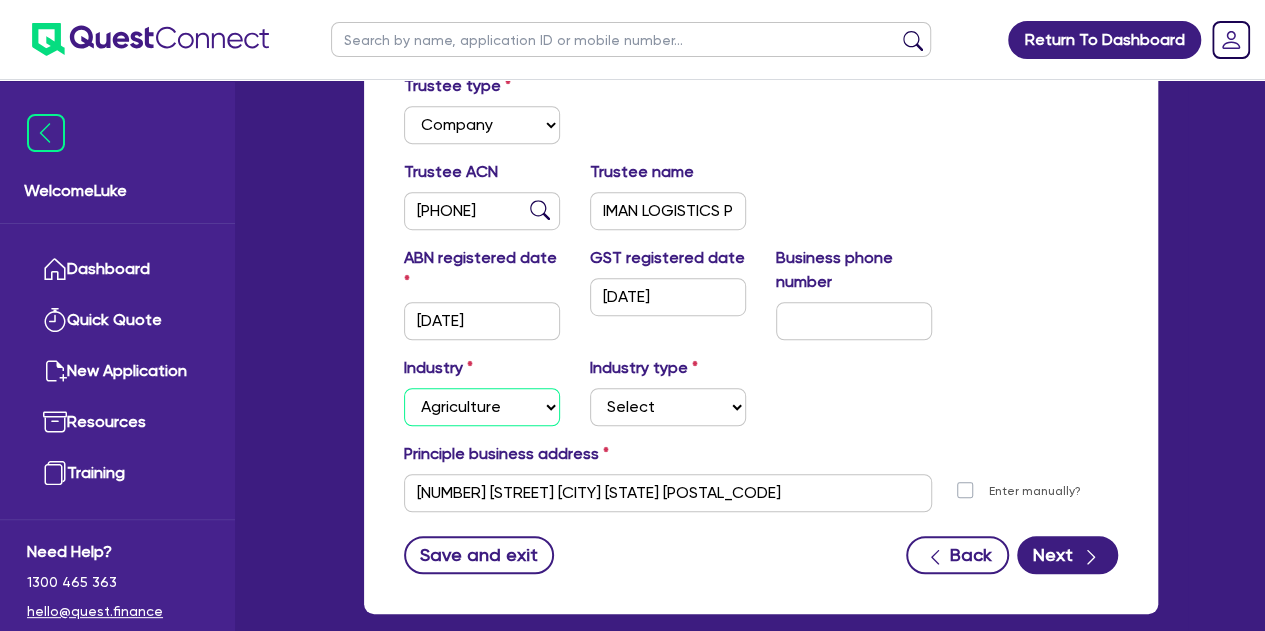 click on "Select Accomodation & Food Services Administrative & Support Services Agriculture Arts & Recreation Services Building and Construction Financial & Insurance Services Fisheries Forestry Health & Beauty Information Media & Telecommunication Manufacturing Professional, Scientific and Technical Services Rental, Hiring and Real Estate Services Retail & Wholesale Trade Tourism Transport, Postal & Warehousing Services" at bounding box center [482, 407] 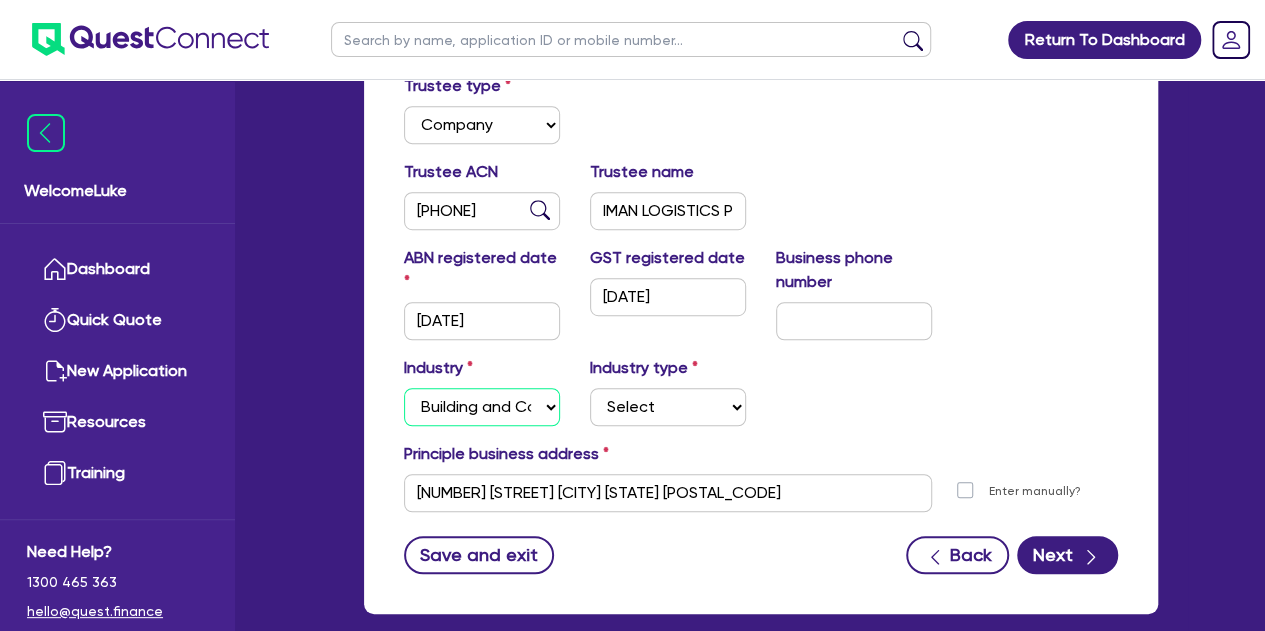 click on "Select Accomodation & Food Services Administrative & Support Services Agriculture Arts & Recreation Services Building and Construction Financial & Insurance Services Fisheries Forestry Health & Beauty Information Media & Telecommunication Manufacturing Professional, Scientific and Technical Services Rental, Hiring and Real Estate Services Retail & Wholesale Trade Tourism Transport, Postal & Warehousing Services" at bounding box center (482, 407) 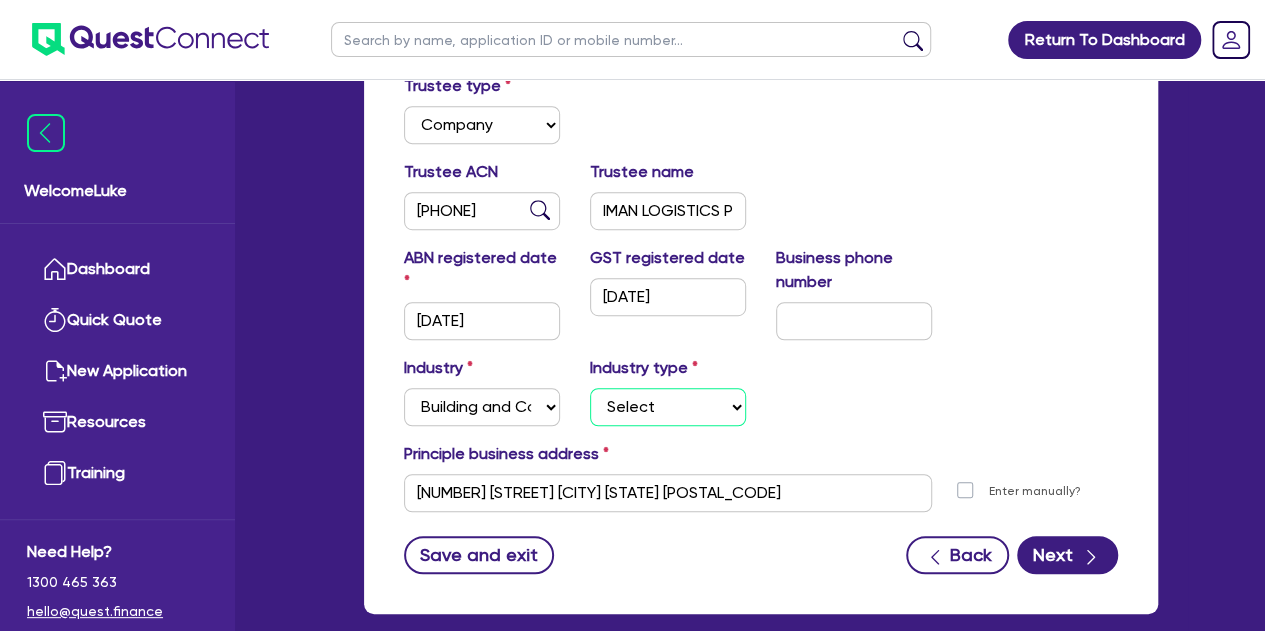 click on "Select Trades People Providing Services Direct to Consumers Trades People Providing Services to Other Building & Construction Businesses & Government Businesses Providing Small & Large Construction Services to Individuals & Government Businesses Engaged in Large Construction Projects Businesses Engaged in Infrastructure Project" at bounding box center (668, 407) 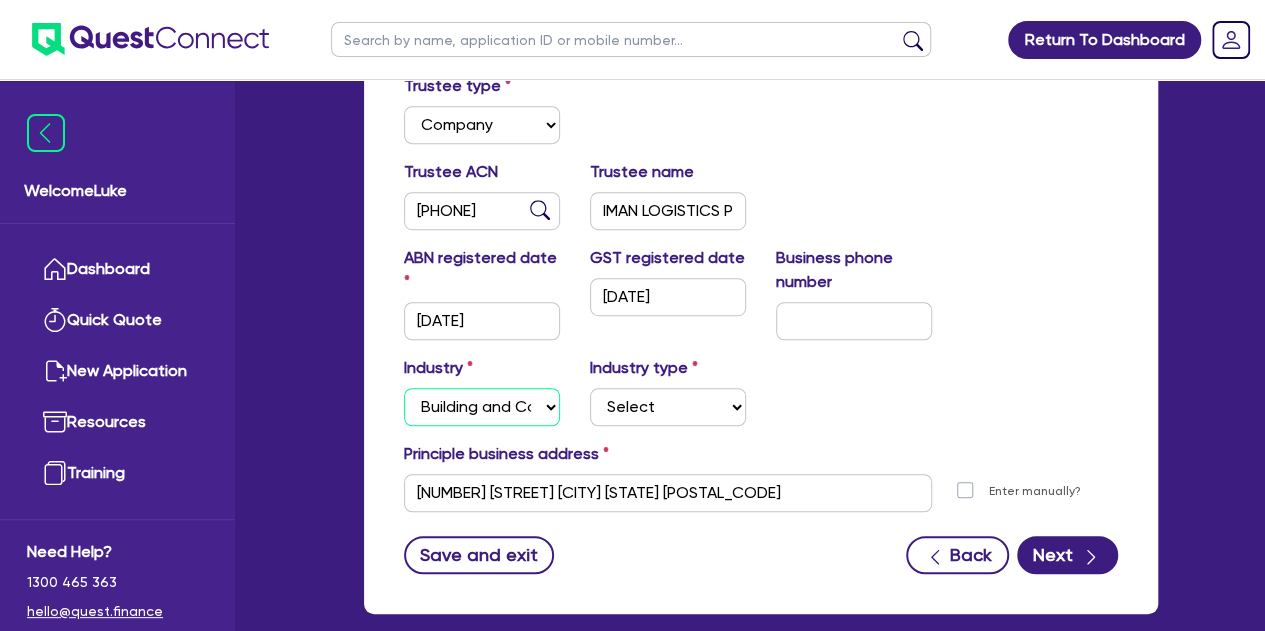 click on "Select Accomodation & Food Services Administrative & Support Services Agriculture Arts & Recreation Services Building and Construction Financial & Insurance Services Fisheries Forestry Health & Beauty Information Media & Telecommunication Manufacturing Professional, Scientific and Technical Services Rental, Hiring and Real Estate Services Retail & Wholesale Trade Tourism Transport, Postal & Warehousing Services" at bounding box center [482, 407] 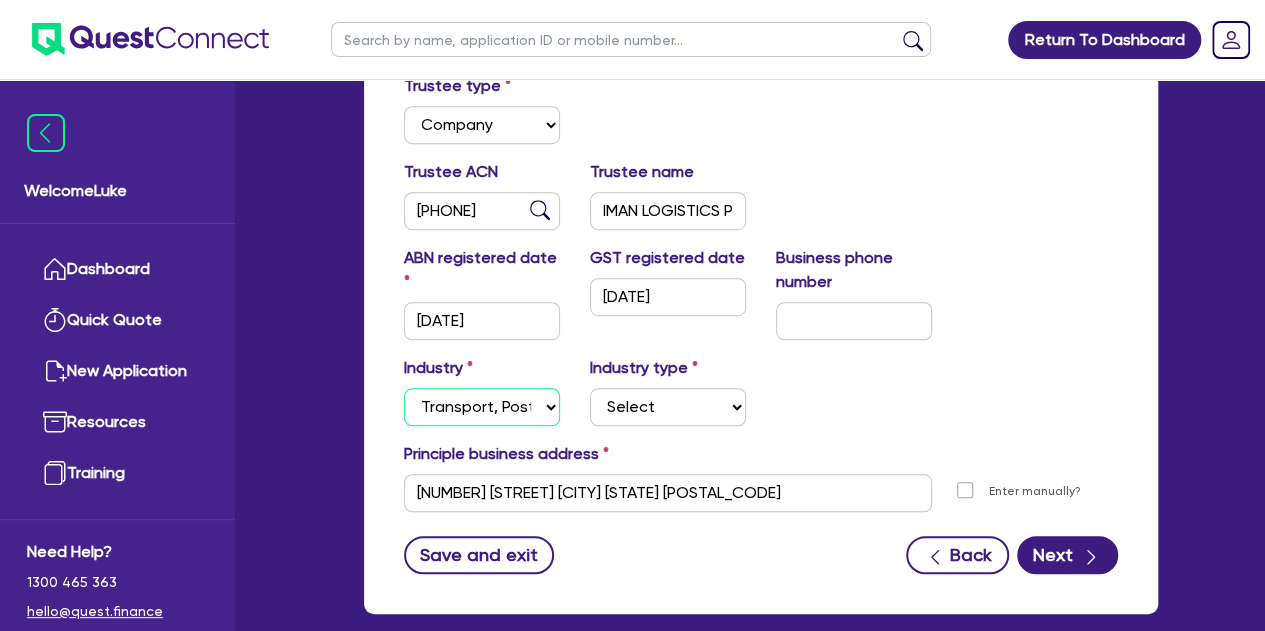 click on "Select Accomodation & Food Services Administrative & Support Services Agriculture Arts & Recreation Services Building and Construction Financial & Insurance Services Fisheries Forestry Health & Beauty Information Media & Telecommunication Manufacturing Professional, Scientific and Technical Services Rental, Hiring and Real Estate Services Retail & Wholesale Trade Tourism Transport, Postal & Warehousing Services" at bounding box center (482, 407) 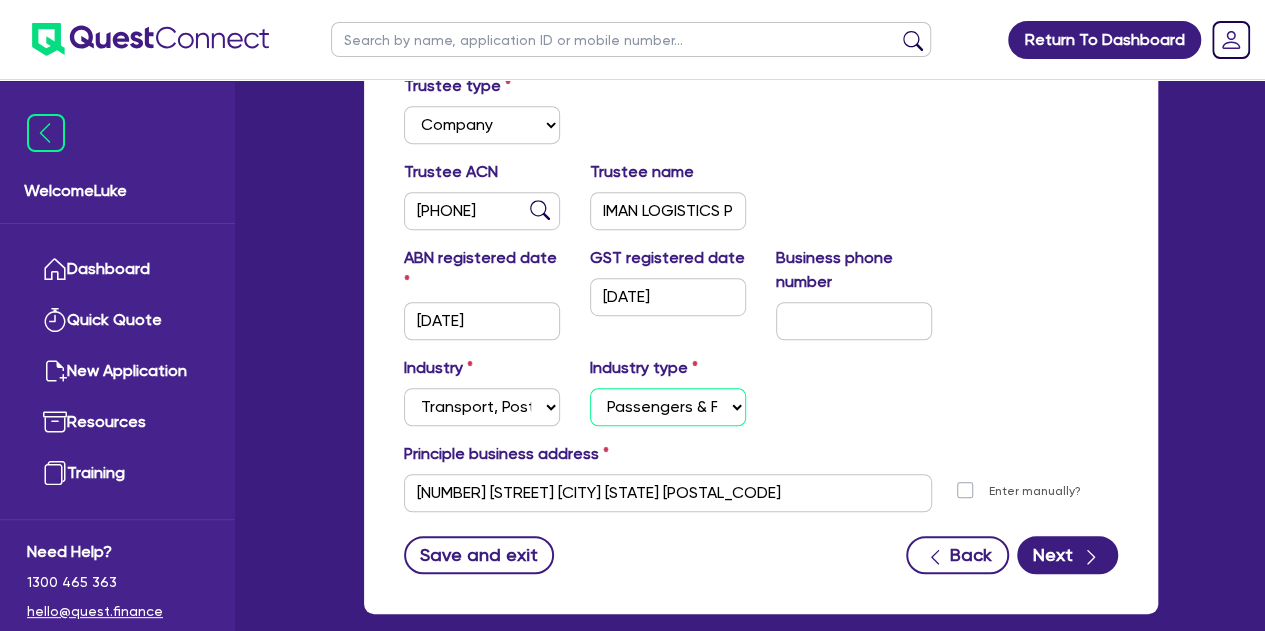 click on "Select Taxi & Luxury Car Services Passengers & Freight Transport Services Postal, Courier Pick-up & Delivery Services Scenic & Sightseeing Transport Warehousing Other Storage Activities" at bounding box center [668, 407] 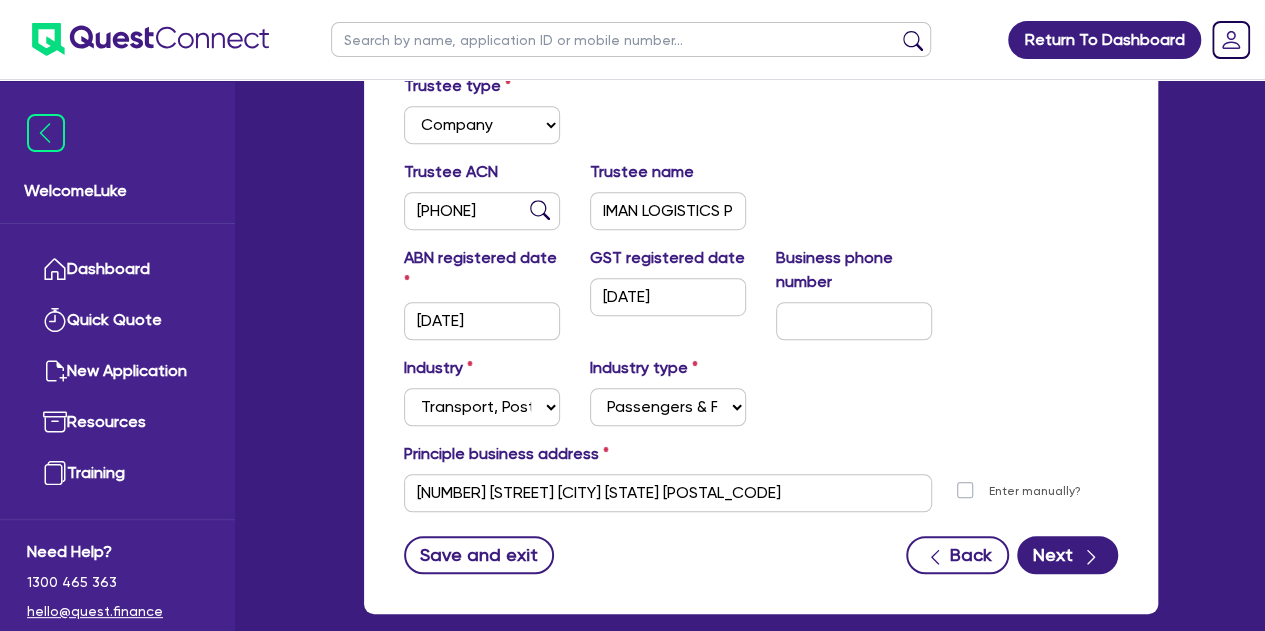click on "Industry Select Accomodation & Food Services Administrative & Support Services Agriculture Arts & Recreation Services Building and Construction Financial & Insurance Services Fisheries Forestry Health & Beauty Information Media & Telecommunication Manufacturing Professional, Scientific and Technical Services Rental, Hiring and Real Estate Services Retail & Wholesale Trade Tourism Transport, Postal & Warehousing Services Industry type Select Taxi & Luxury Car Services Passengers & Freight Transport Services Postal, Courier Pick-up & Delivery Services Scenic & Sightseeing Transport Warehousing Other Storage Activities" at bounding box center (761, 399) 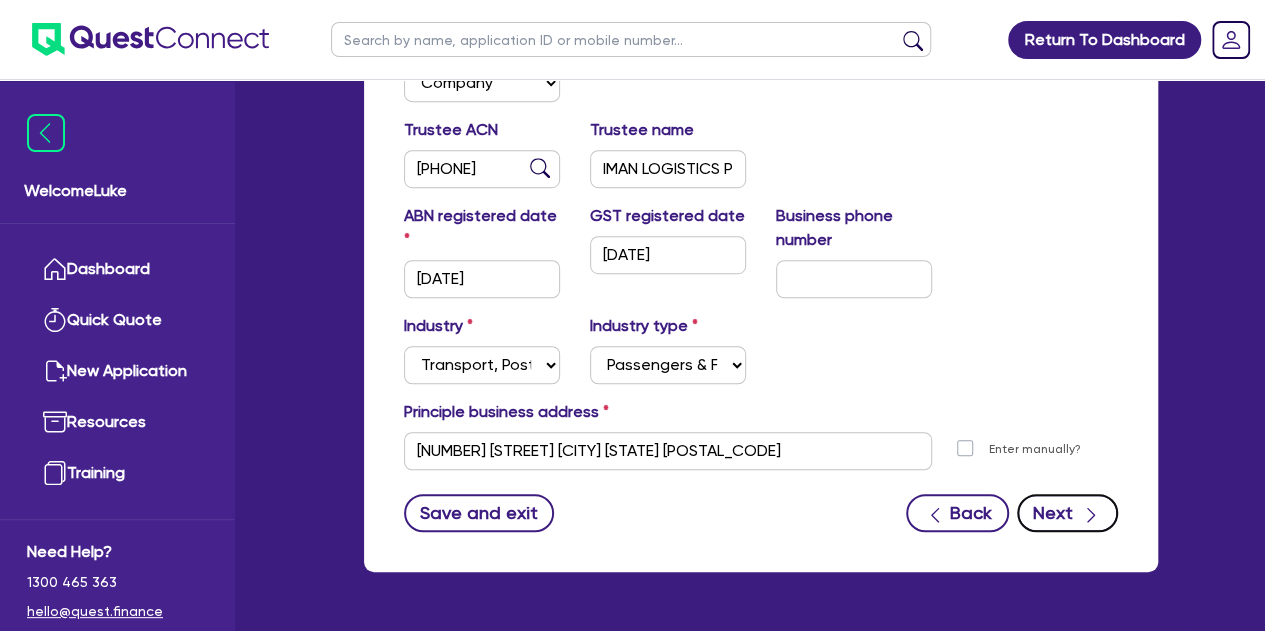 click on "Next" at bounding box center [1067, 513] 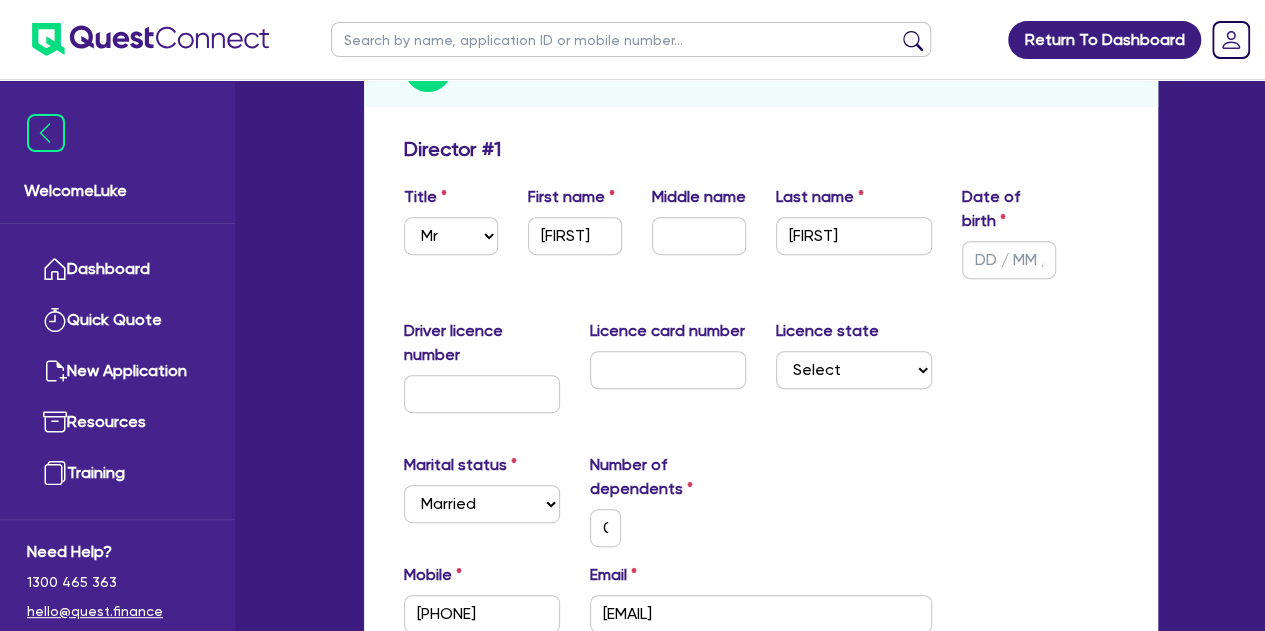 scroll, scrollTop: 382, scrollLeft: 0, axis: vertical 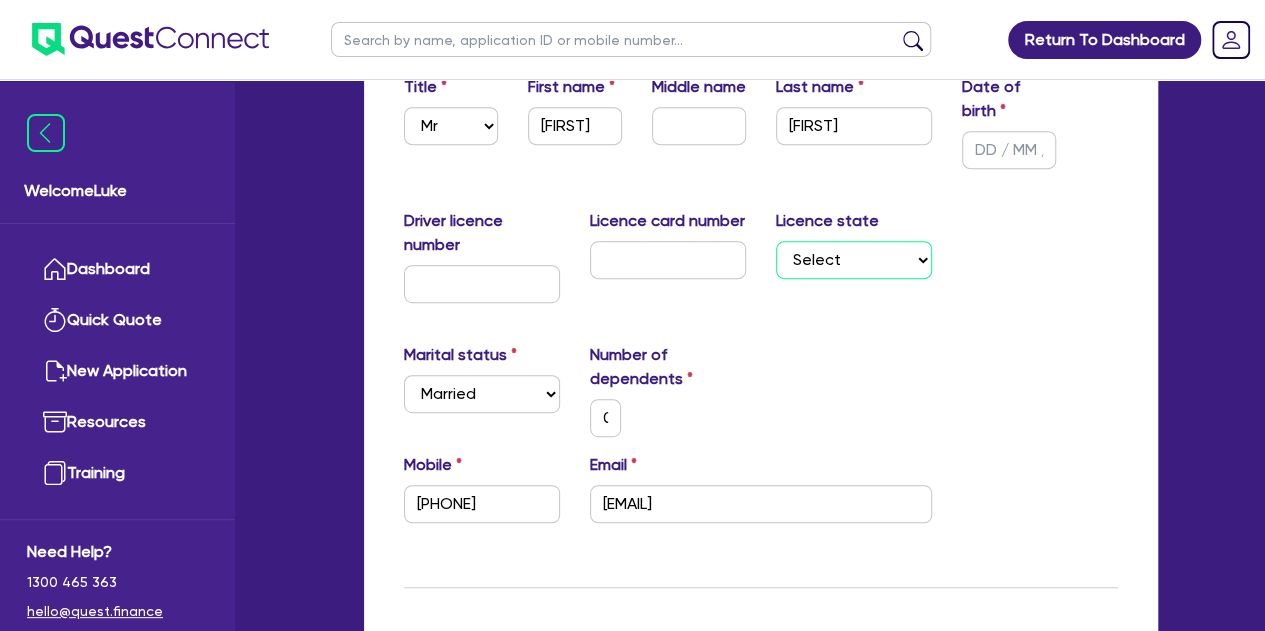click on "Select NSW VIC QLD TAS ACT SA NT WA" at bounding box center [854, 260] 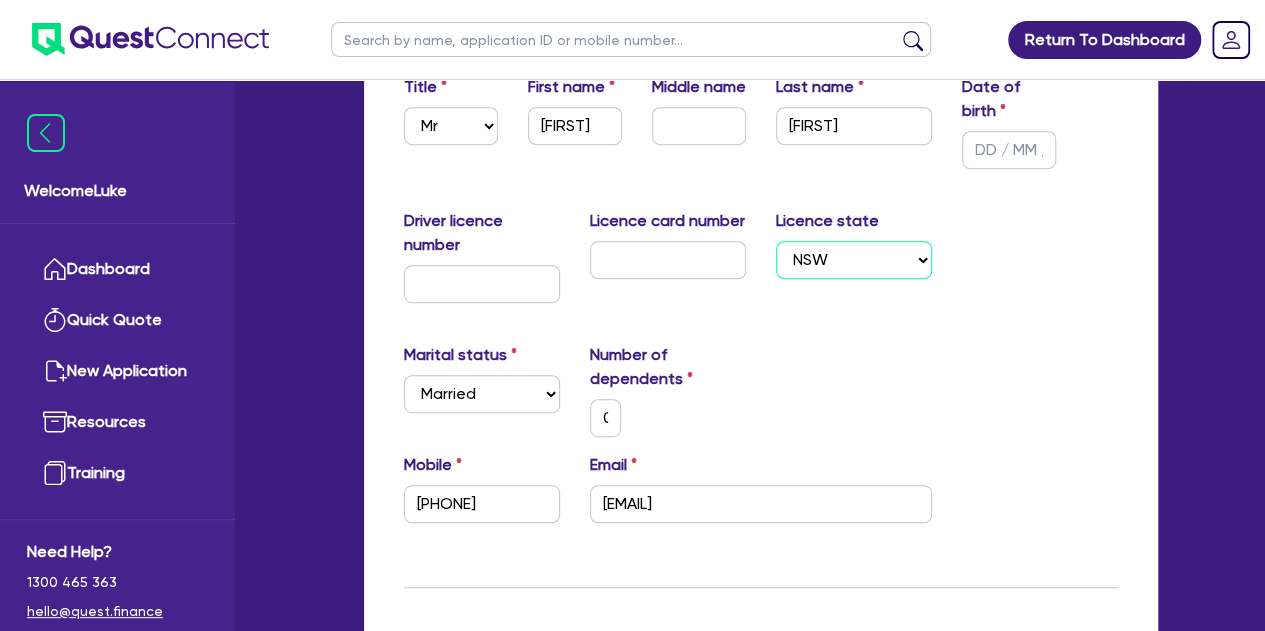 click on "Select NSW VIC QLD TAS ACT SA NT WA" at bounding box center [854, 260] 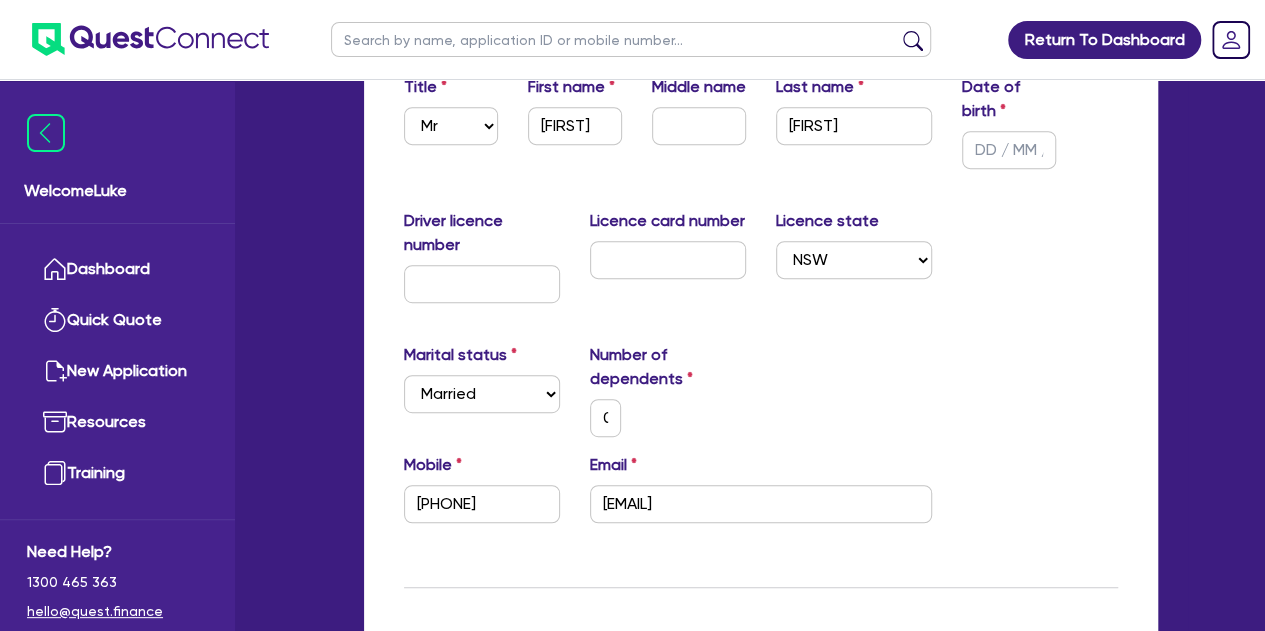 click on "Driver licence number Licence card number Licence state Select NSW VIC QLD TAS ACT SA NT WA" at bounding box center [761, 264] 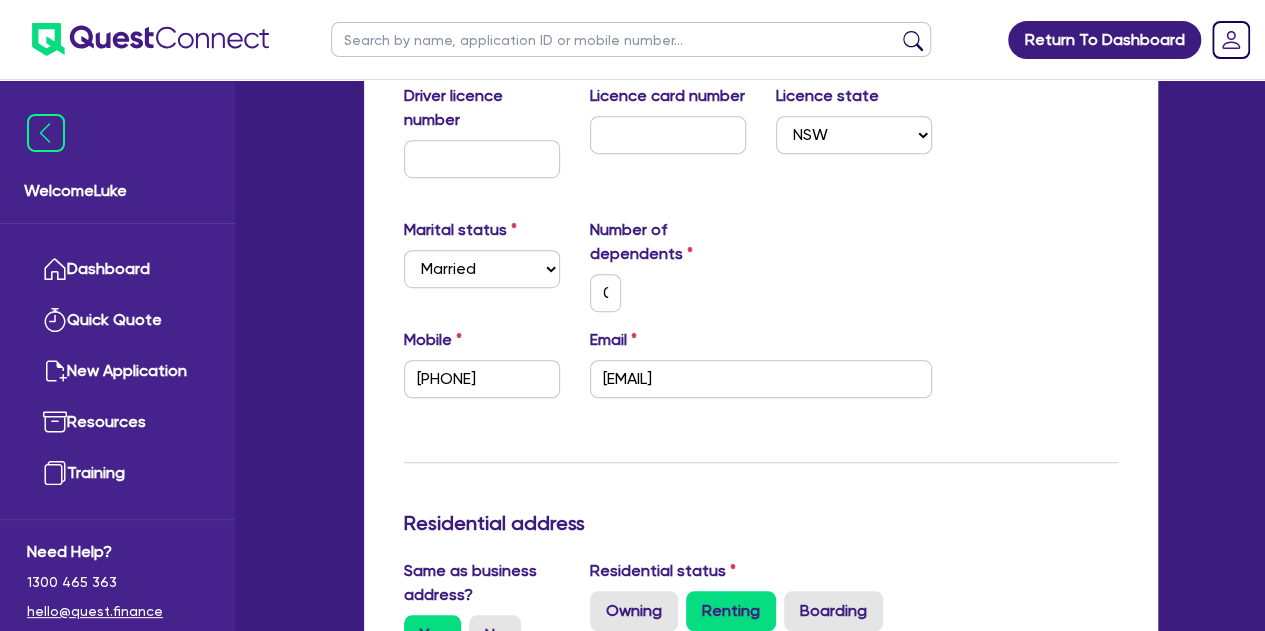 scroll, scrollTop: 508, scrollLeft: 0, axis: vertical 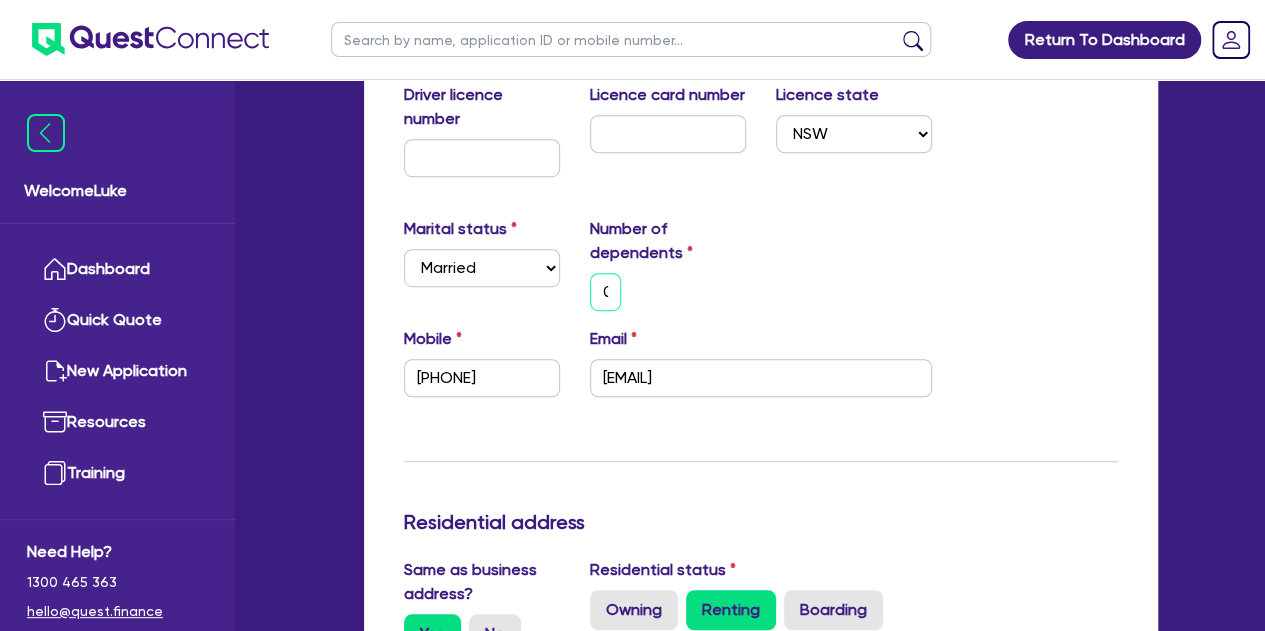 click on "0" at bounding box center [606, 292] 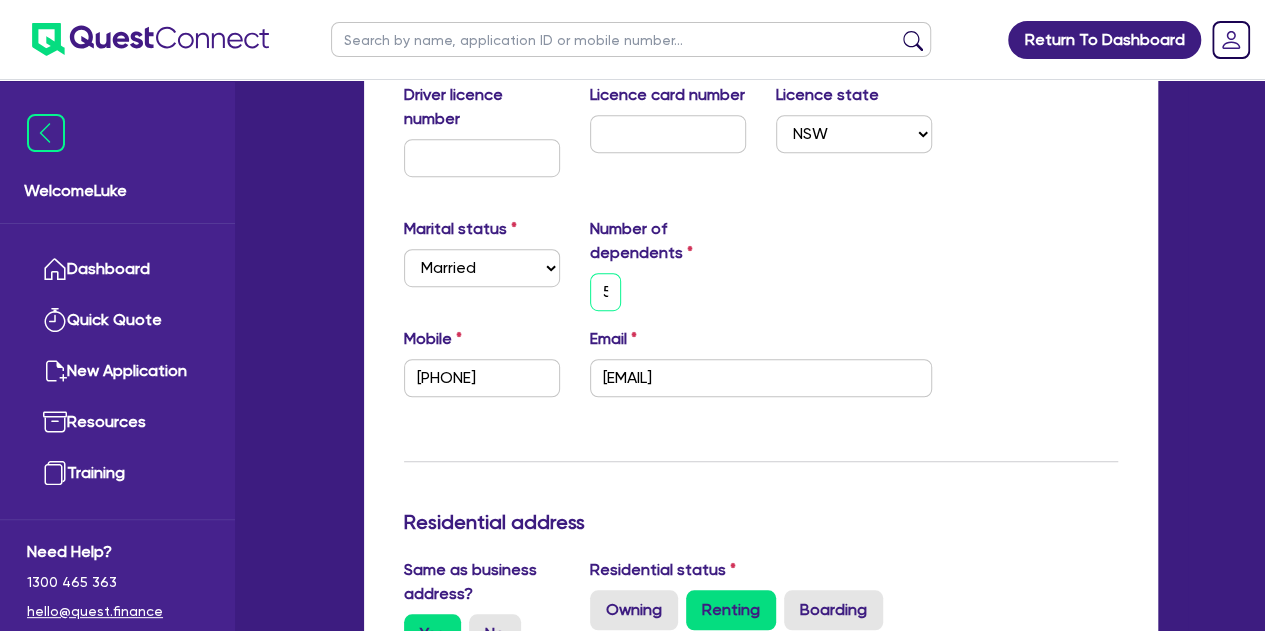 scroll, scrollTop: 0, scrollLeft: 6, axis: horizontal 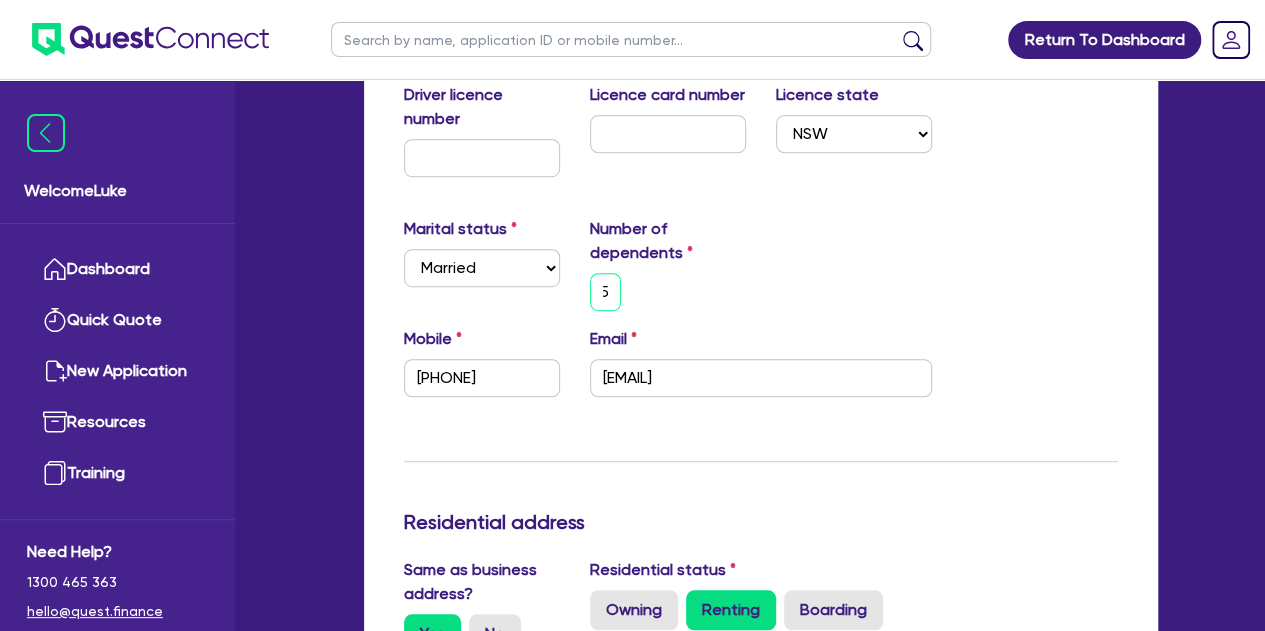 click on "5" at bounding box center [606, 292] 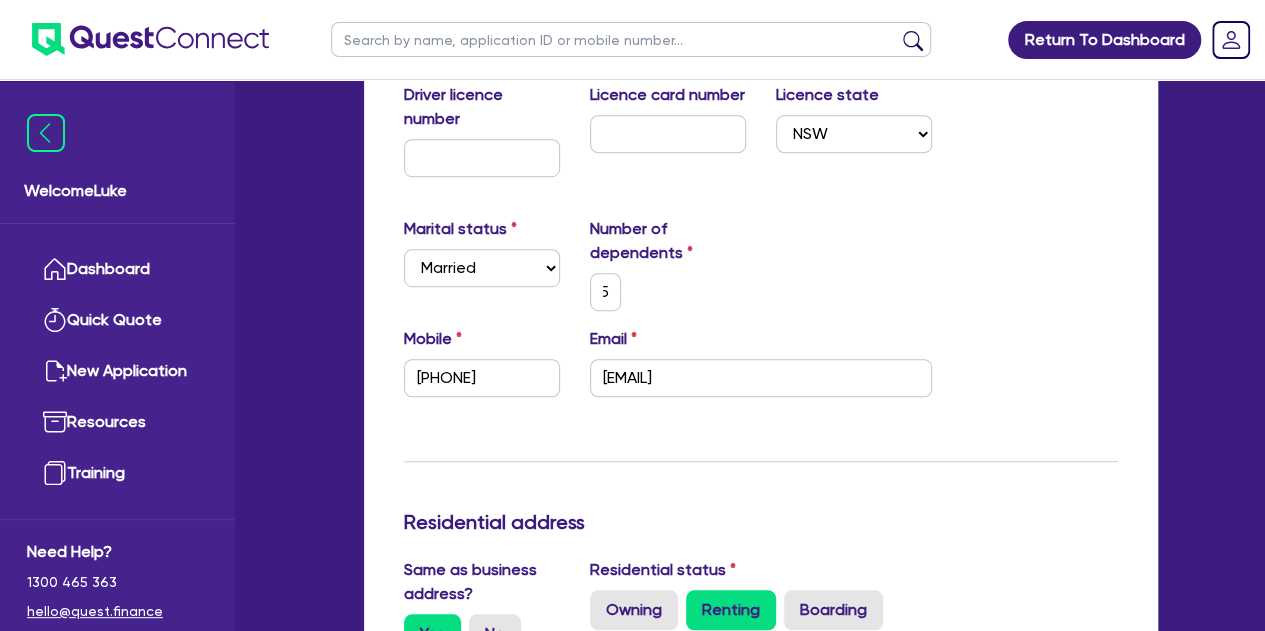 click on "5" at bounding box center [668, 292] 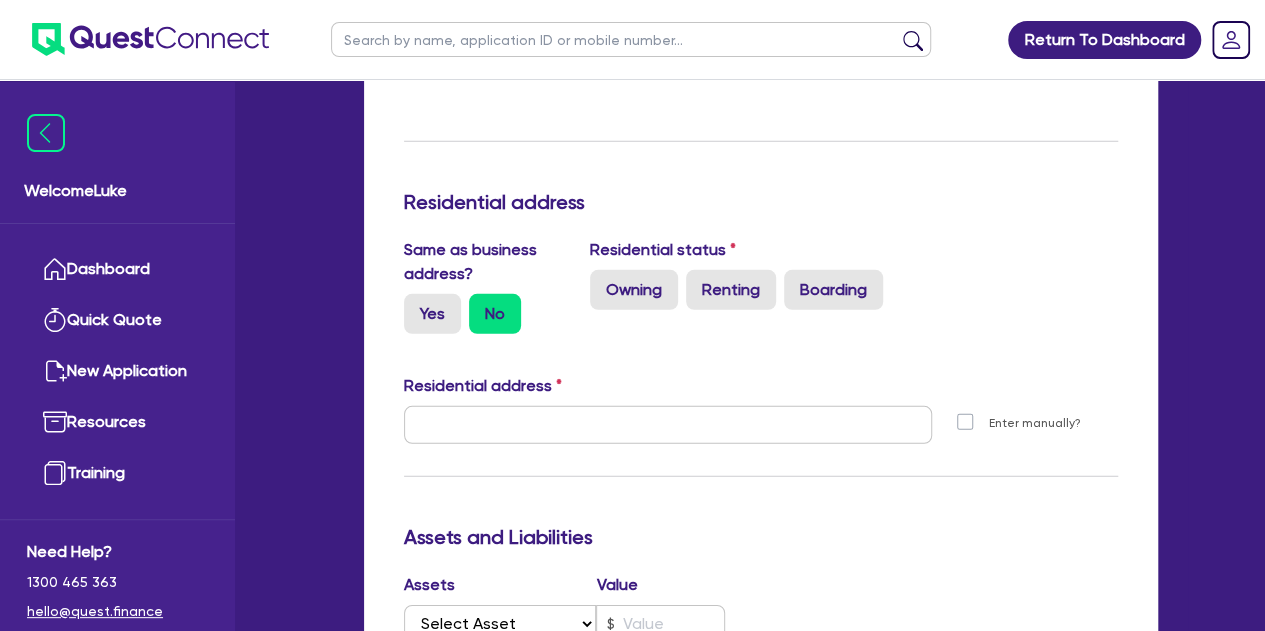 scroll, scrollTop: 2761, scrollLeft: 0, axis: vertical 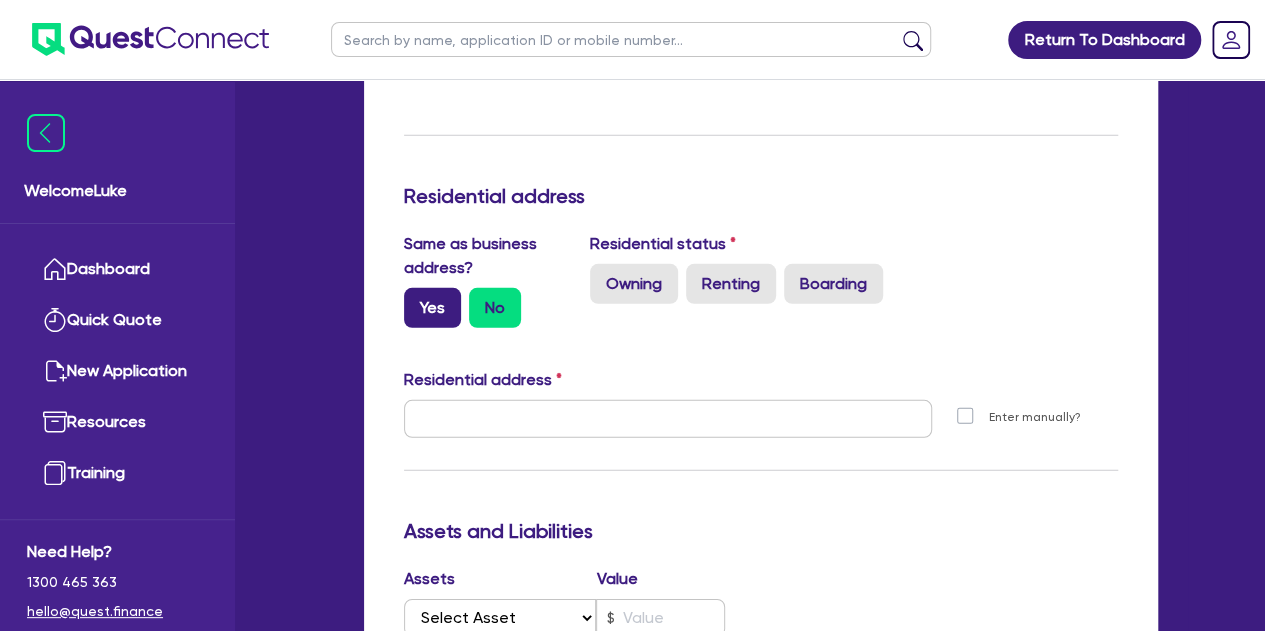 click on "Yes" at bounding box center [432, 308] 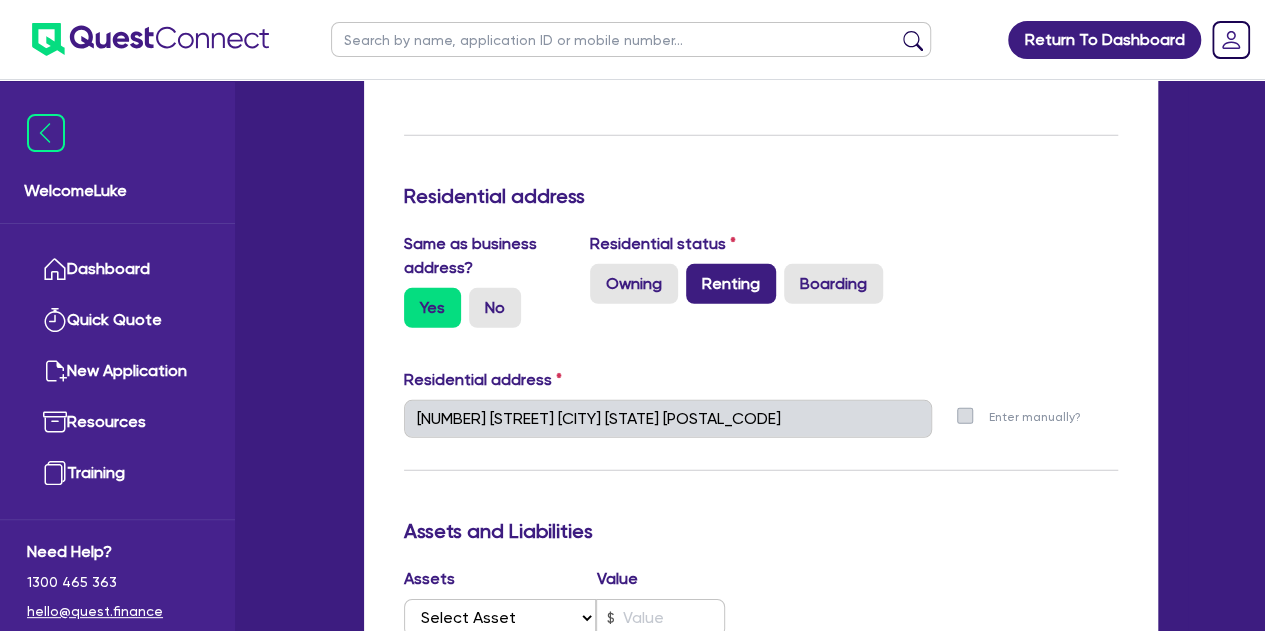 click on "Renting" at bounding box center (731, 284) 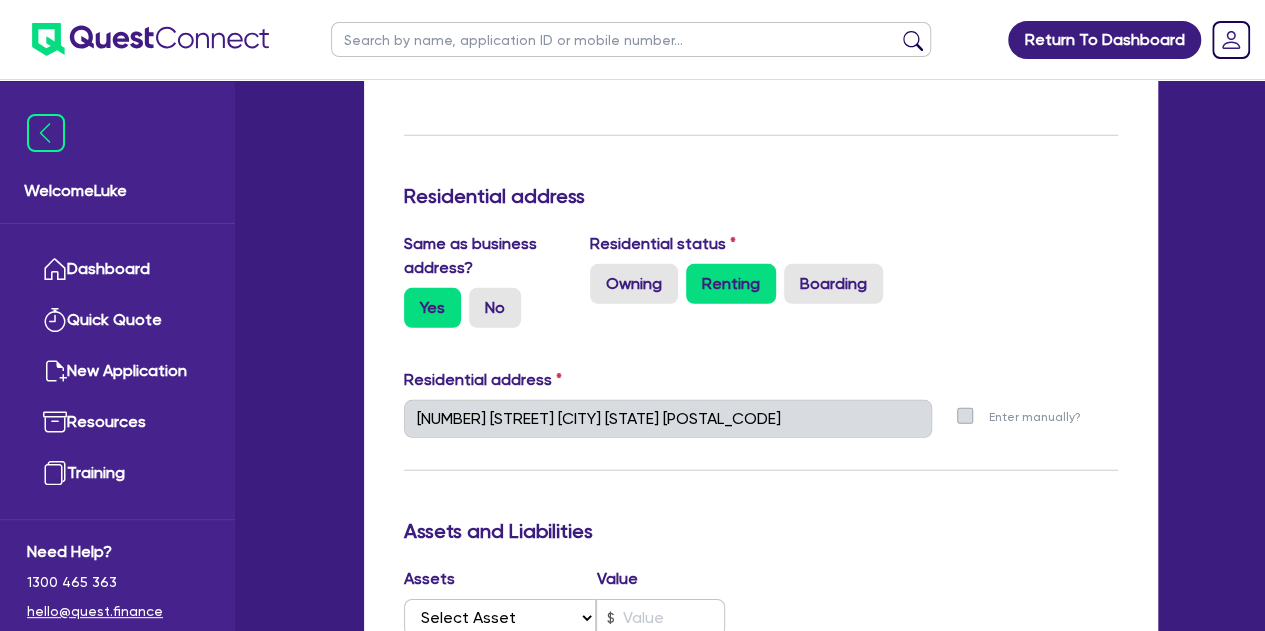 click on "Same as business address? Yes No Residential status Owning Renting Boarding" at bounding box center (761, 288) 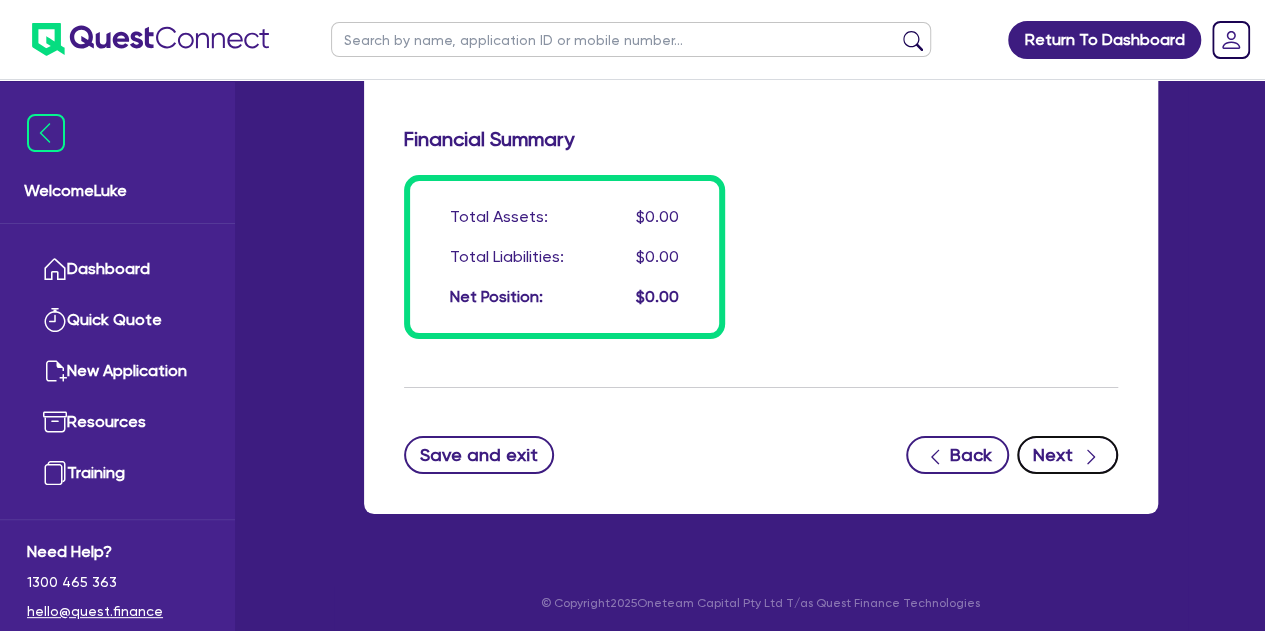 click on "Next" at bounding box center (1067, 455) 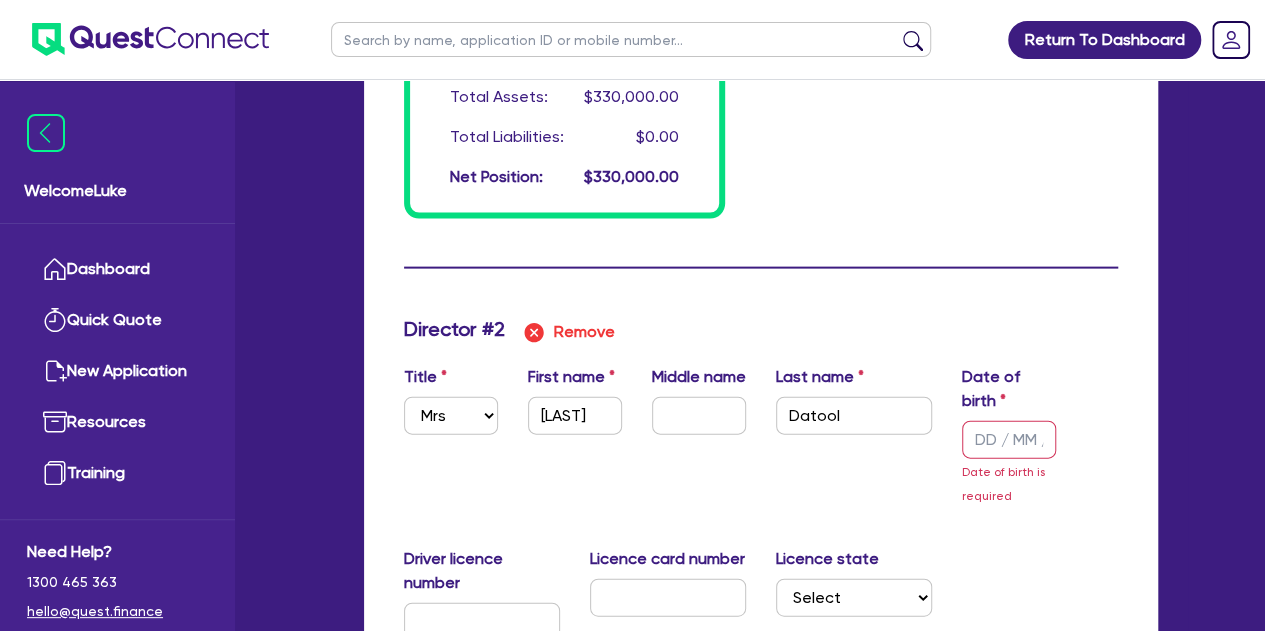 scroll, scrollTop: 2104, scrollLeft: 0, axis: vertical 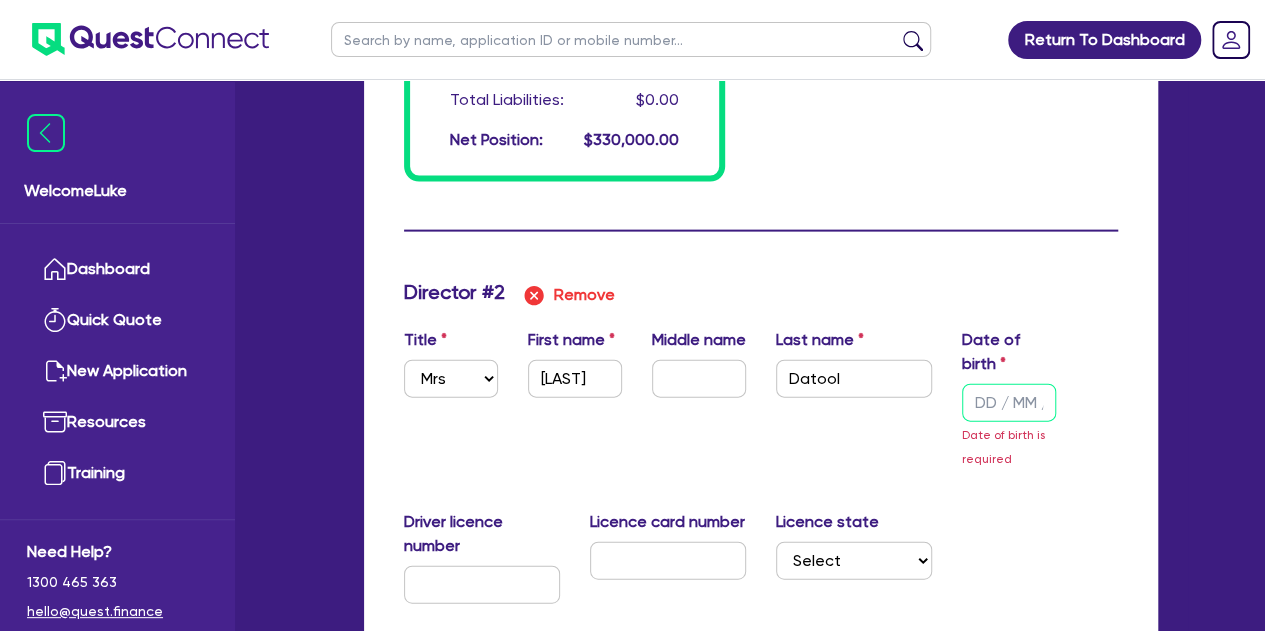 click at bounding box center [1009, 403] 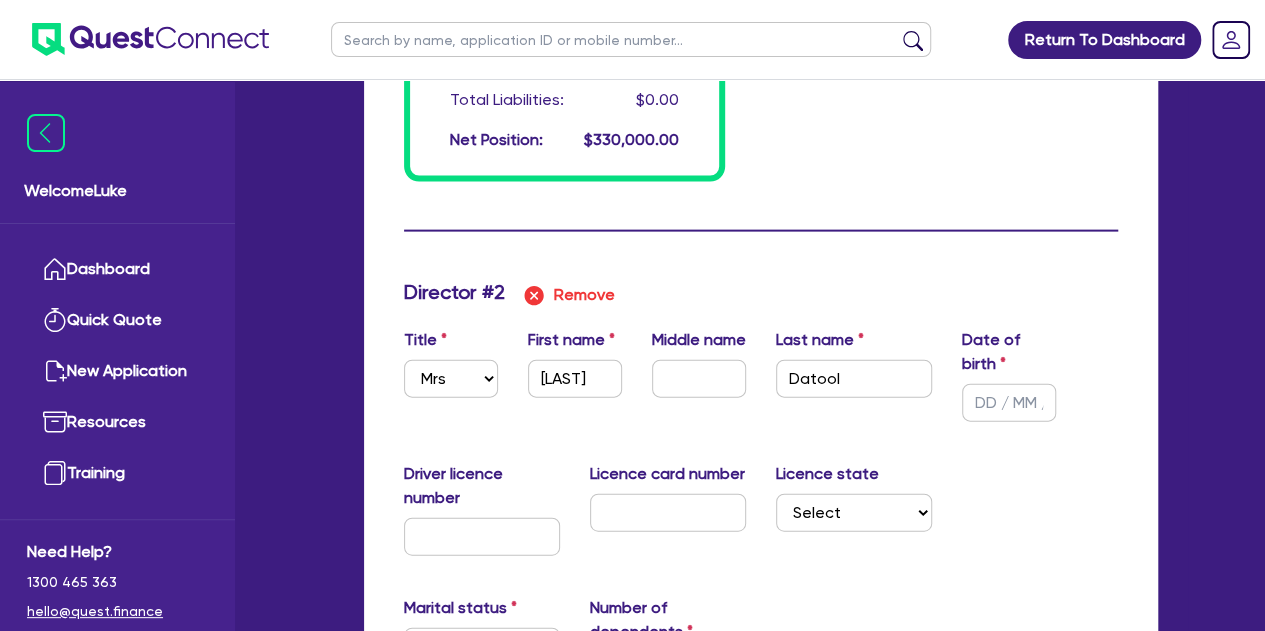 click on "Driver licence number Licence card number Licence state Select NSW VIC QLD TAS ACT SA NT WA" at bounding box center [761, 517] 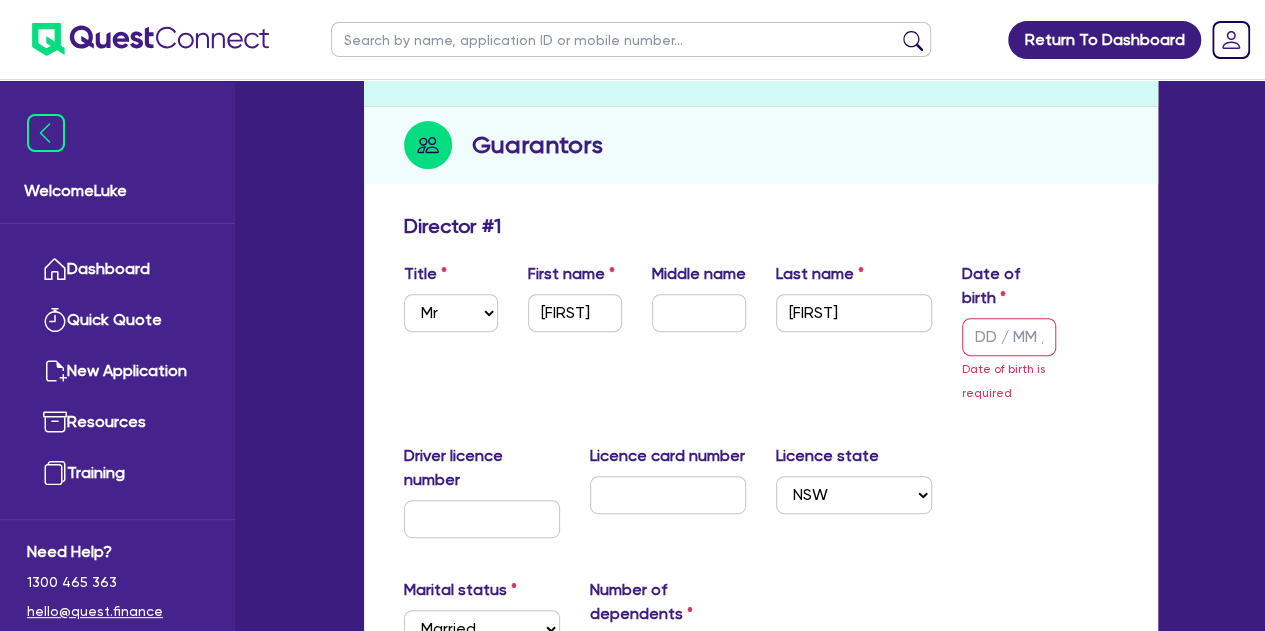 scroll, scrollTop: 0, scrollLeft: 0, axis: both 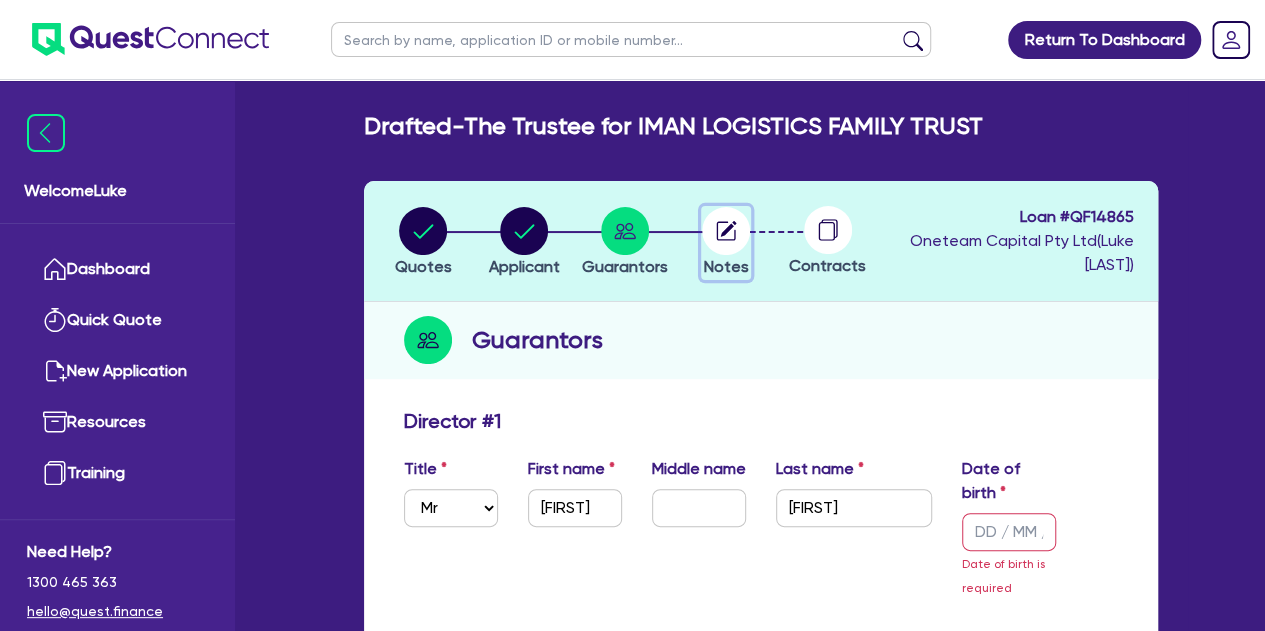 click 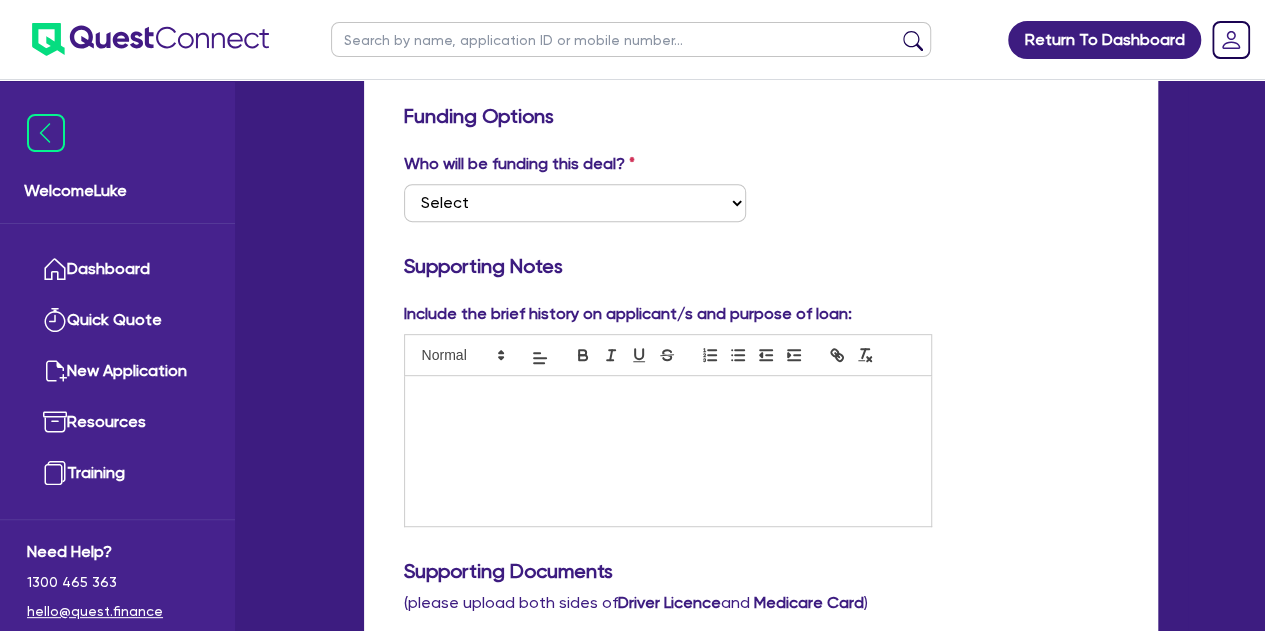 scroll, scrollTop: 0, scrollLeft: 0, axis: both 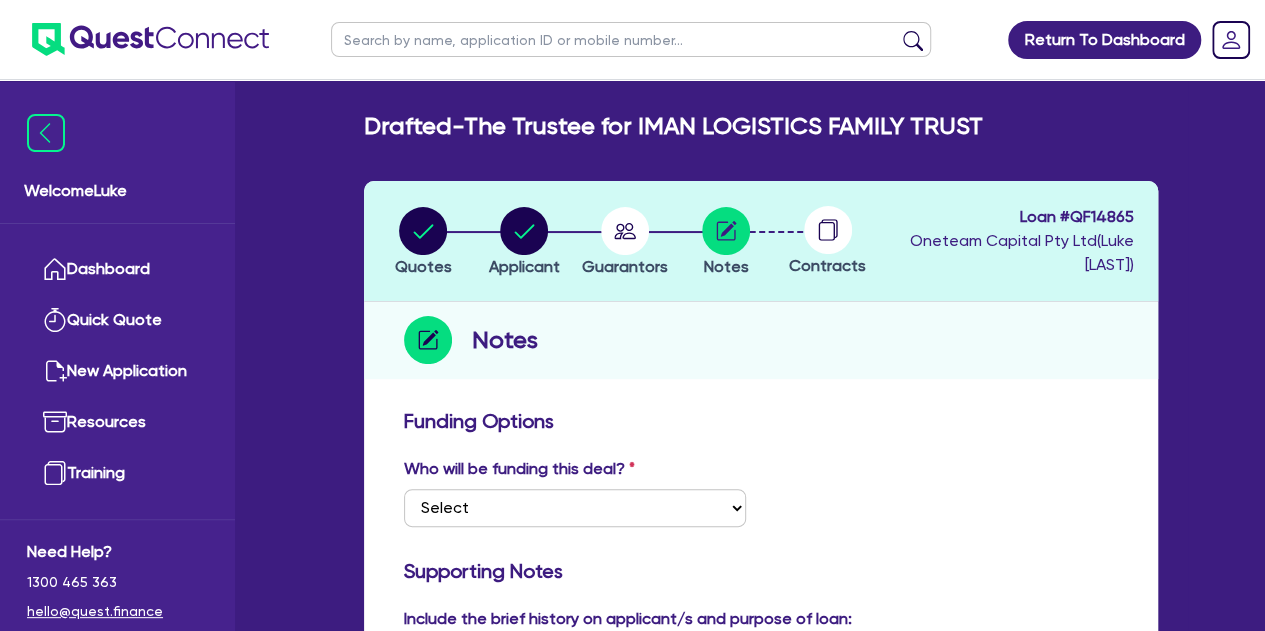 click 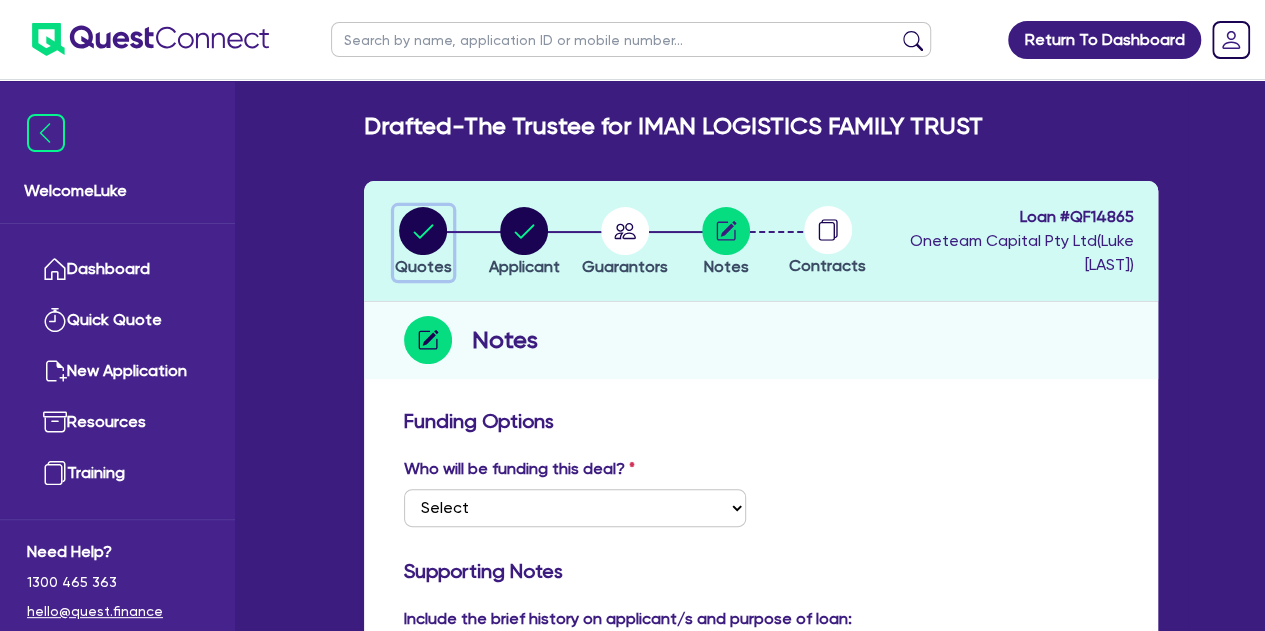 click 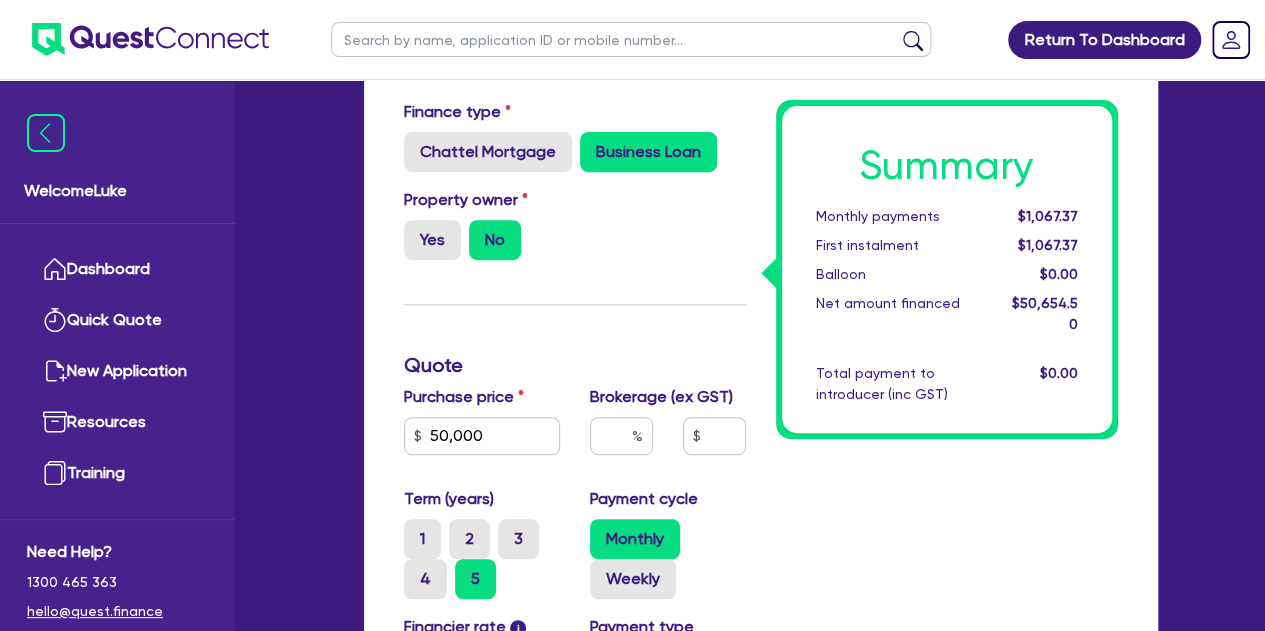 scroll, scrollTop: 312, scrollLeft: 0, axis: vertical 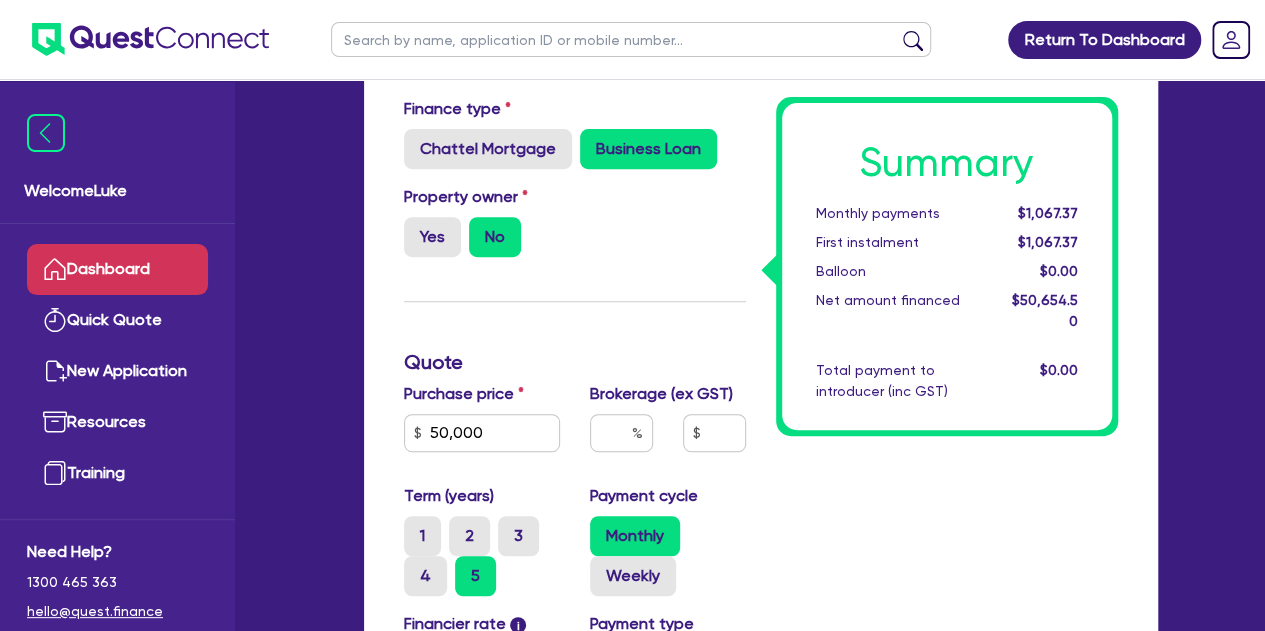 click on "Dashboard" at bounding box center (117, 269) 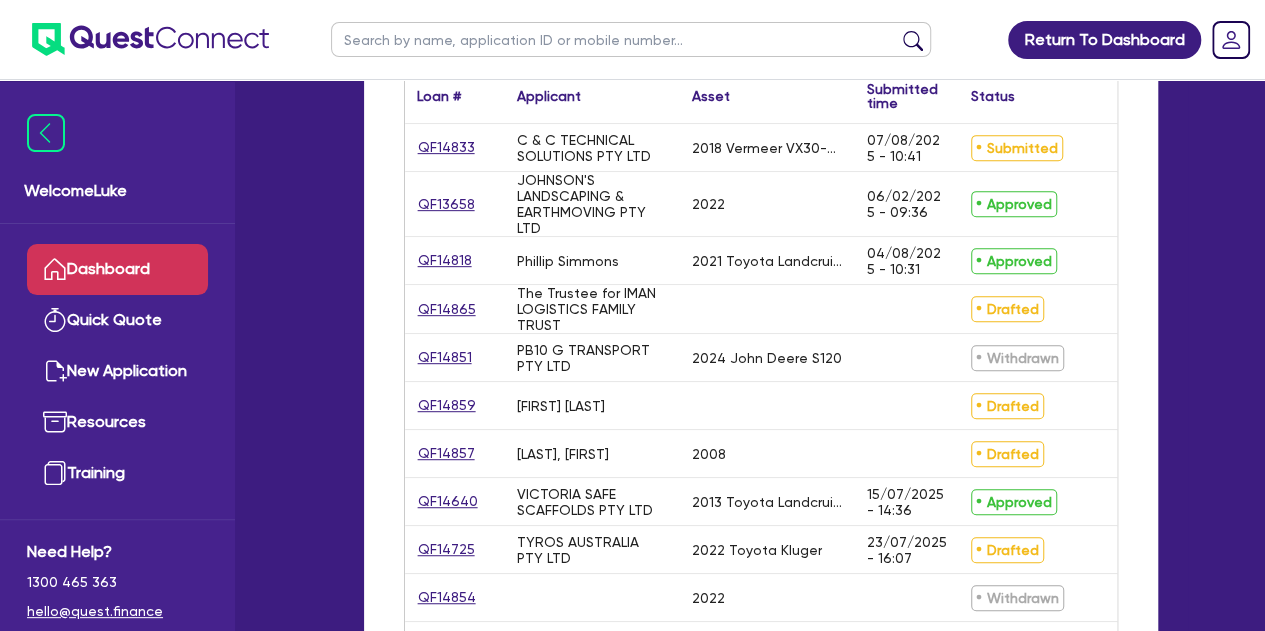 scroll, scrollTop: 362, scrollLeft: 0, axis: vertical 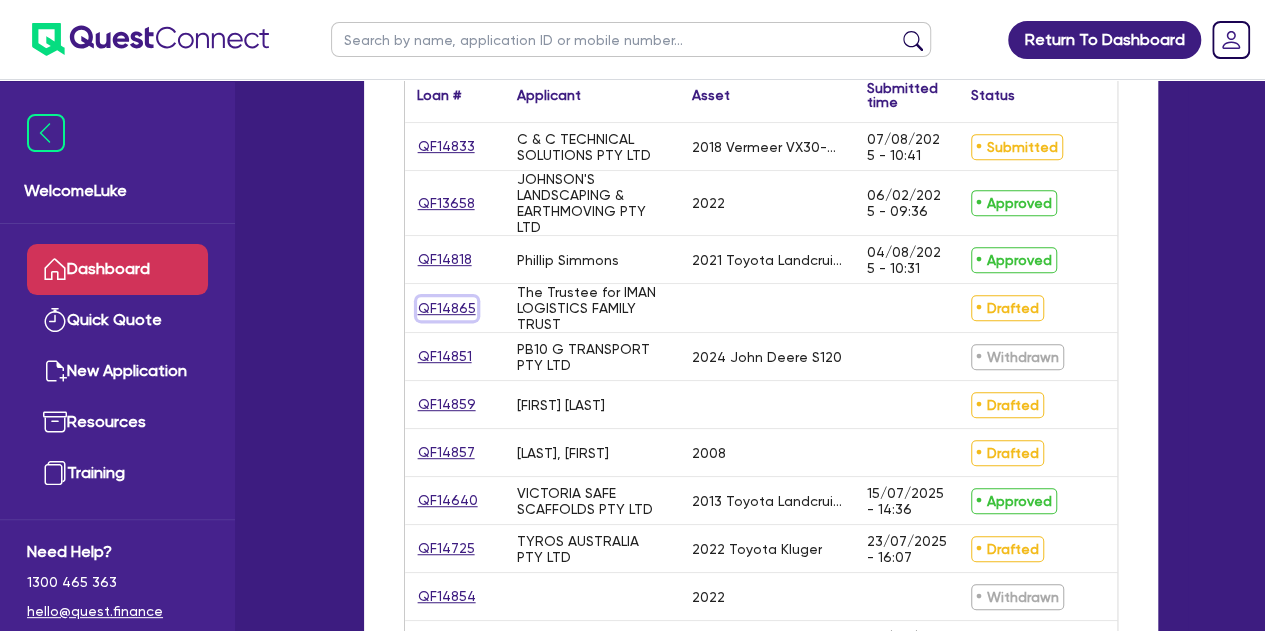 click on "QF14865" at bounding box center [447, 308] 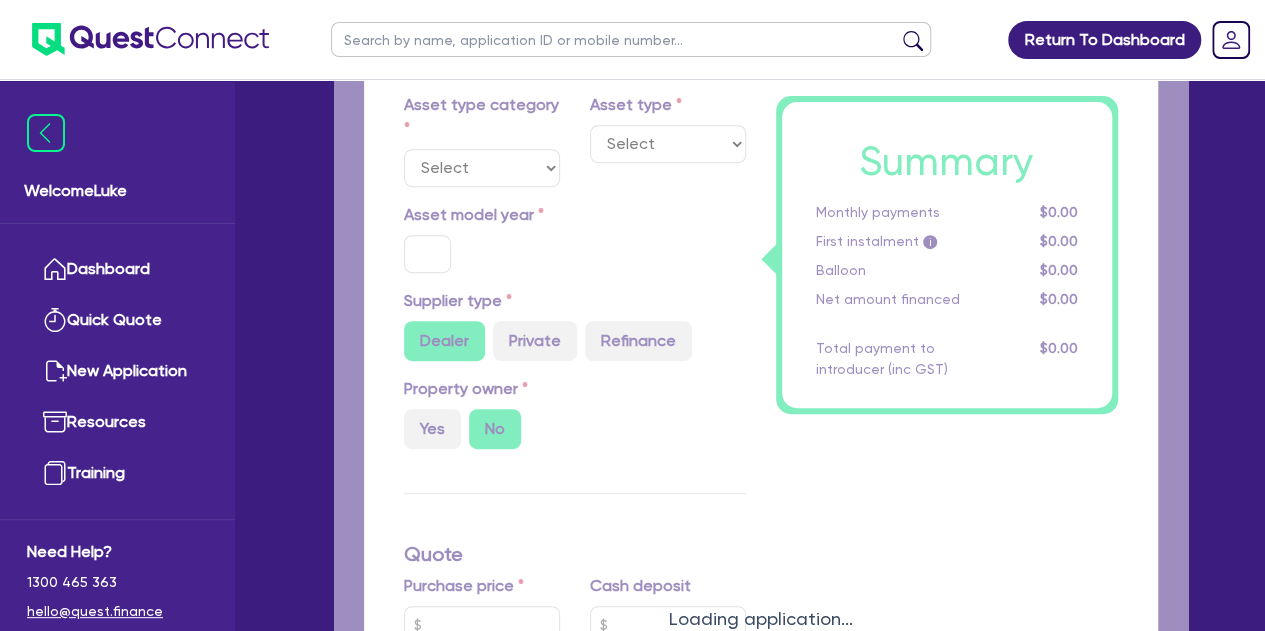 scroll, scrollTop: 0, scrollLeft: 0, axis: both 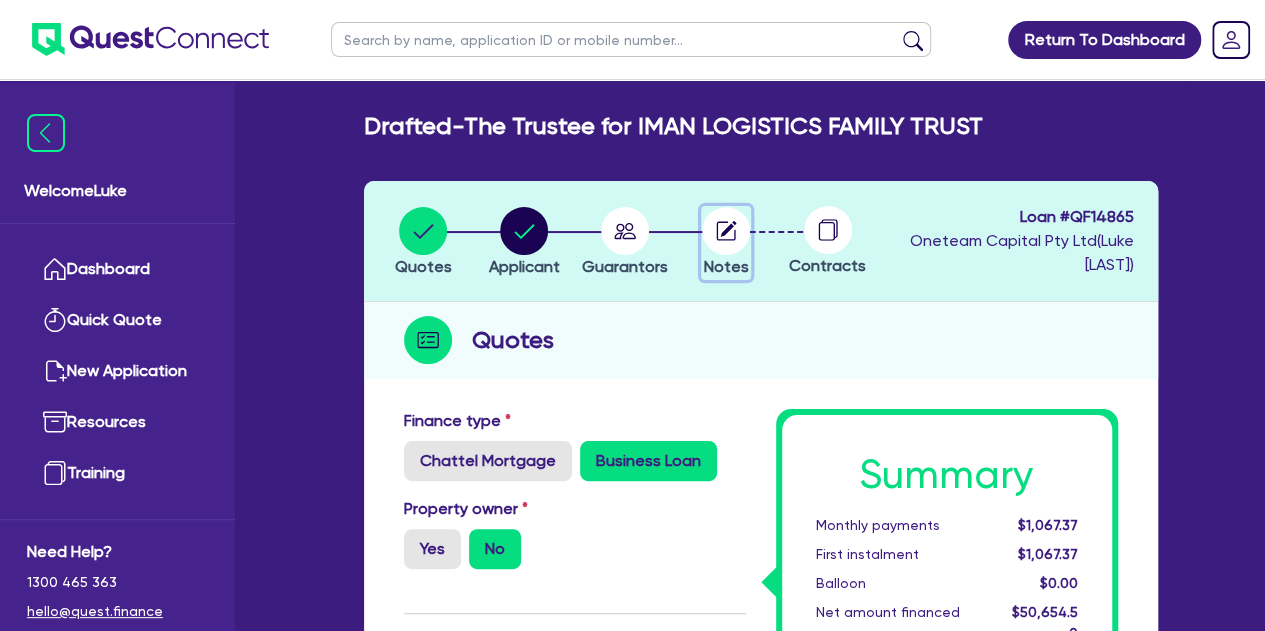 click 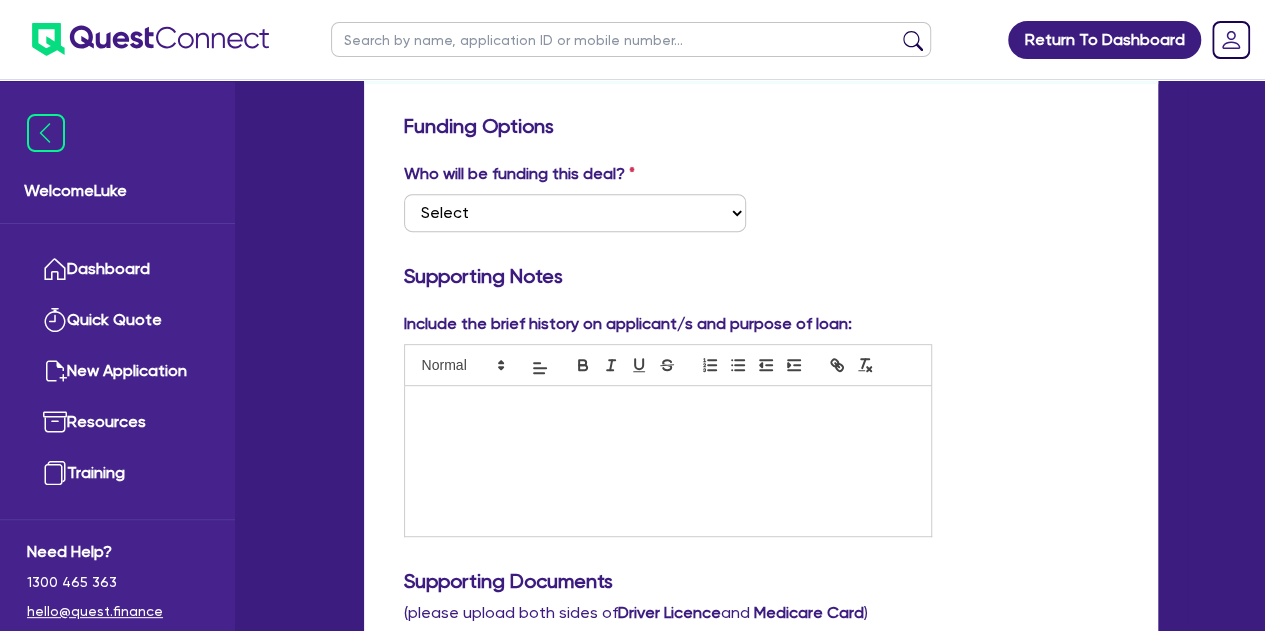 scroll, scrollTop: 298, scrollLeft: 0, axis: vertical 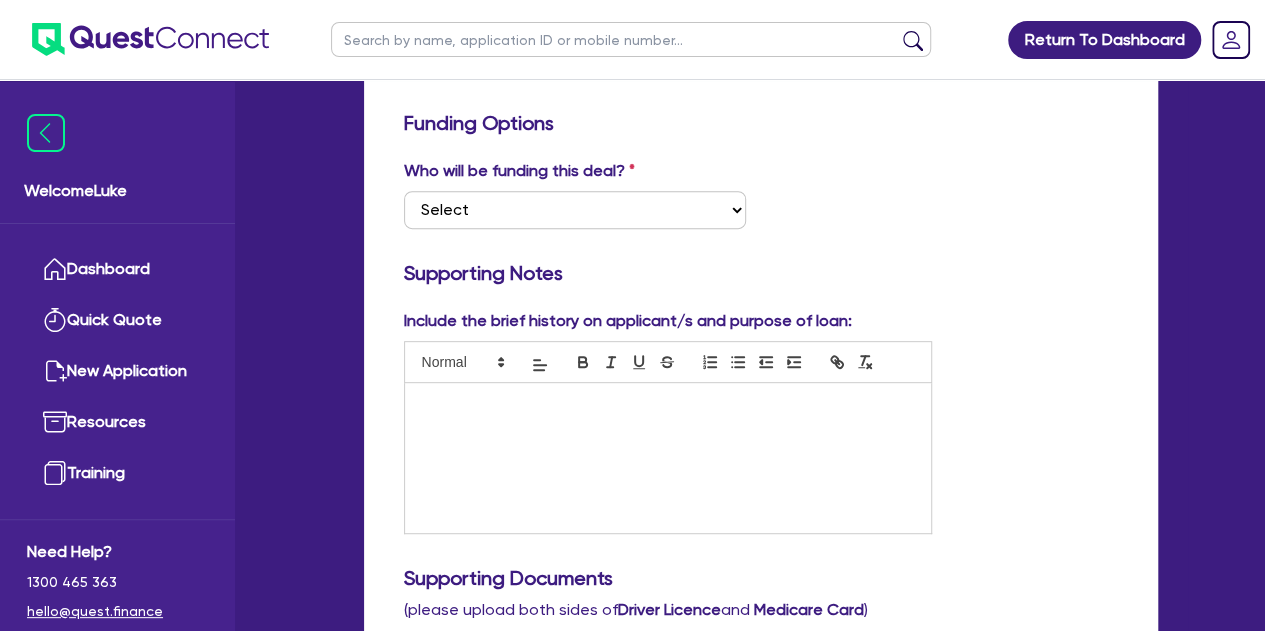 click on "Who will be funding this deal? Select I want Quest to fund 100% I will fund 100% I will co-fund with Quest Other - I am referring this deal in I will contribute" at bounding box center [761, 202] 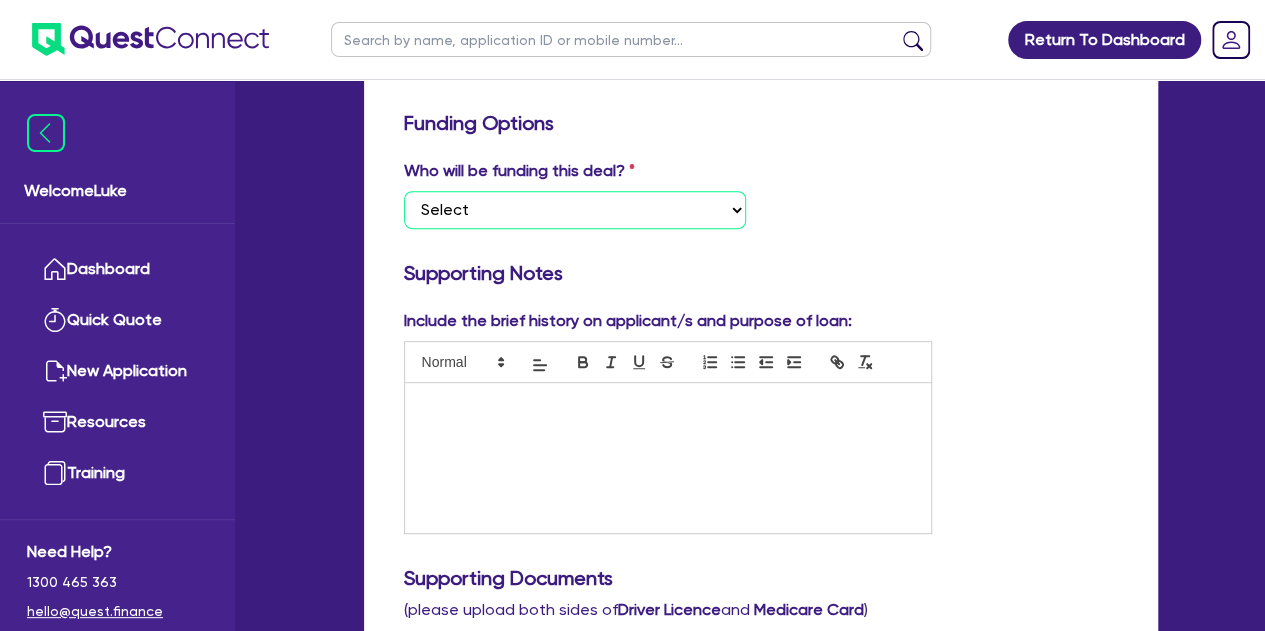 click on "Select I want Quest to fund 100% I will fund 100% I will co-fund with Quest Other - I am referring this deal in" at bounding box center [575, 210] 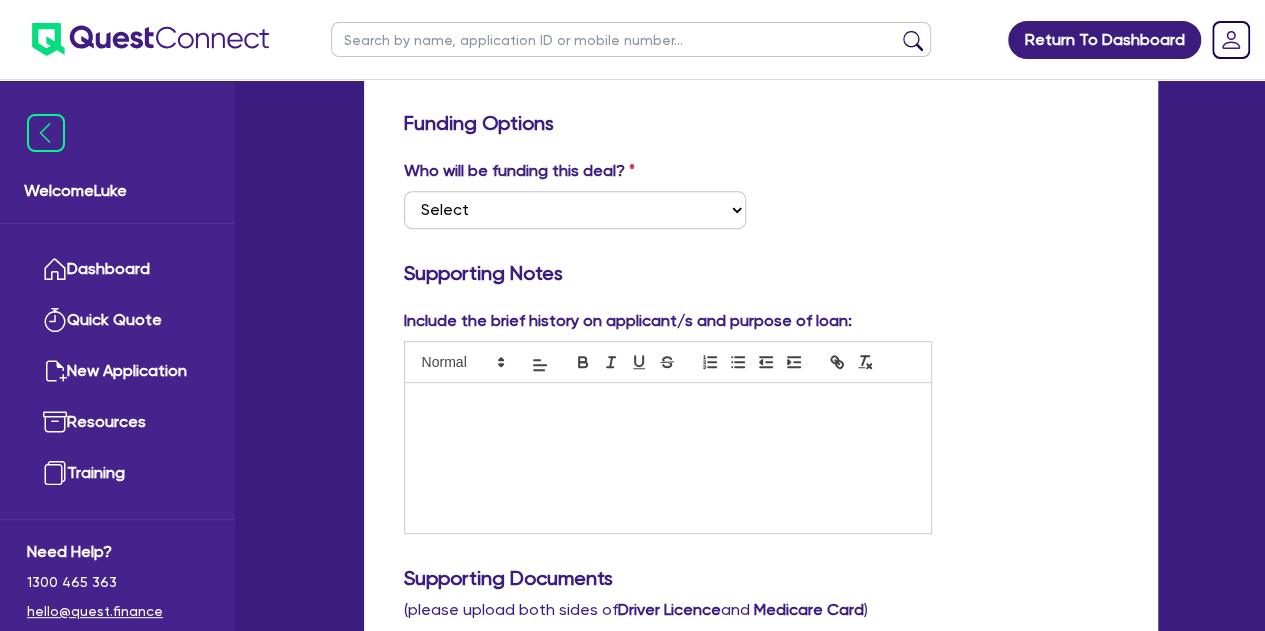 click on "Who will be funding this deal? Select I want Quest to fund 100% I will fund 100% I will co-fund with Quest Other - I am referring this deal in I will contribute" at bounding box center [761, 202] 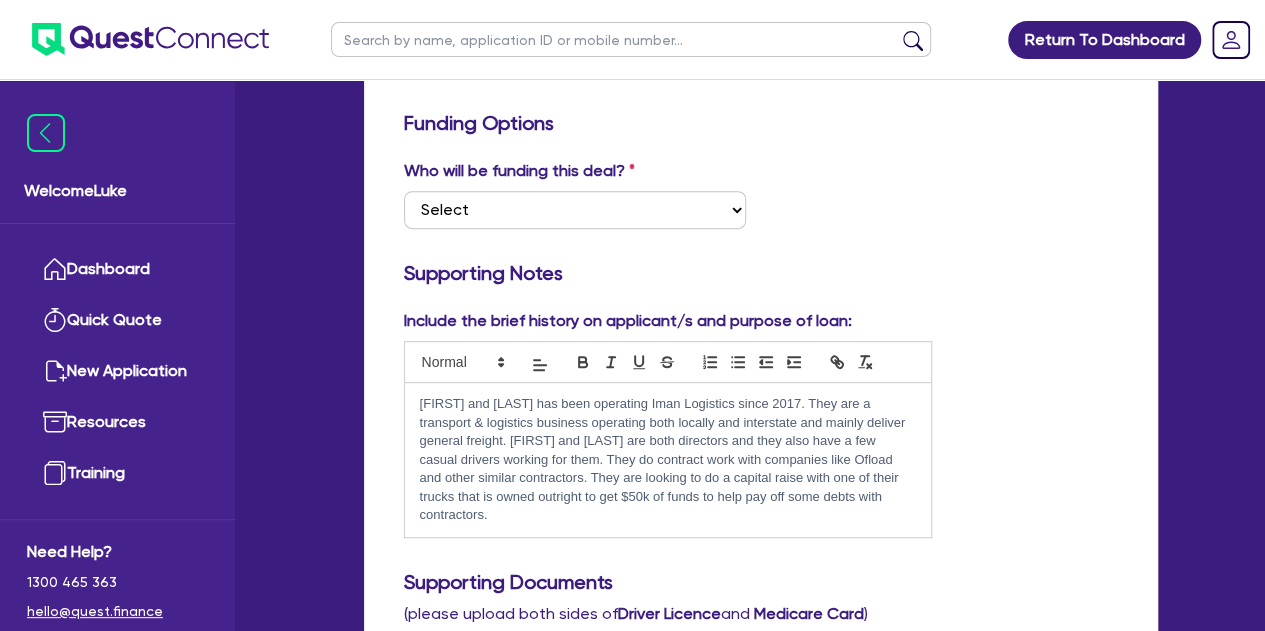 scroll, scrollTop: 0, scrollLeft: 0, axis: both 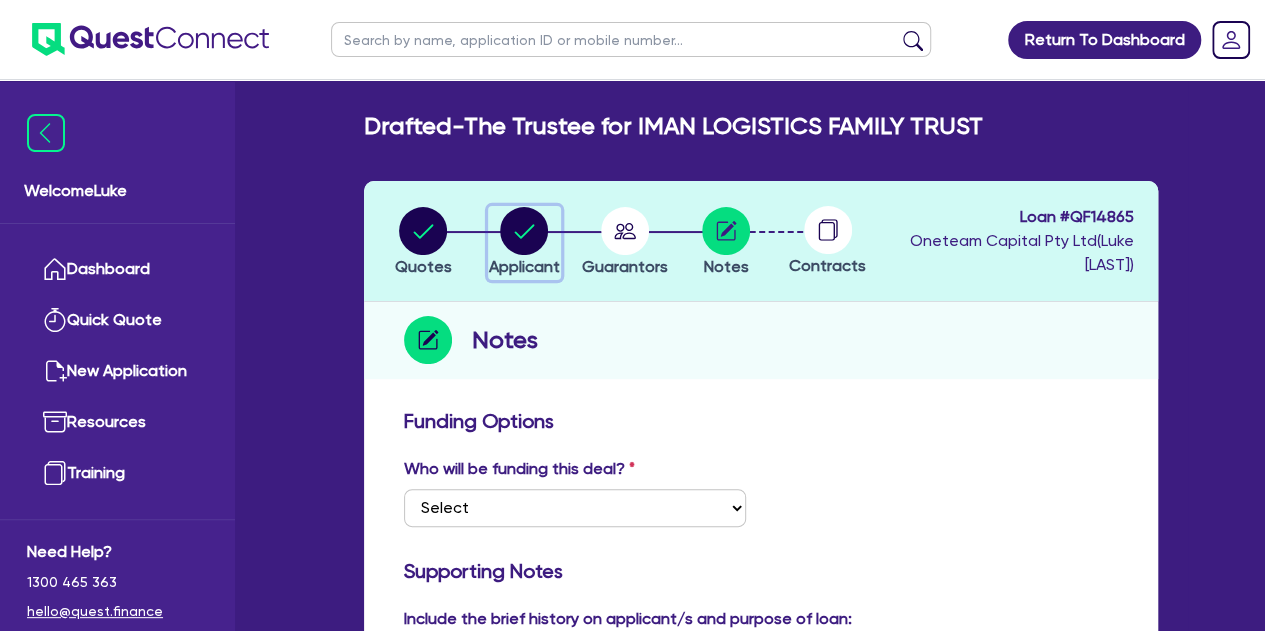 click 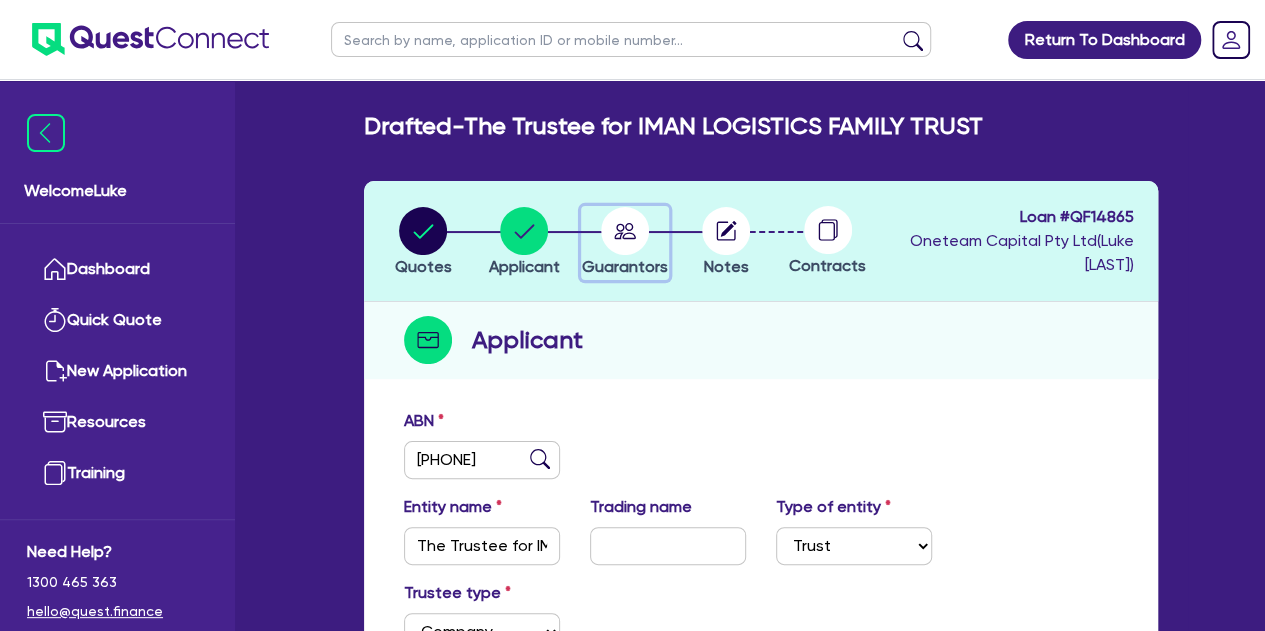 click 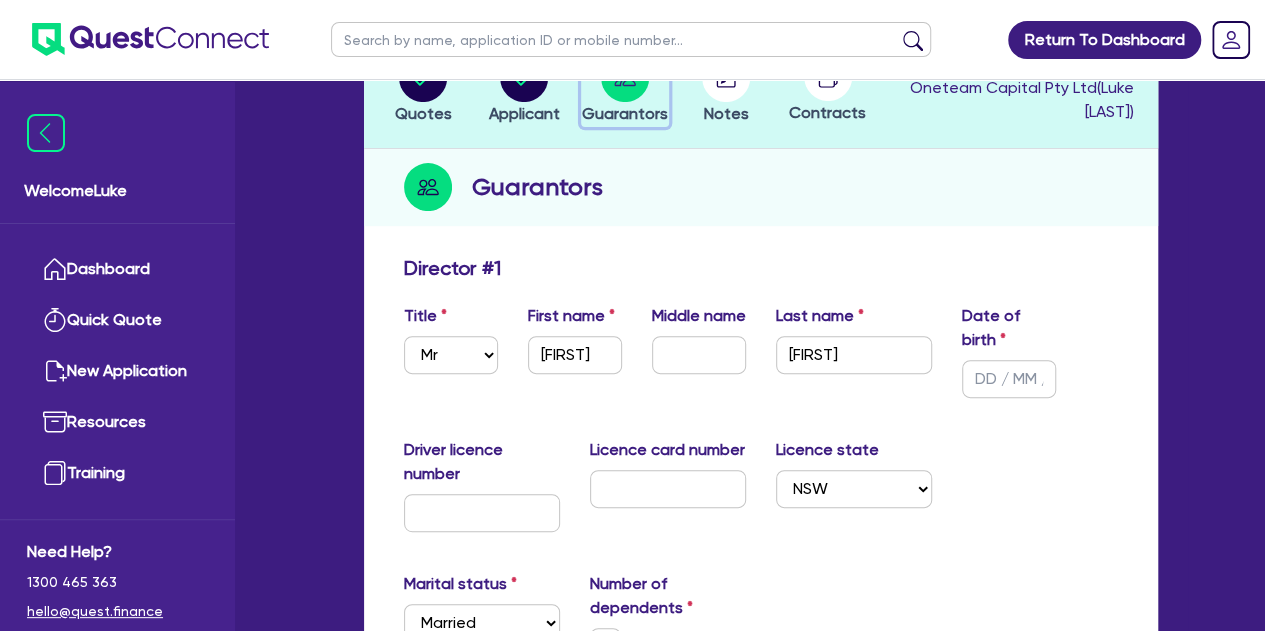 scroll, scrollTop: 236, scrollLeft: 0, axis: vertical 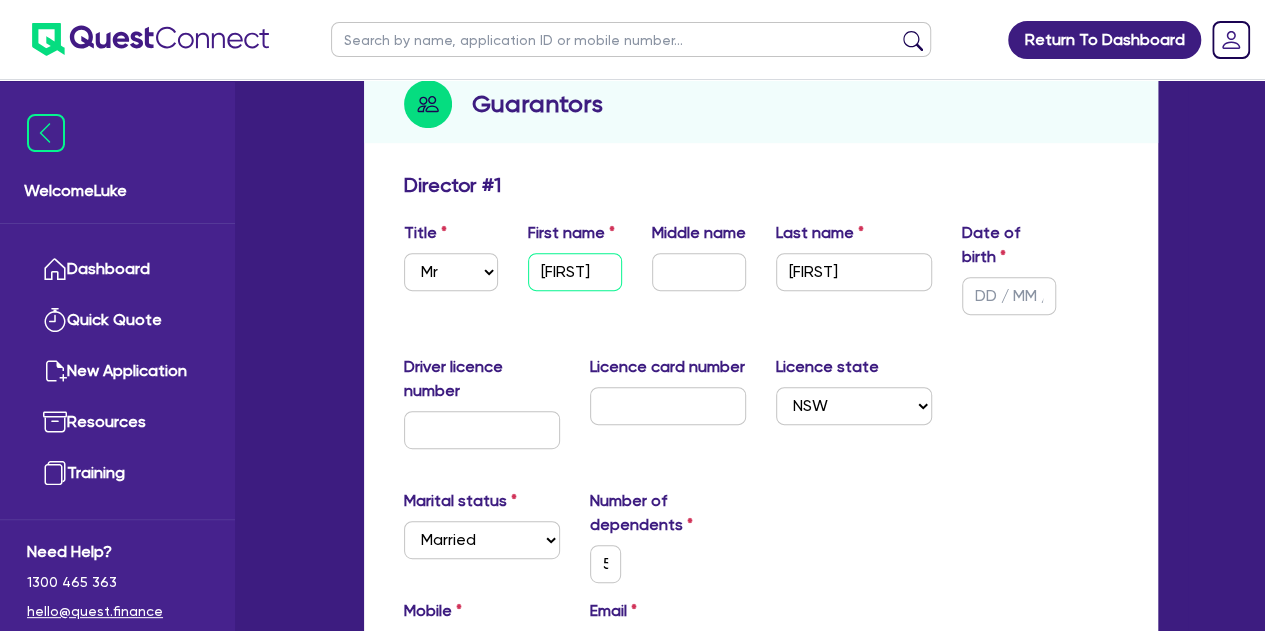 click on "[FIRST]" at bounding box center [575, 272] 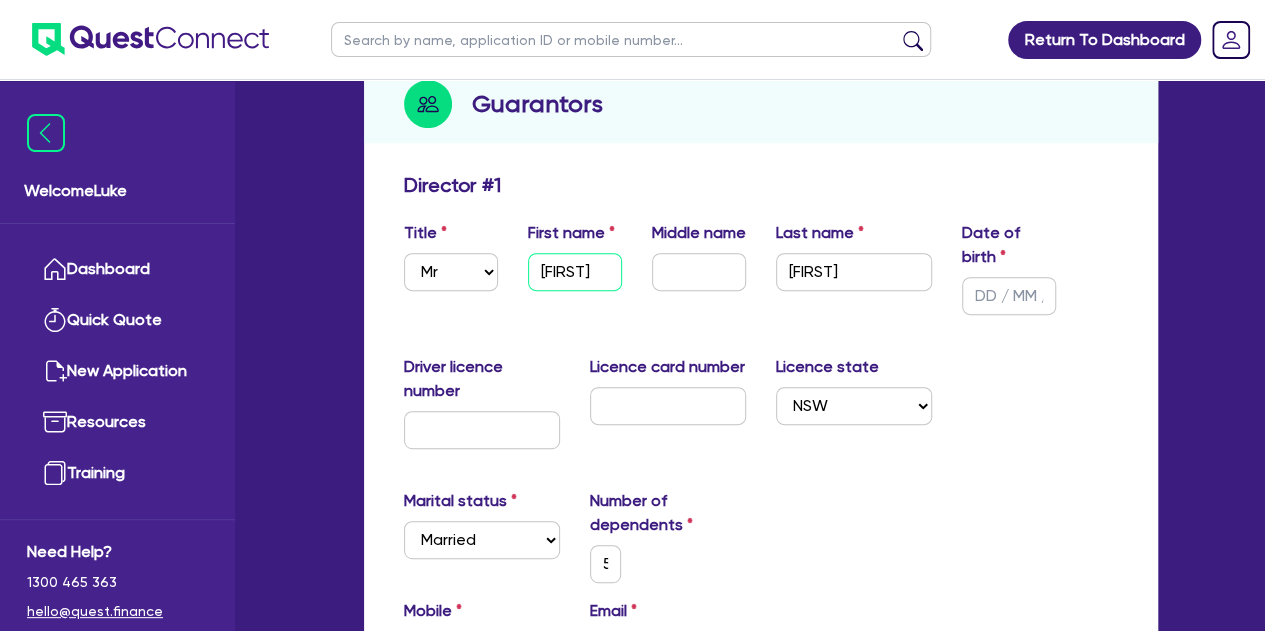 scroll, scrollTop: 0, scrollLeft: 20, axis: horizontal 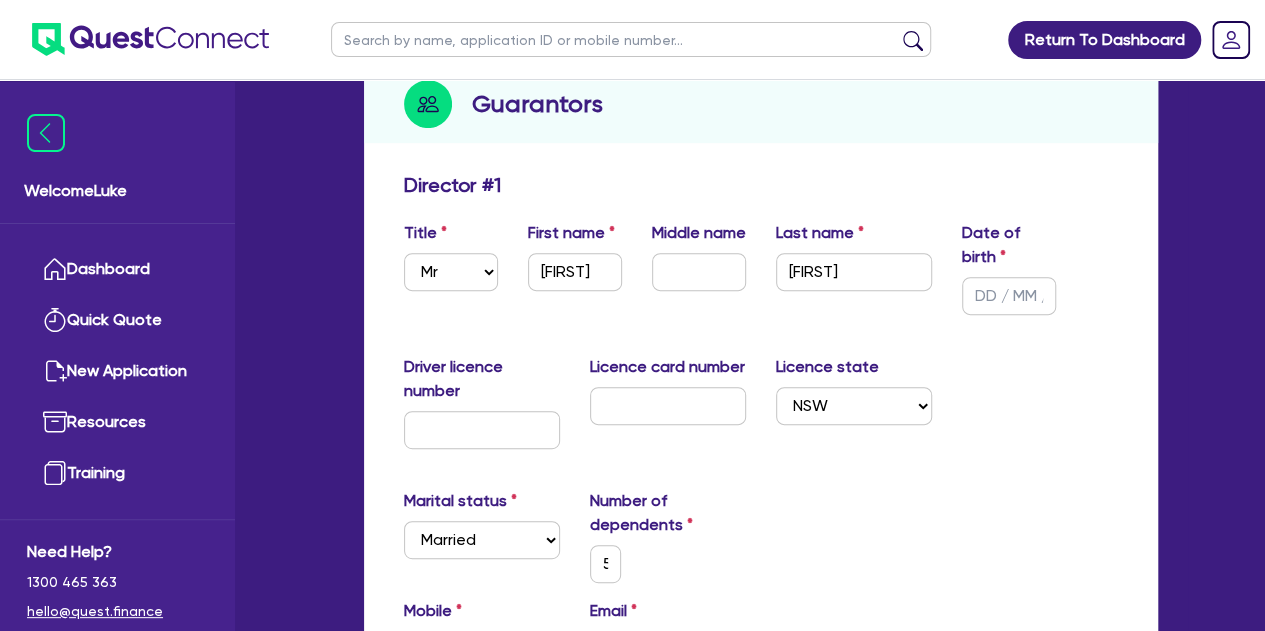 click on "Title Select Mr Mrs Ms Miss Dr First name [FIRST] Middle name Last name [LAST] Date of birth" at bounding box center (761, 276) 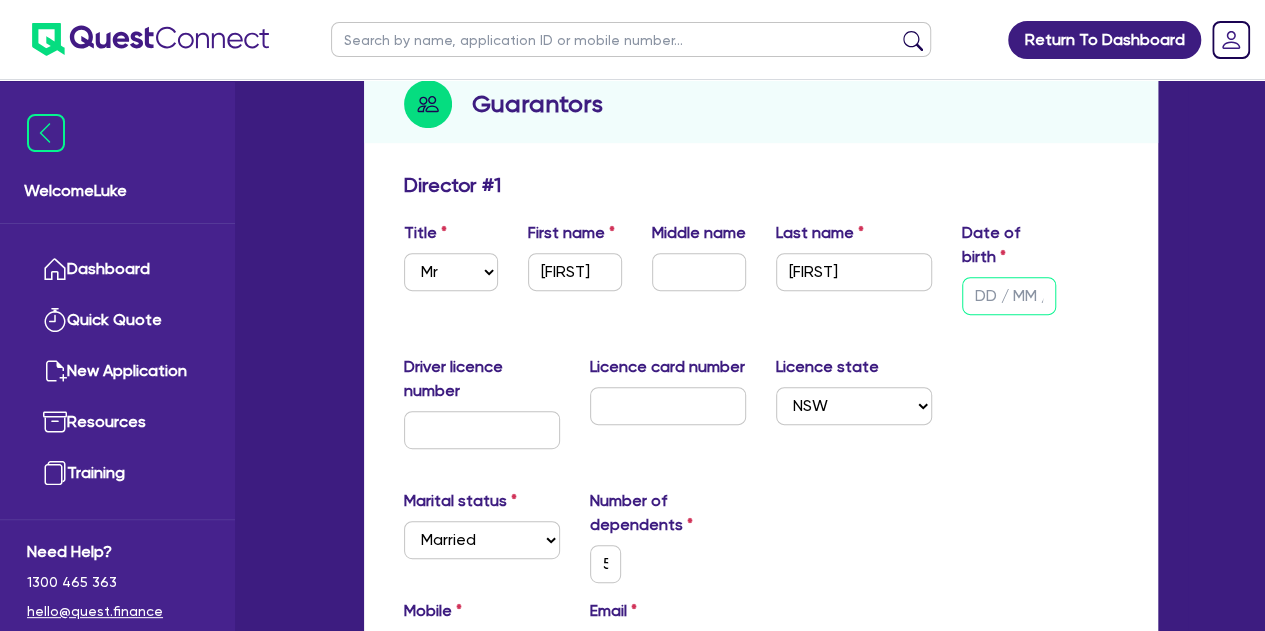 click at bounding box center [1009, 296] 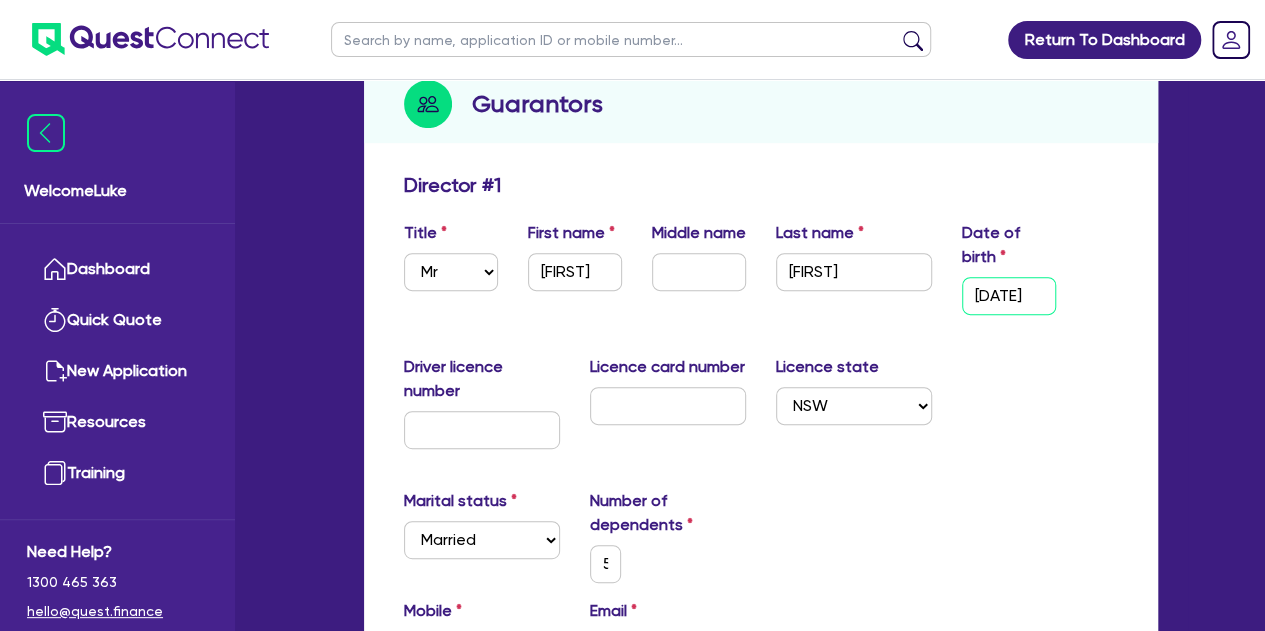 scroll, scrollTop: 0, scrollLeft: 16, axis: horizontal 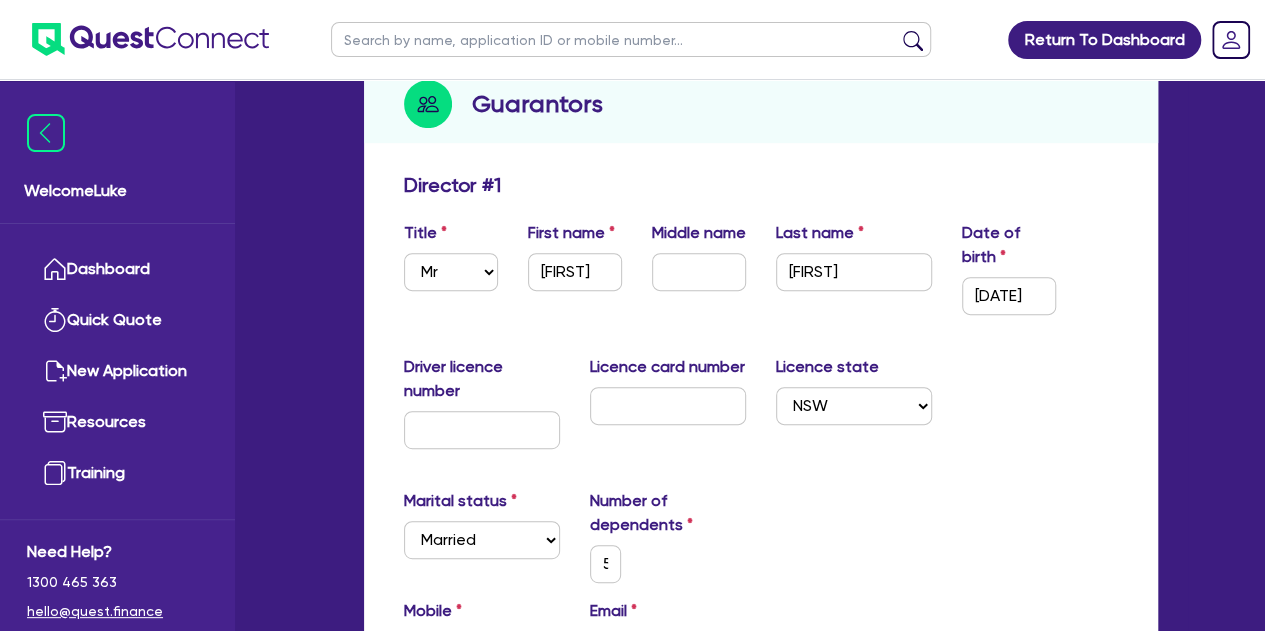 click on "Driver licence number Licence card number Licence state Select NSW VIC QLD TAS ACT SA NT WA" at bounding box center (761, 410) 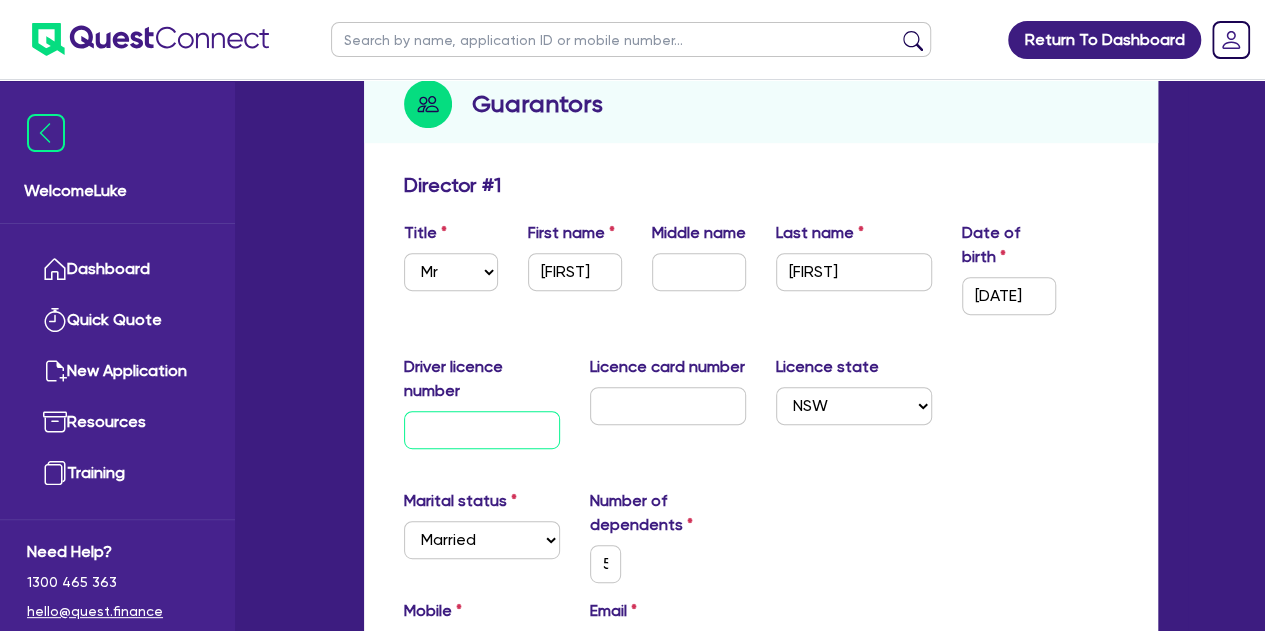 click at bounding box center [482, 430] 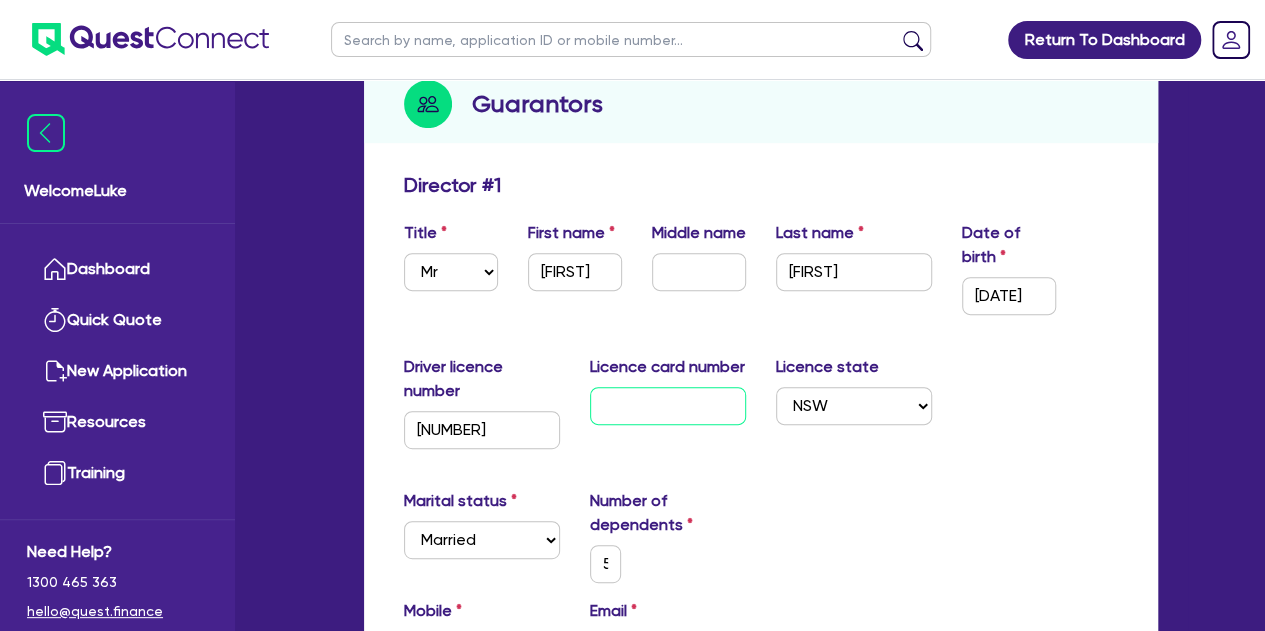 click at bounding box center (668, 406) 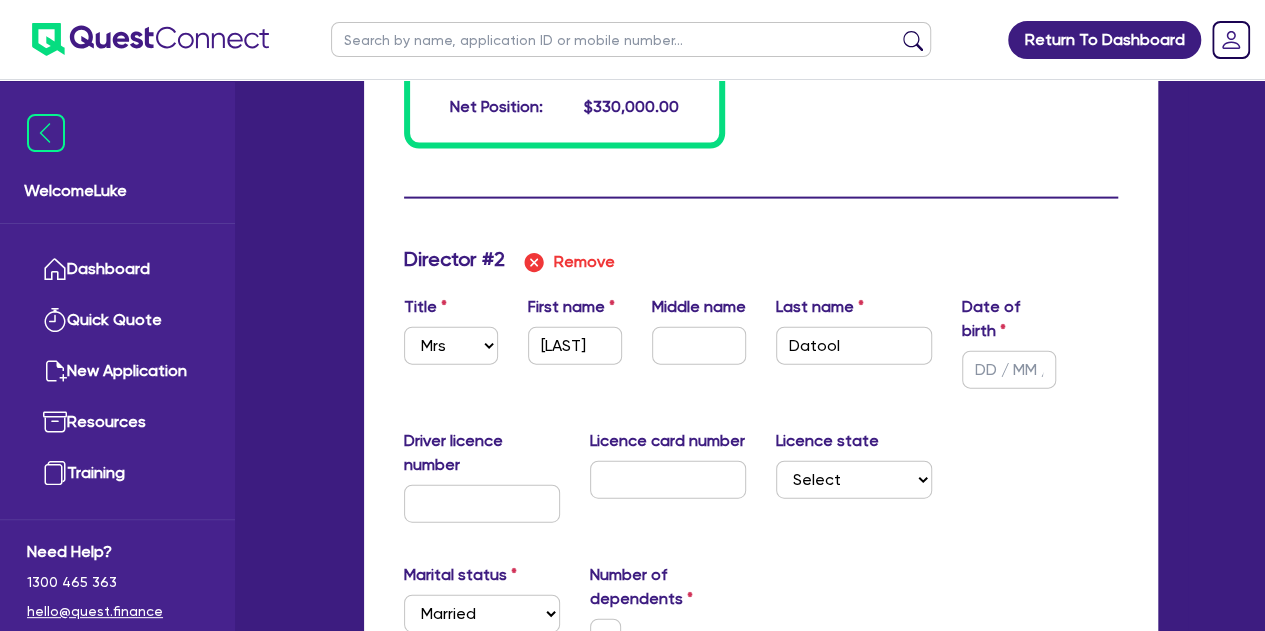 scroll, scrollTop: 2258, scrollLeft: 0, axis: vertical 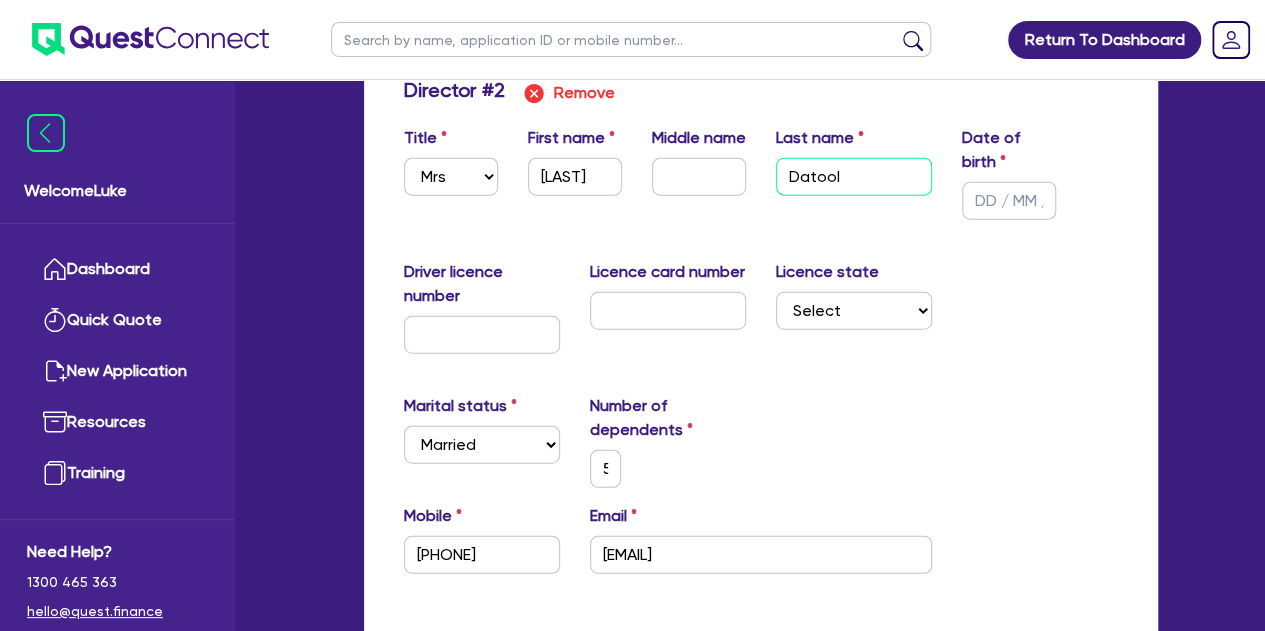 click on "Datool" at bounding box center (854, 177) 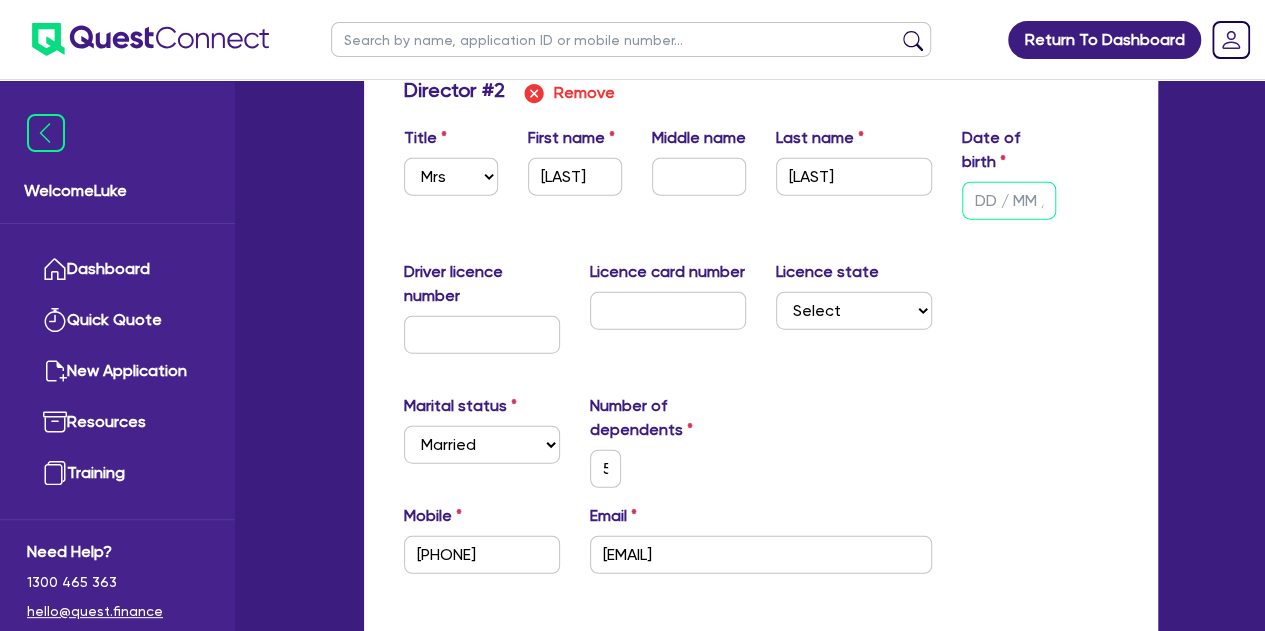 click at bounding box center [1009, 201] 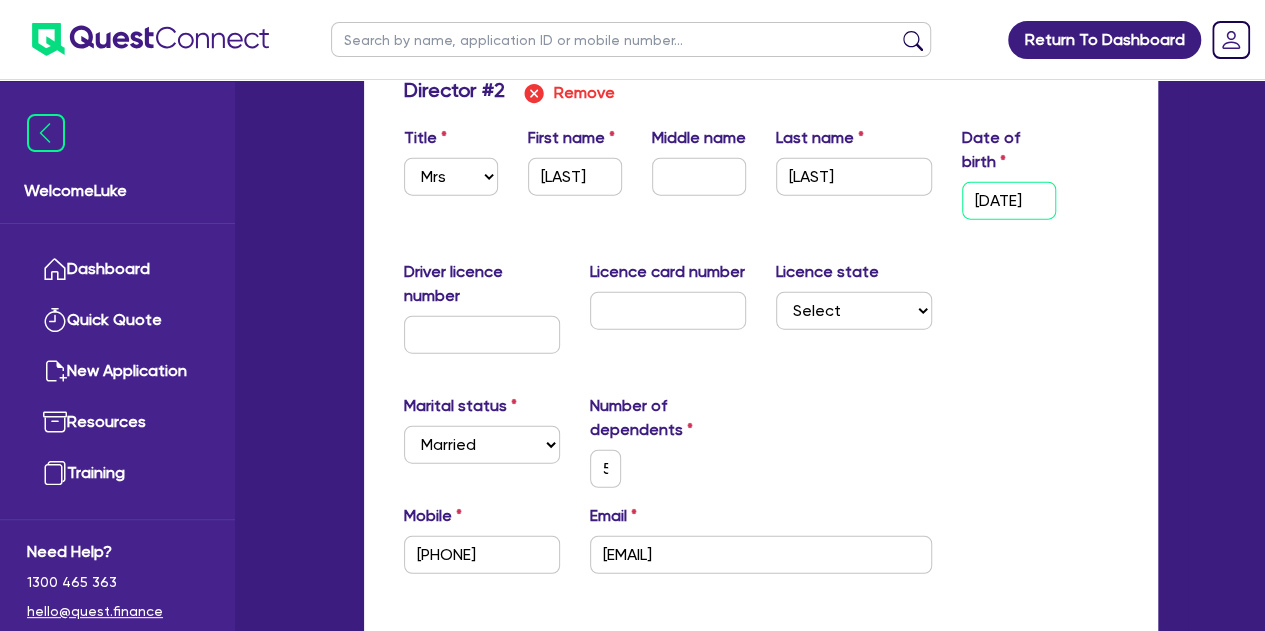 scroll, scrollTop: 0, scrollLeft: 10, axis: horizontal 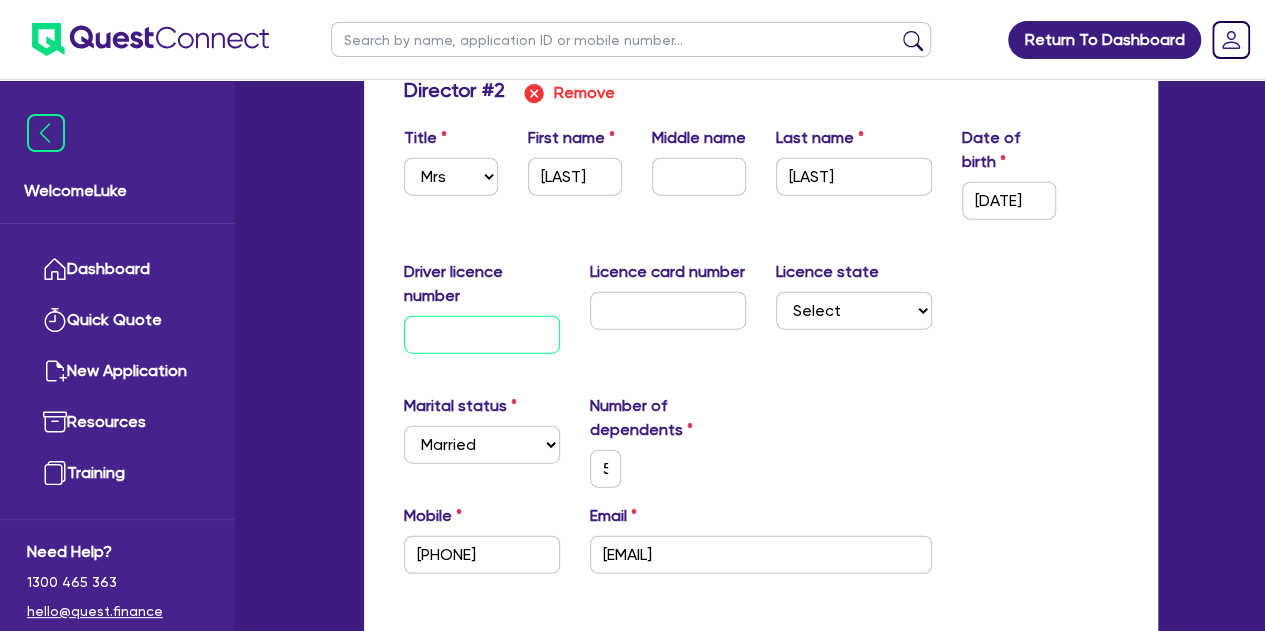 click at bounding box center [482, 335] 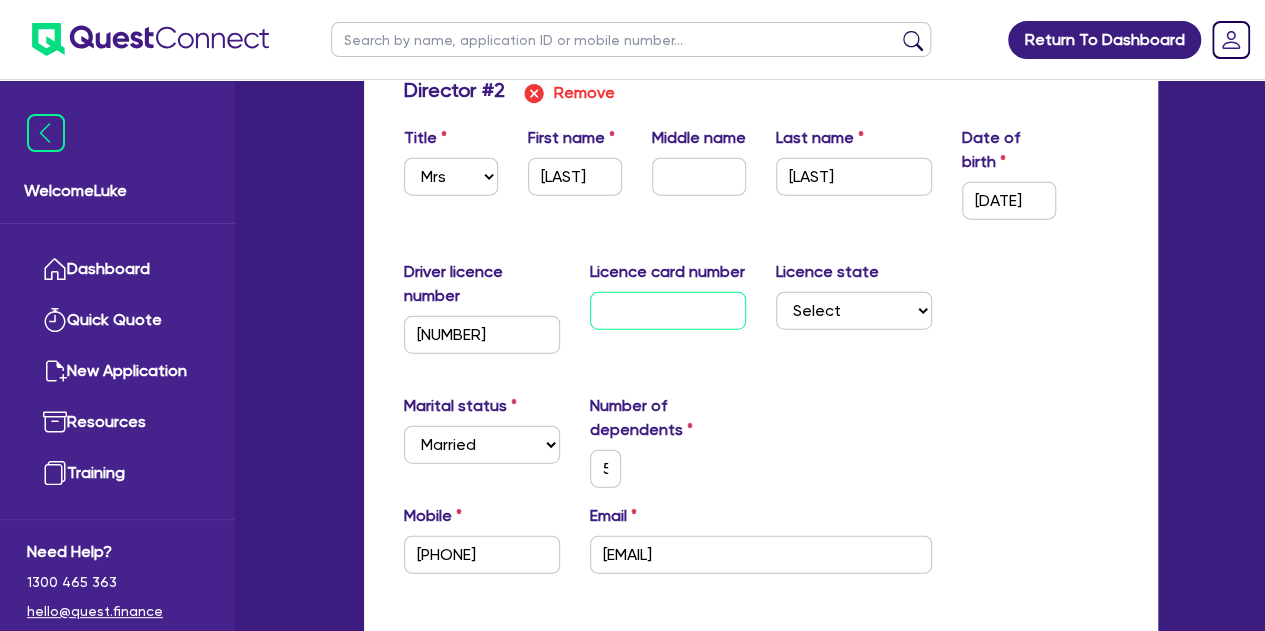 click at bounding box center (668, 311) 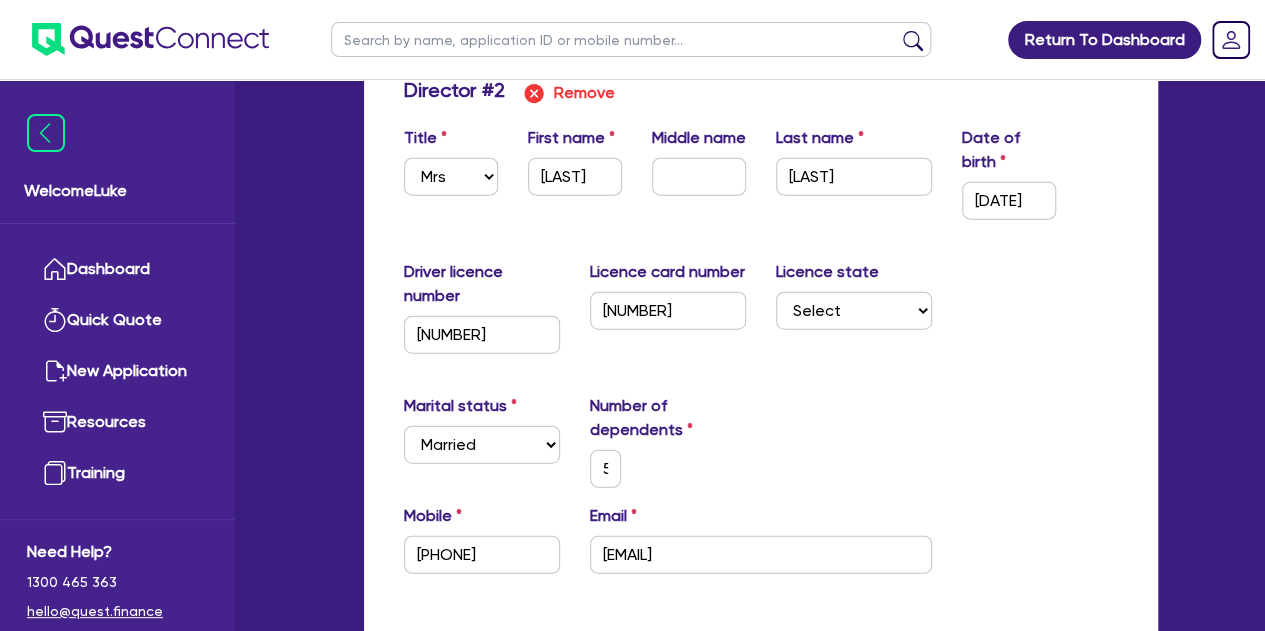 click on "Marital status Select Single Married De Facto / Partner Number of dependents [NUMBER]" at bounding box center [761, 449] 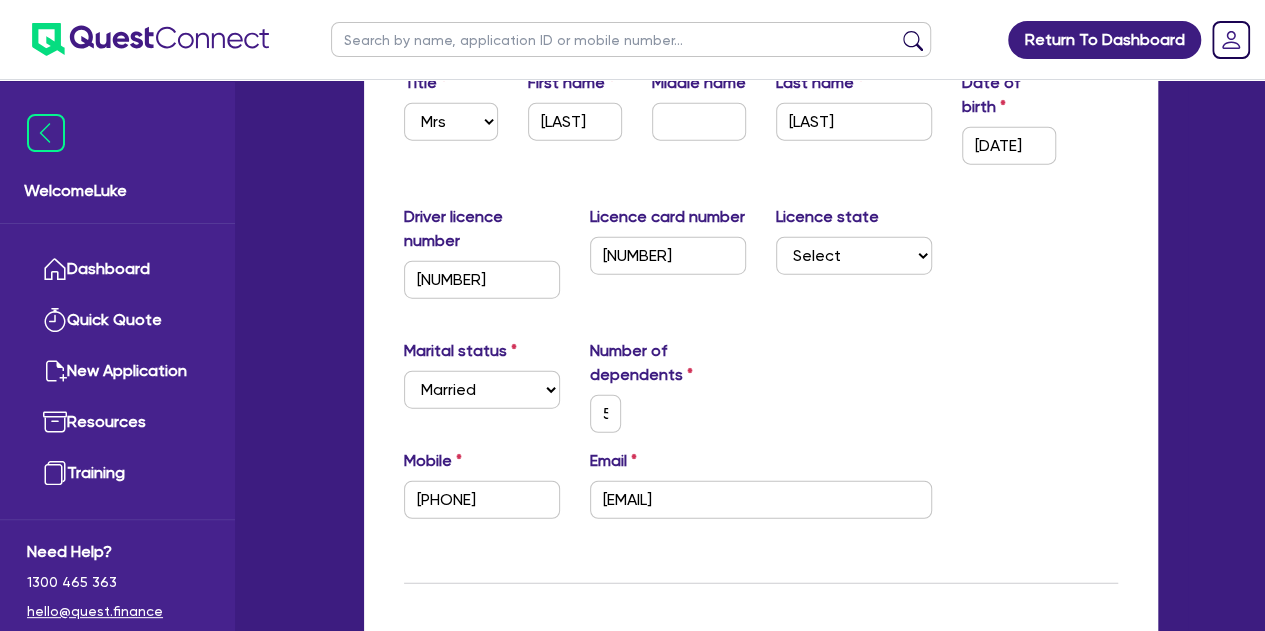 scroll, scrollTop: 2314, scrollLeft: 0, axis: vertical 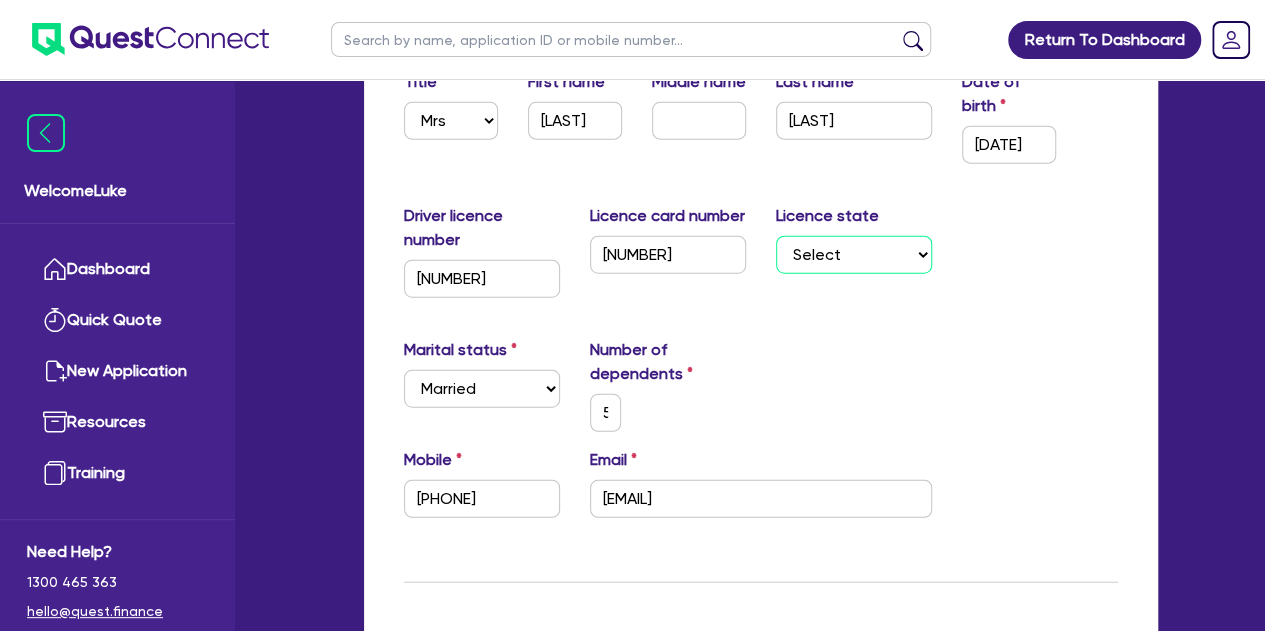 click on "Select NSW VIC QLD TAS ACT SA NT WA" at bounding box center [854, 255] 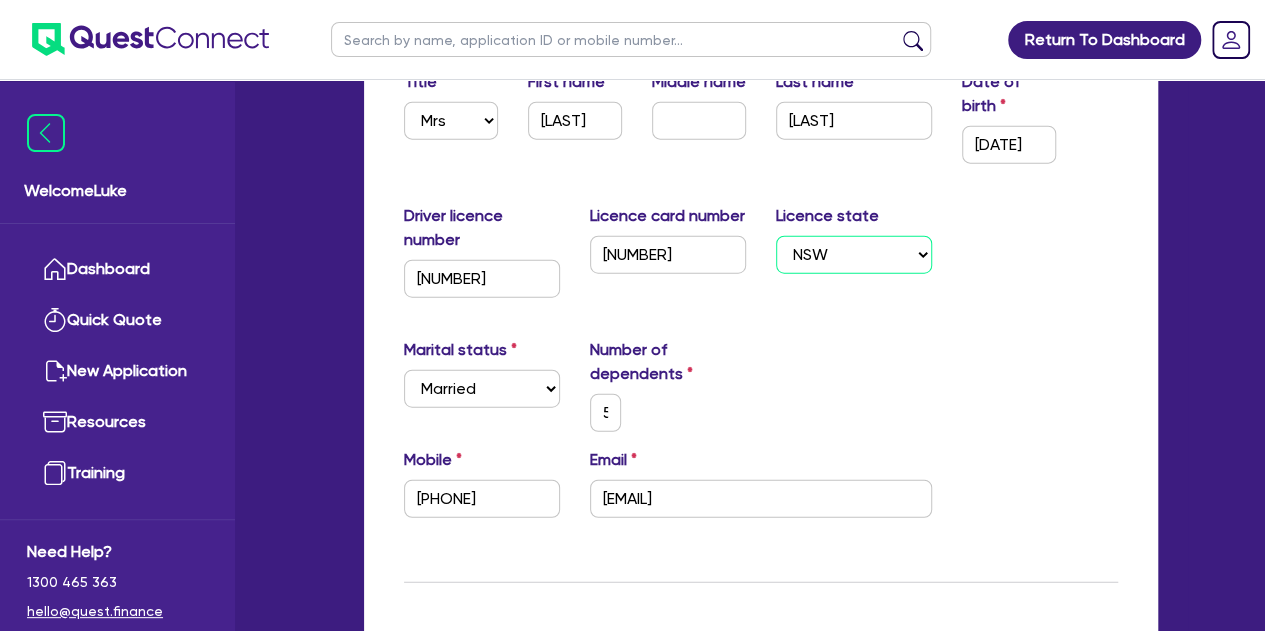 click on "Select NSW VIC QLD TAS ACT SA NT WA" at bounding box center (854, 255) 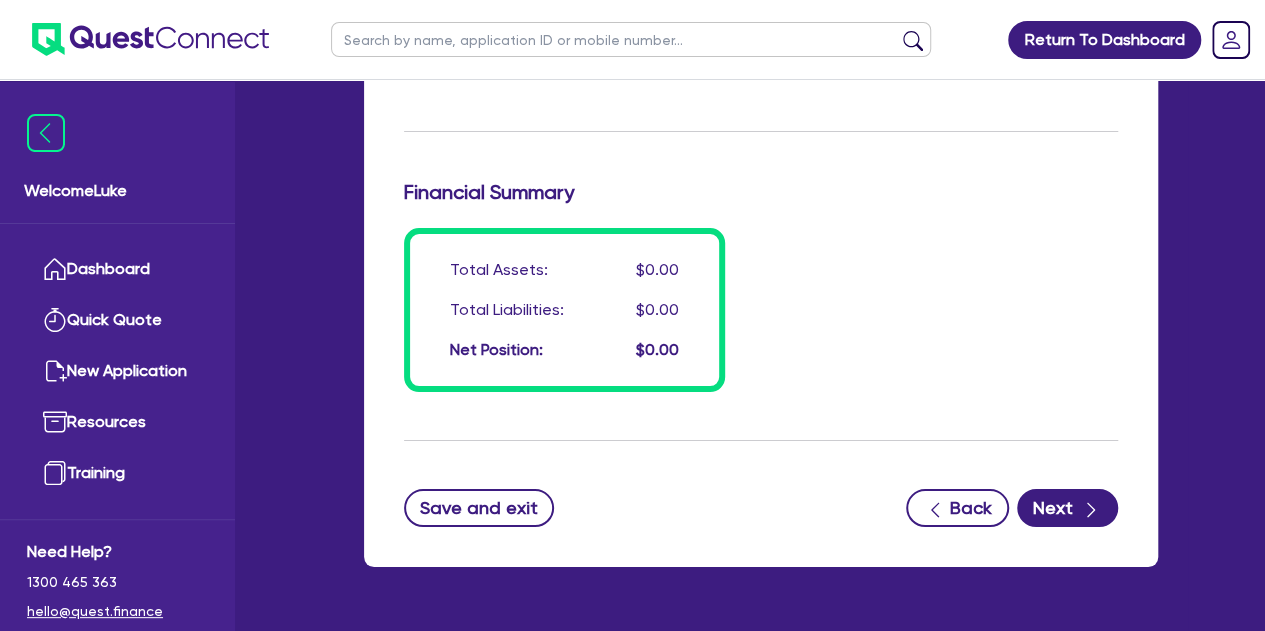 scroll, scrollTop: 3596, scrollLeft: 0, axis: vertical 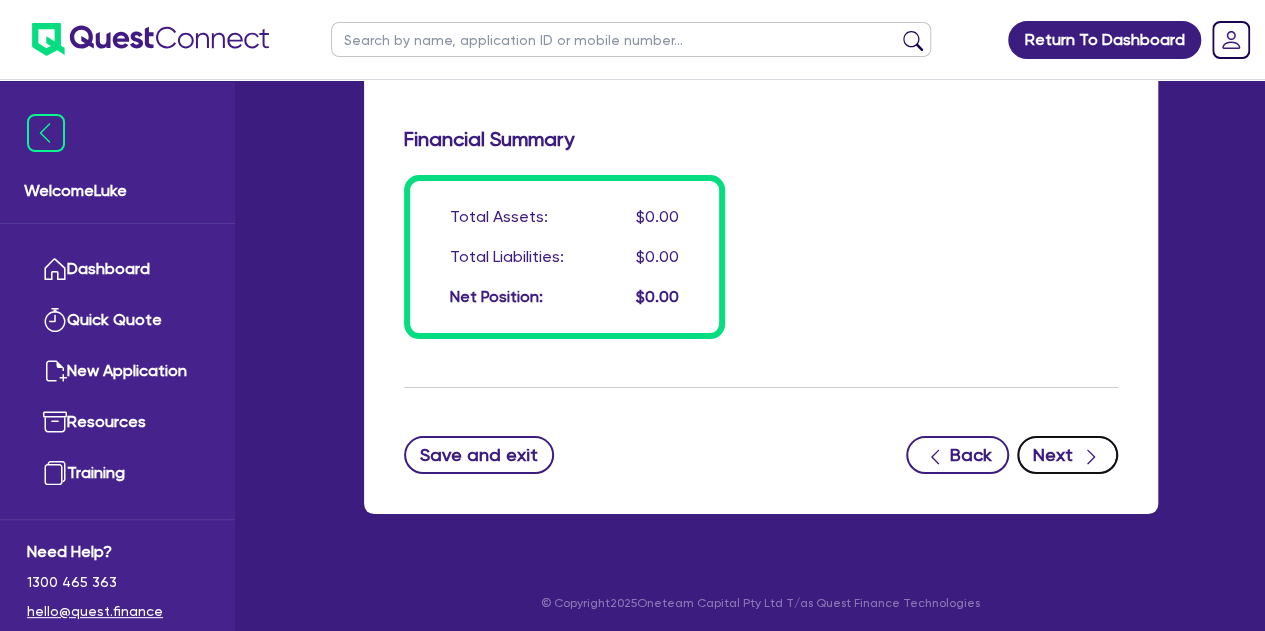 click on "Next" at bounding box center (1067, 455) 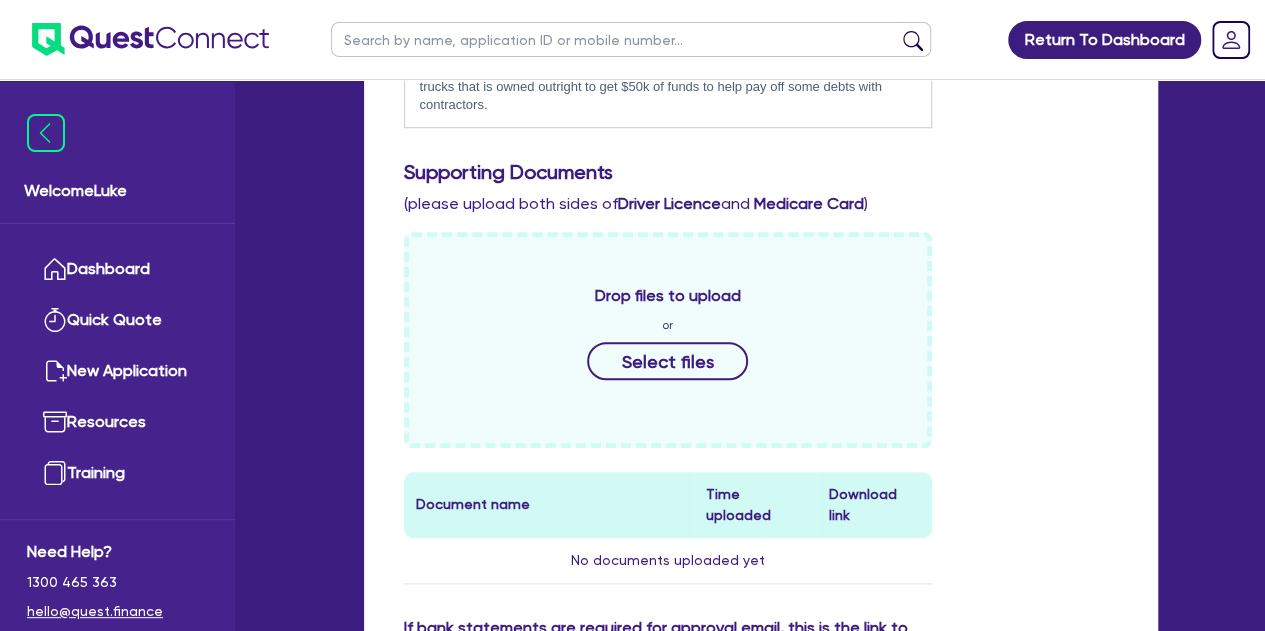 scroll, scrollTop: 745, scrollLeft: 0, axis: vertical 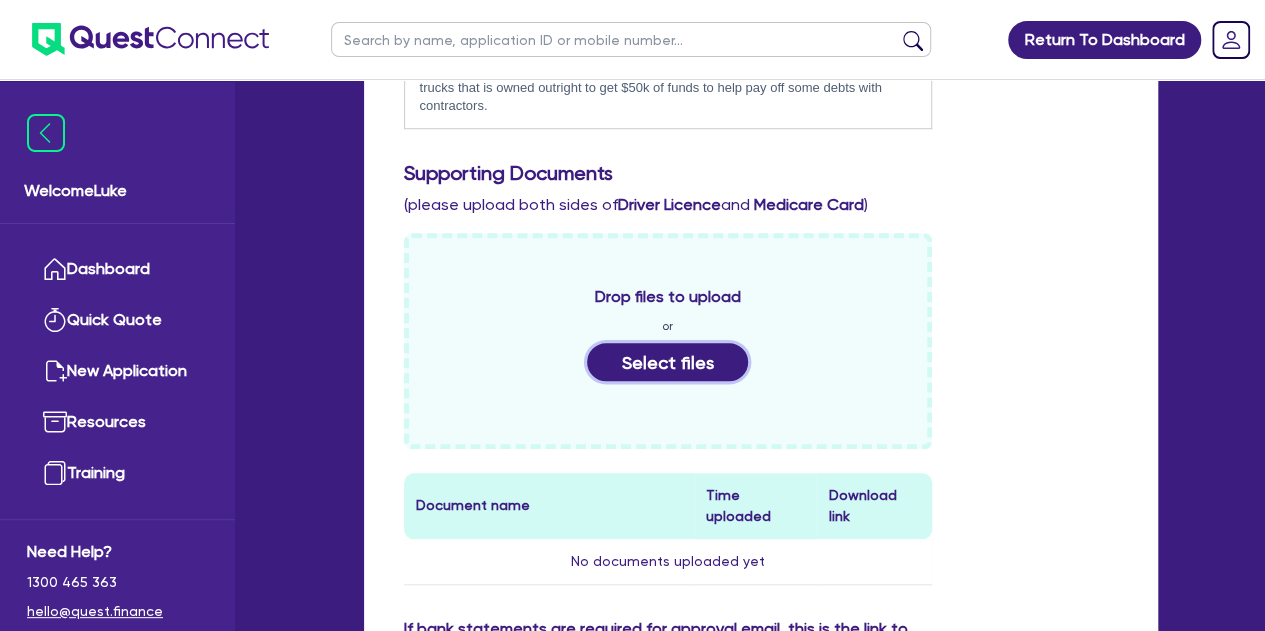 click on "Select files" at bounding box center [668, 362] 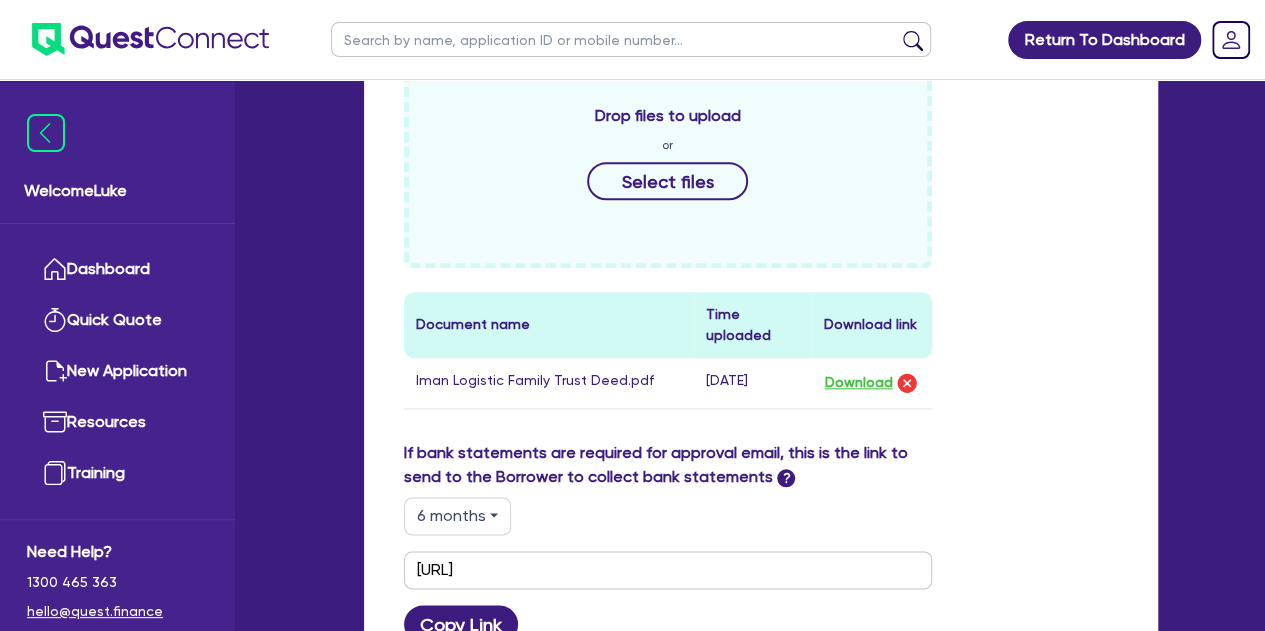 scroll, scrollTop: 927, scrollLeft: 0, axis: vertical 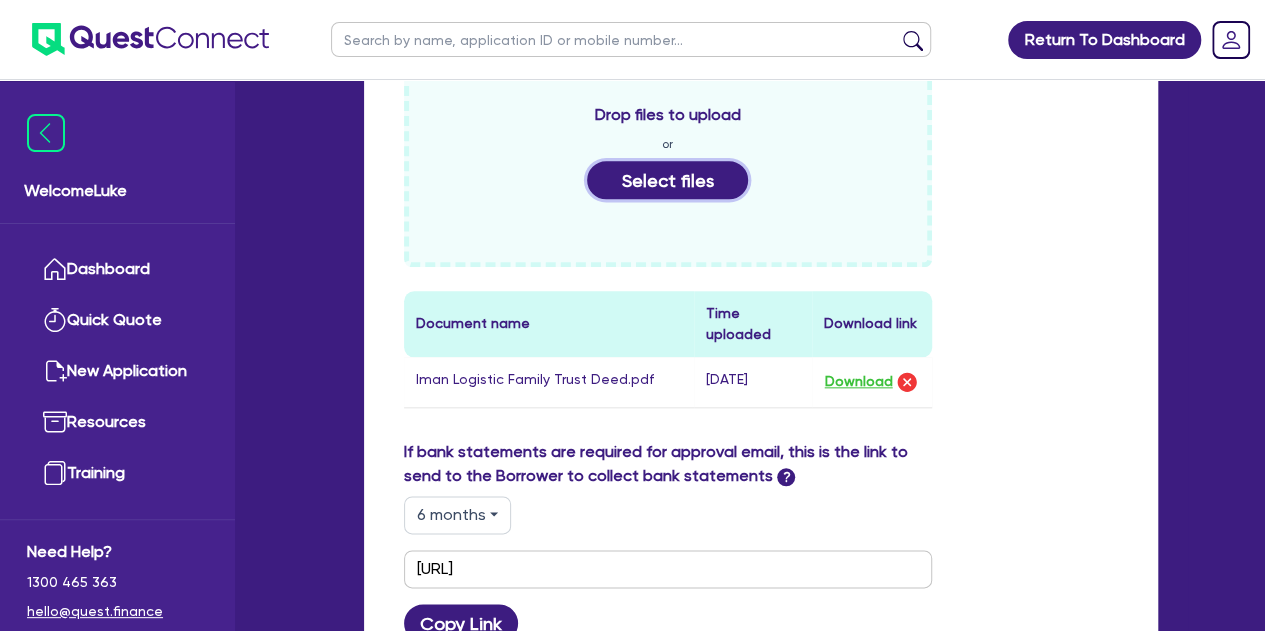 click on "Select files" at bounding box center [668, 180] 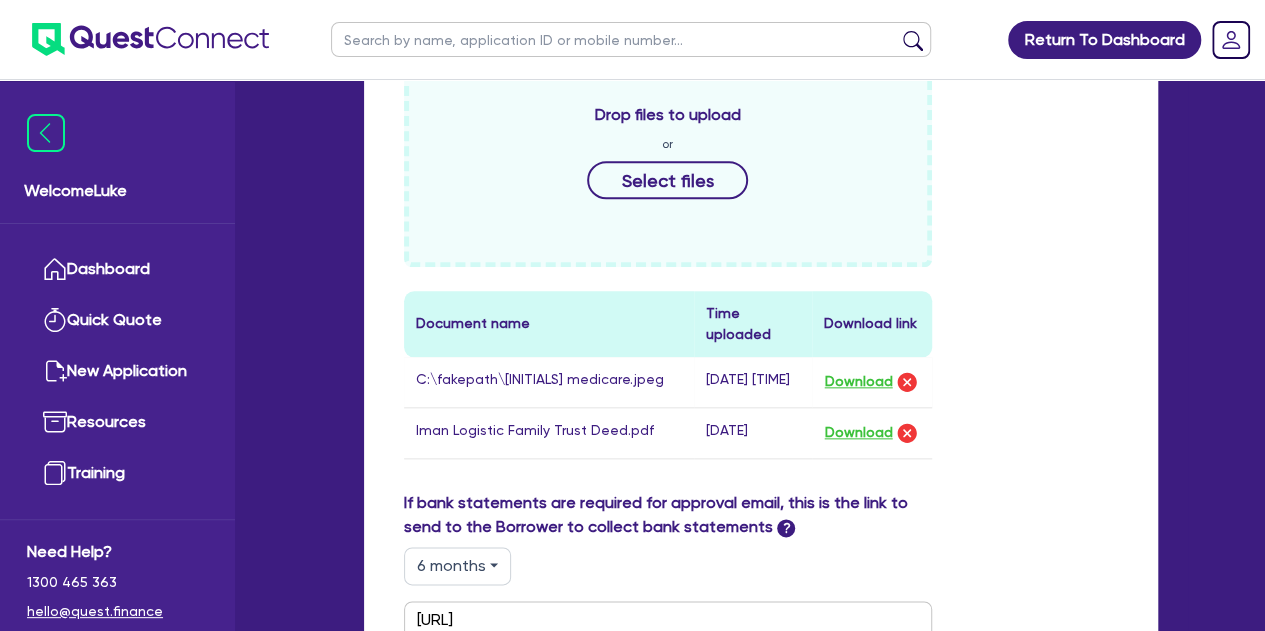 click on "Drop files to upload or Select files" at bounding box center (668, 159) 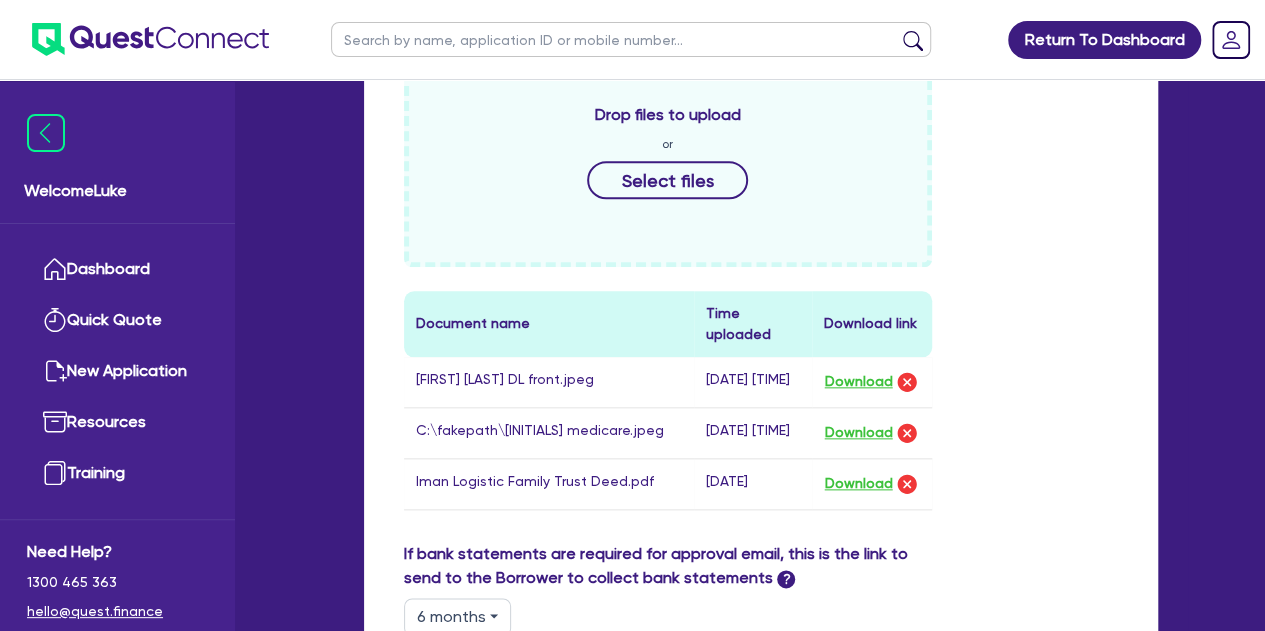 click on "Drop files to upload or Select files" at bounding box center [668, 159] 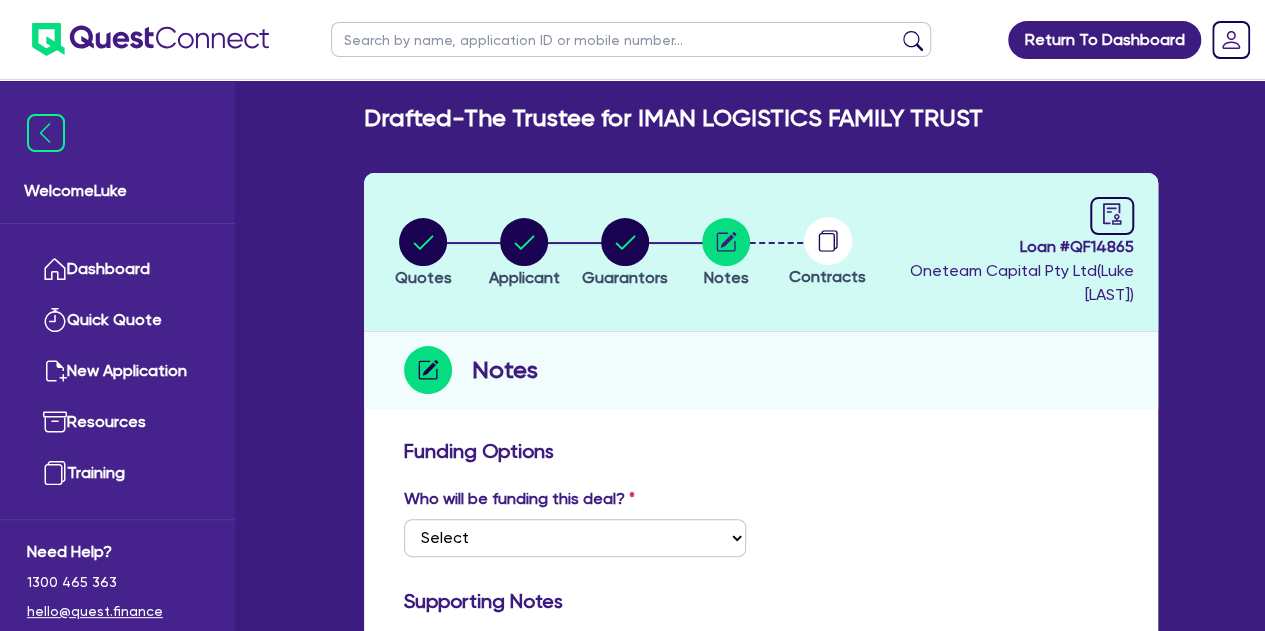 scroll, scrollTop: 0, scrollLeft: 0, axis: both 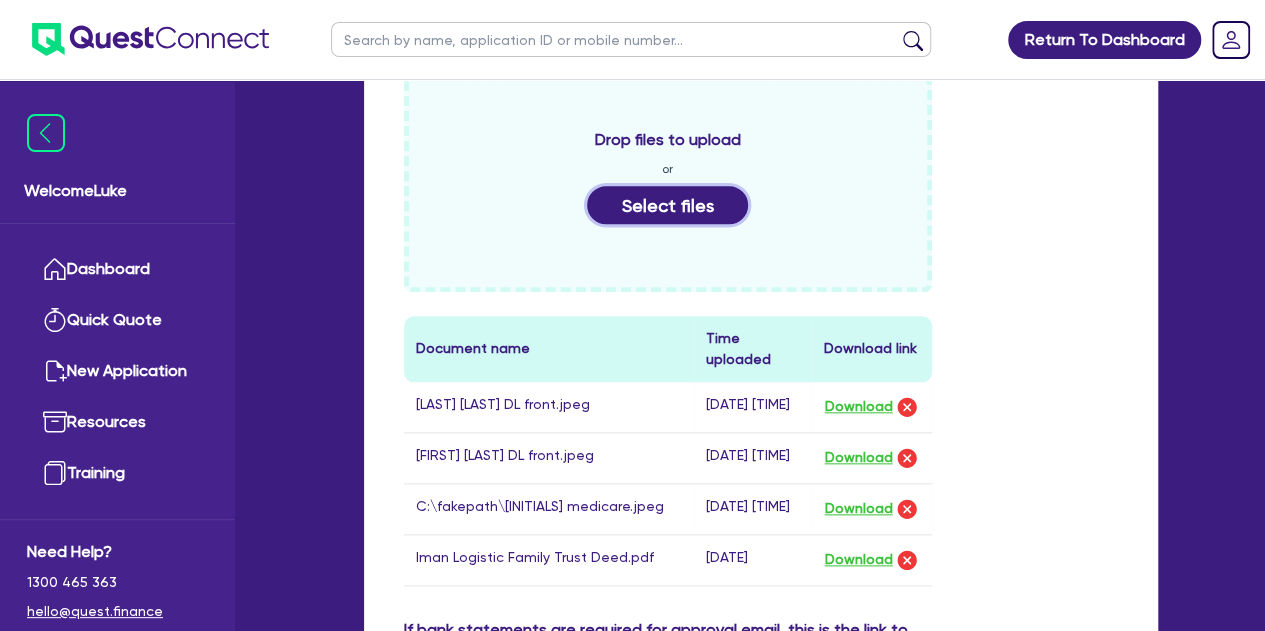 click on "Select files" at bounding box center (668, 205) 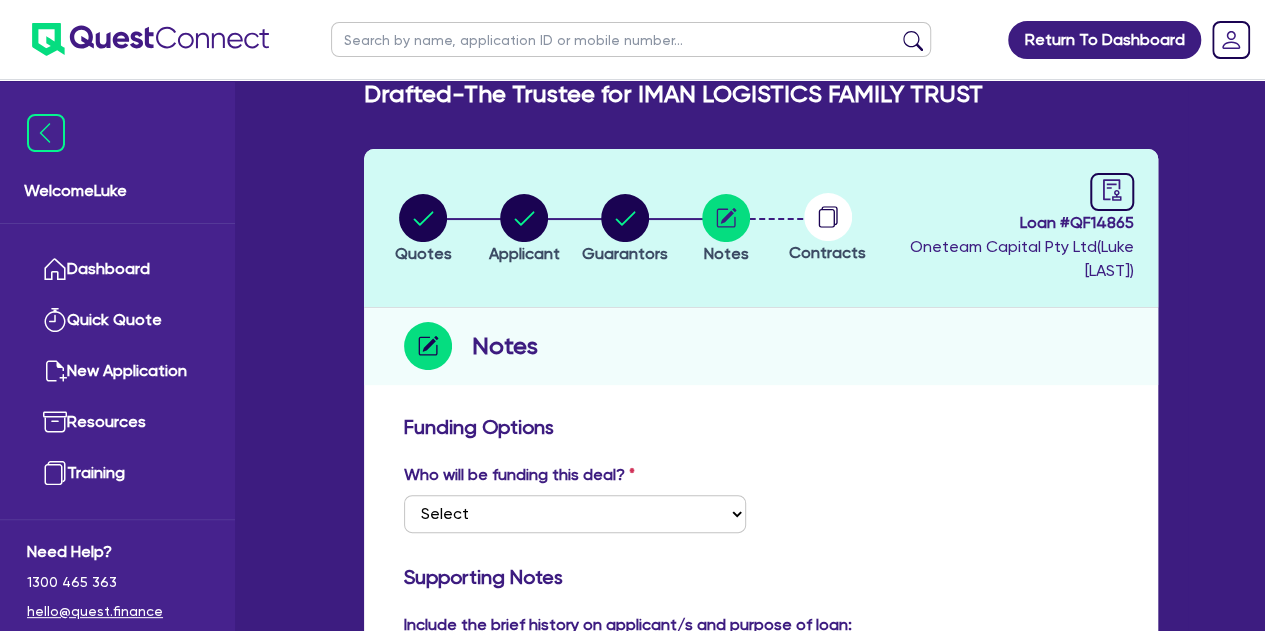 scroll, scrollTop: 0, scrollLeft: 0, axis: both 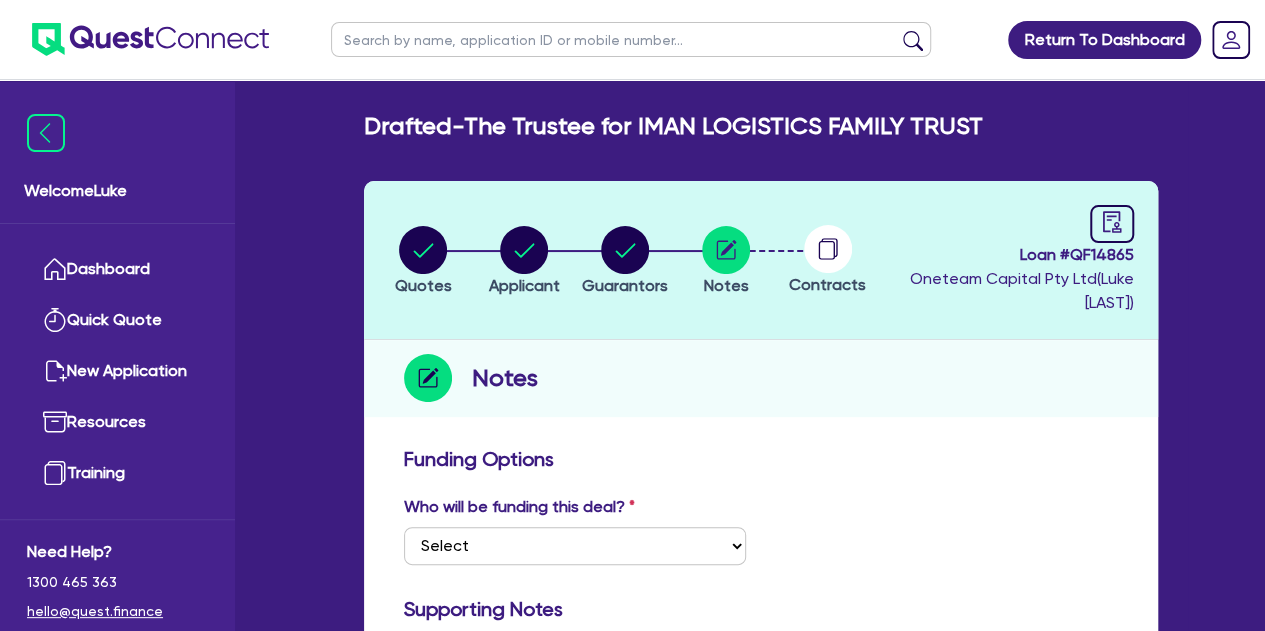 click 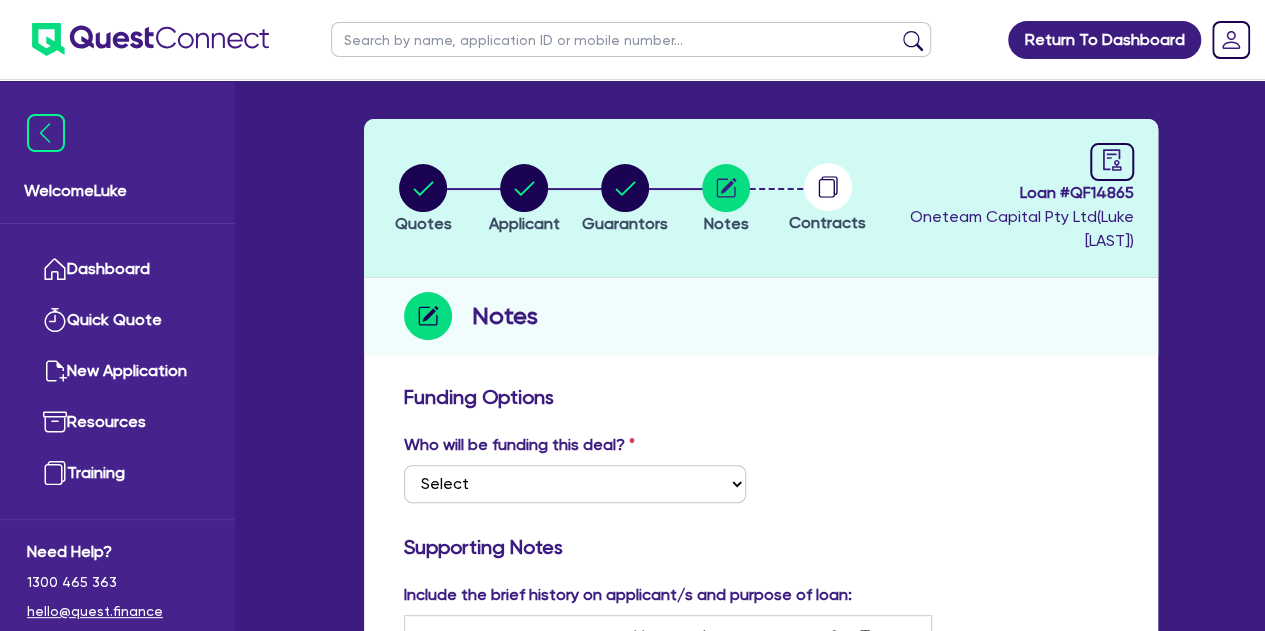 scroll, scrollTop: 0, scrollLeft: 0, axis: both 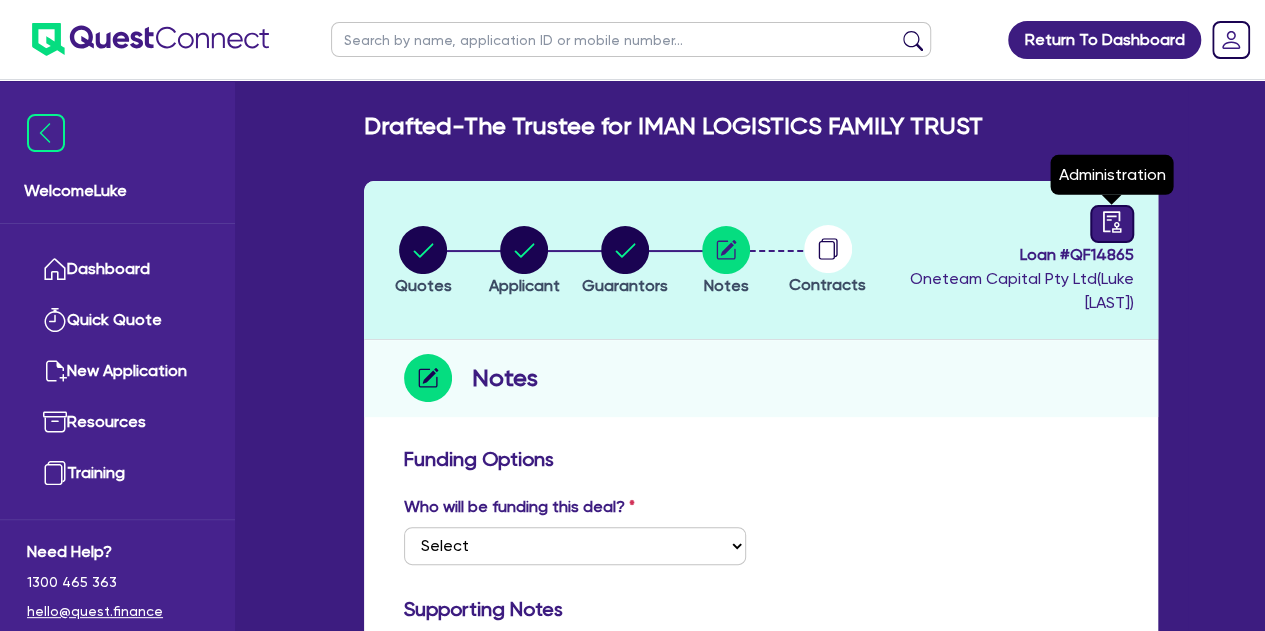 click at bounding box center (1112, 224) 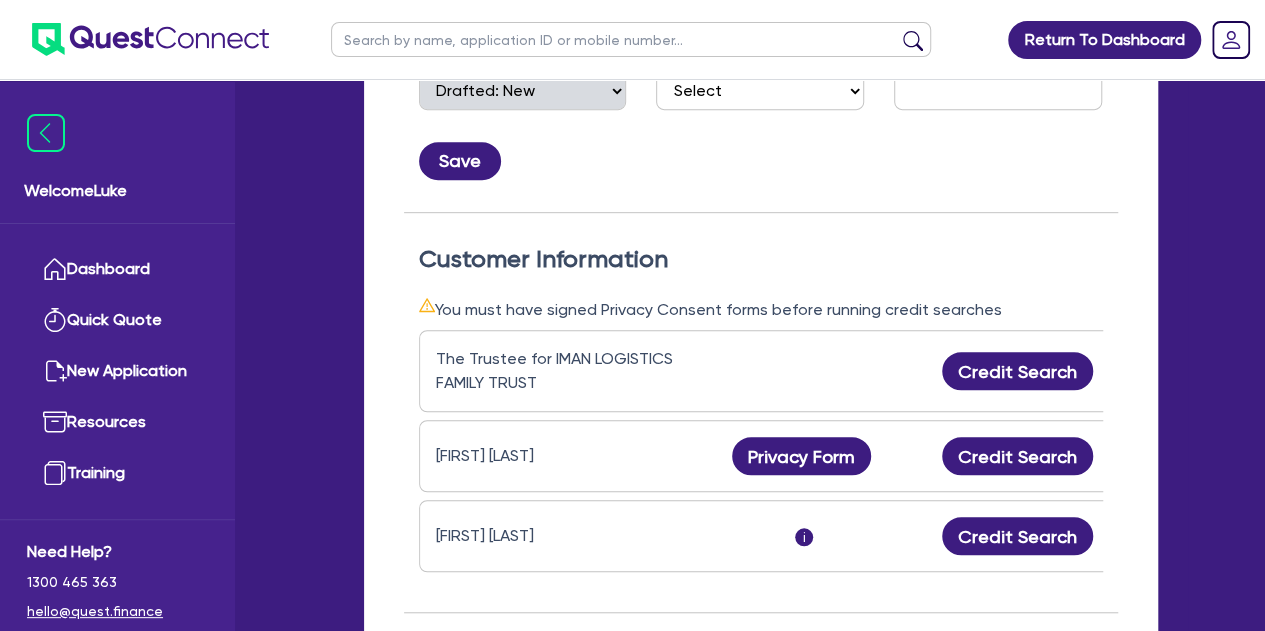 scroll, scrollTop: 479, scrollLeft: 0, axis: vertical 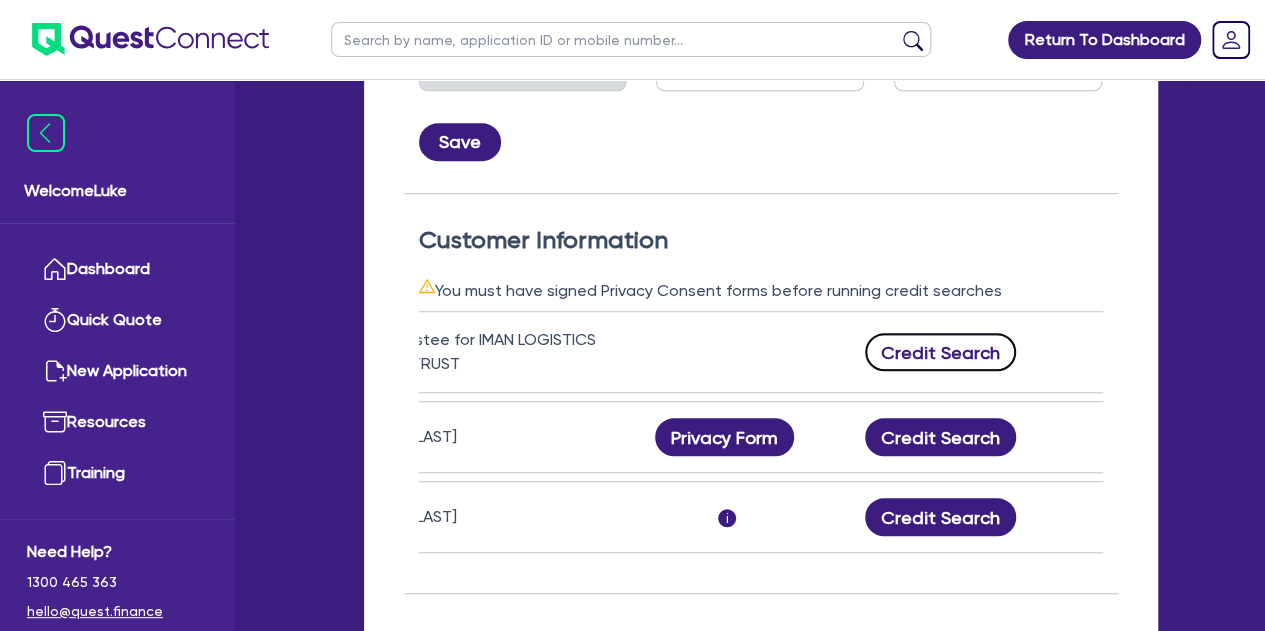 click on "Credit Search" at bounding box center (941, 352) 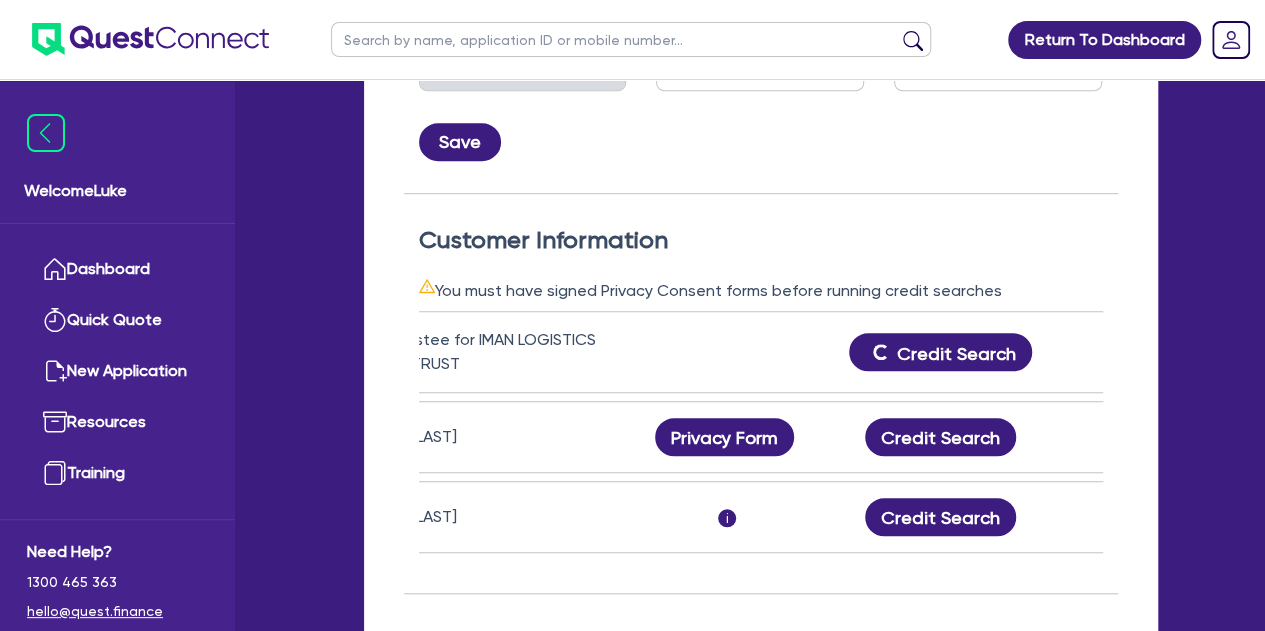 click on "[FIRST] [LAST] Privacy Form Privacy form logs Close Send new privacy form? You have previously sent a privacy form on   This action will void the previous form and send a new one. Cancel Send Credit Search" at bounding box center (791, 437) 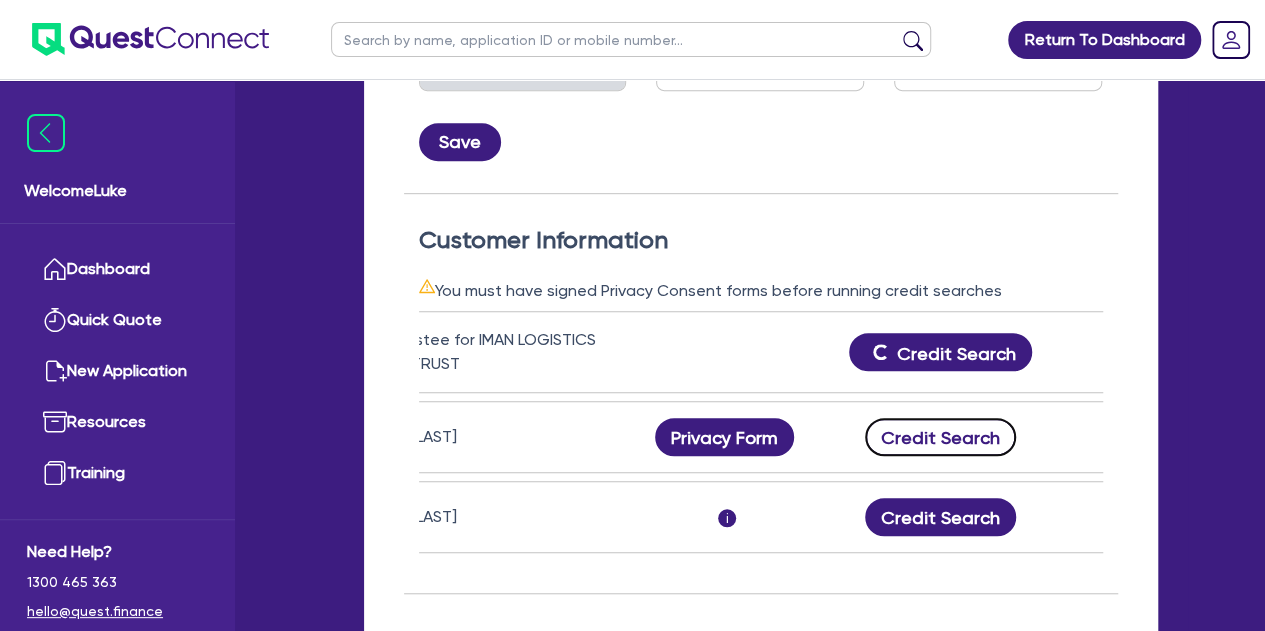 click on "Credit Search" at bounding box center [941, 437] 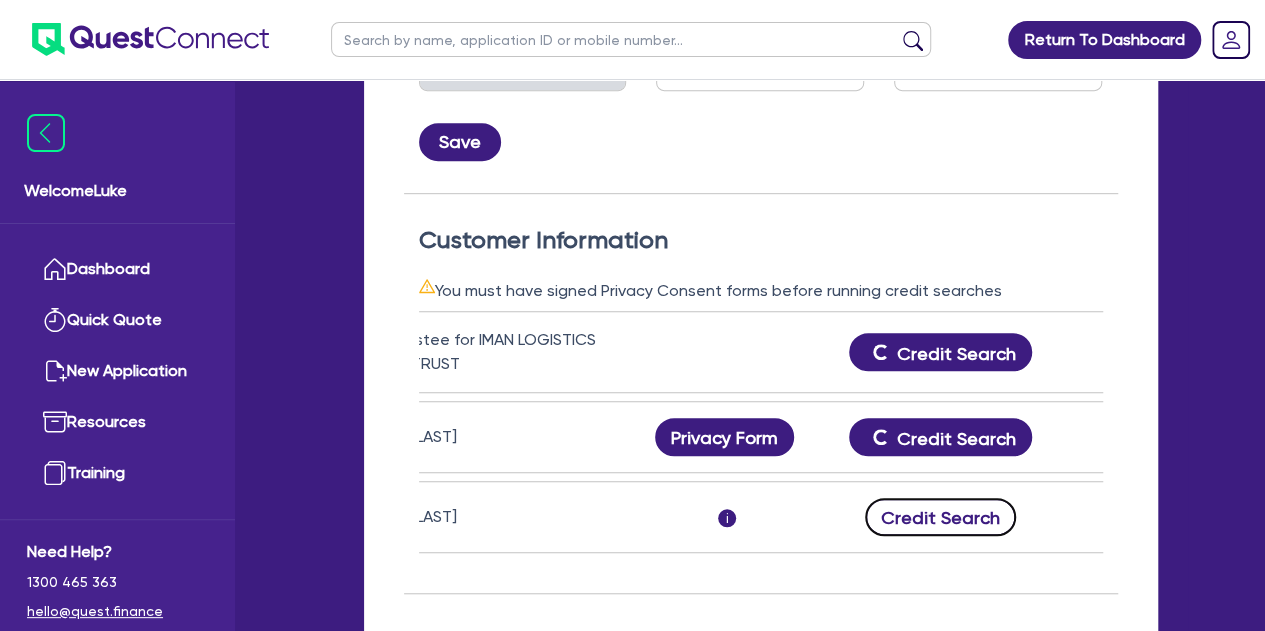 click on "Credit Search" at bounding box center (941, 517) 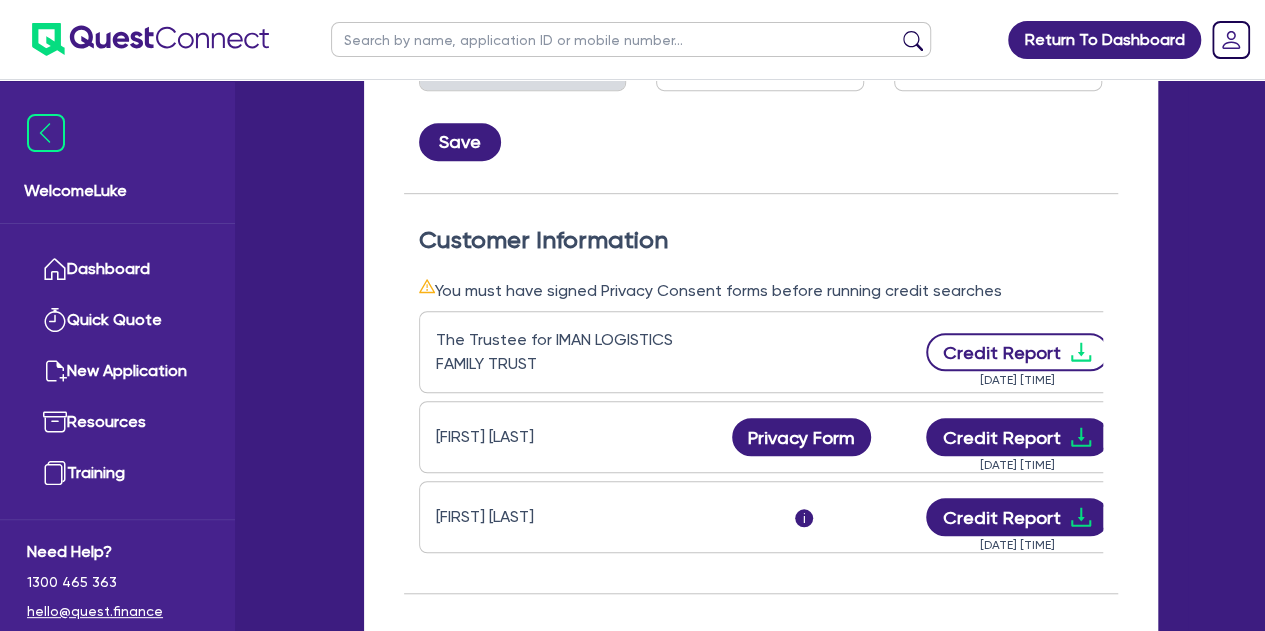 scroll, scrollTop: 0, scrollLeft: 213, axis: horizontal 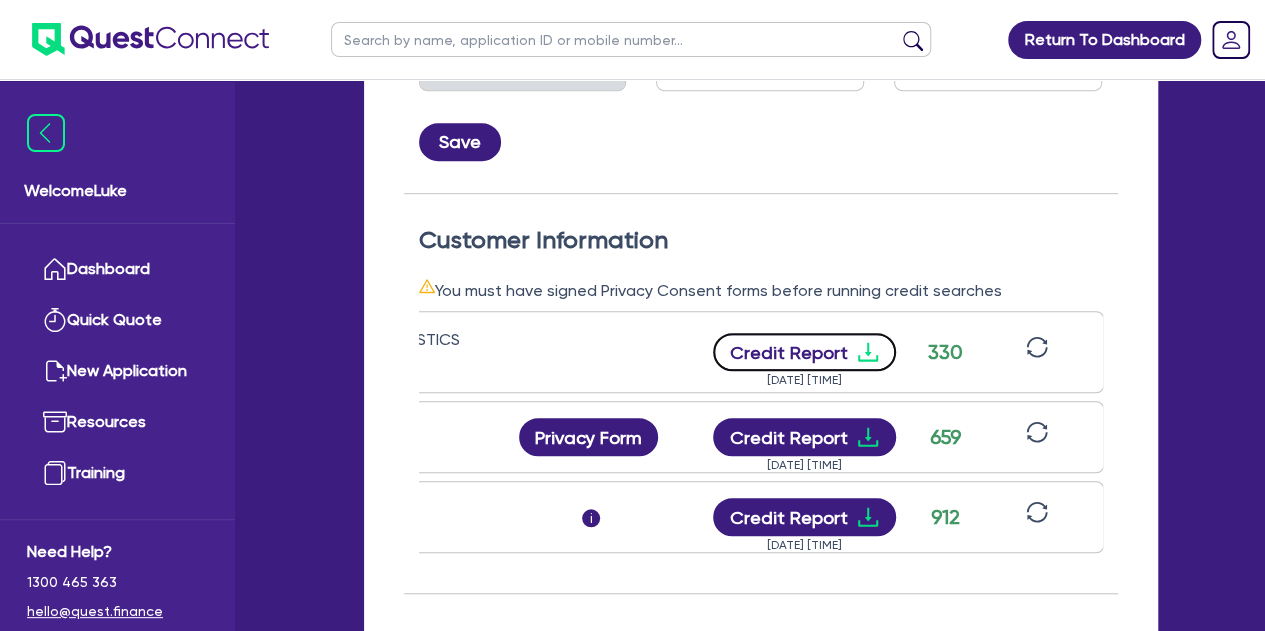 click on "Credit Report" at bounding box center [804, 352] 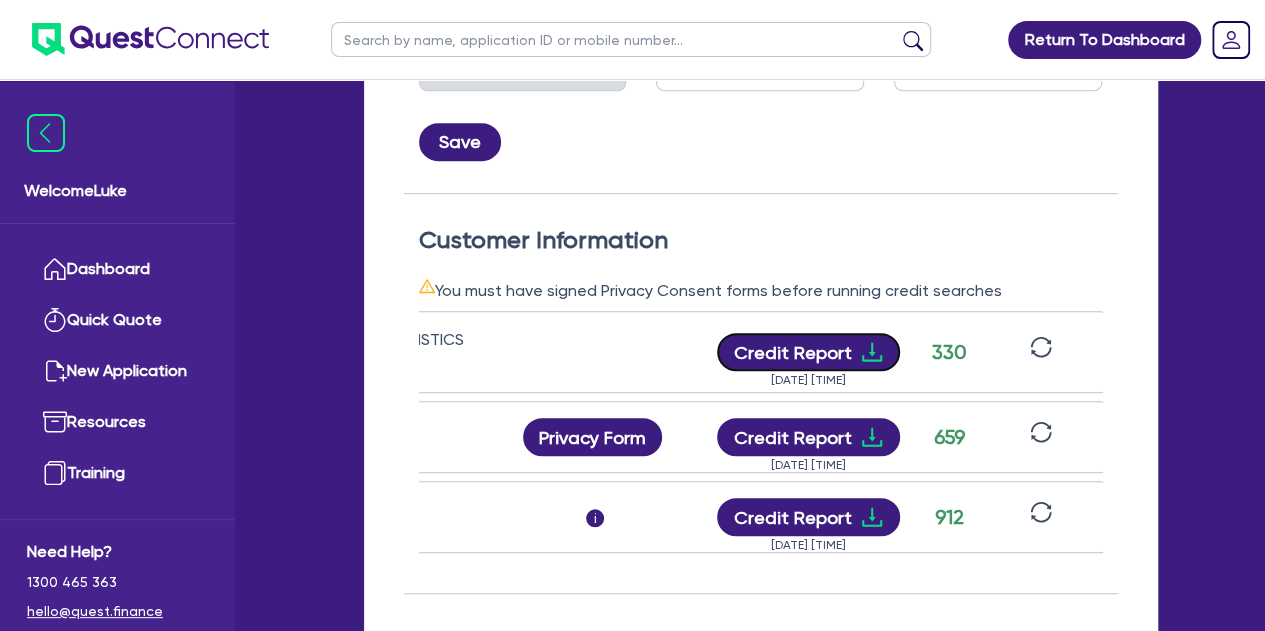 scroll, scrollTop: 0, scrollLeft: 213, axis: horizontal 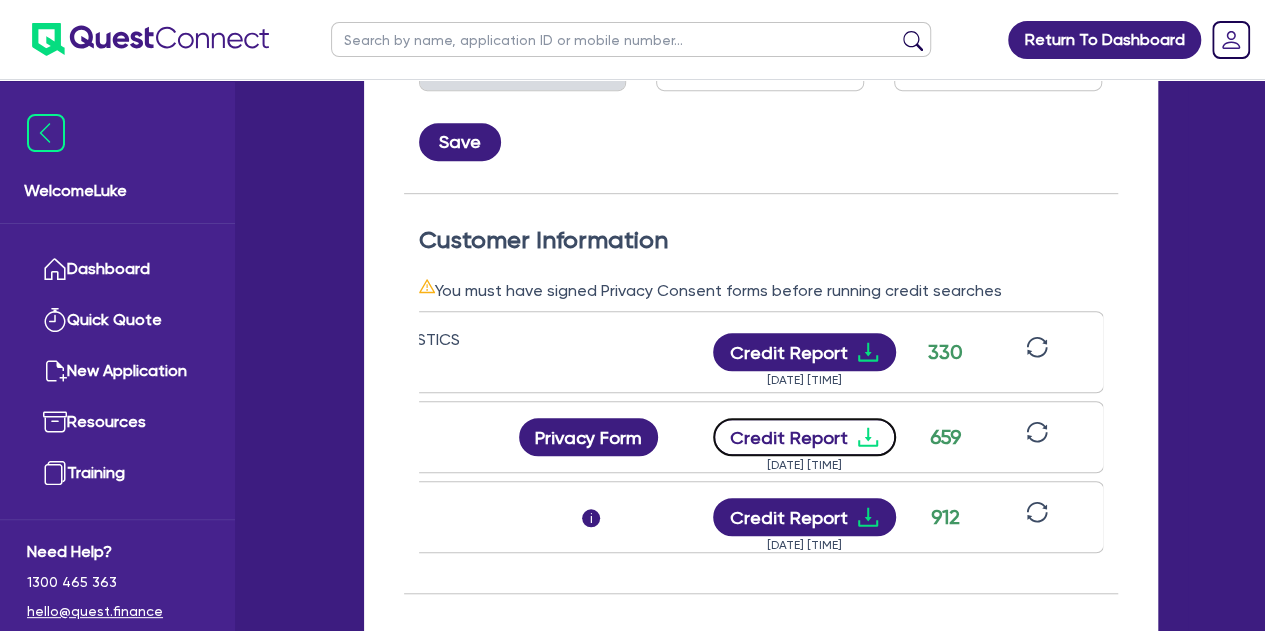 click on "Credit Report" at bounding box center (804, 437) 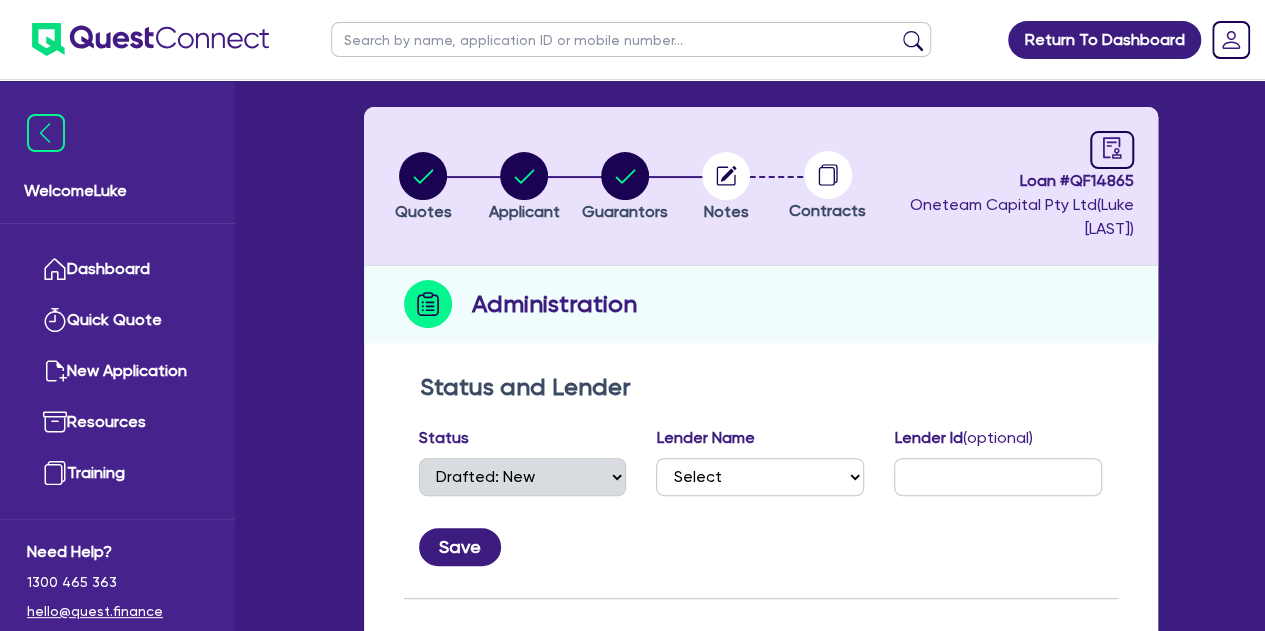 scroll, scrollTop: 0, scrollLeft: 0, axis: both 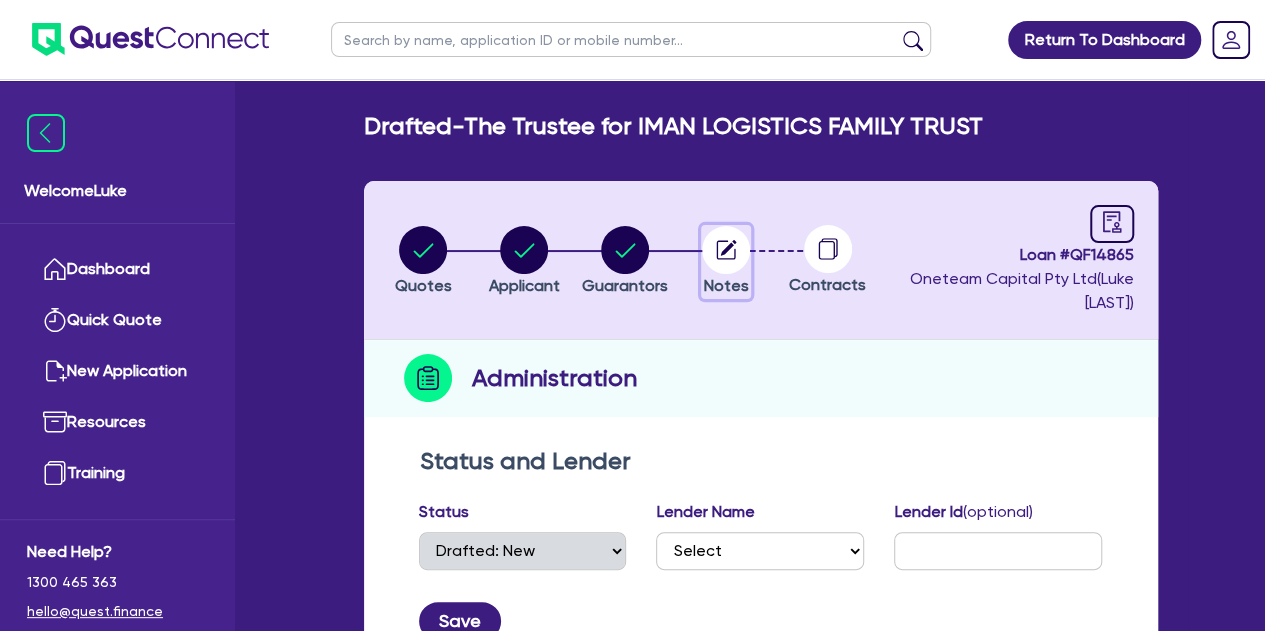 click 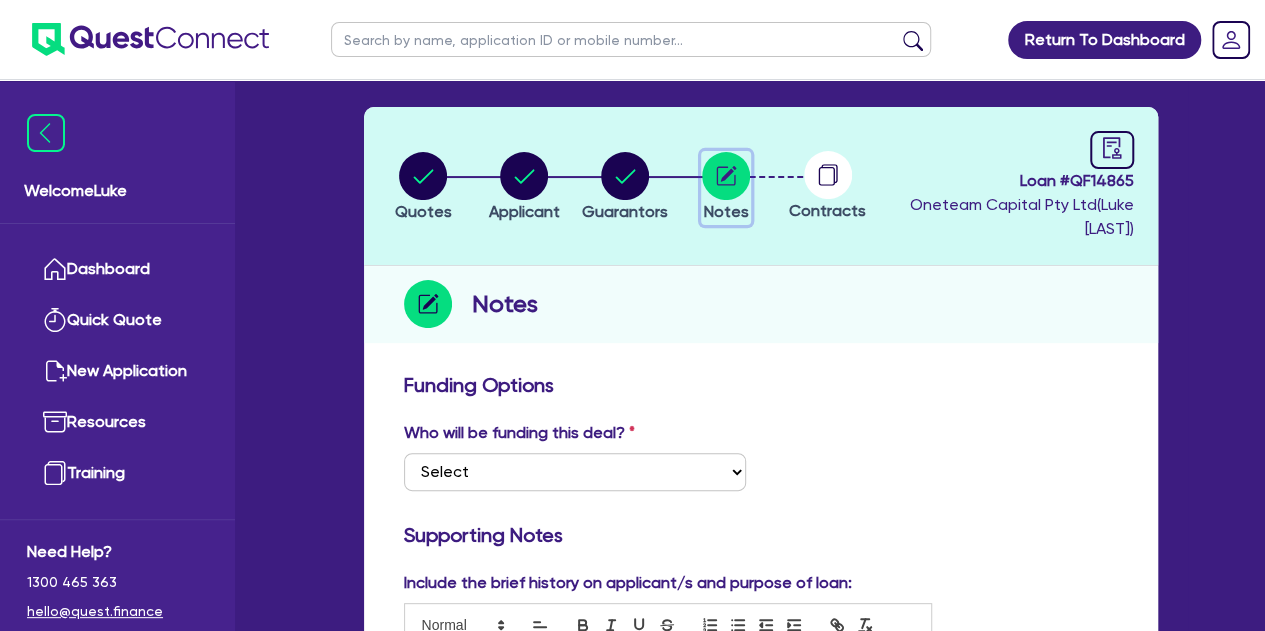 scroll, scrollTop: 0, scrollLeft: 0, axis: both 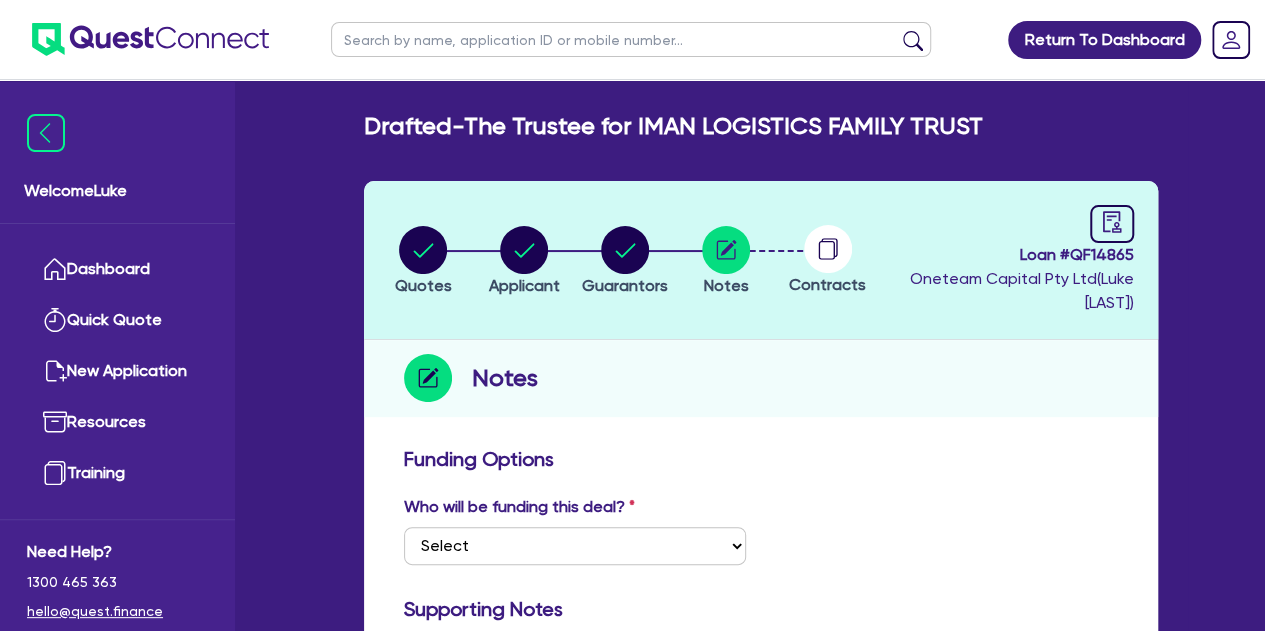 click 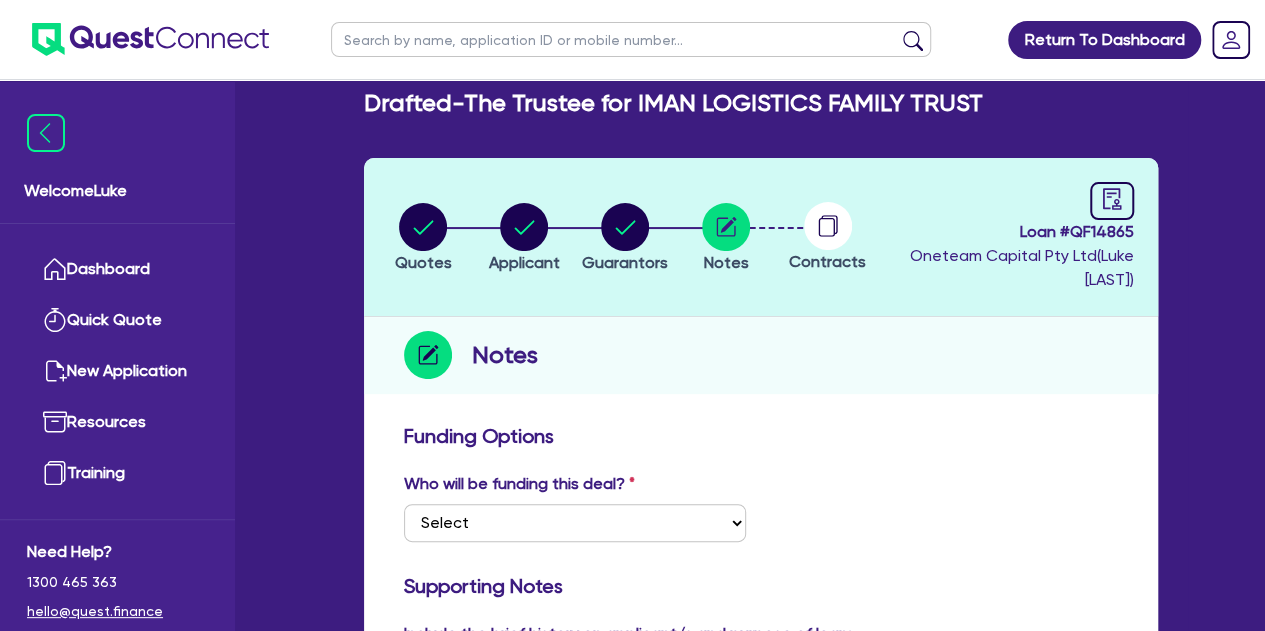scroll, scrollTop: 18, scrollLeft: 0, axis: vertical 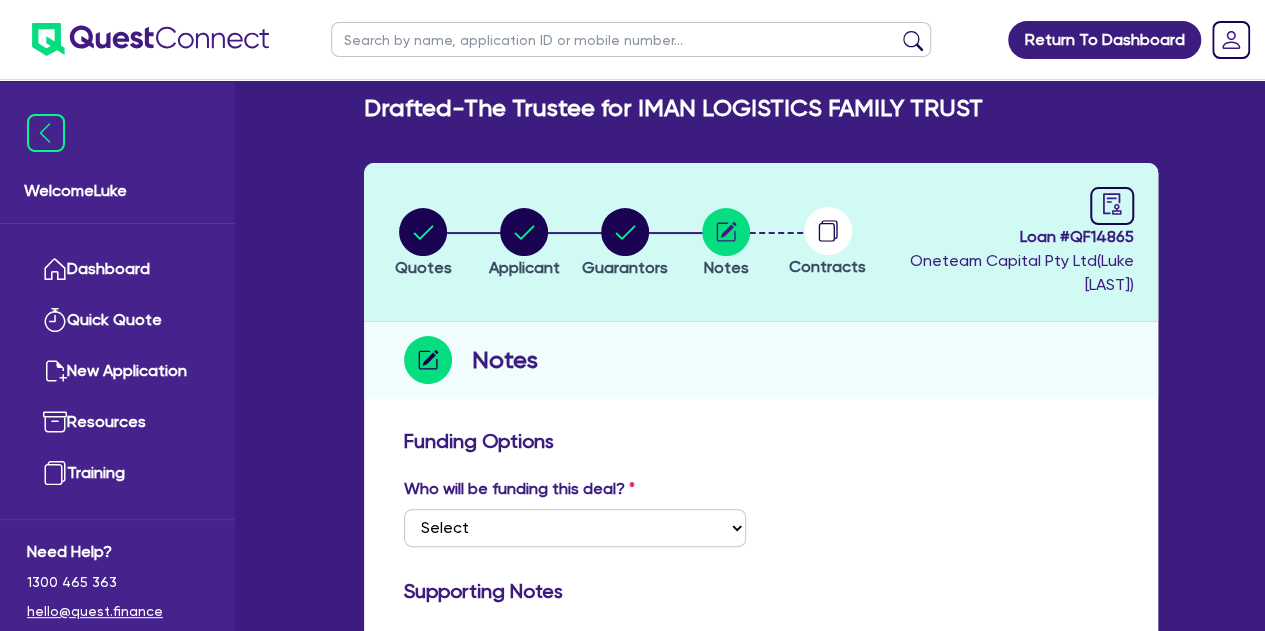 click on "Loan # [NUMBER] Oneteam Capital Pty Ltd ( [FIRST] [LAST] )" at bounding box center (1008, 242) 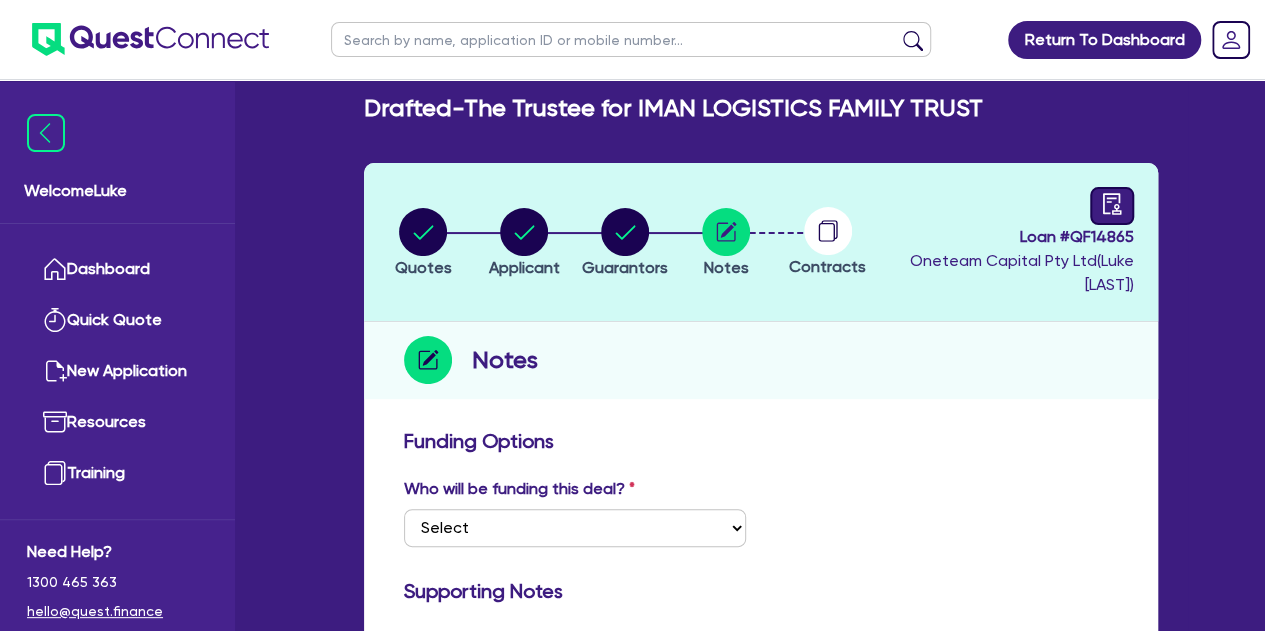click at bounding box center (1112, 206) 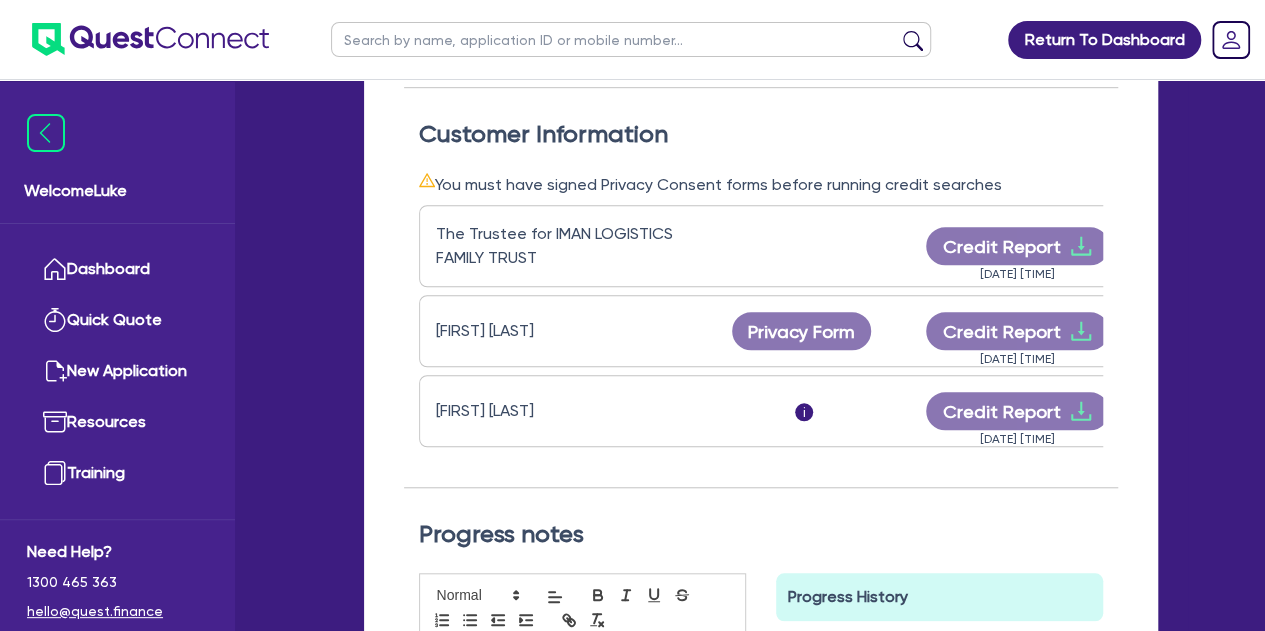 scroll, scrollTop: 586, scrollLeft: 0, axis: vertical 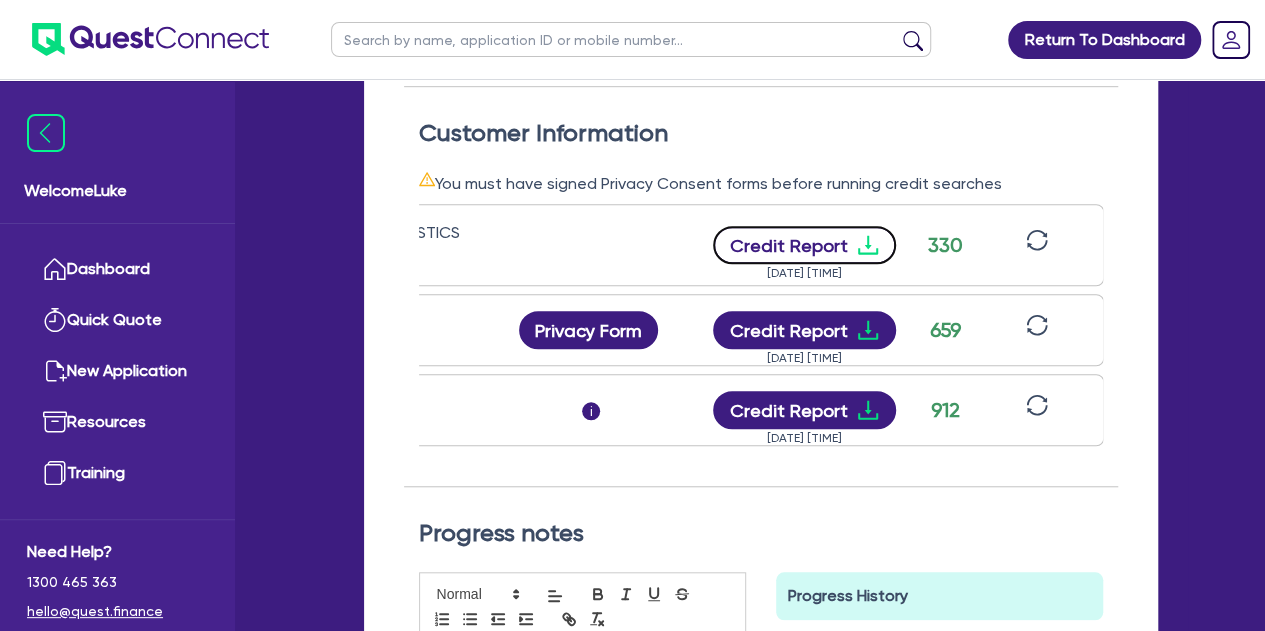 click on "Credit Report" at bounding box center (804, 245) 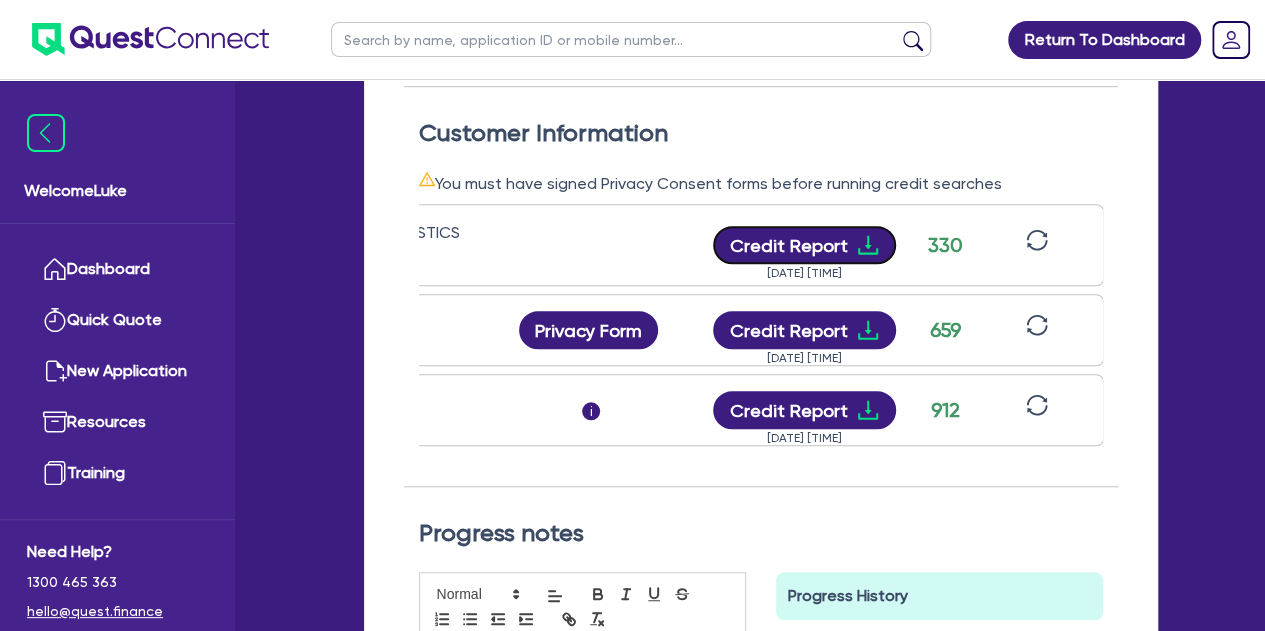 scroll, scrollTop: 0, scrollLeft: 0, axis: both 